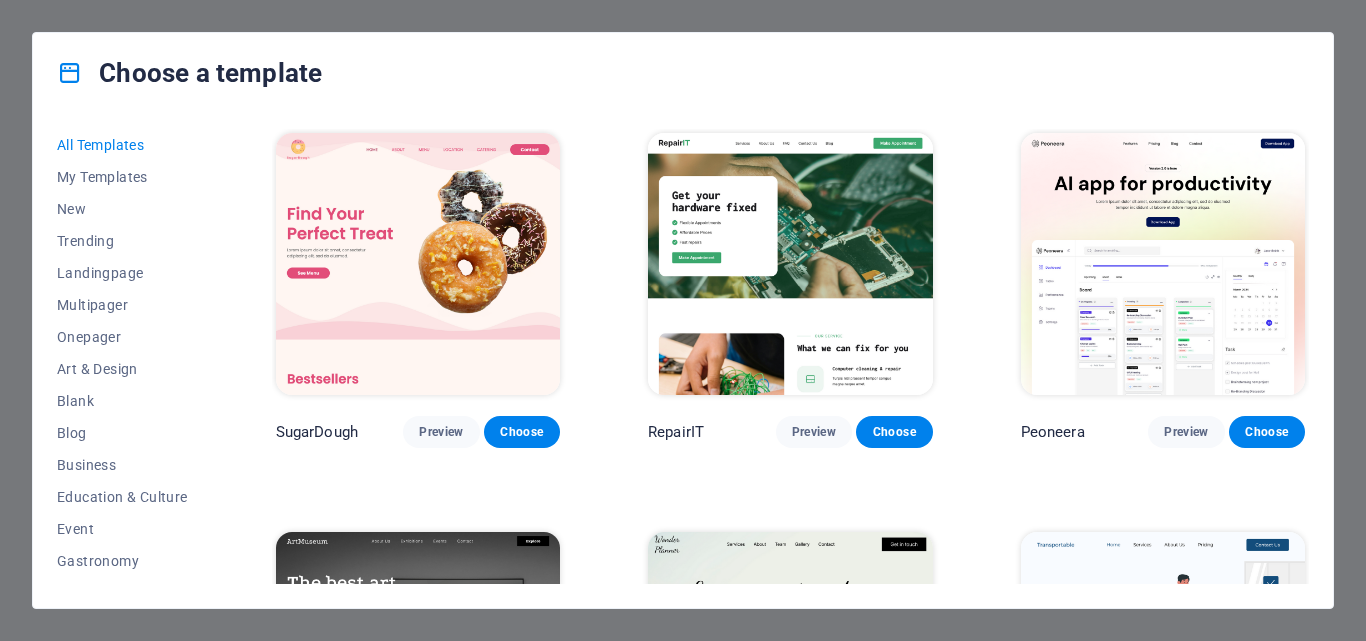 scroll, scrollTop: 0, scrollLeft: 0, axis: both 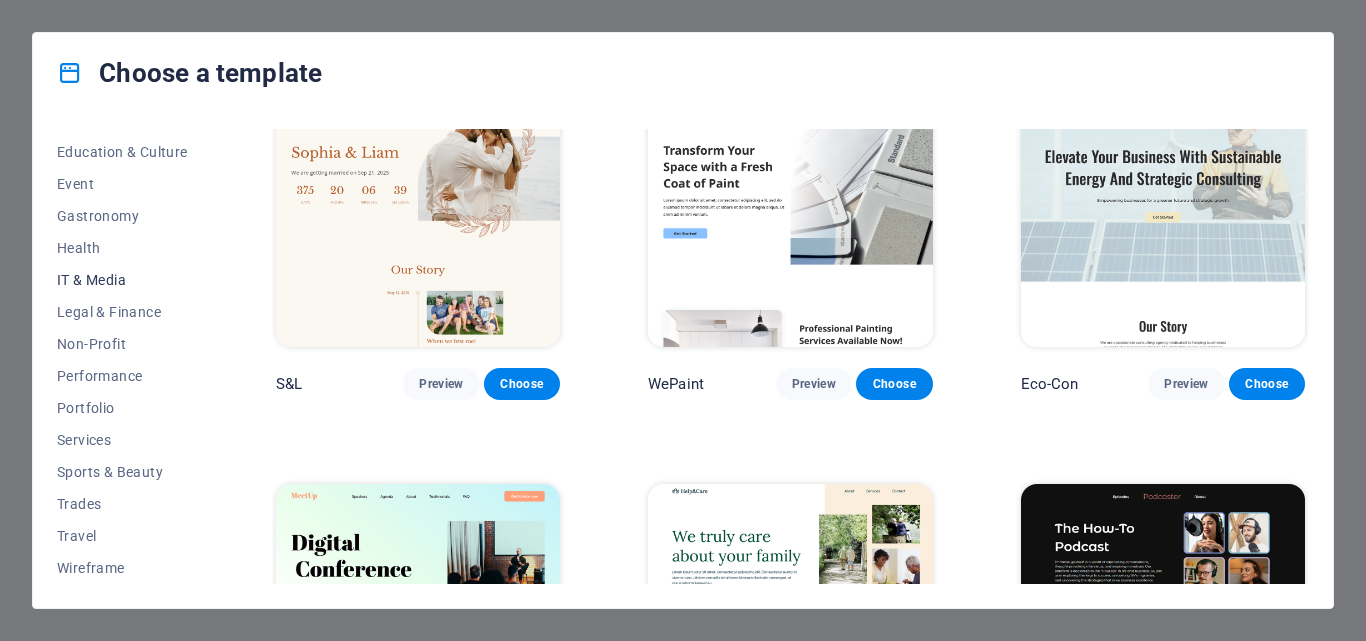 click on "IT & Media" at bounding box center (122, 280) 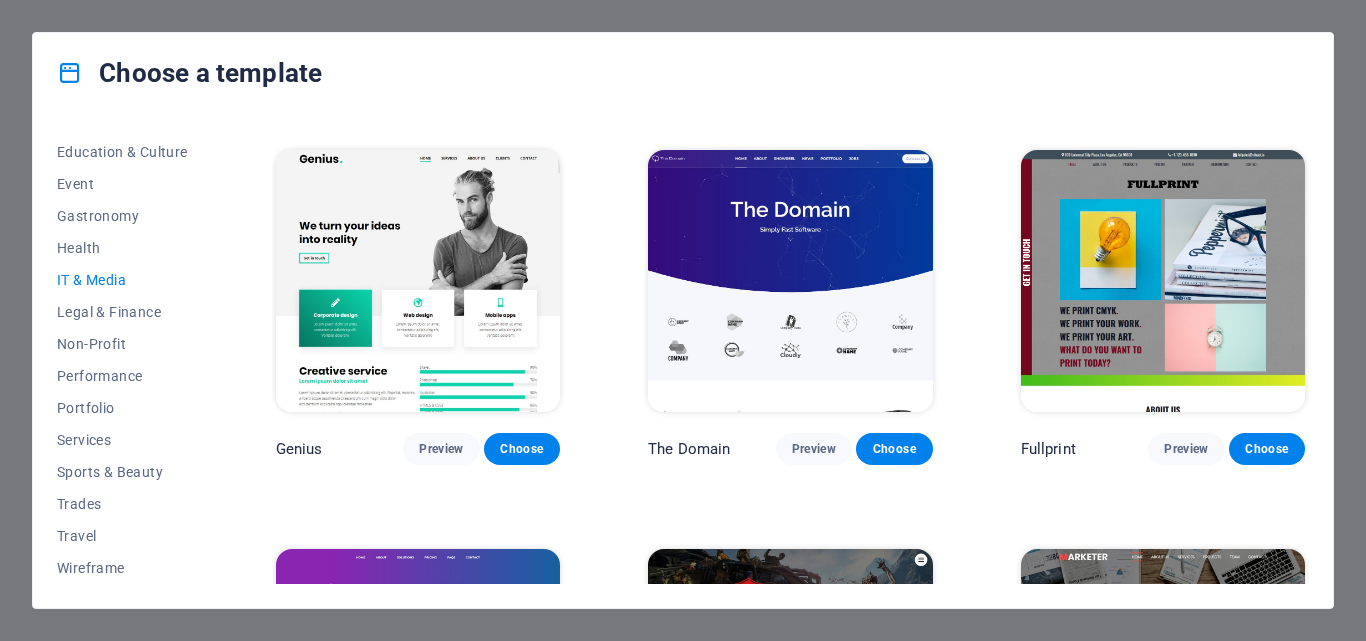 scroll, scrollTop: 707, scrollLeft: 0, axis: vertical 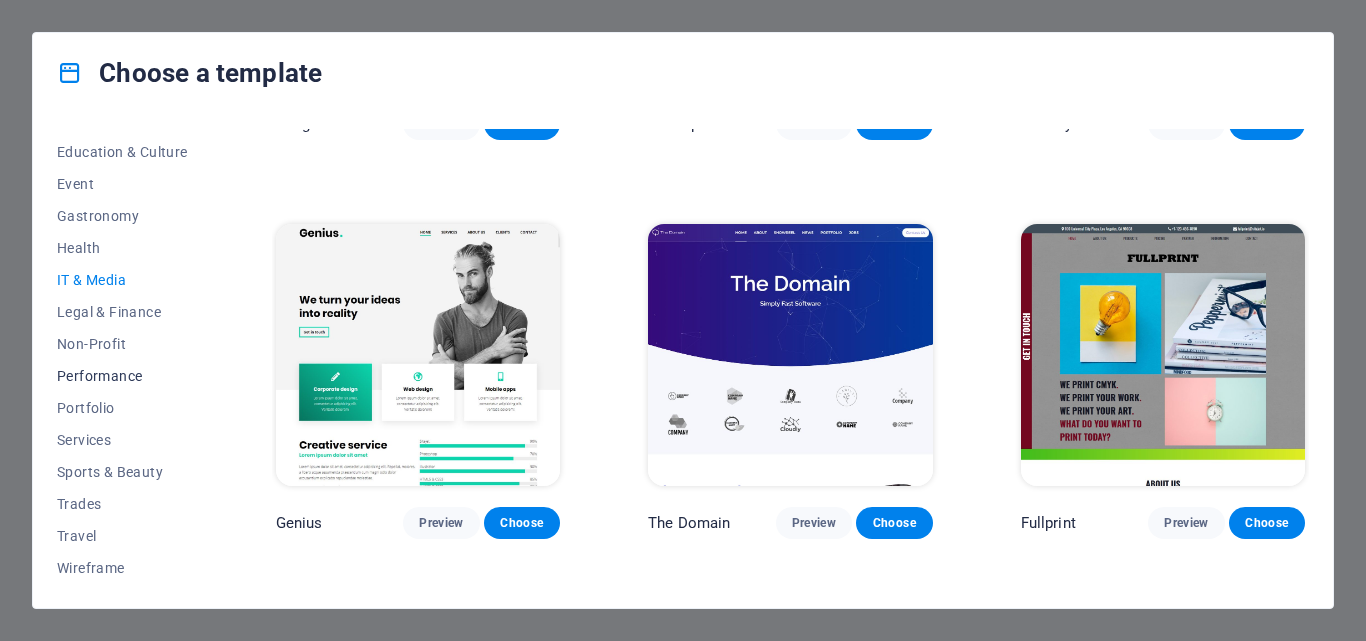 click on "Performance" at bounding box center [122, 376] 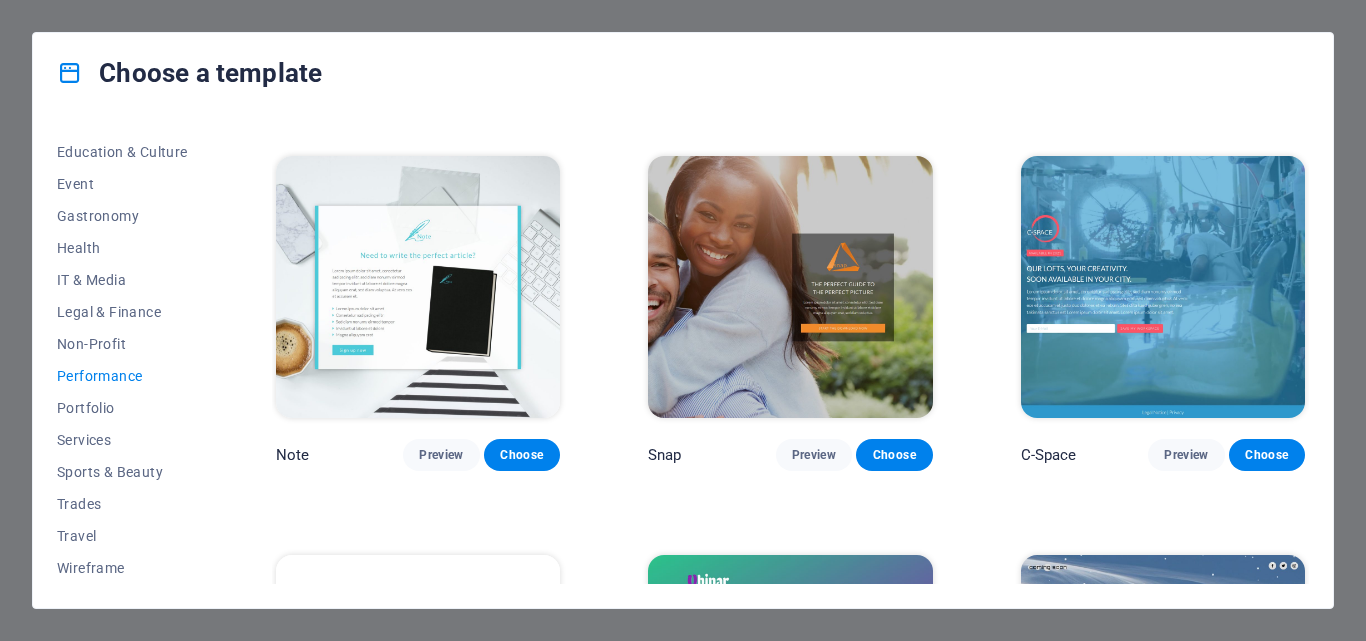 scroll, scrollTop: 1176, scrollLeft: 0, axis: vertical 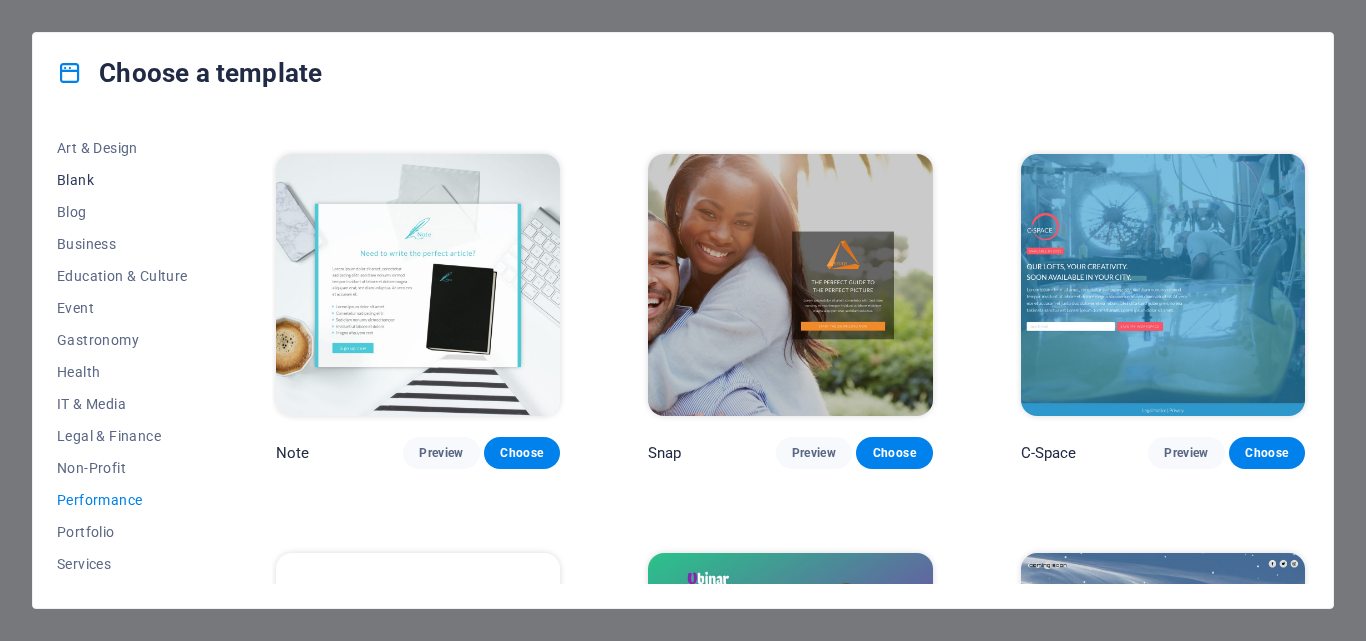 click on "Blank" at bounding box center (122, 180) 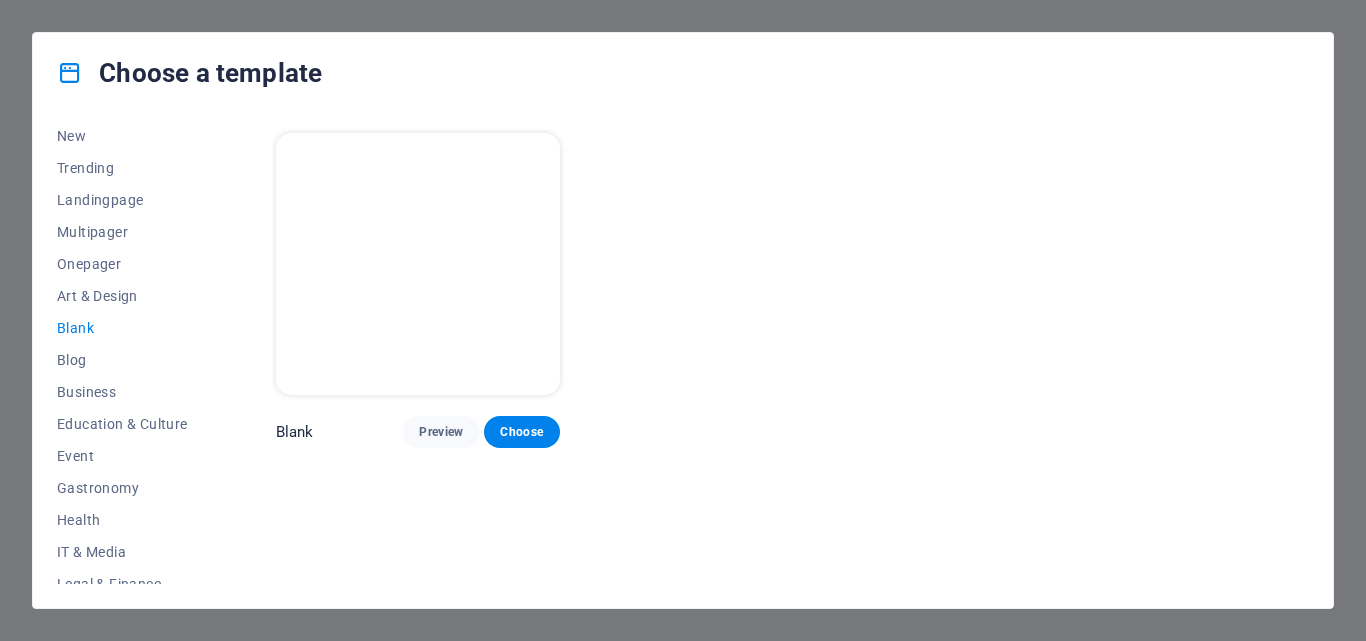 scroll, scrollTop: 72, scrollLeft: 0, axis: vertical 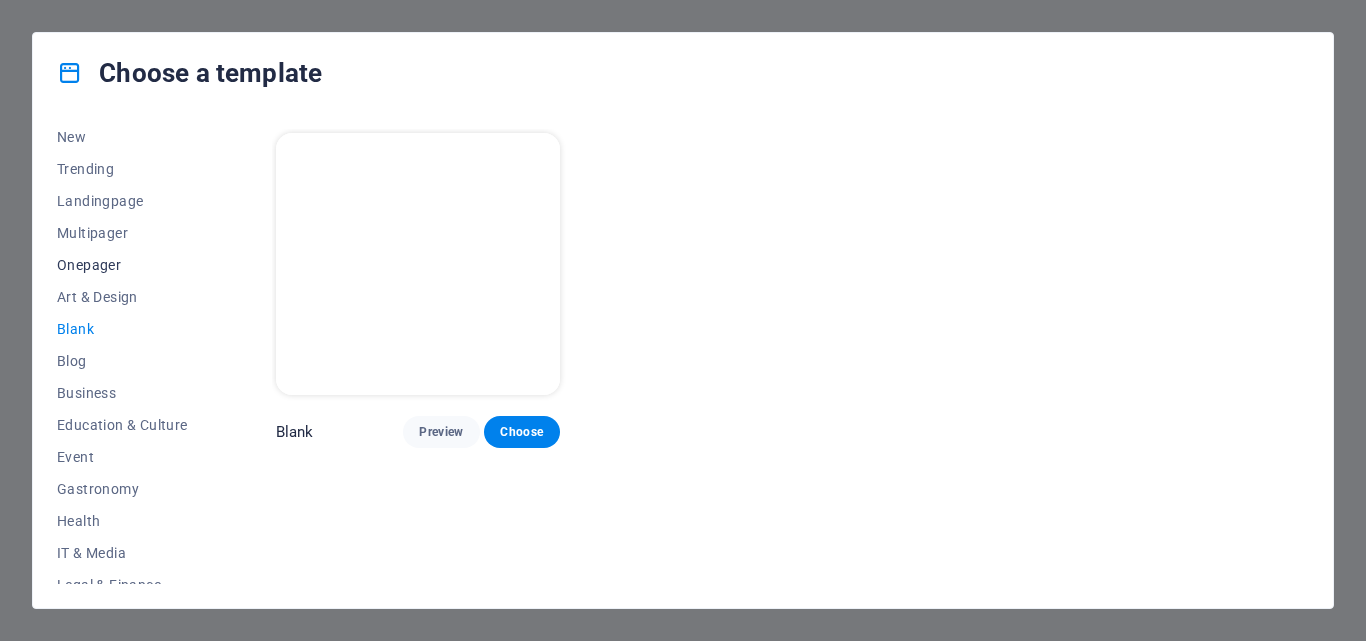 click on "Onepager" at bounding box center [122, 265] 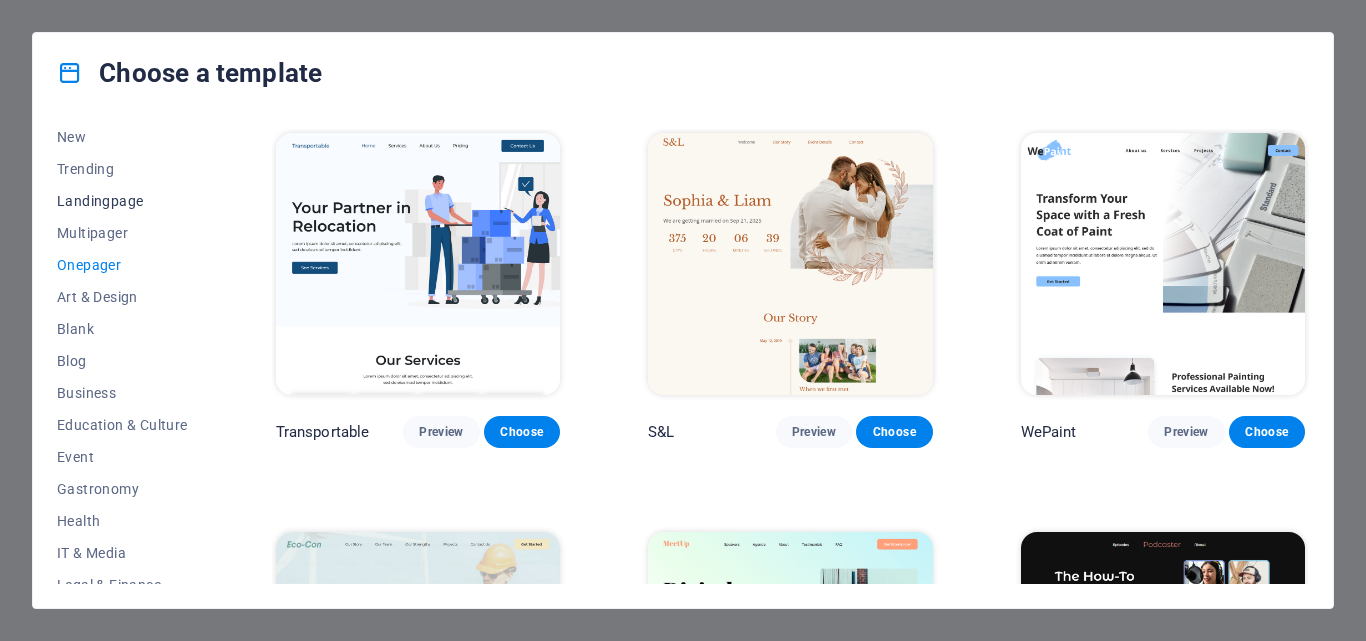 click on "Landingpage" at bounding box center [122, 201] 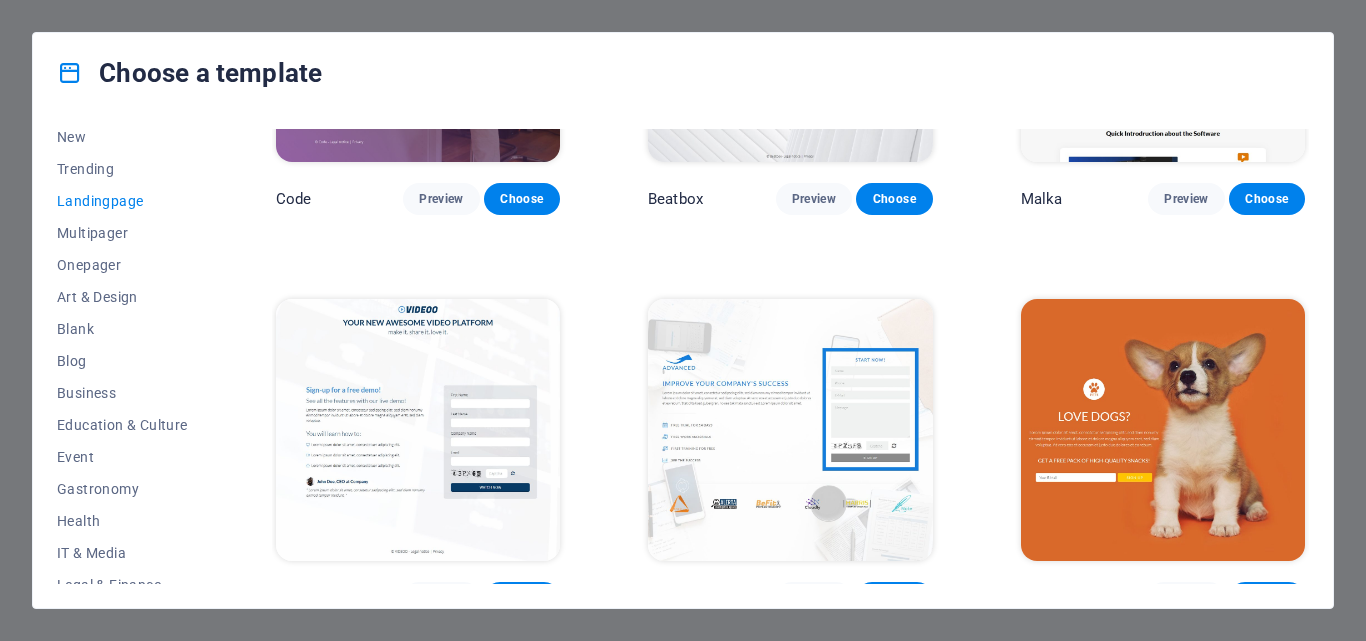 scroll, scrollTop: 447, scrollLeft: 0, axis: vertical 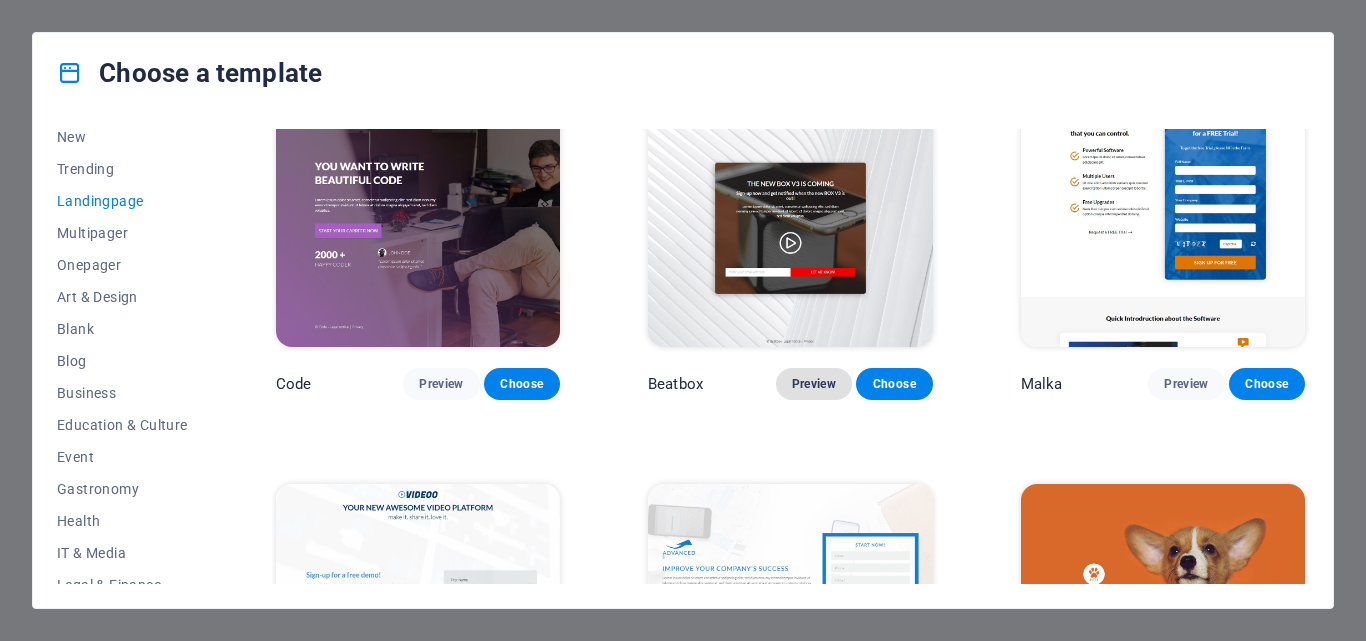 click on "Preview" at bounding box center [814, 384] 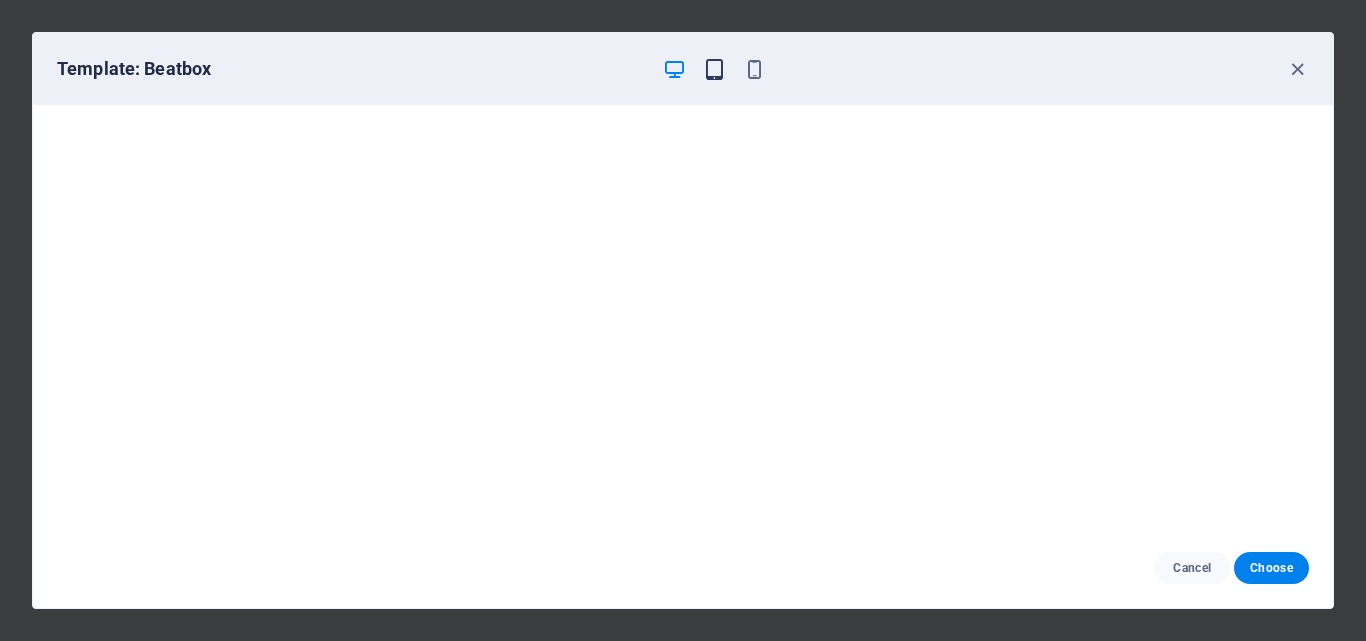click at bounding box center [714, 69] 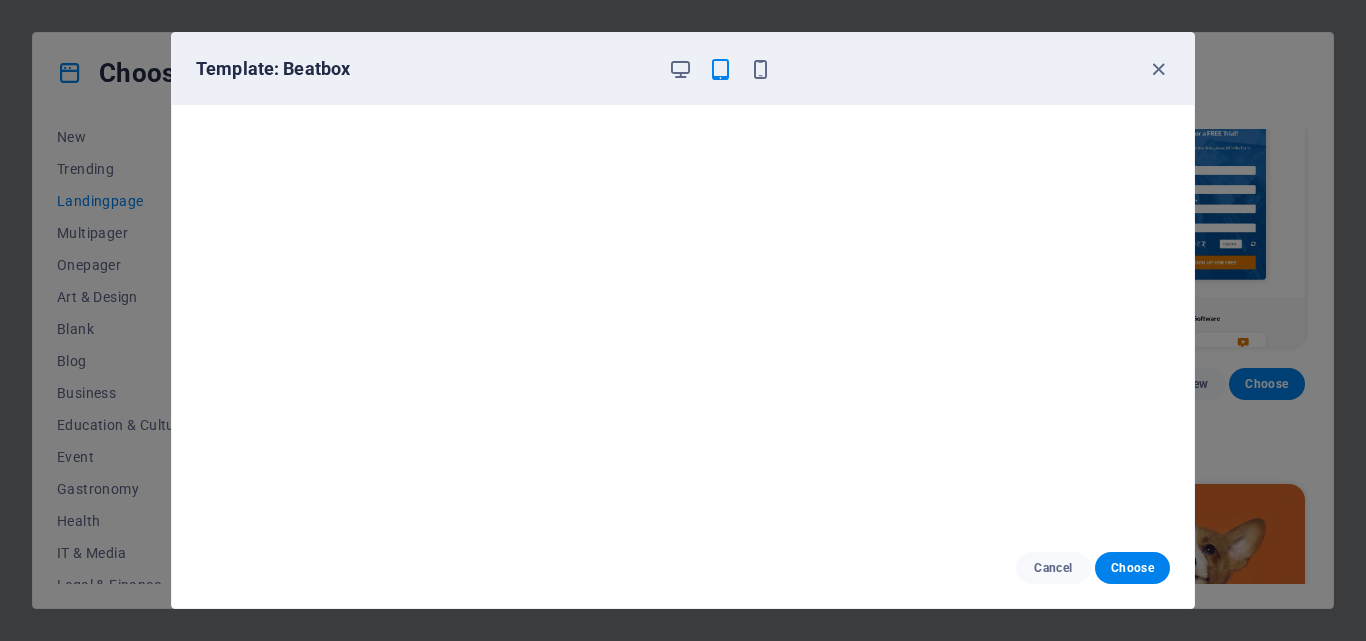 click at bounding box center (720, 69) 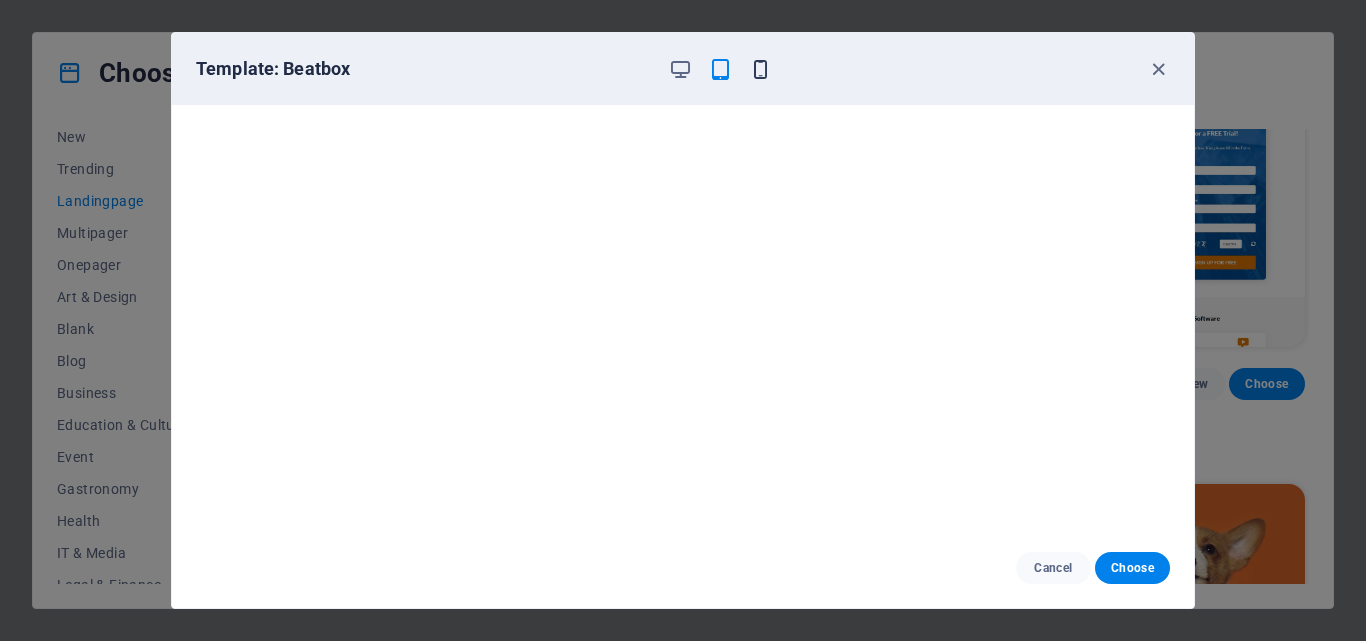 drag, startPoint x: 746, startPoint y: 64, endPoint x: 760, endPoint y: 64, distance: 14 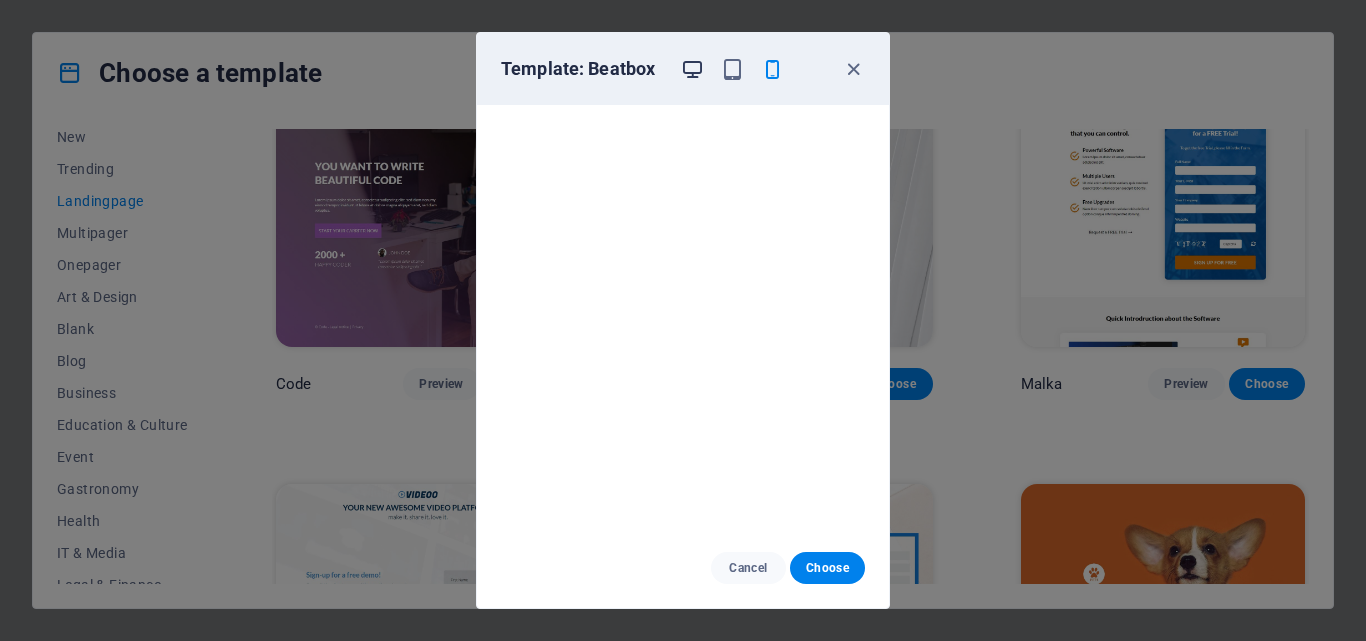 click at bounding box center [692, 69] 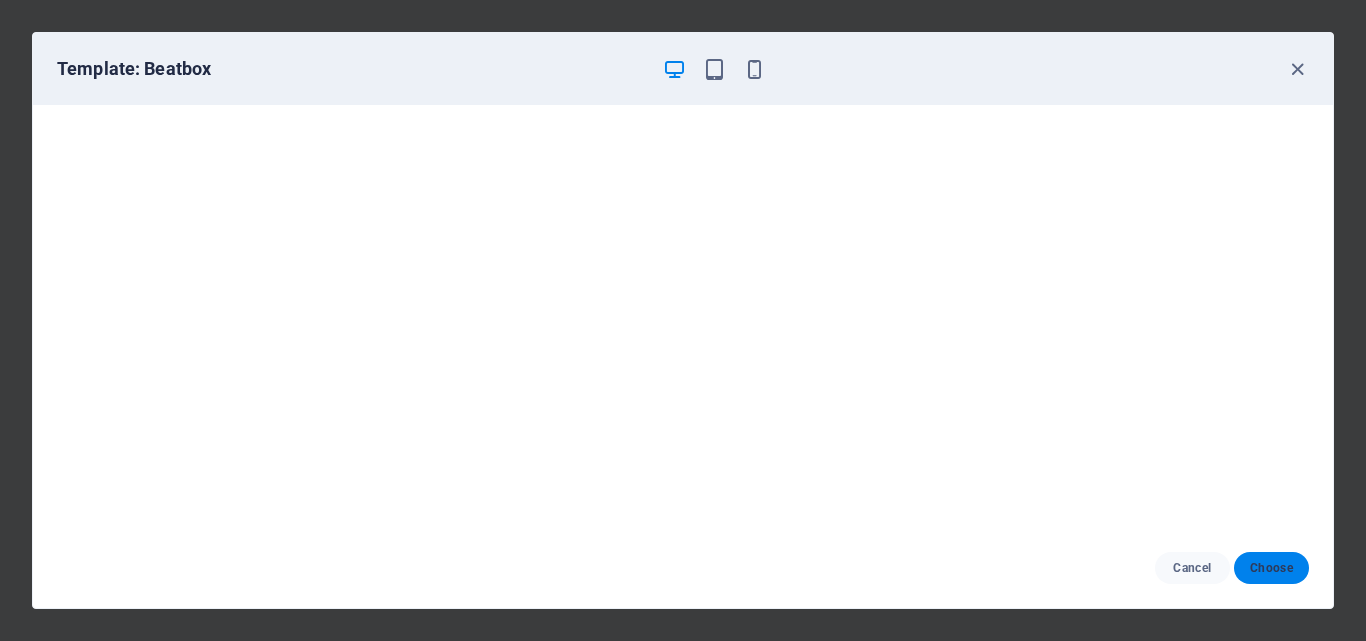 click on "Choose" at bounding box center (1271, 568) 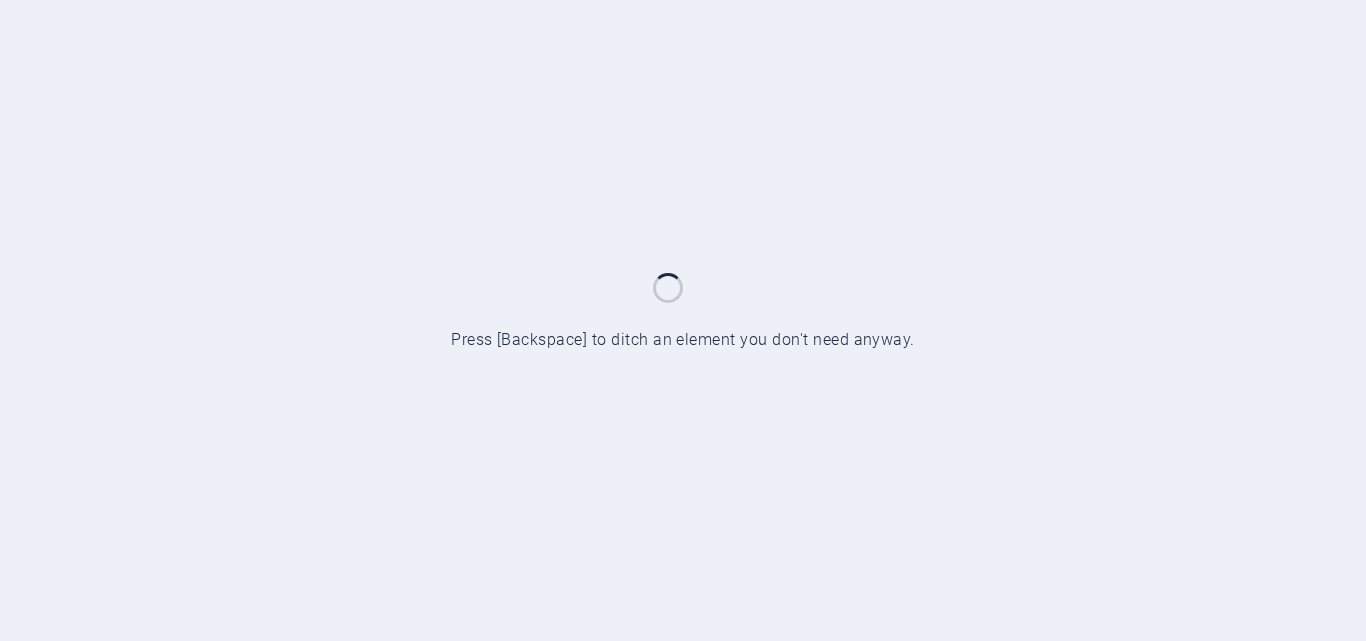 scroll, scrollTop: 0, scrollLeft: 0, axis: both 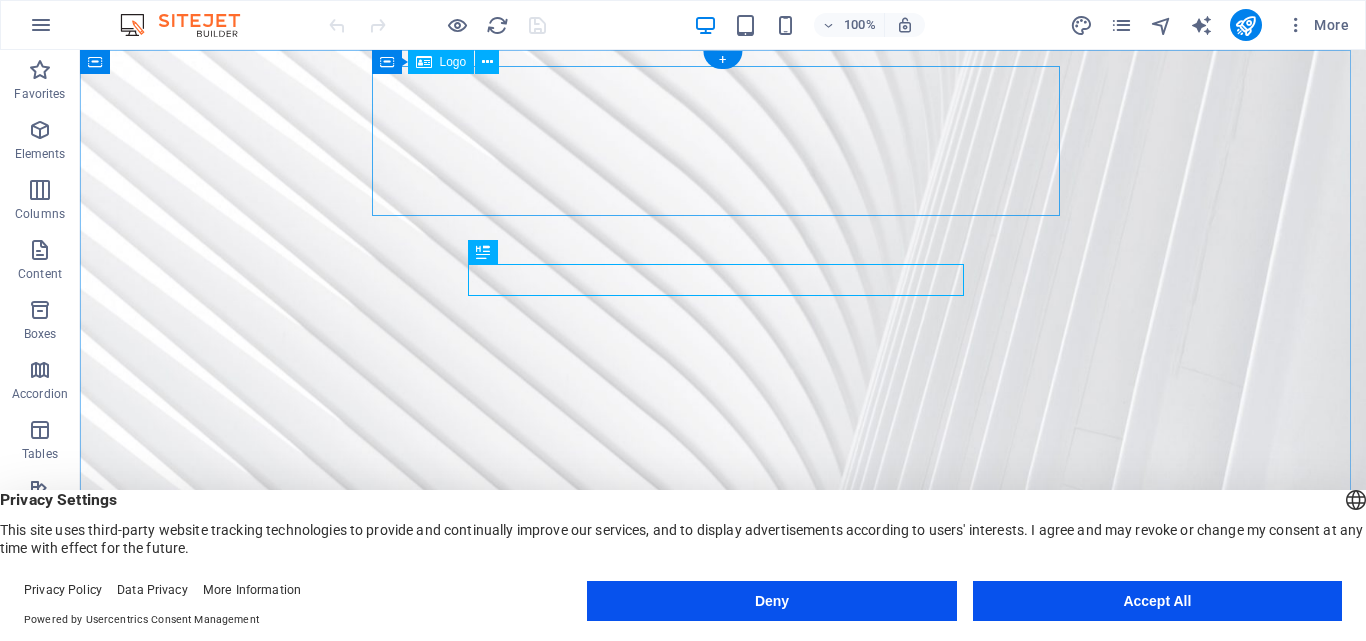 click at bounding box center [723, 923] 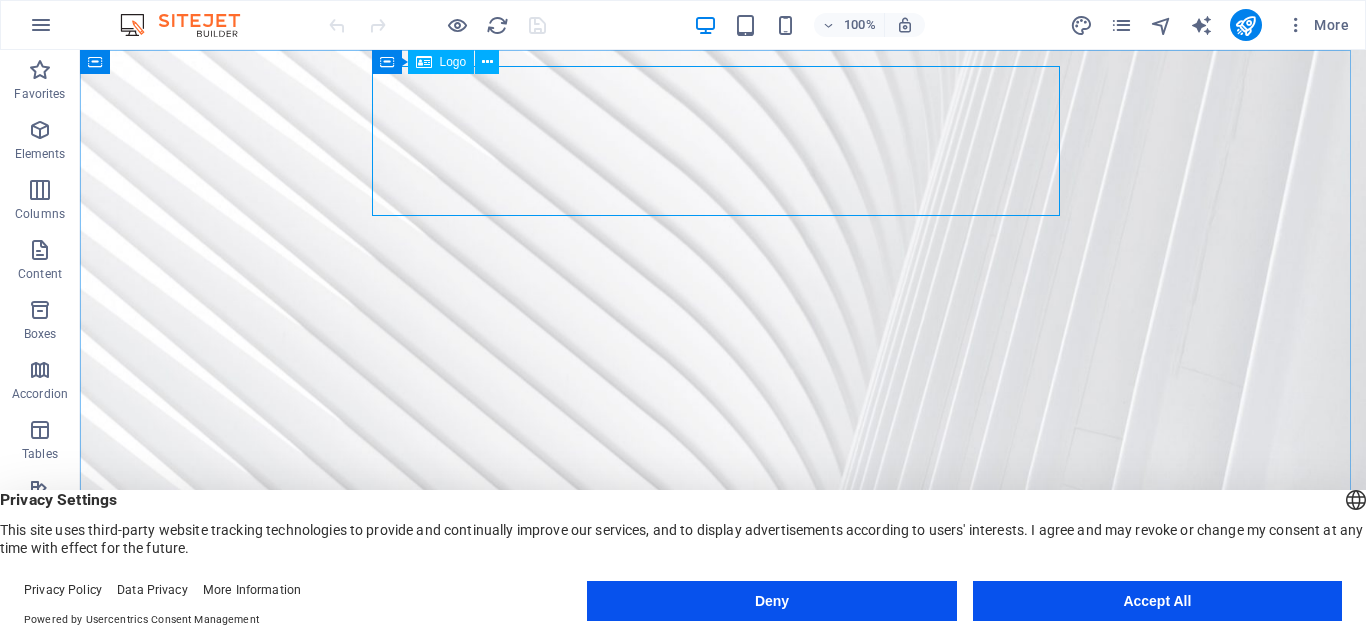click on "Logo" at bounding box center (453, 62) 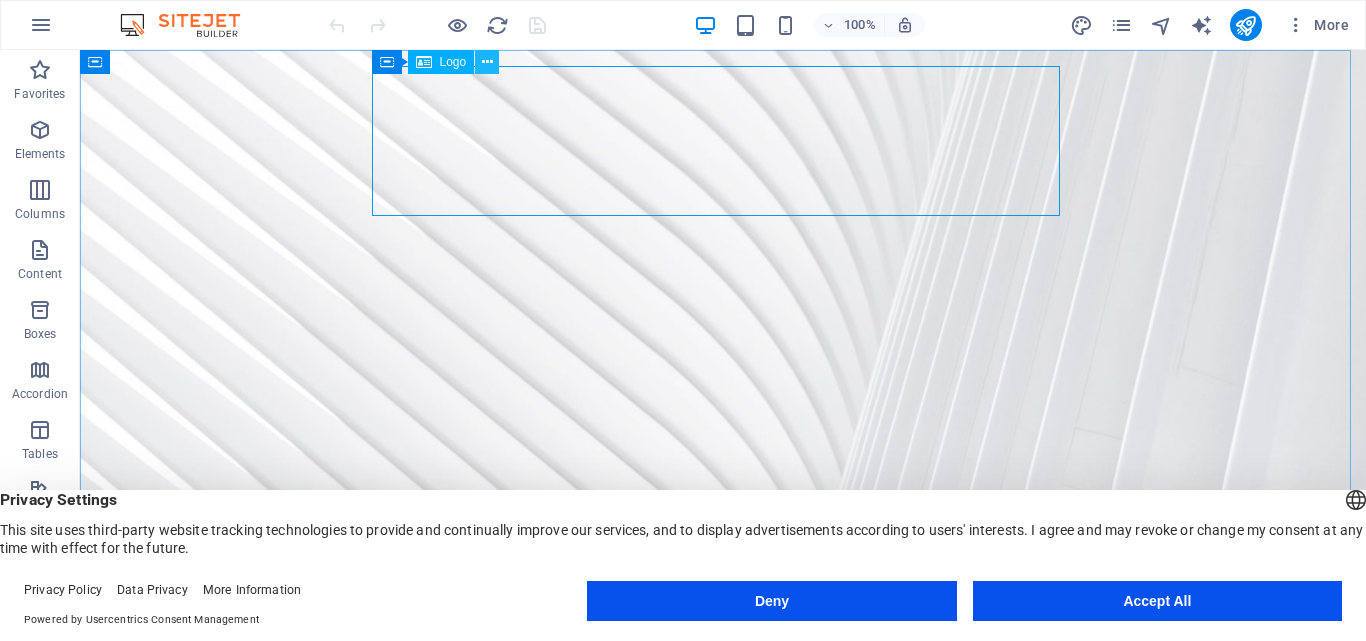 click at bounding box center [487, 62] 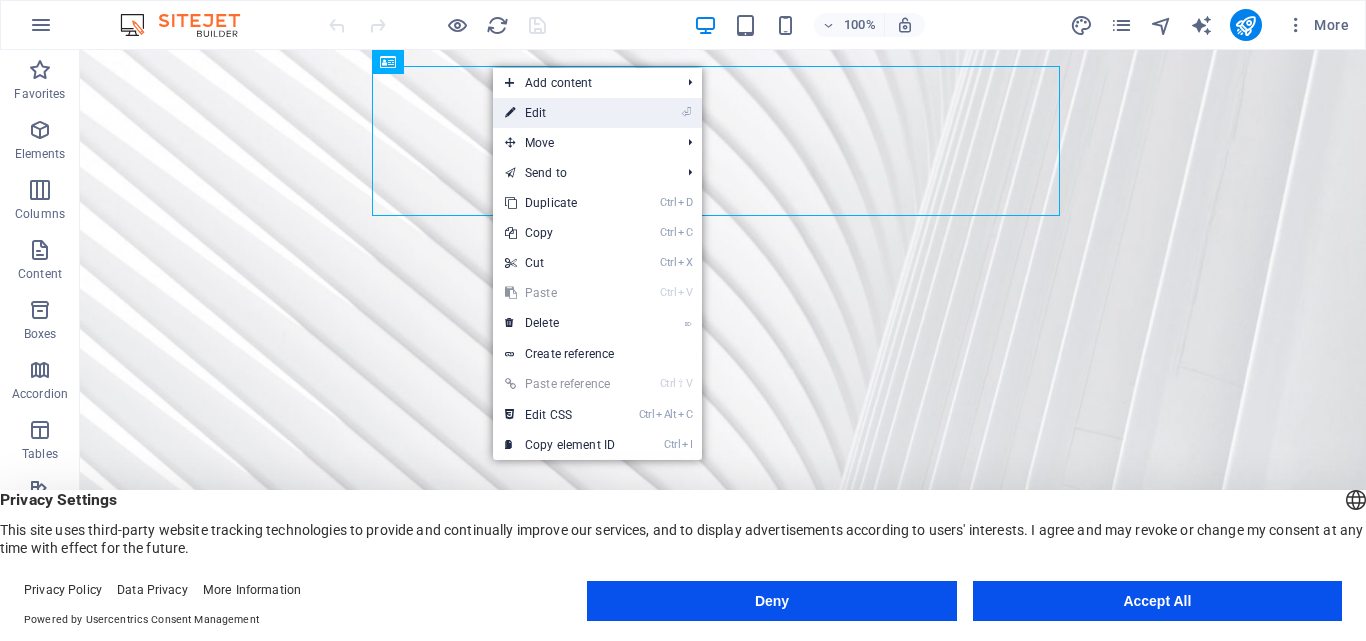 click on "⏎  Edit" at bounding box center (560, 113) 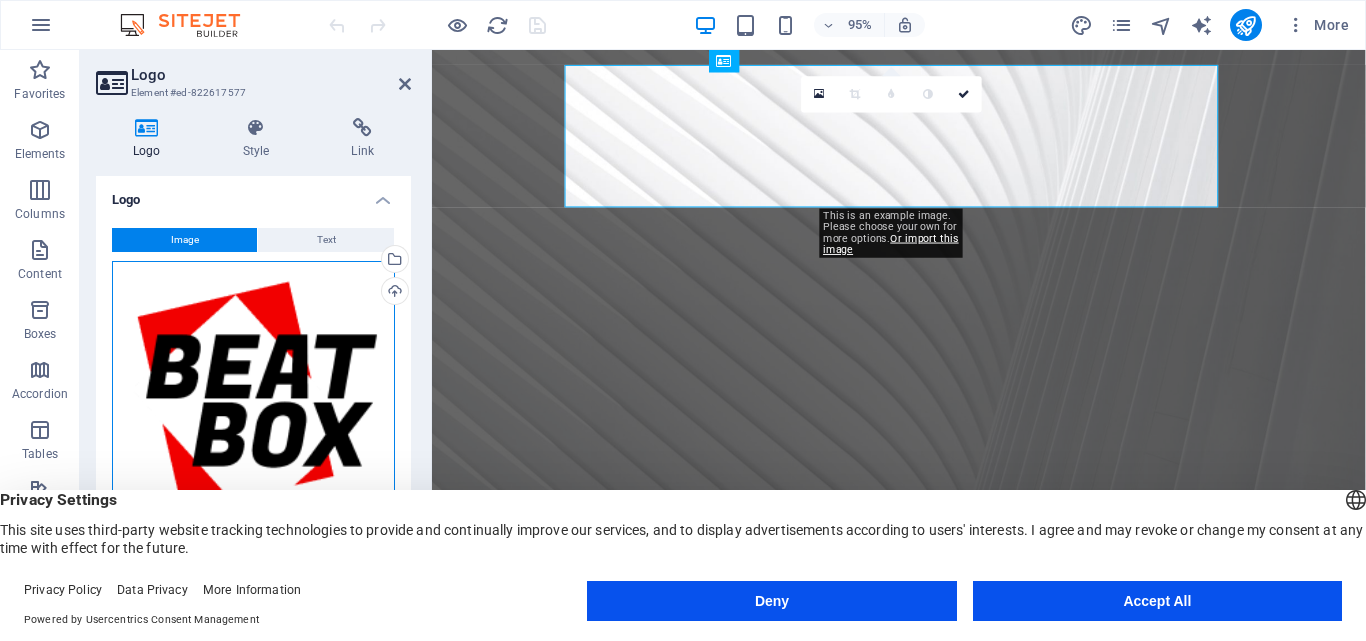 click on "Drag files here, click to choose files or select files from Files or our free stock photos & videos" at bounding box center (253, 402) 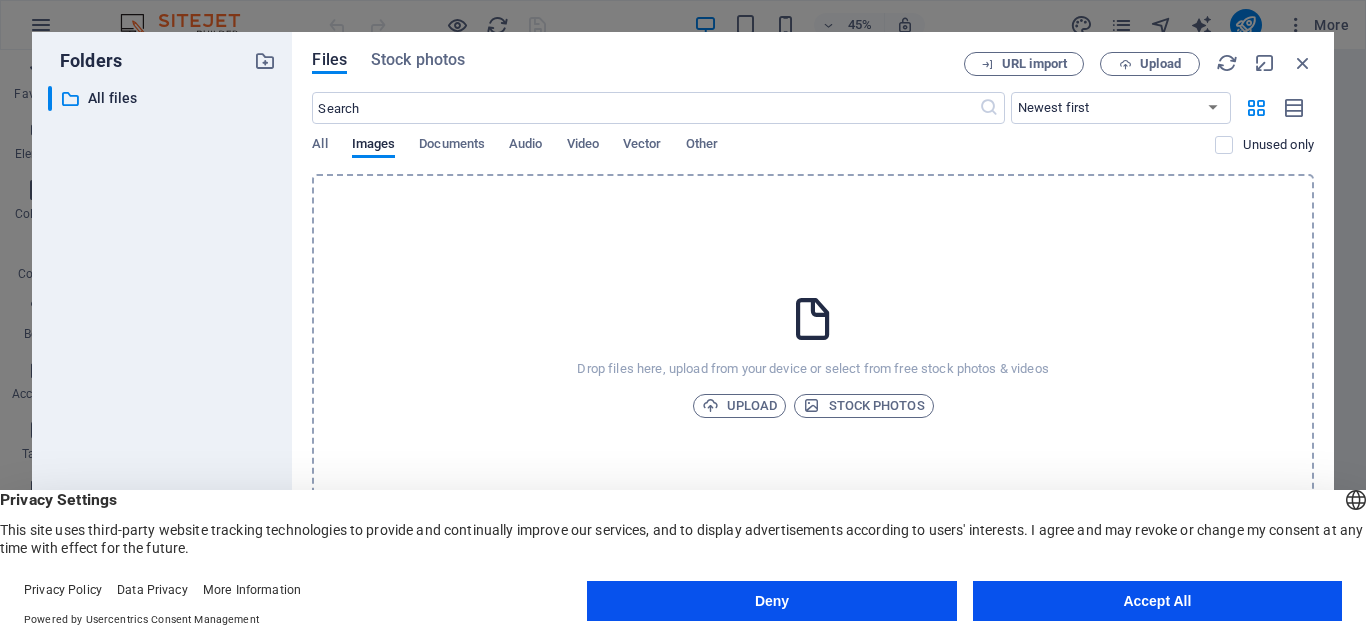 click on "Drop files here, upload from your device or select from free stock photos & videos Upload Stock photos" at bounding box center (813, 355) 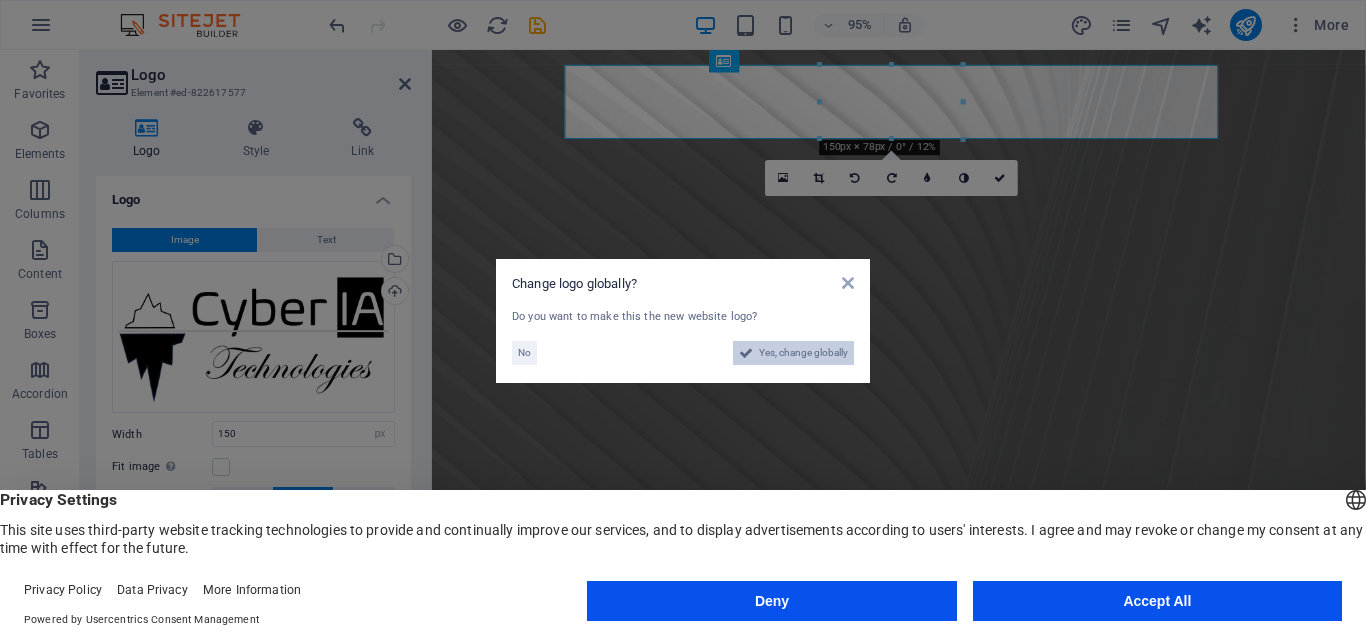 click on "Yes, change globally" at bounding box center [803, 353] 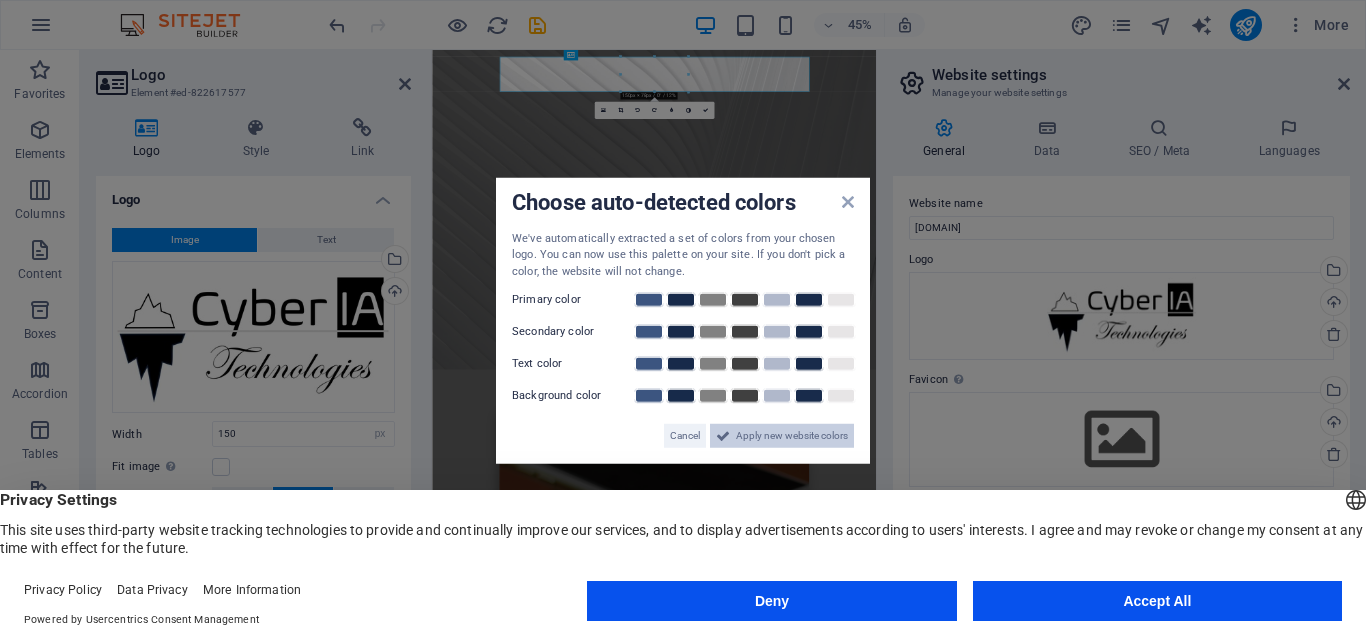 click on "Apply new website colors" at bounding box center (792, 436) 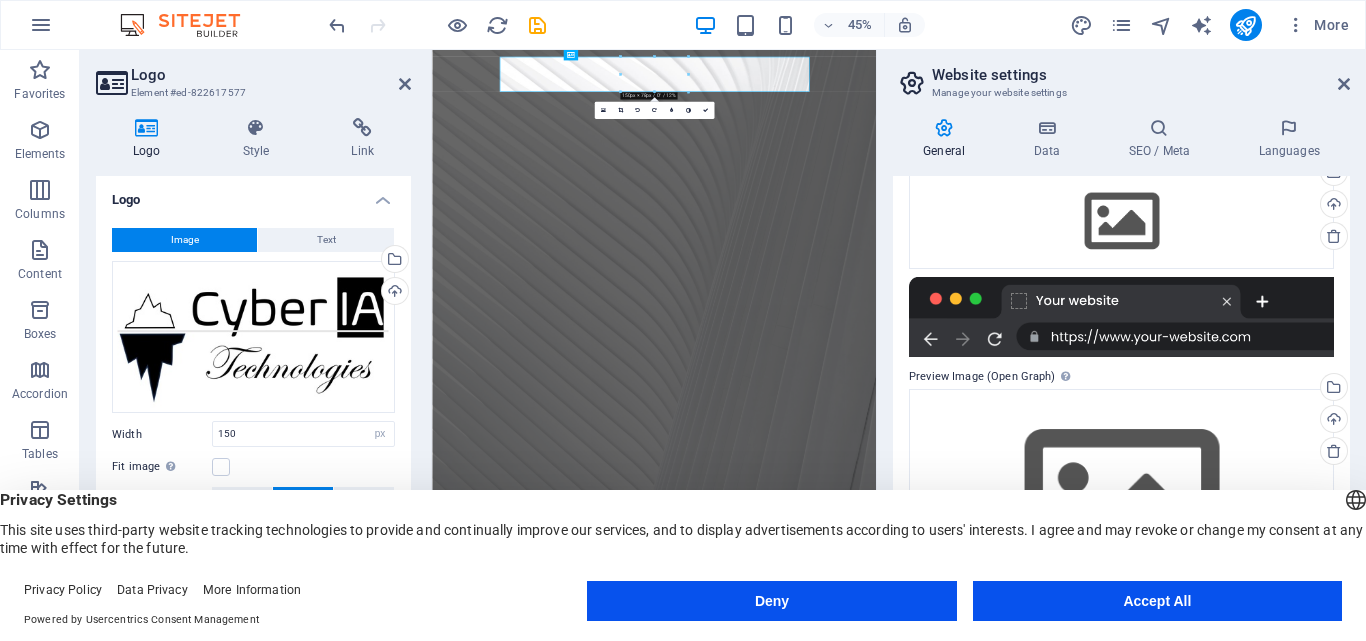scroll, scrollTop: 259, scrollLeft: 0, axis: vertical 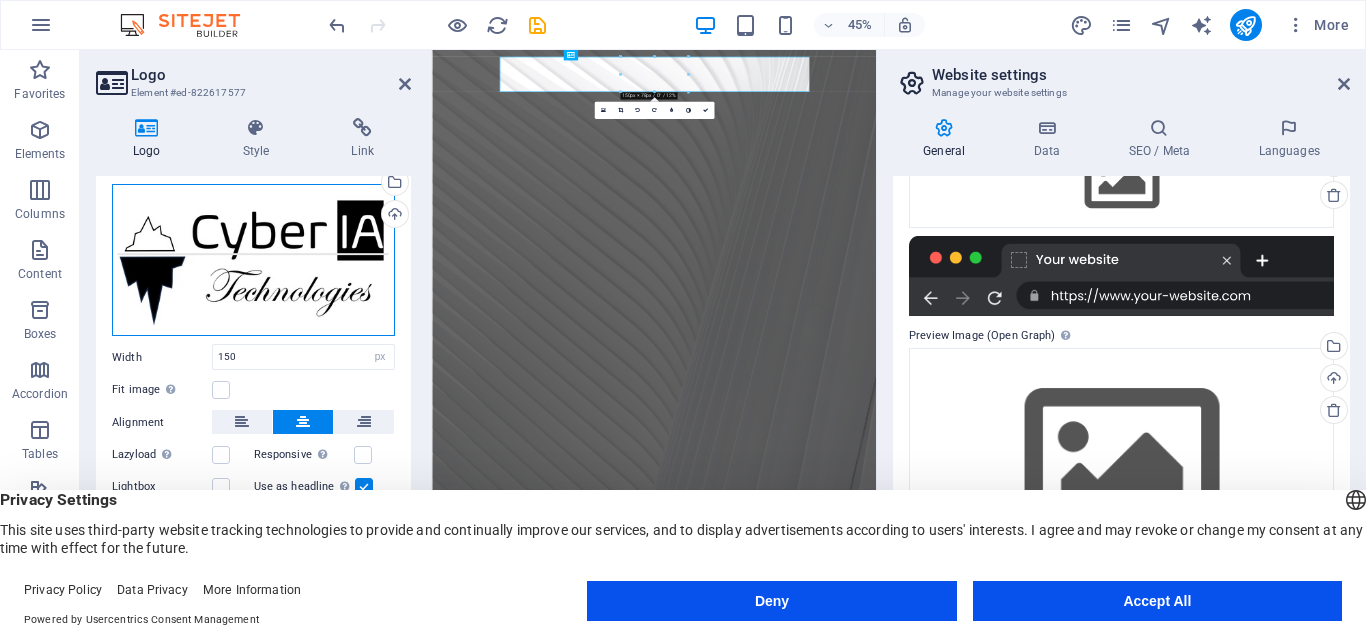 click on "Drag files here, click to choose files or select files from Files or our free stock photos & videos" at bounding box center (253, 260) 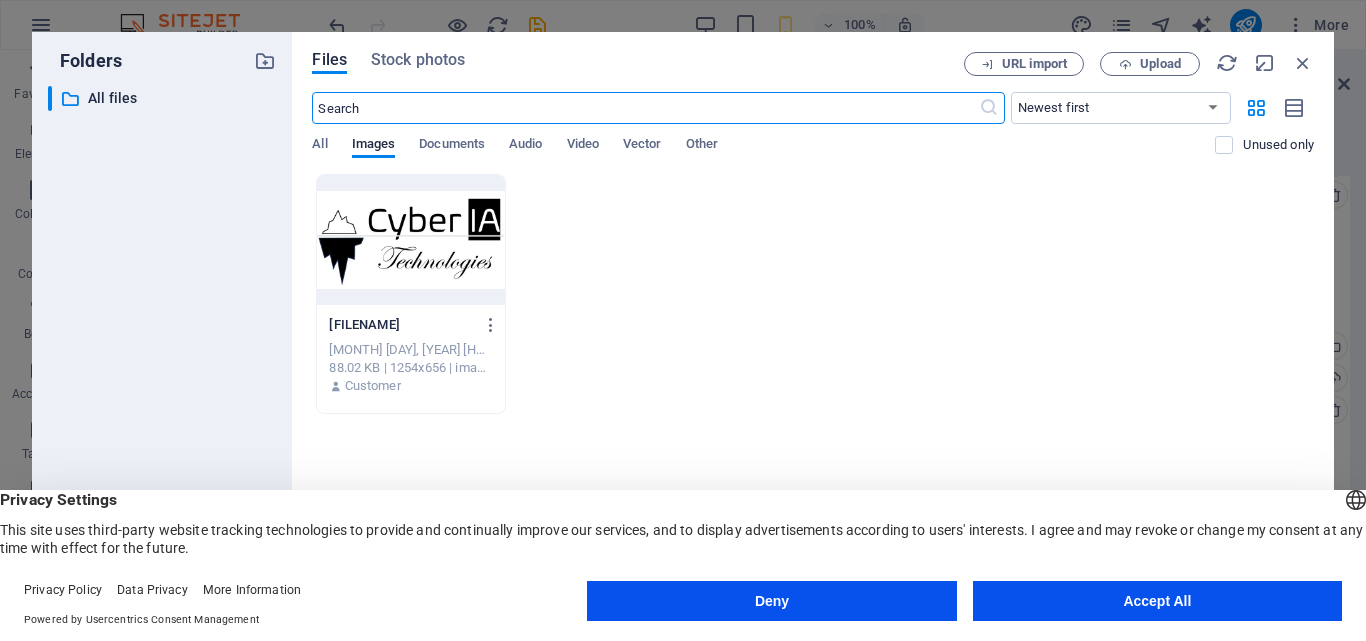 scroll, scrollTop: 398, scrollLeft: 0, axis: vertical 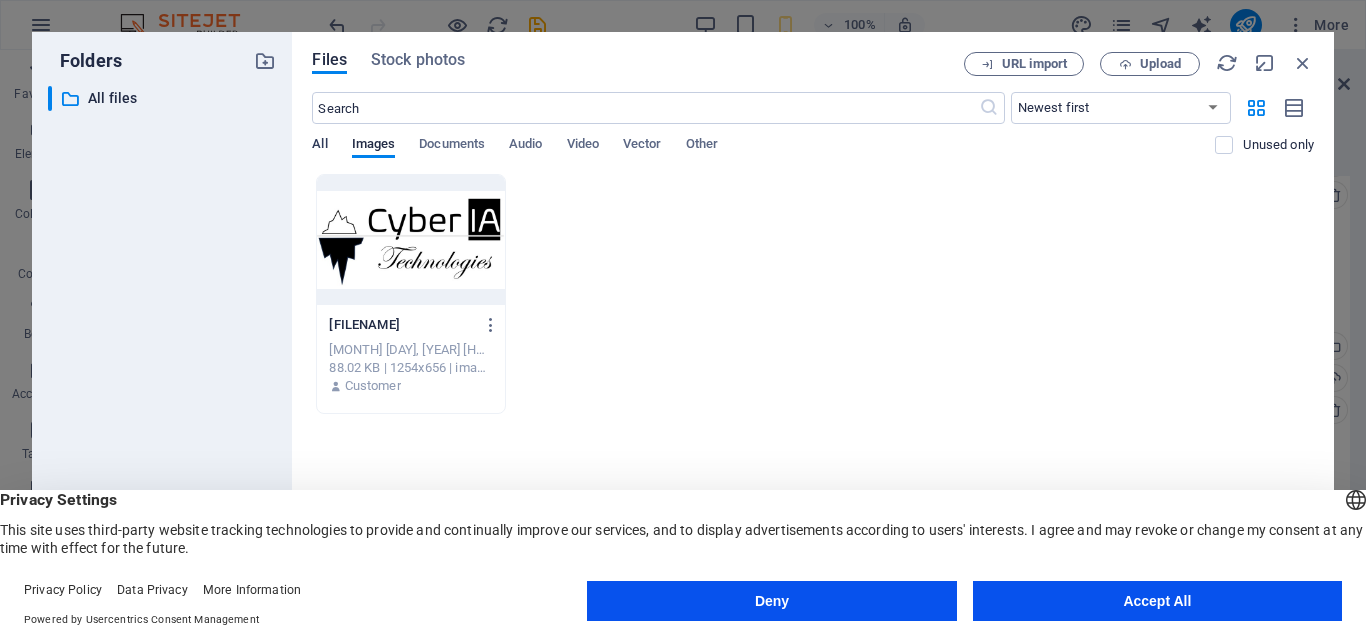 click on "All" at bounding box center [319, 146] 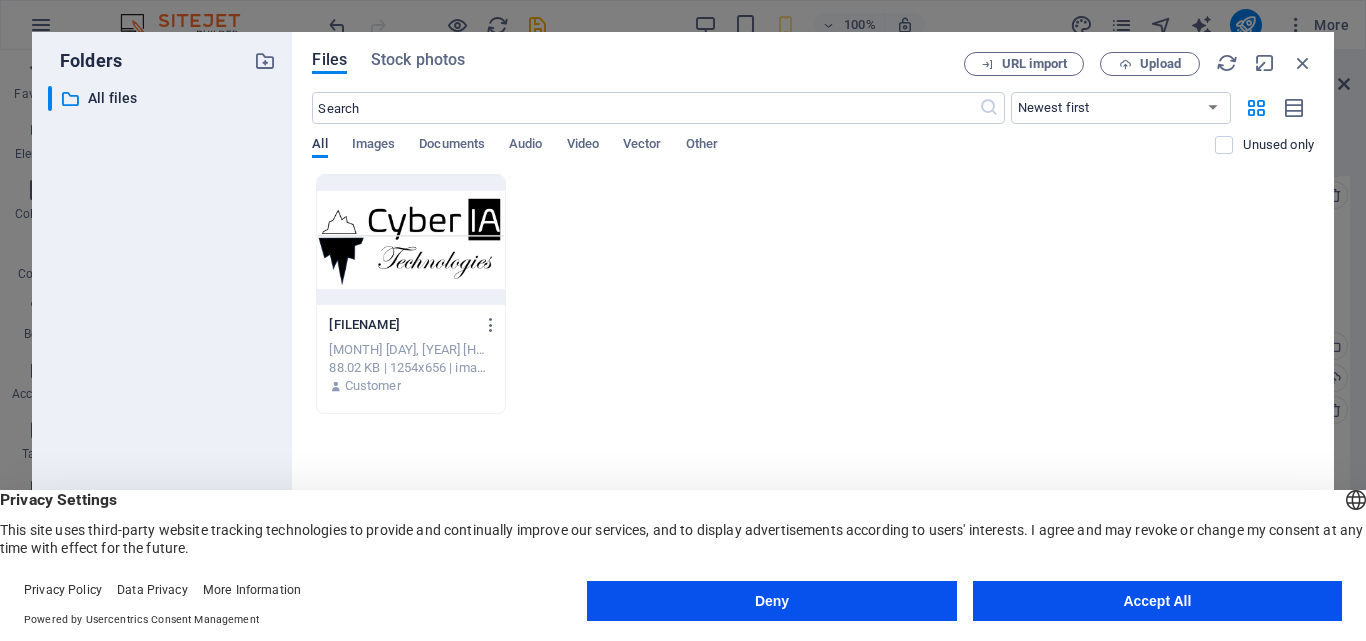 click on "All" at bounding box center [319, 146] 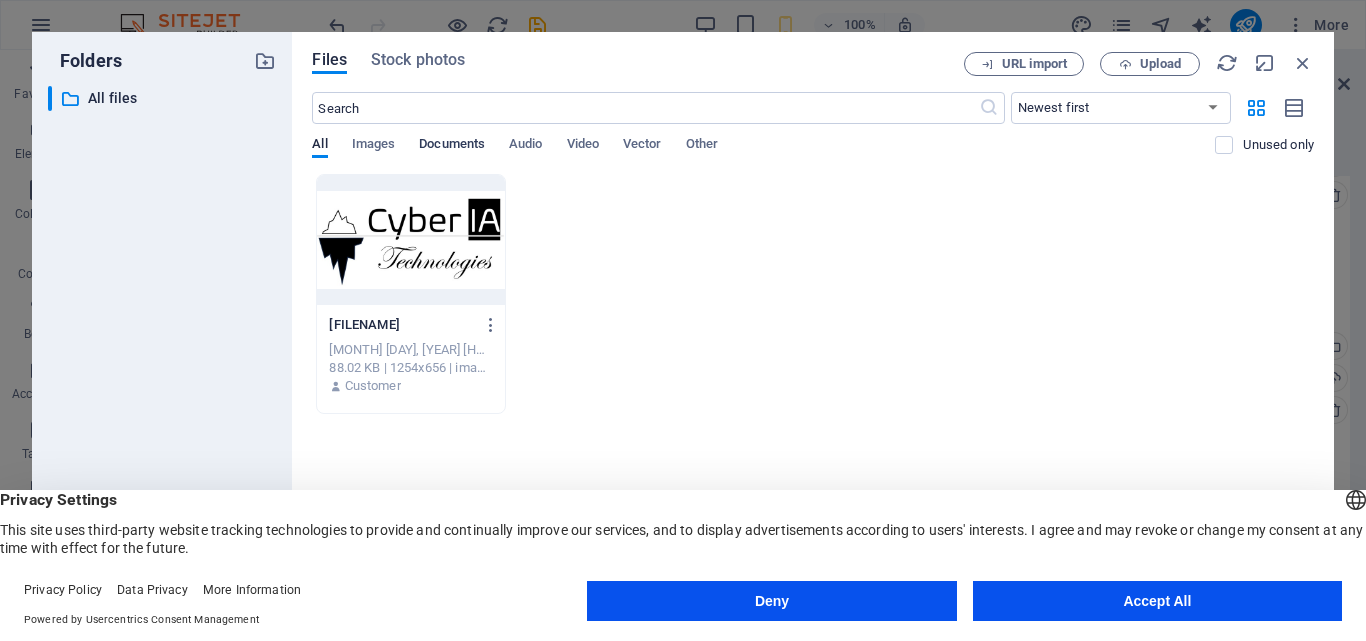 click on "Documents" at bounding box center [452, 146] 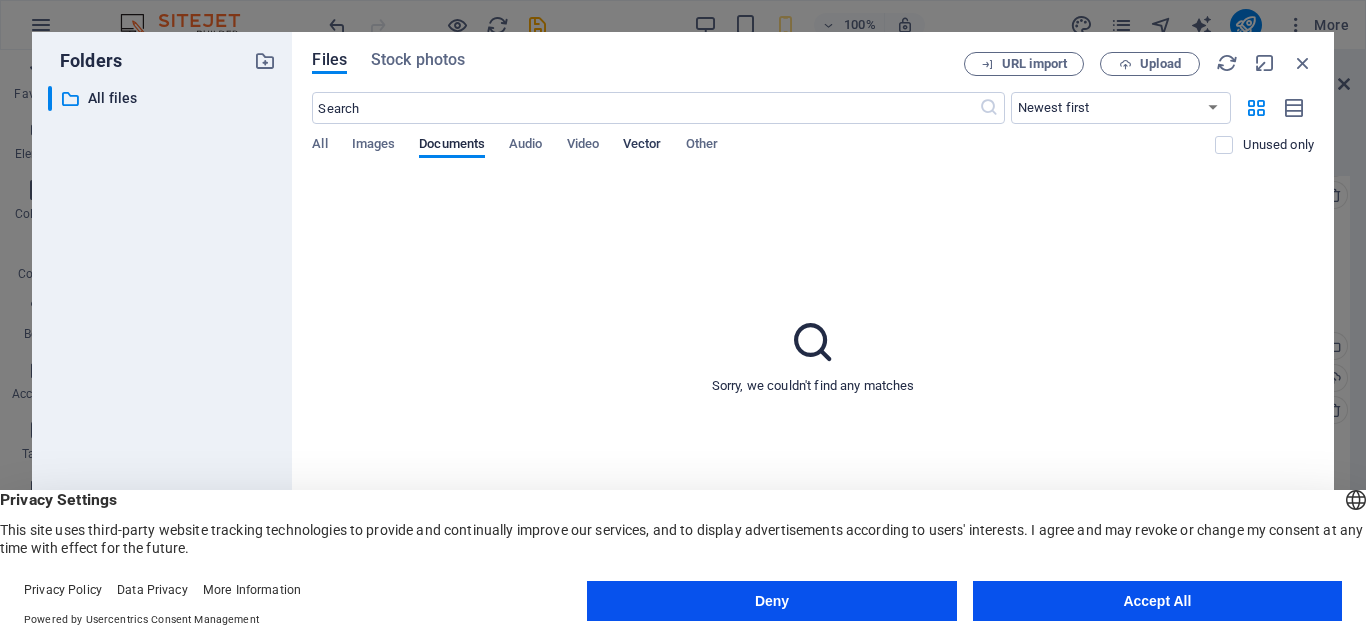 click on "Vector" at bounding box center [642, 146] 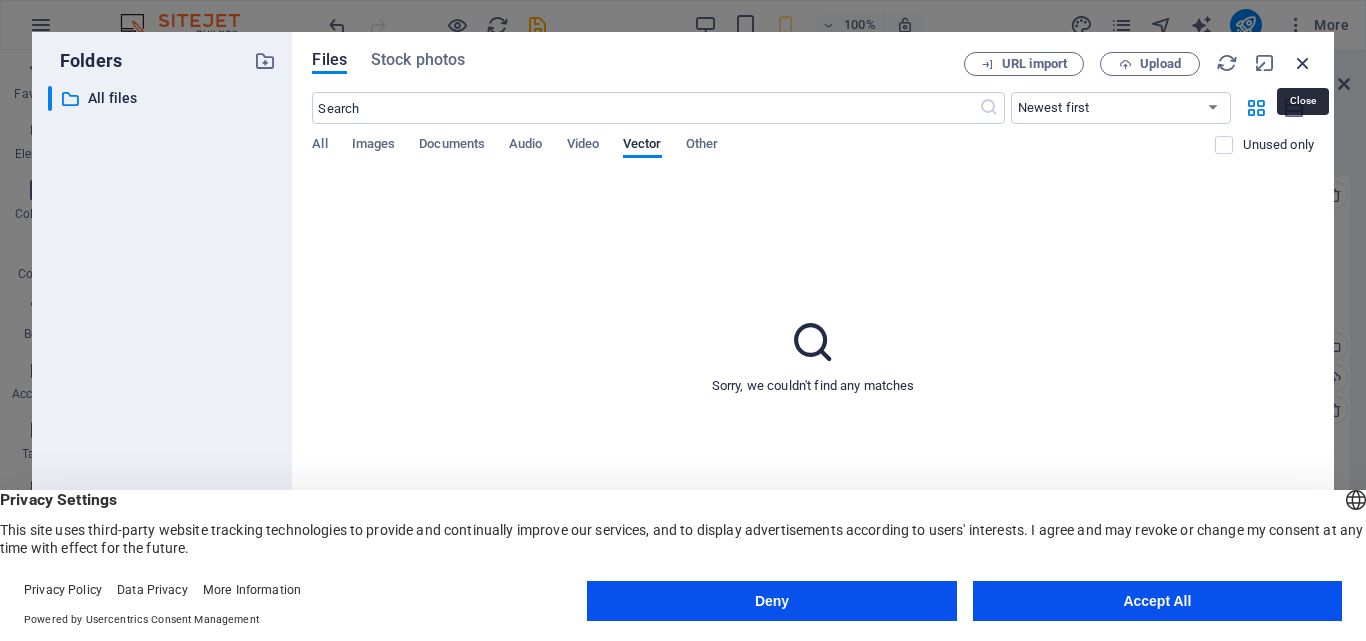 click at bounding box center (1303, 63) 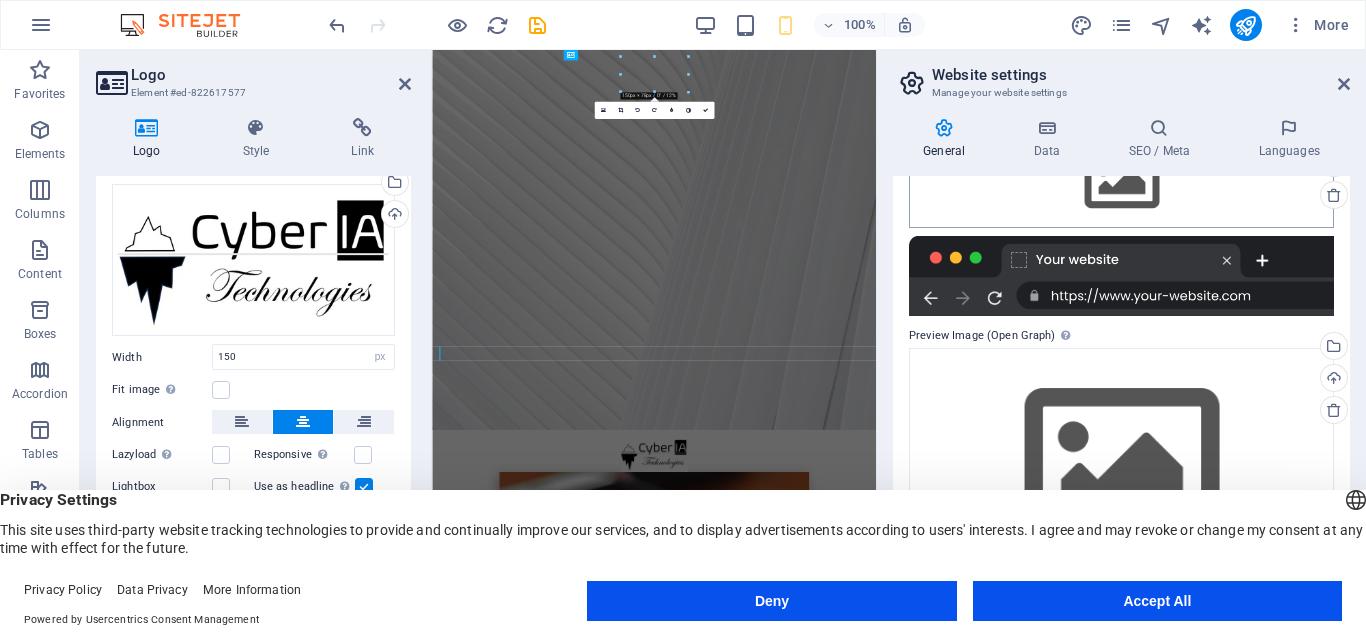scroll, scrollTop: 0, scrollLeft: 0, axis: both 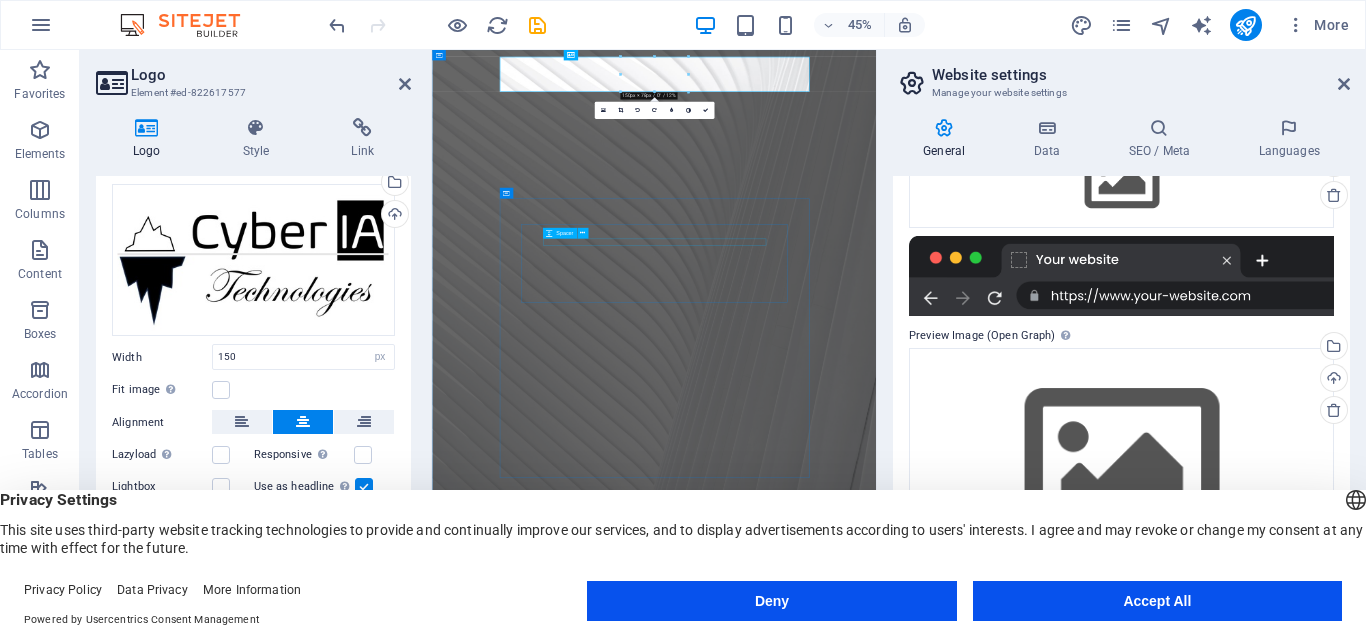 click at bounding box center (926, 2095) 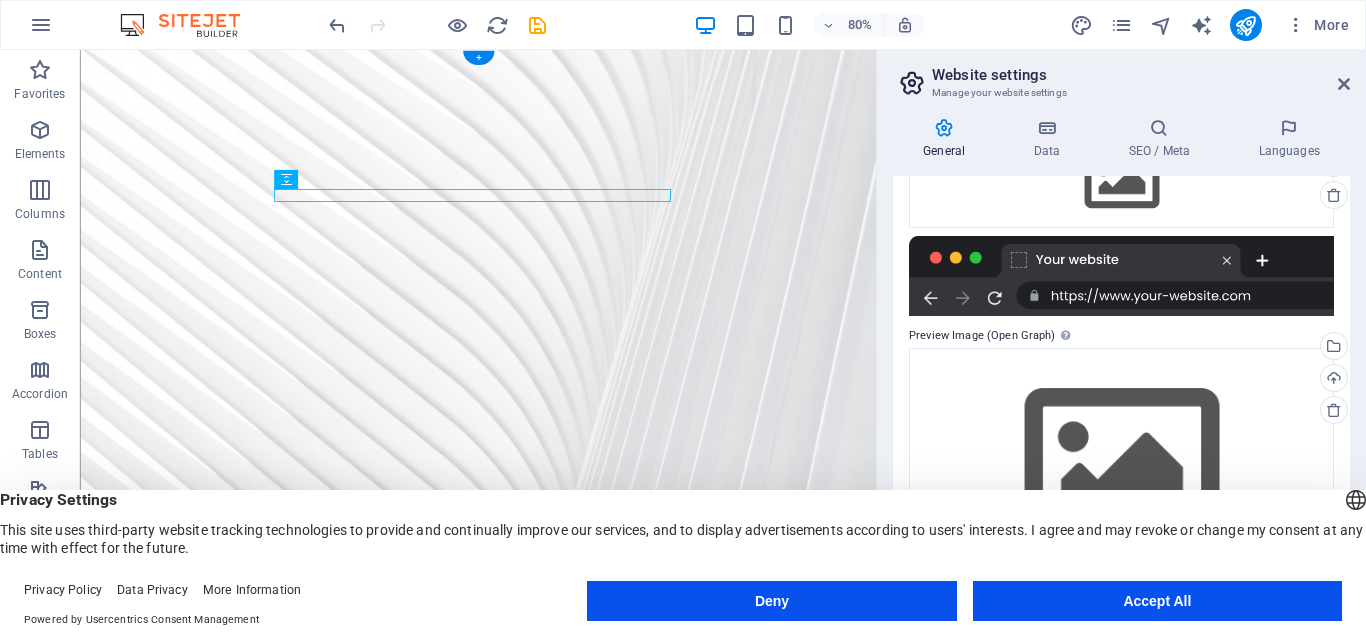 click at bounding box center (577, 671) 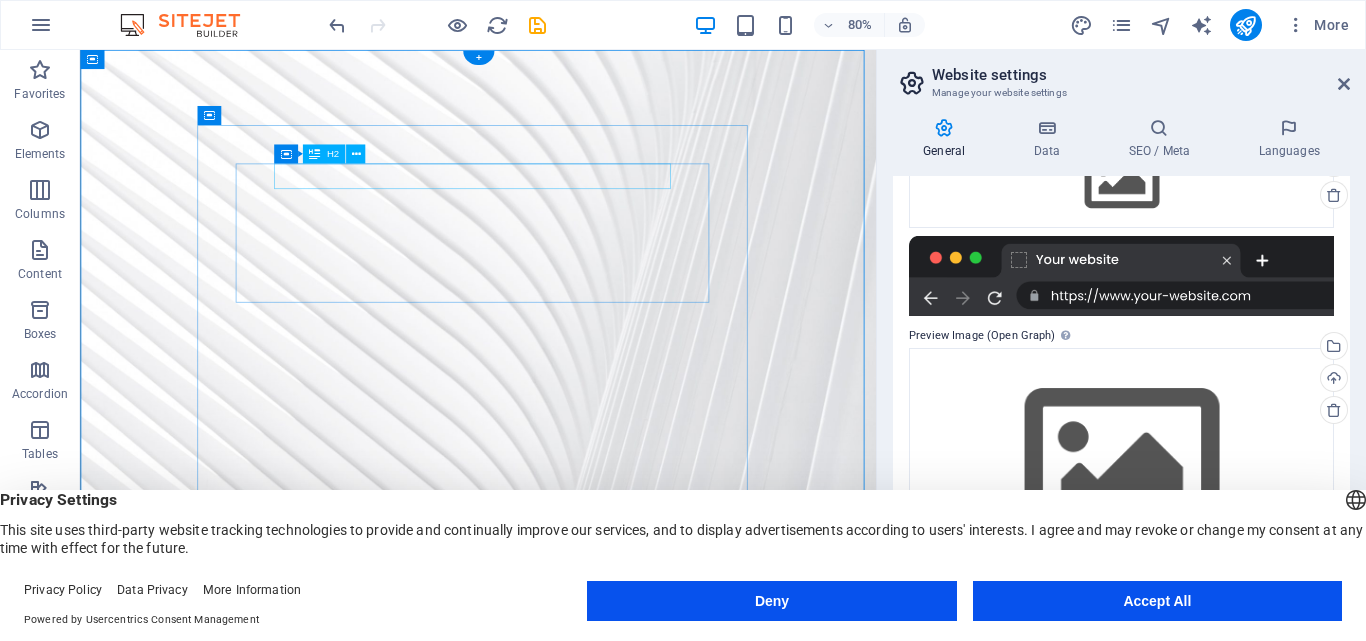 click on "The new BOX V3 is coming" at bounding box center (578, 2071) 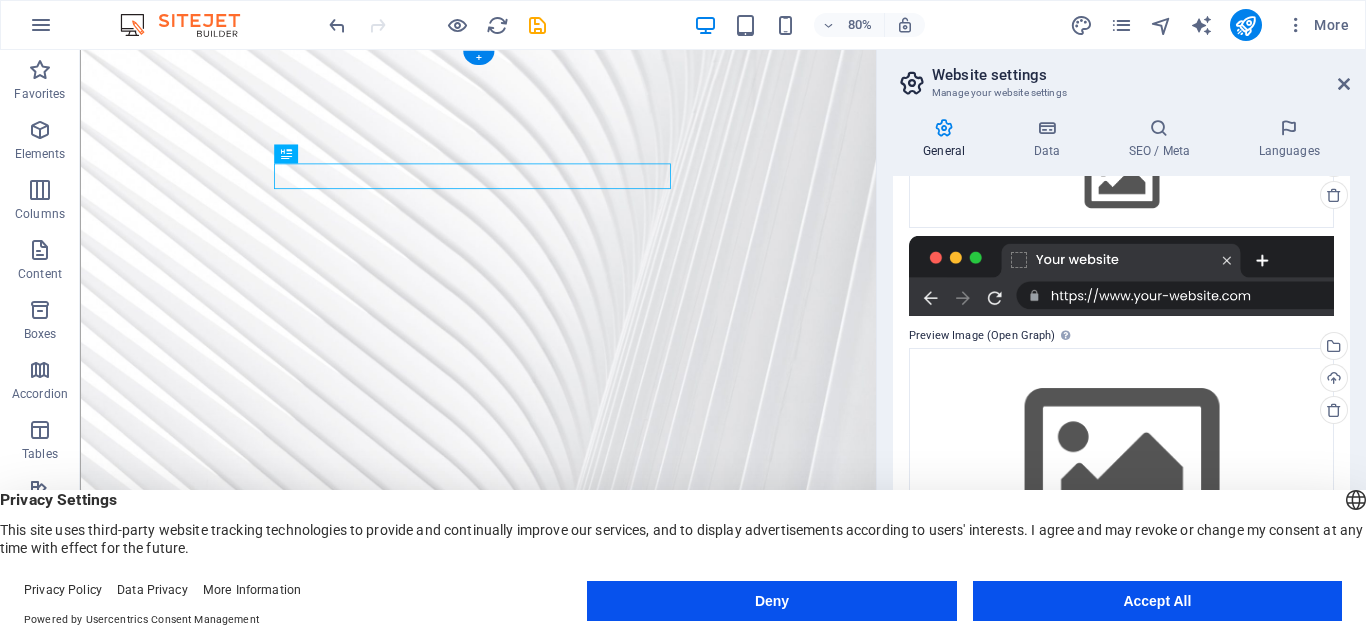 click at bounding box center (578, 1696) 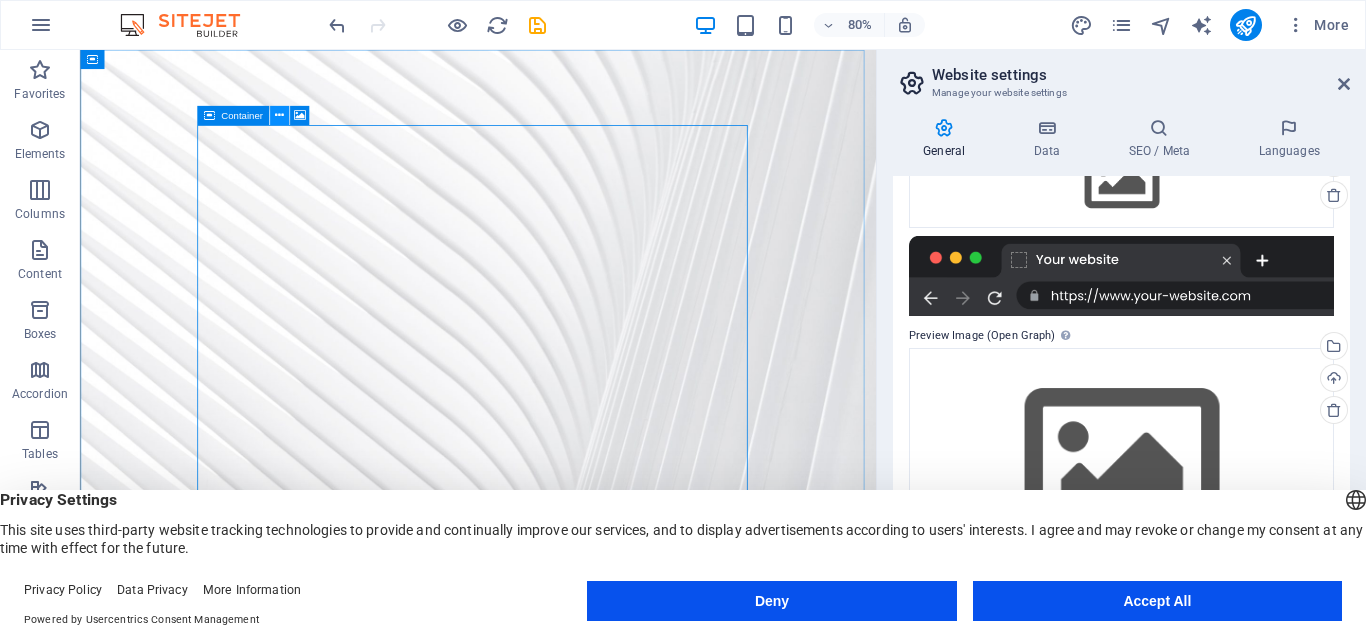 click at bounding box center [279, 115] 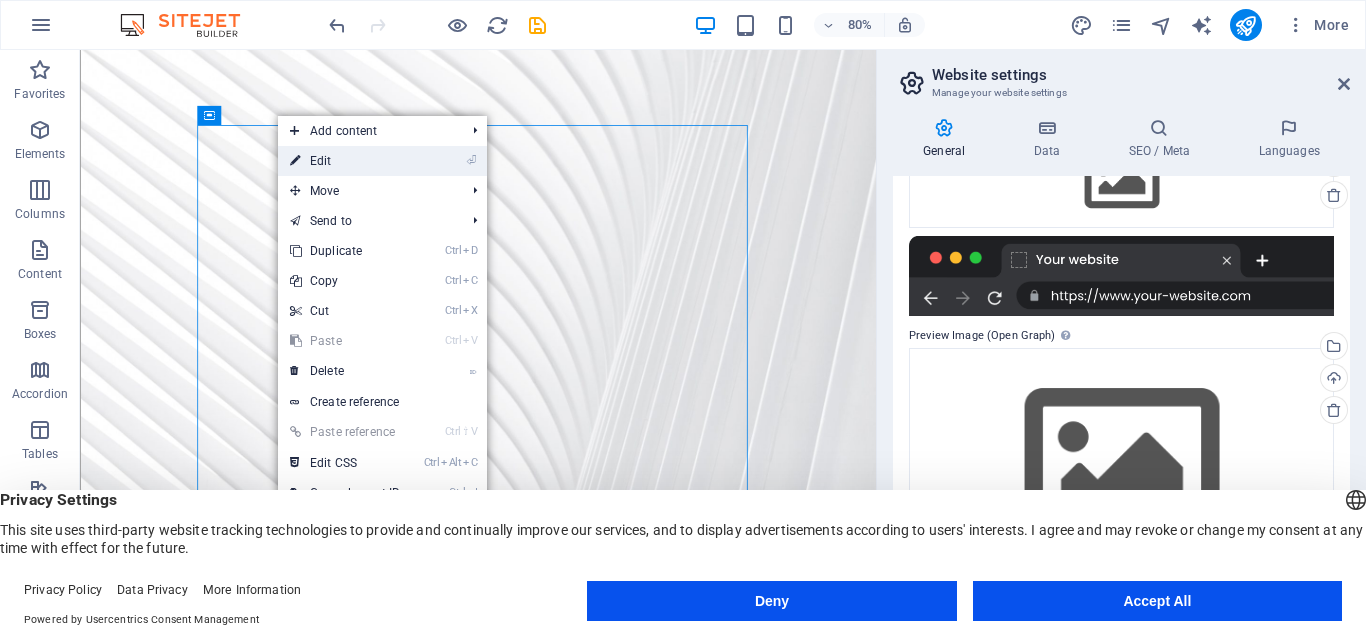 click on "⏎  Edit" at bounding box center (345, 161) 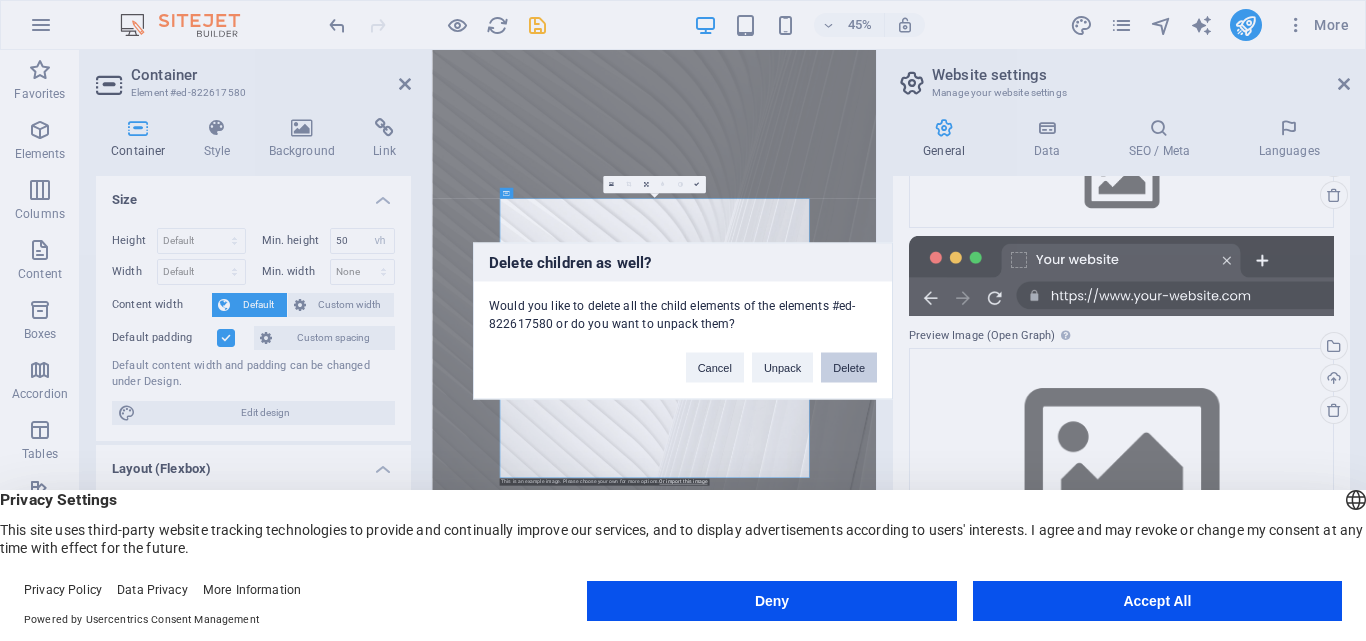 click on "Delete" at bounding box center [849, 367] 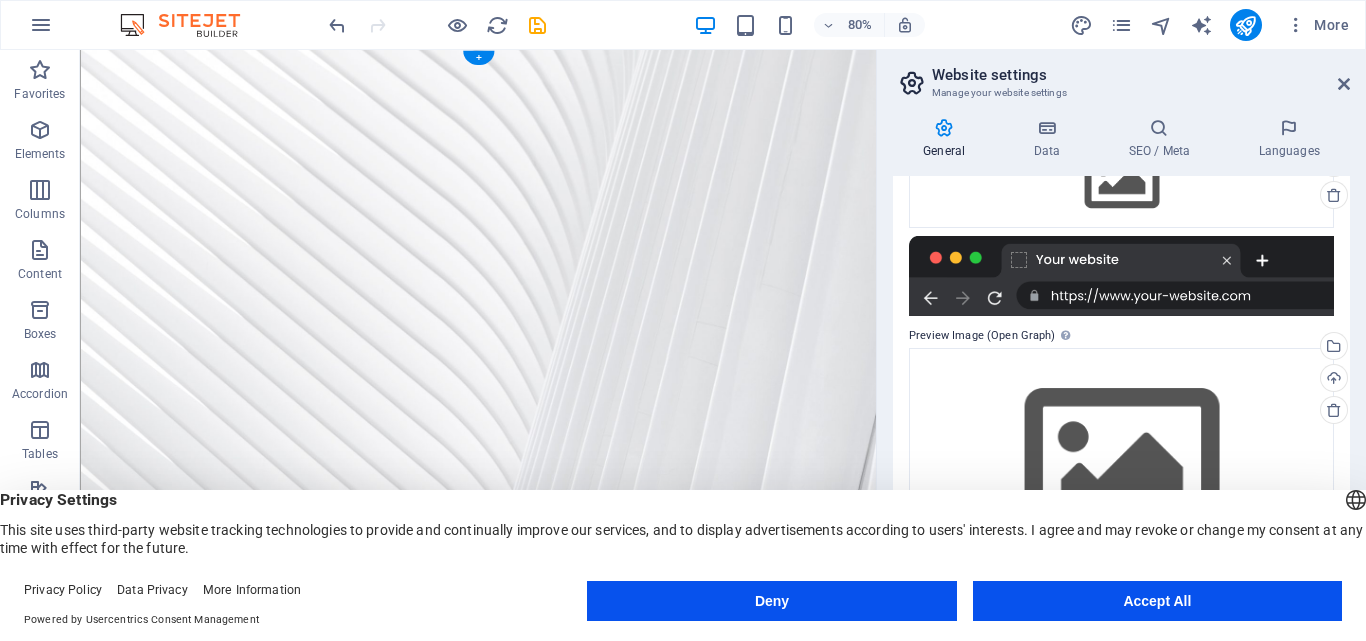 click at bounding box center [577, 399] 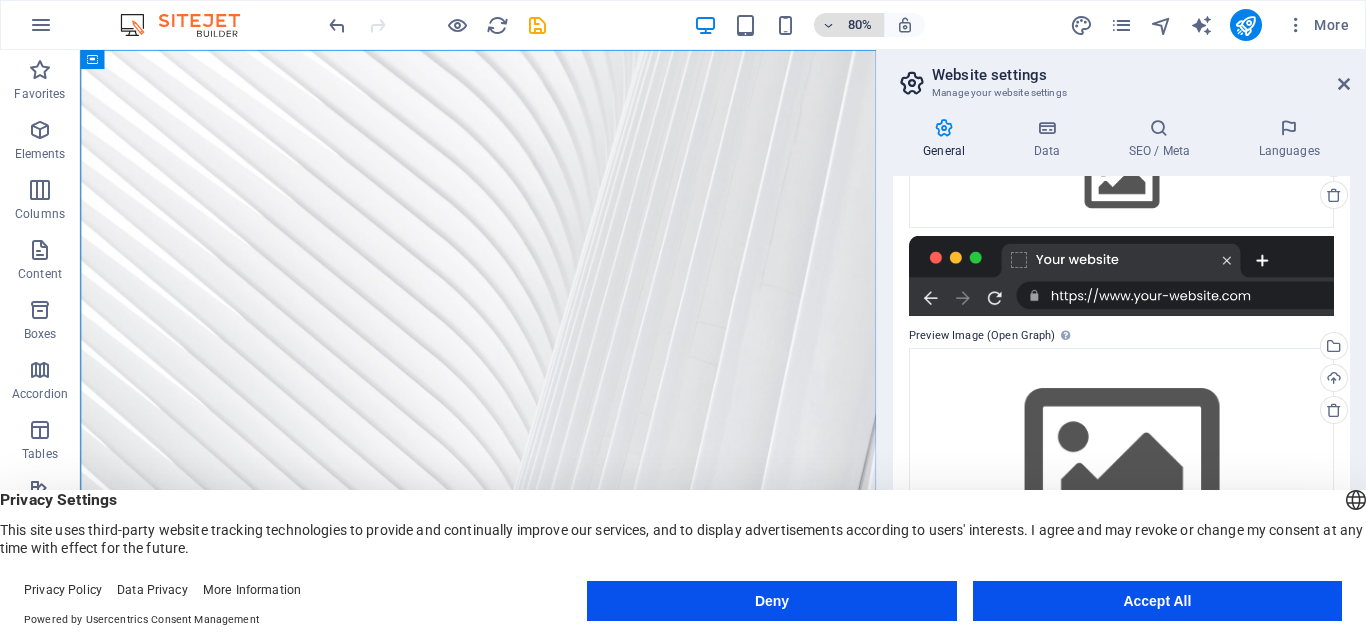 click at bounding box center [829, 25] 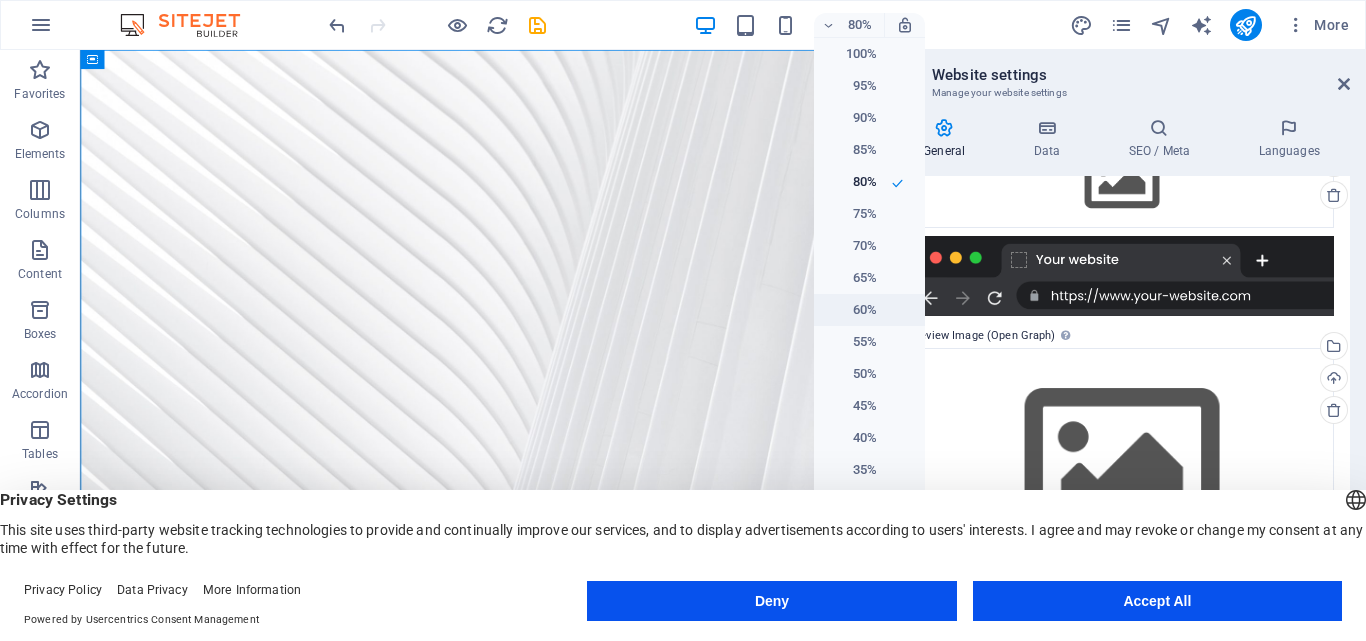 click on "60%" at bounding box center (851, 310) 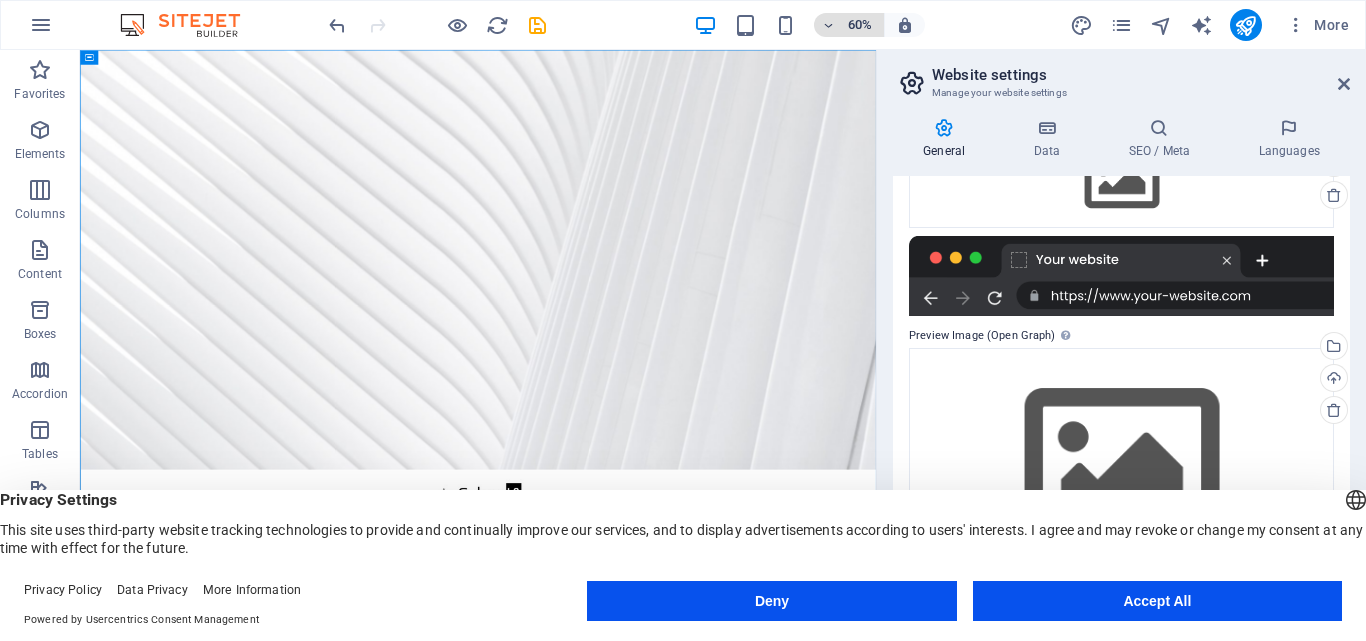 click on "60%" at bounding box center [849, 25] 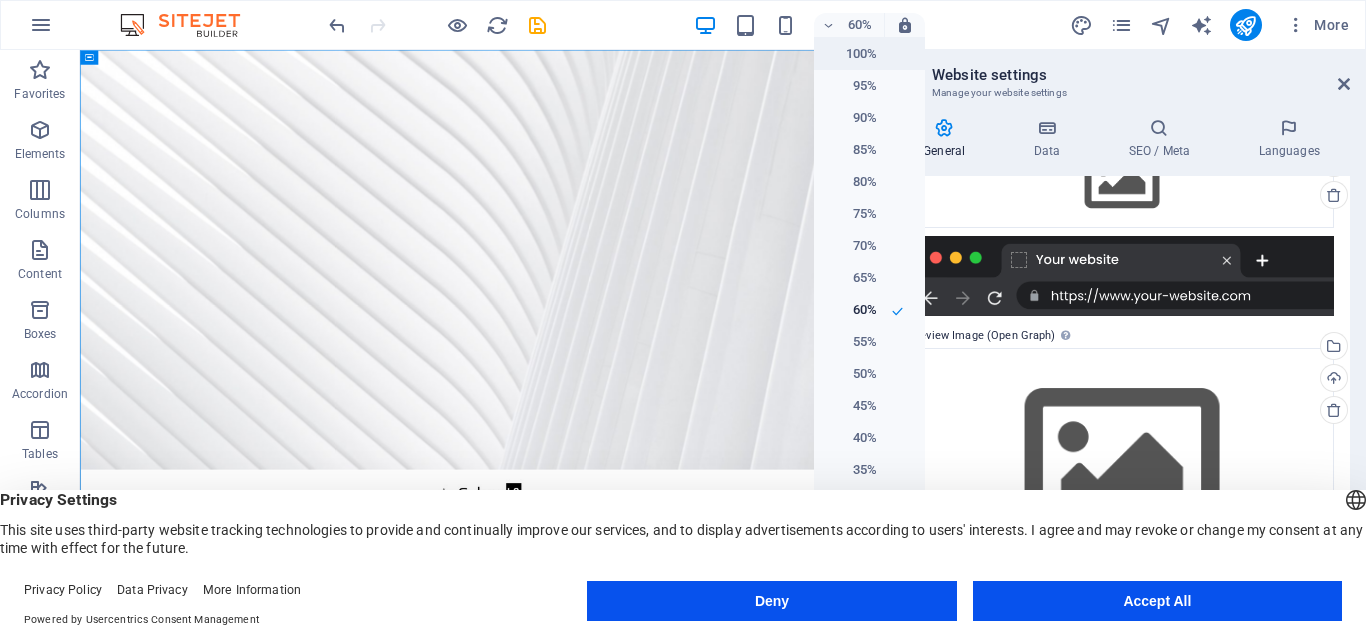 click on "100%" at bounding box center (851, 54) 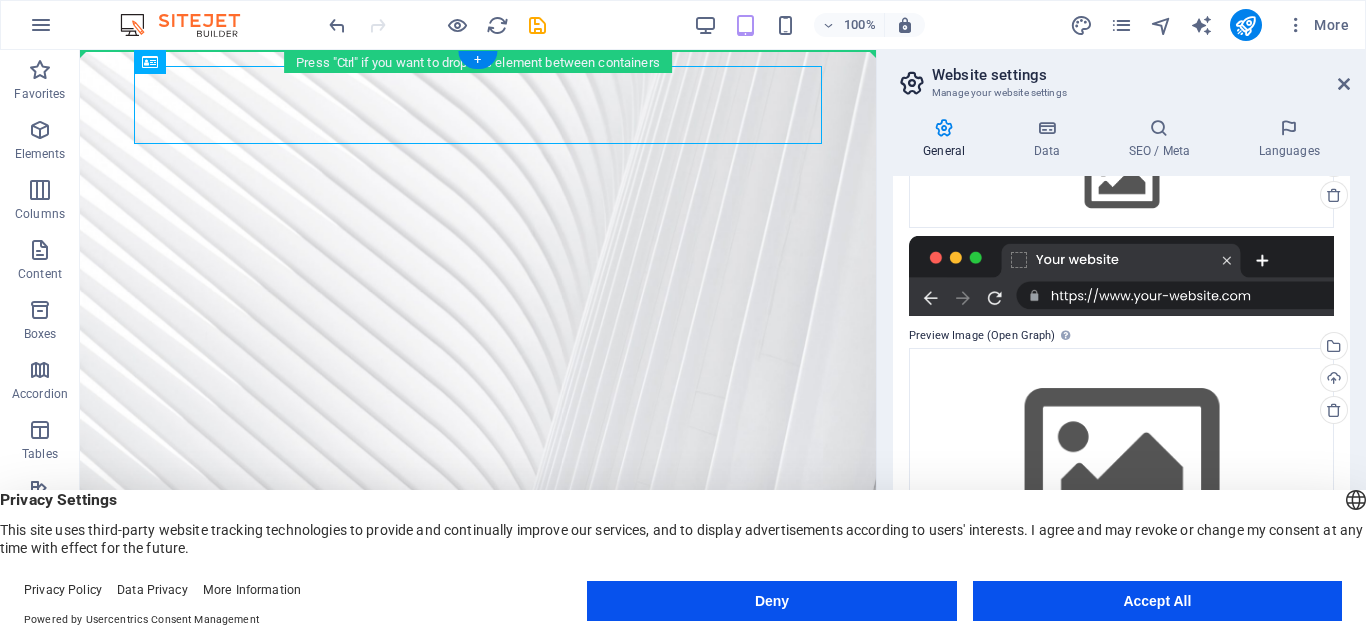 drag, startPoint x: 488, startPoint y: 114, endPoint x: 475, endPoint y: 167, distance: 54.571056 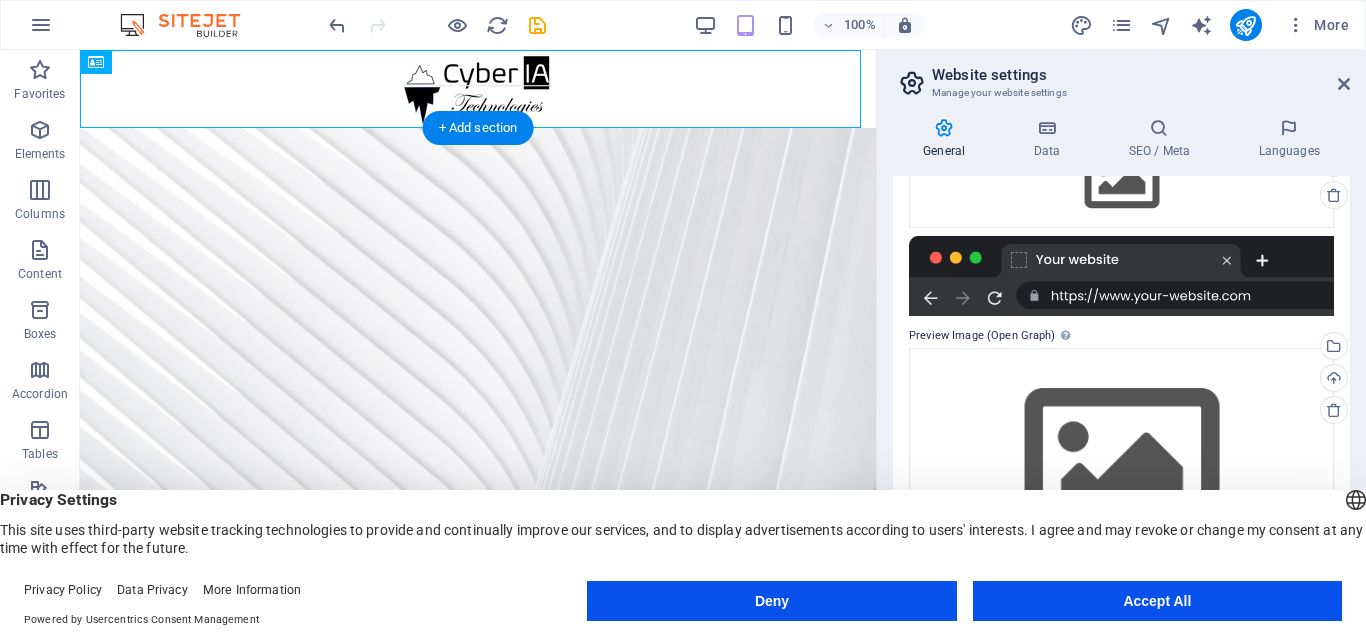 click at bounding box center [478, 407] 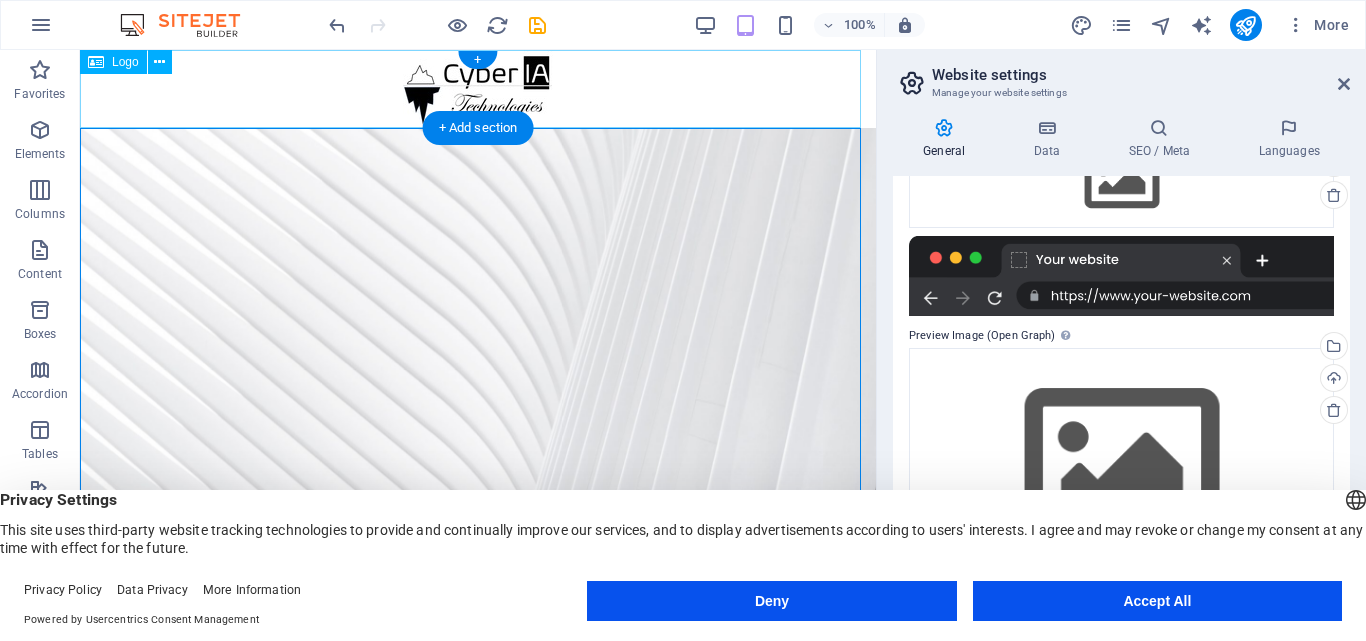 click at bounding box center (478, 89) 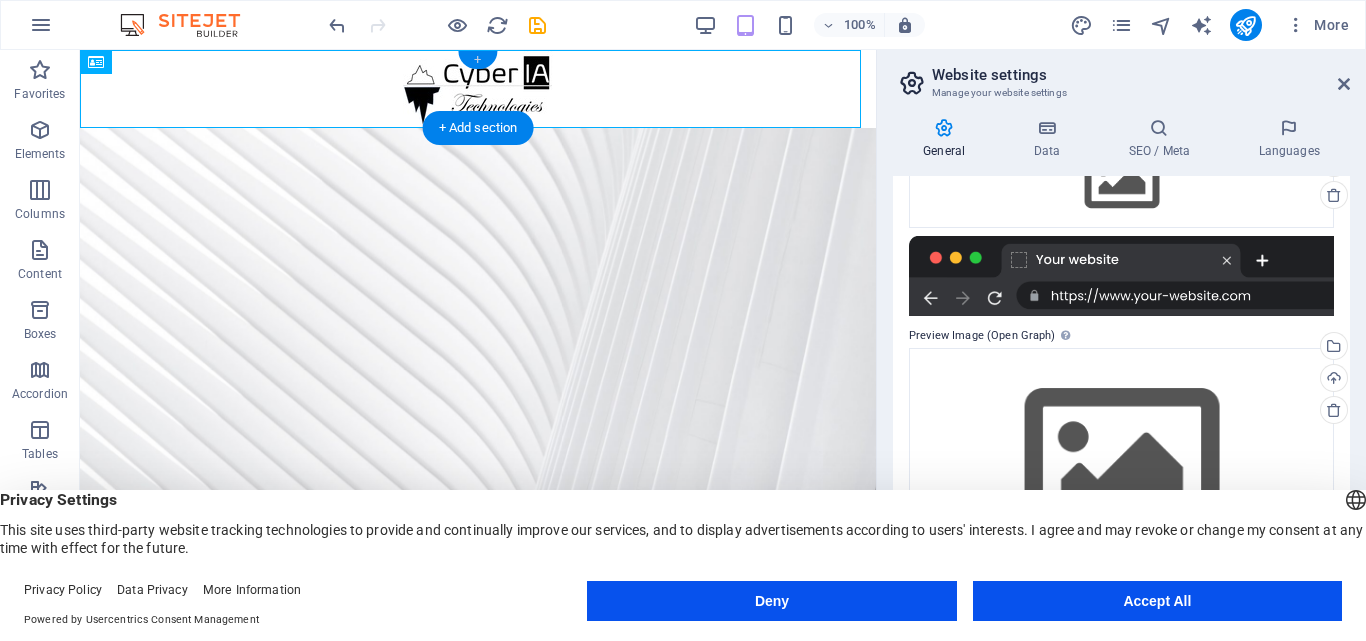 click on "+" at bounding box center [477, 60] 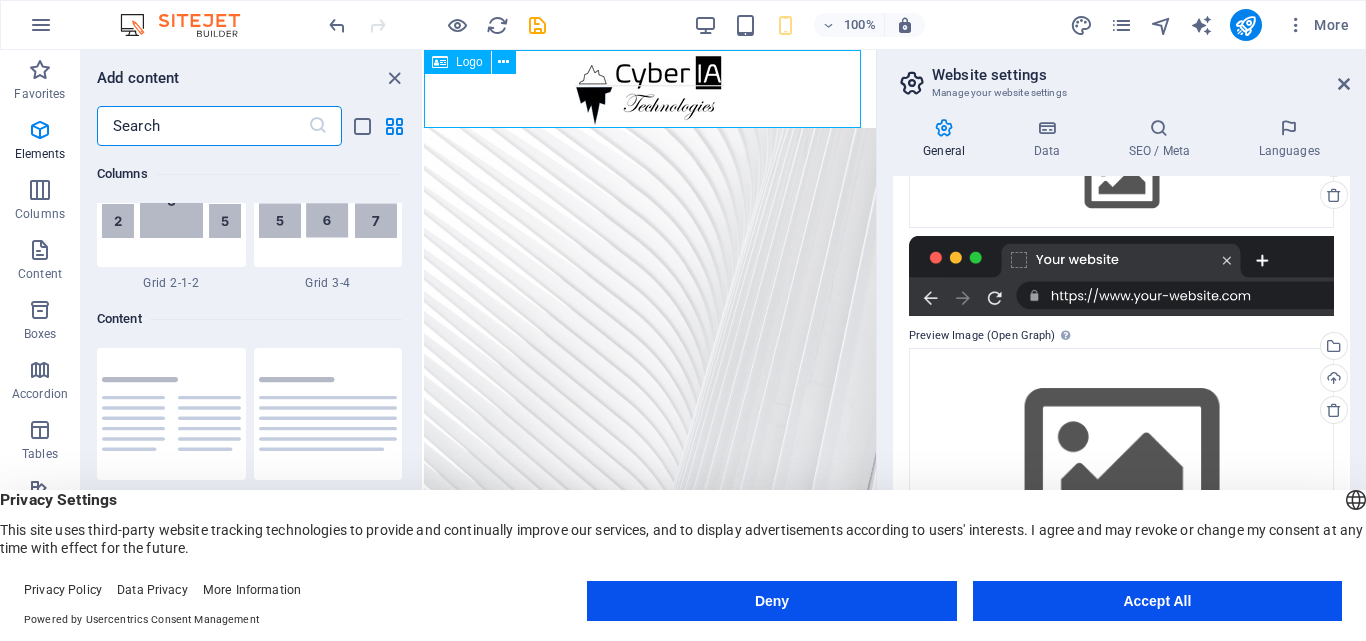 scroll, scrollTop: 3499, scrollLeft: 0, axis: vertical 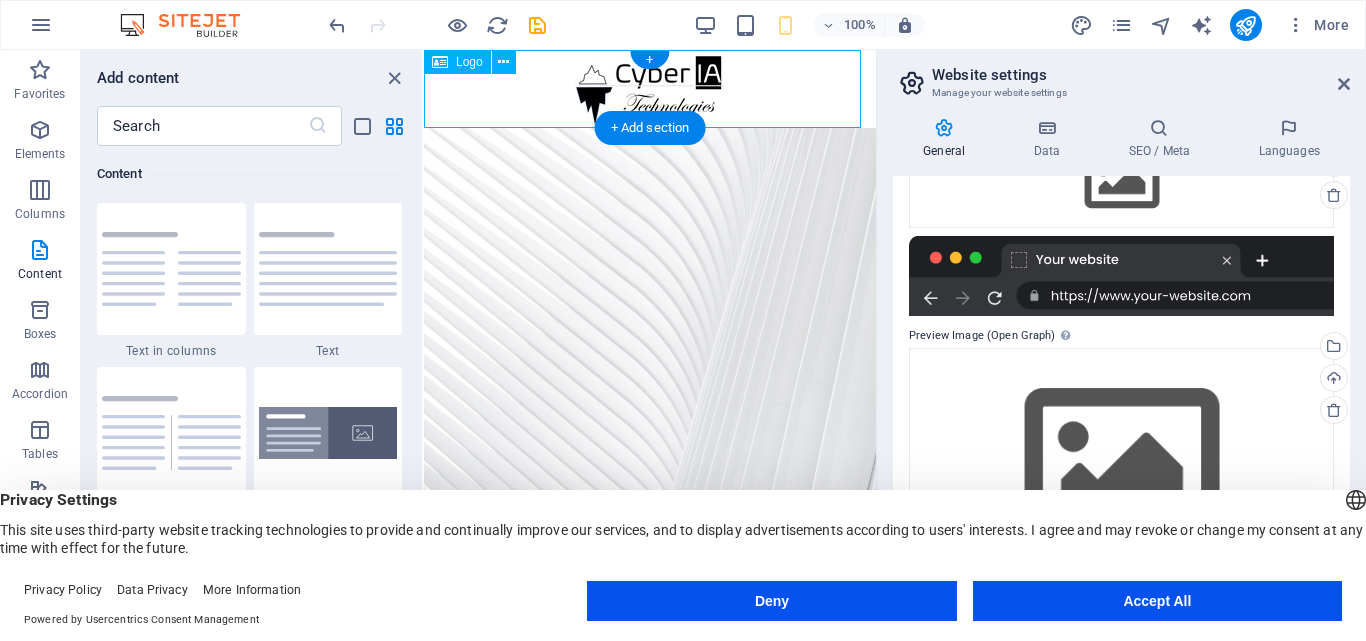 click at bounding box center (650, 89) 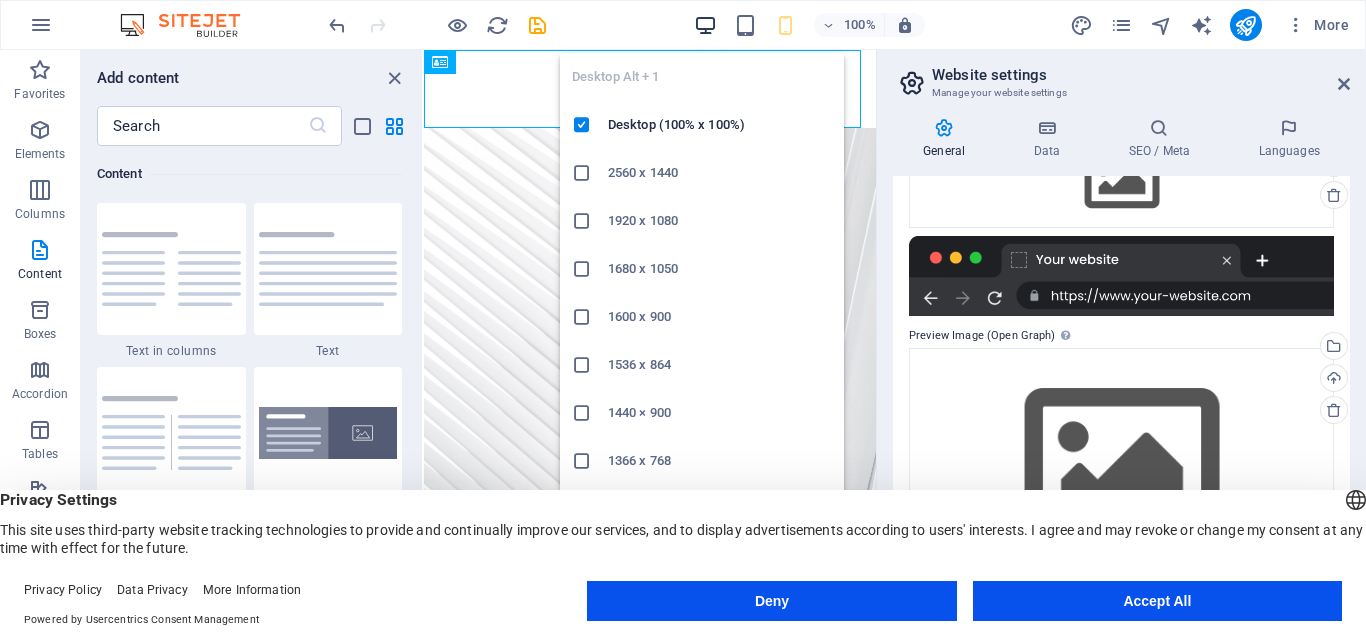 click at bounding box center [705, 25] 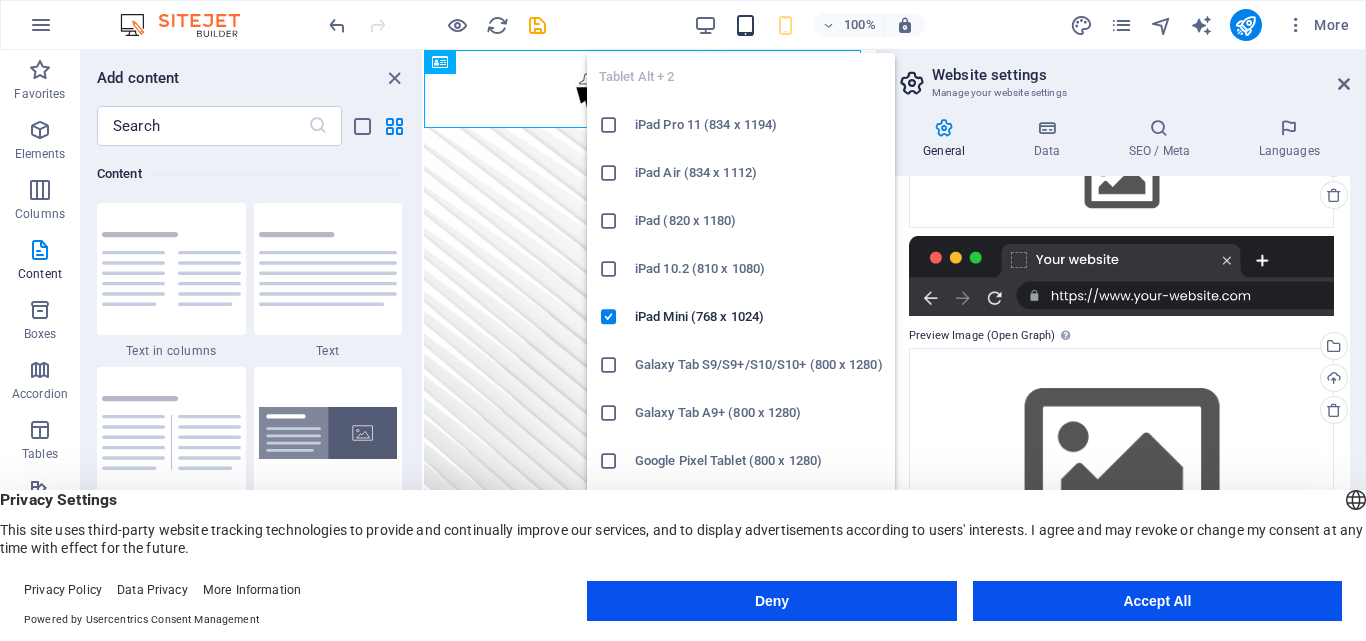 click at bounding box center (745, 25) 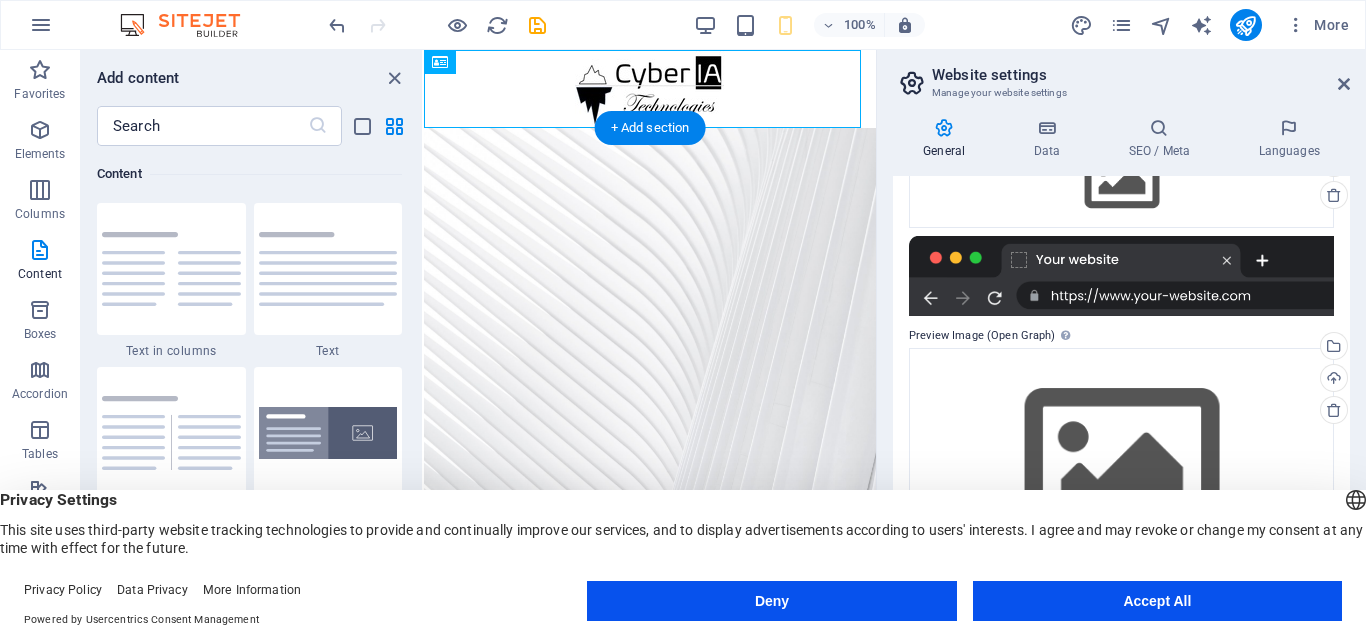 click at bounding box center (650, 407) 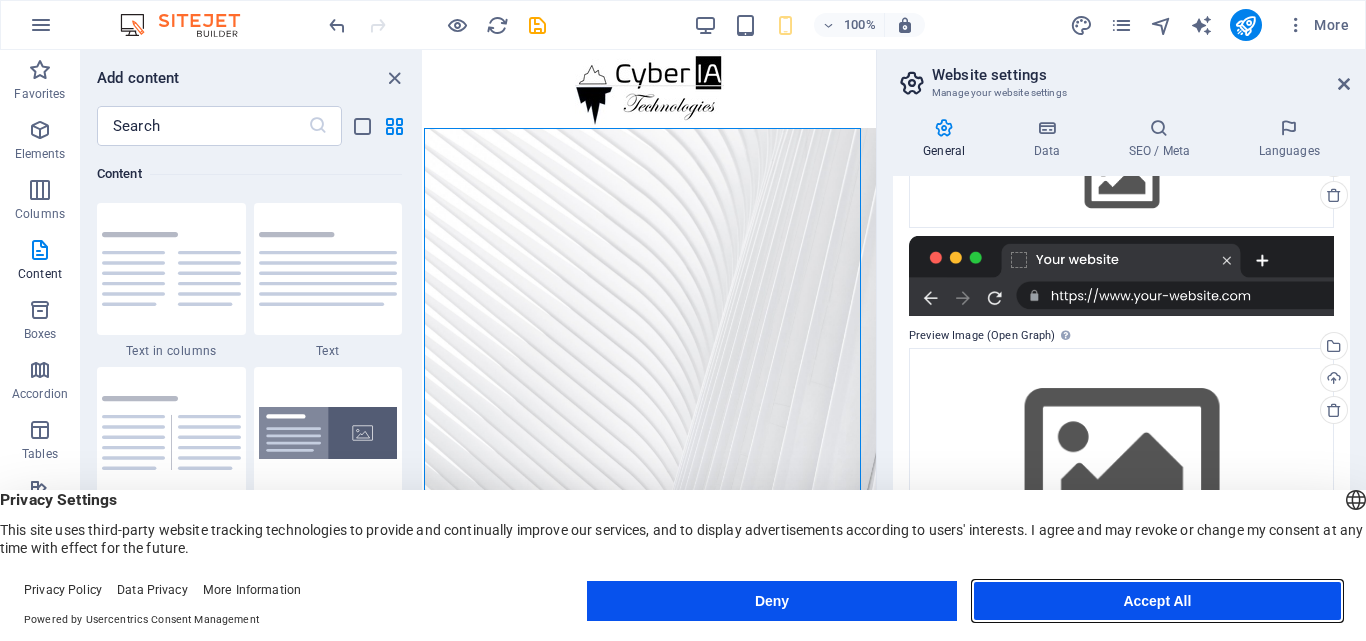 click on "Accept All" at bounding box center (1157, 601) 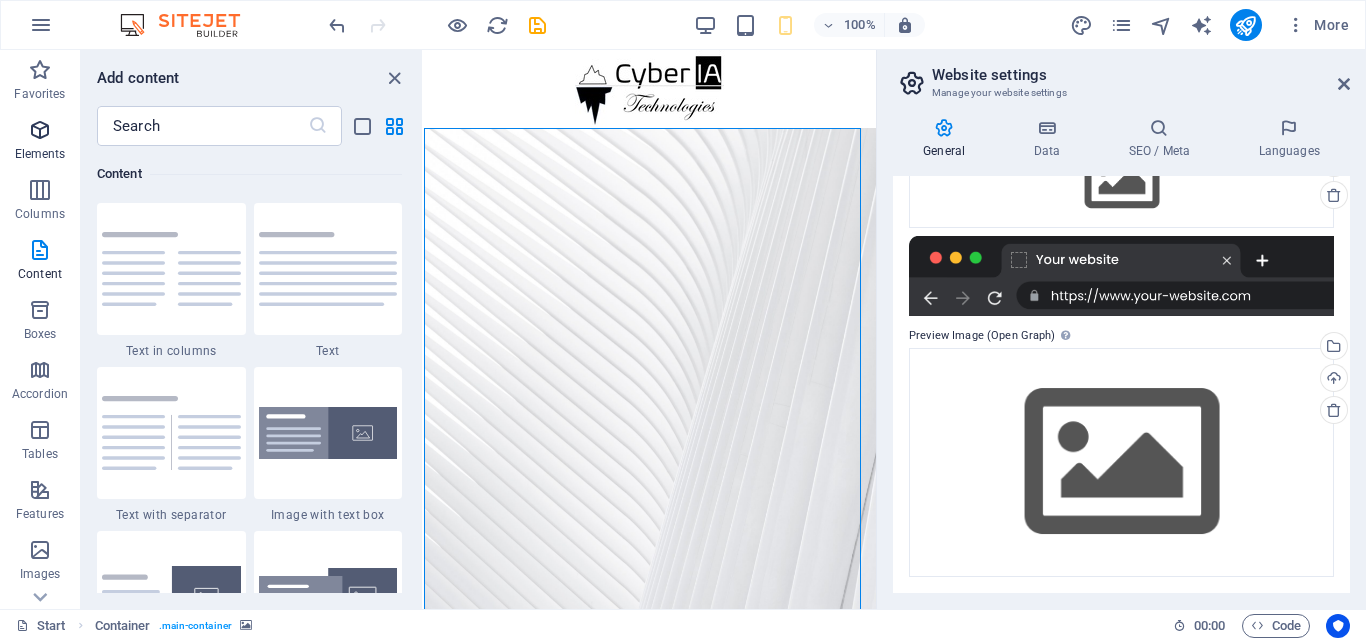 click at bounding box center [40, 130] 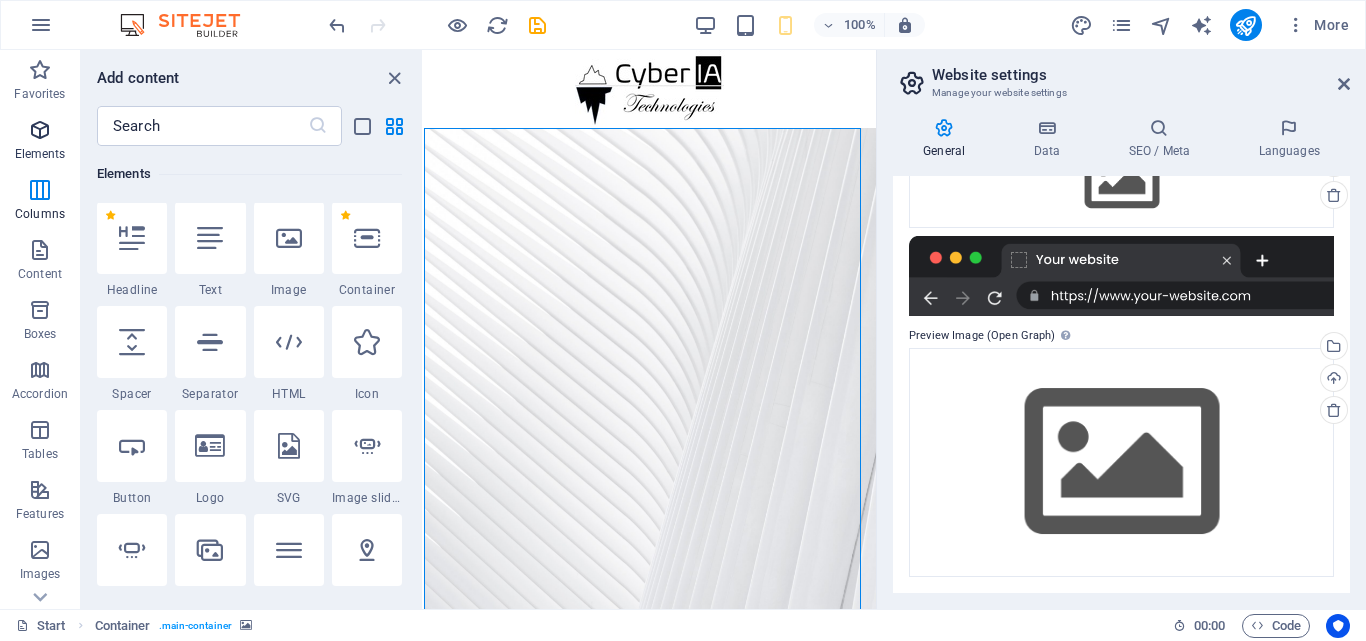 scroll, scrollTop: 213, scrollLeft: 0, axis: vertical 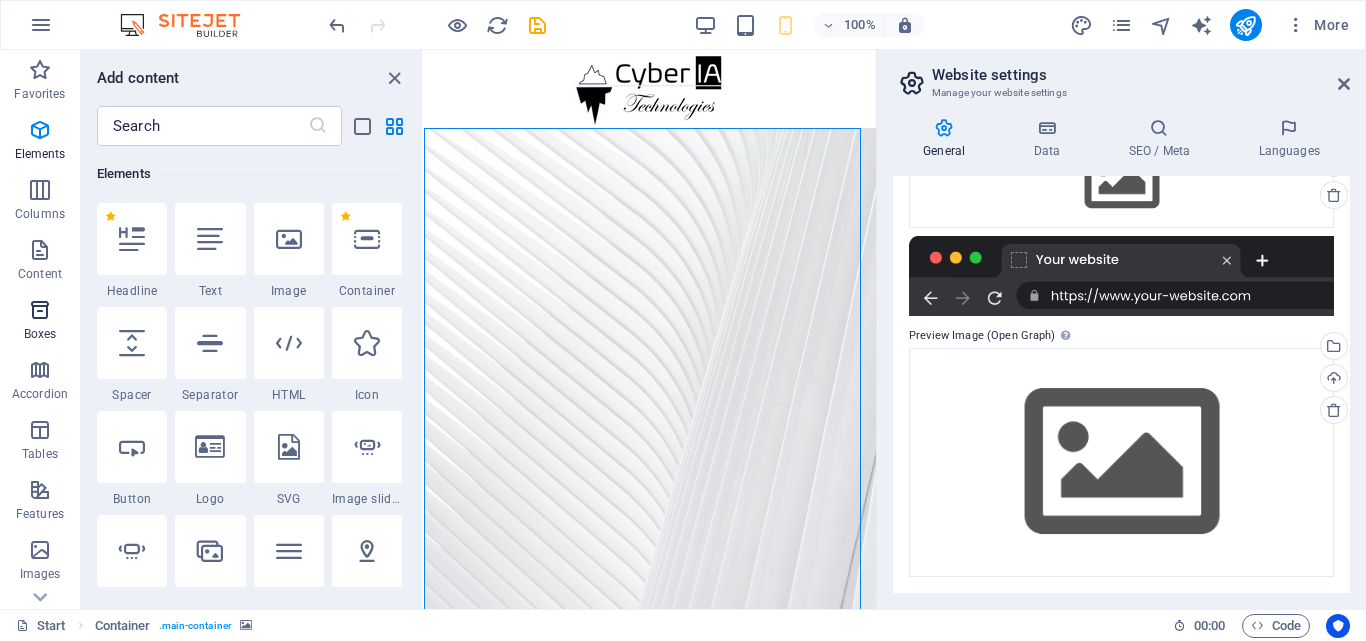 click on "Boxes" at bounding box center [40, 334] 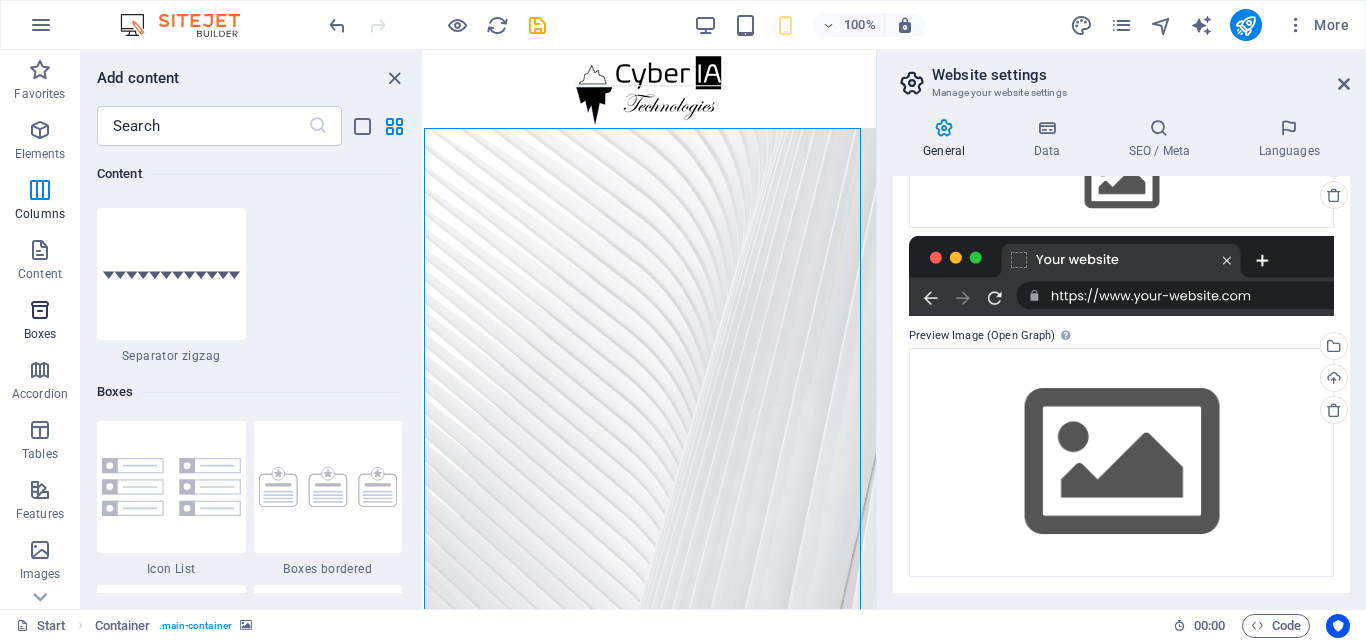 scroll, scrollTop: 5516, scrollLeft: 0, axis: vertical 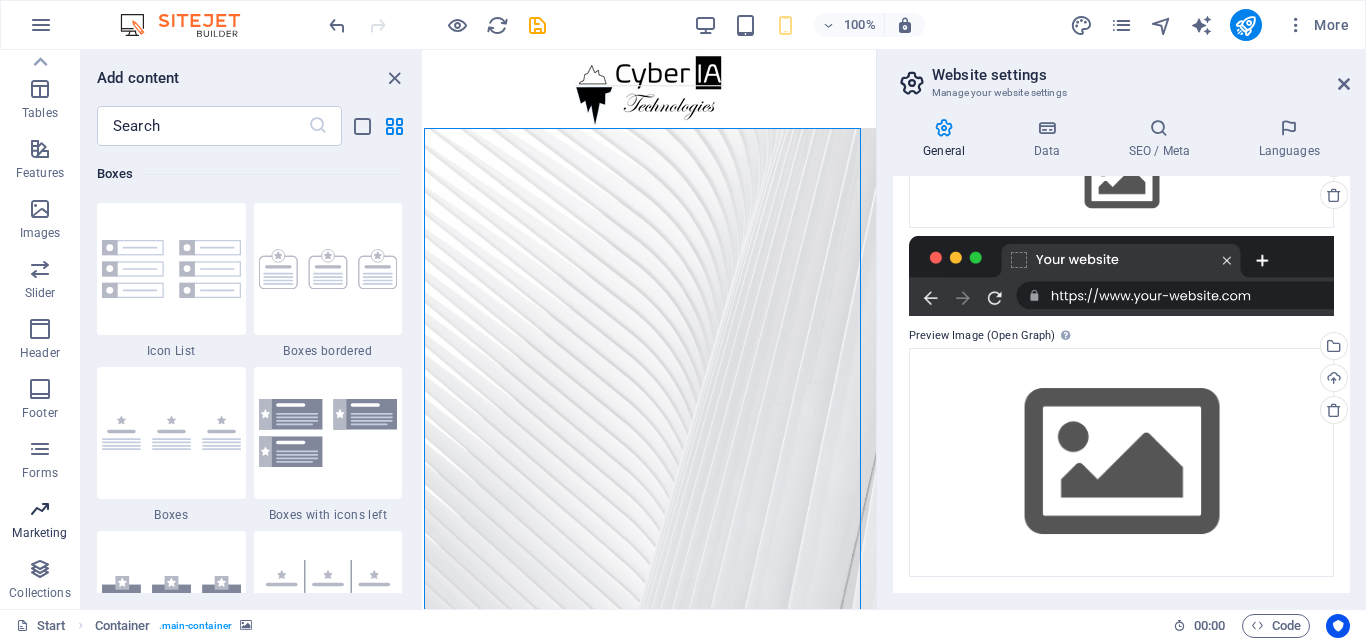 click on "Marketing" at bounding box center [40, 521] 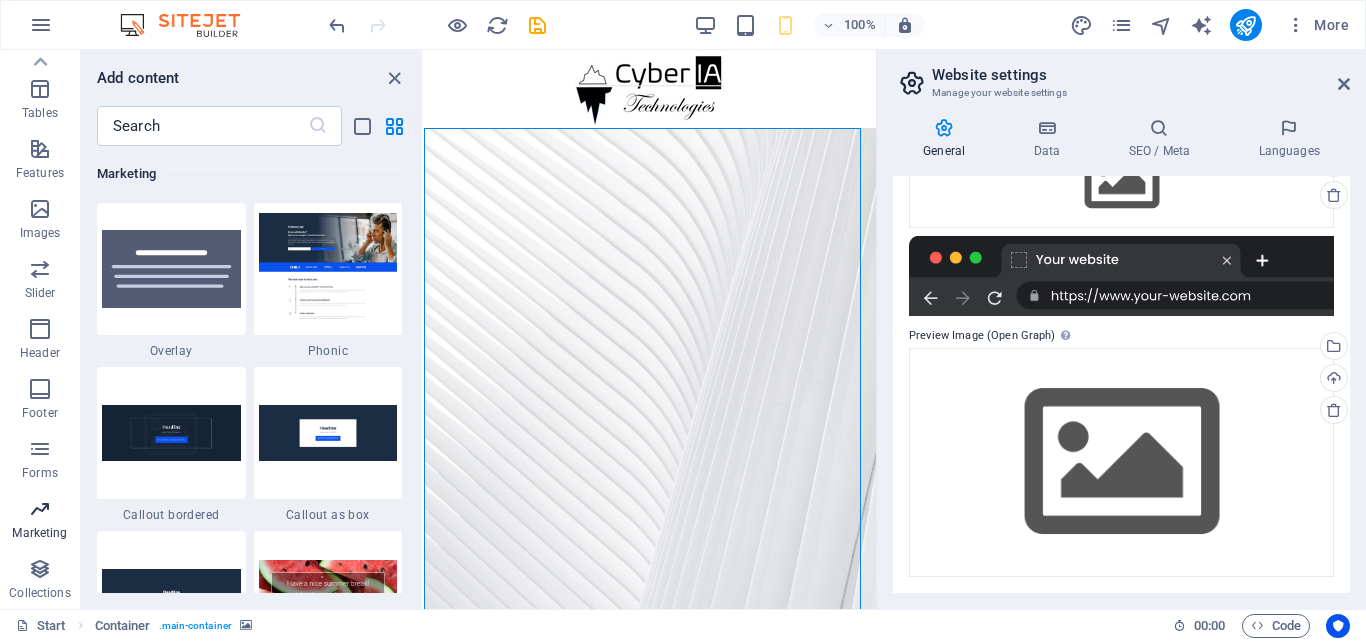 scroll, scrollTop: 16289, scrollLeft: 0, axis: vertical 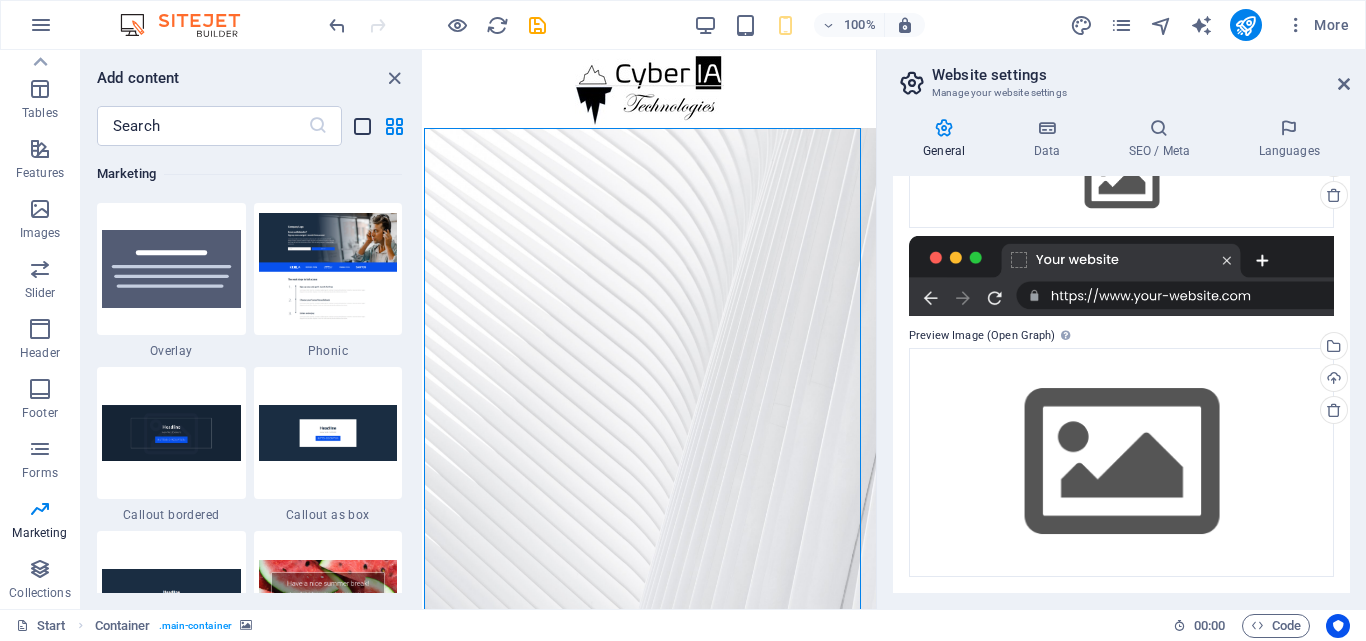 click at bounding box center (362, 126) 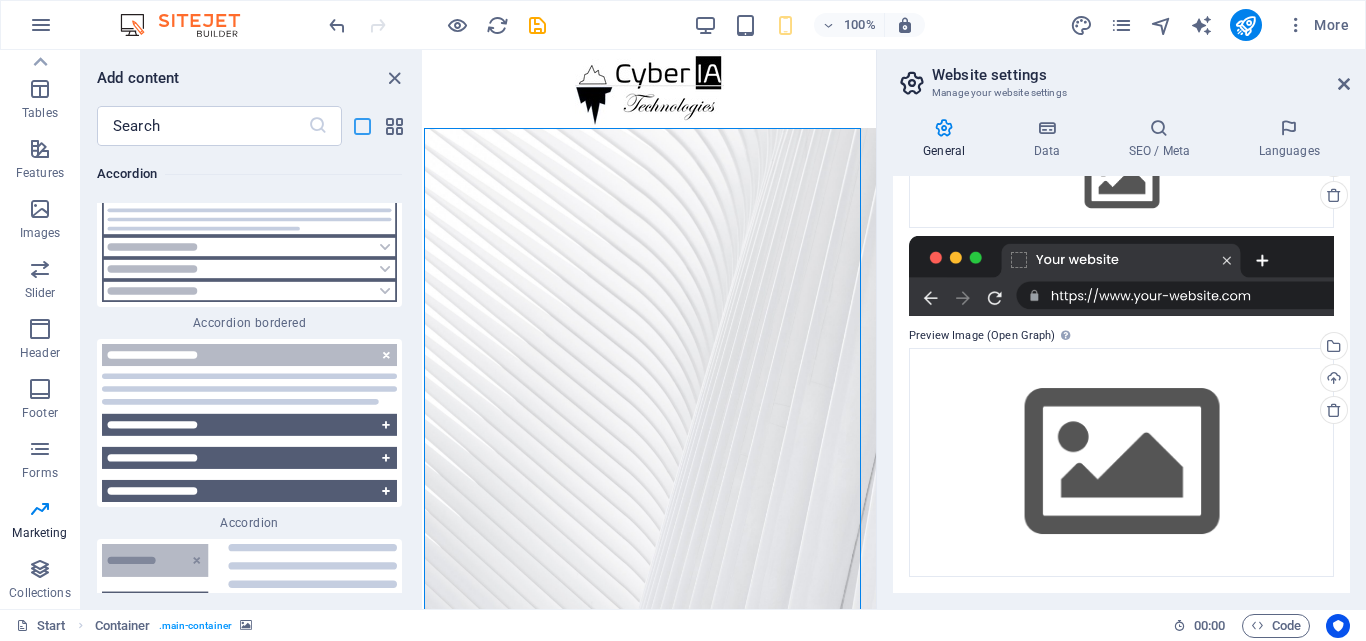 scroll, scrollTop: 36745, scrollLeft: 0, axis: vertical 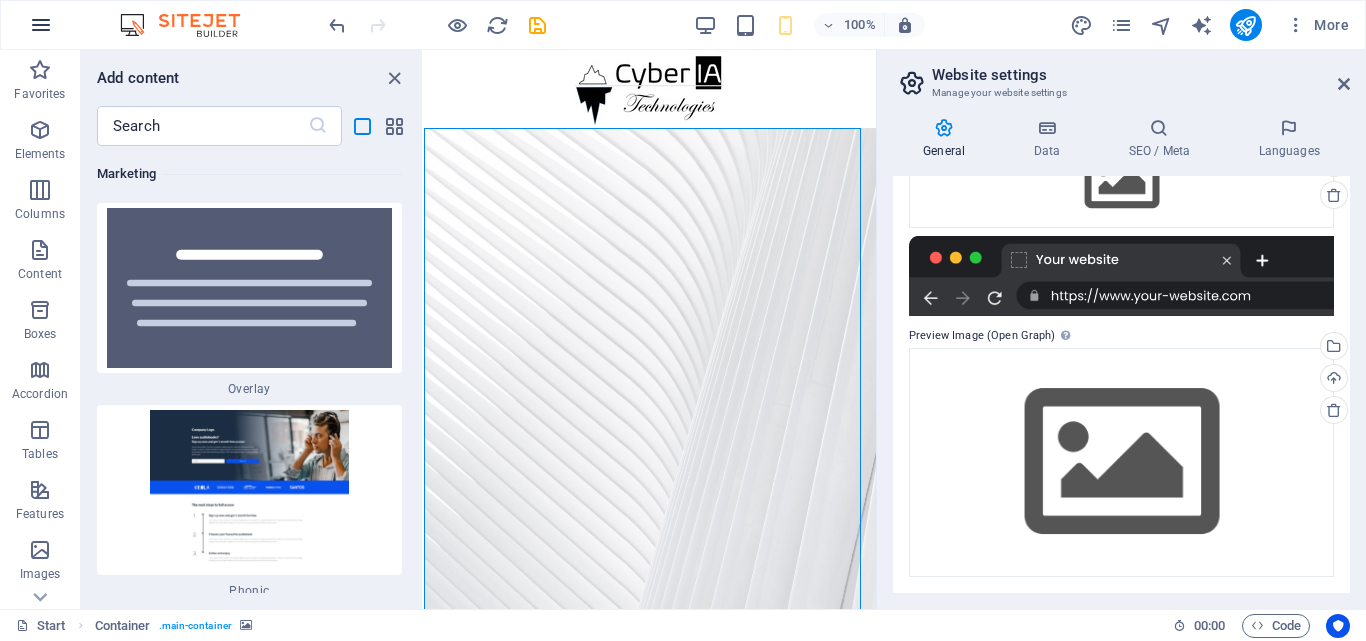 click at bounding box center [41, 25] 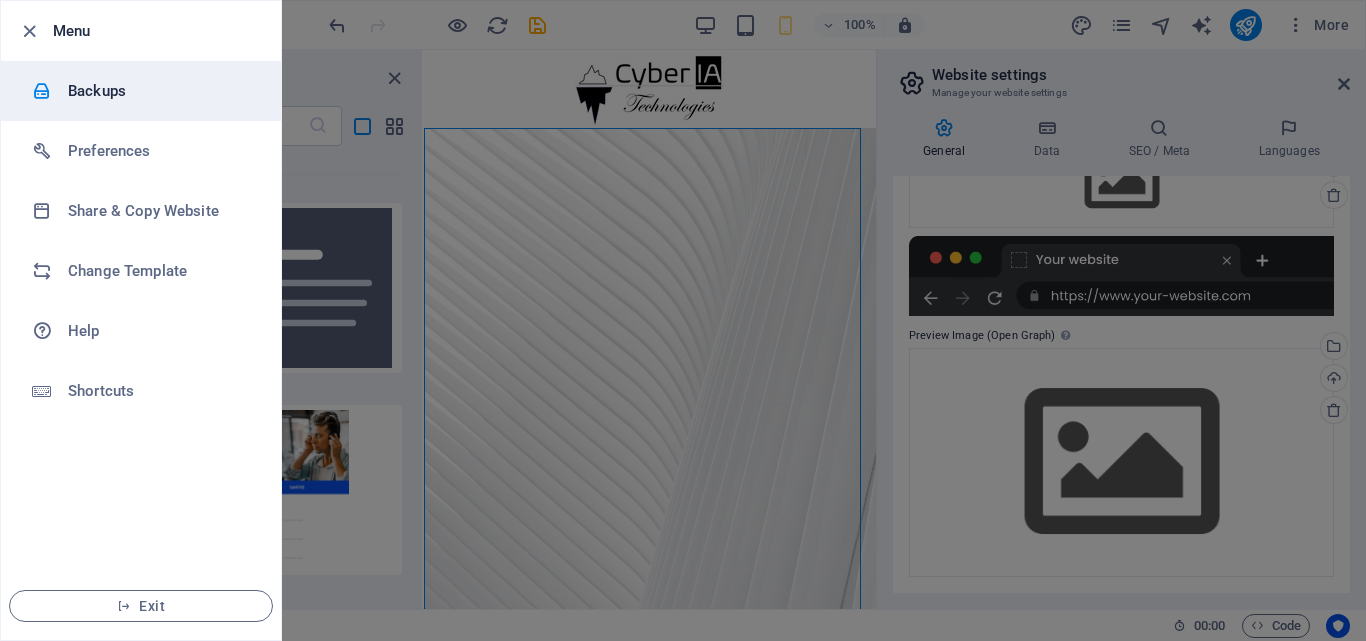 click on "Backups" at bounding box center [160, 91] 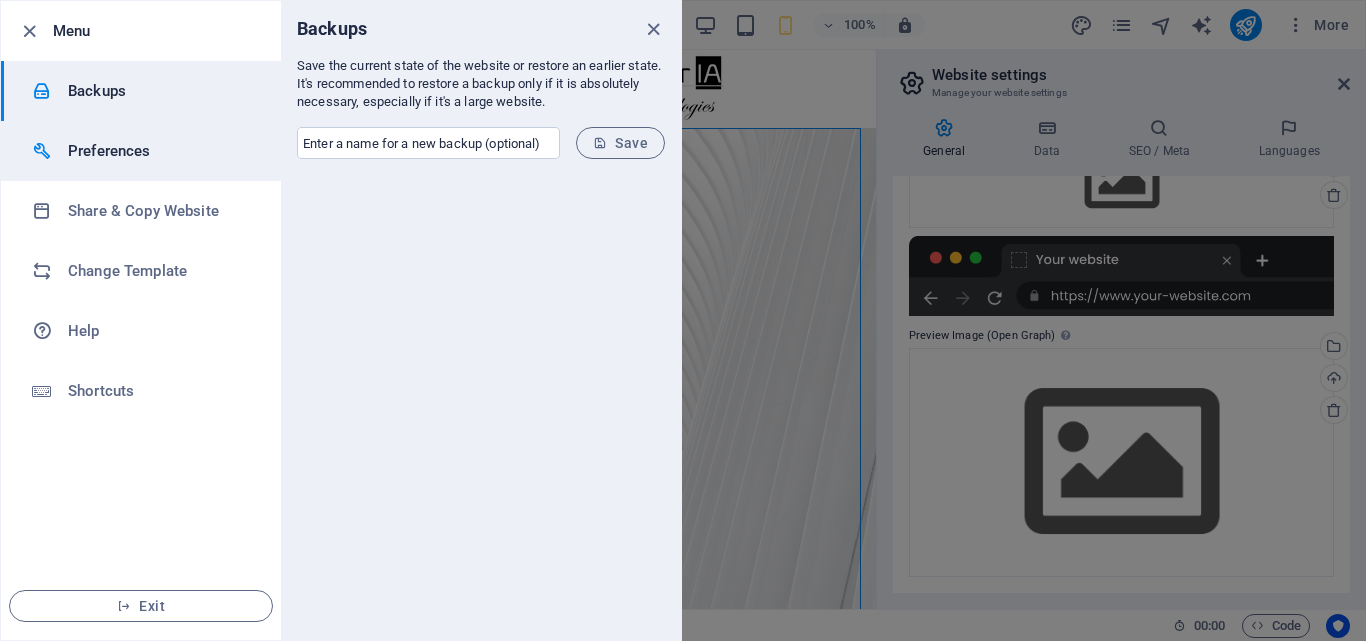 click on "Preferences" at bounding box center (160, 151) 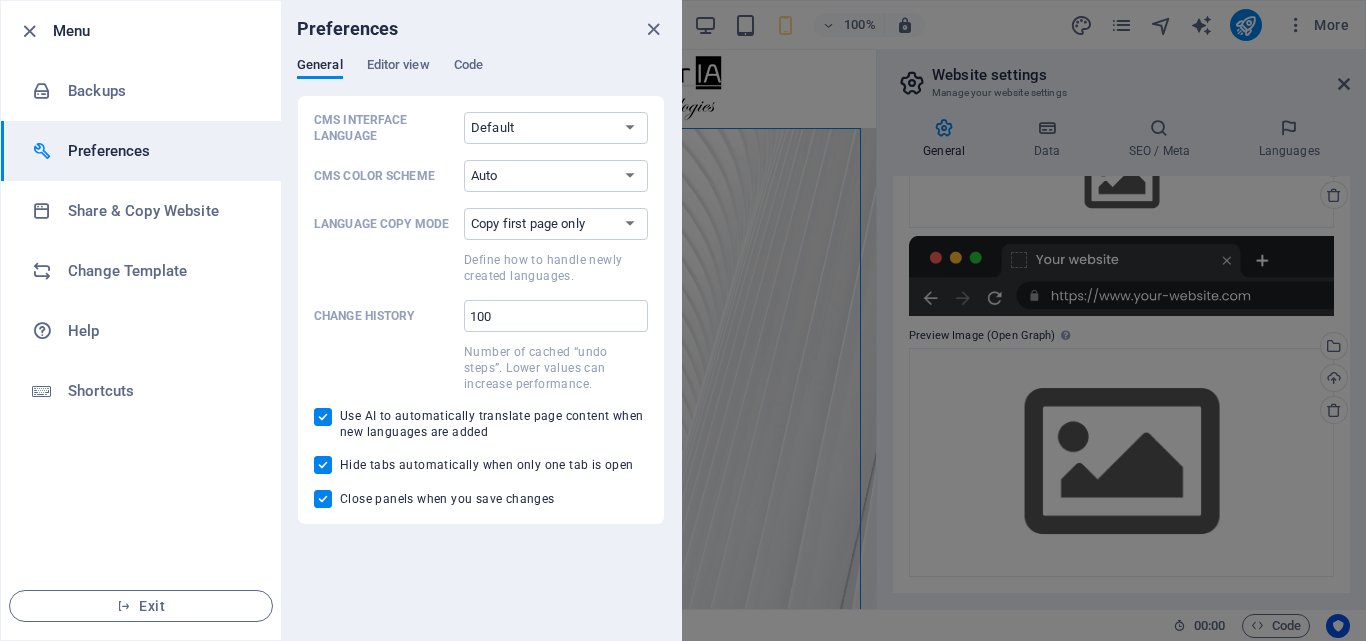 click at bounding box center (683, 320) 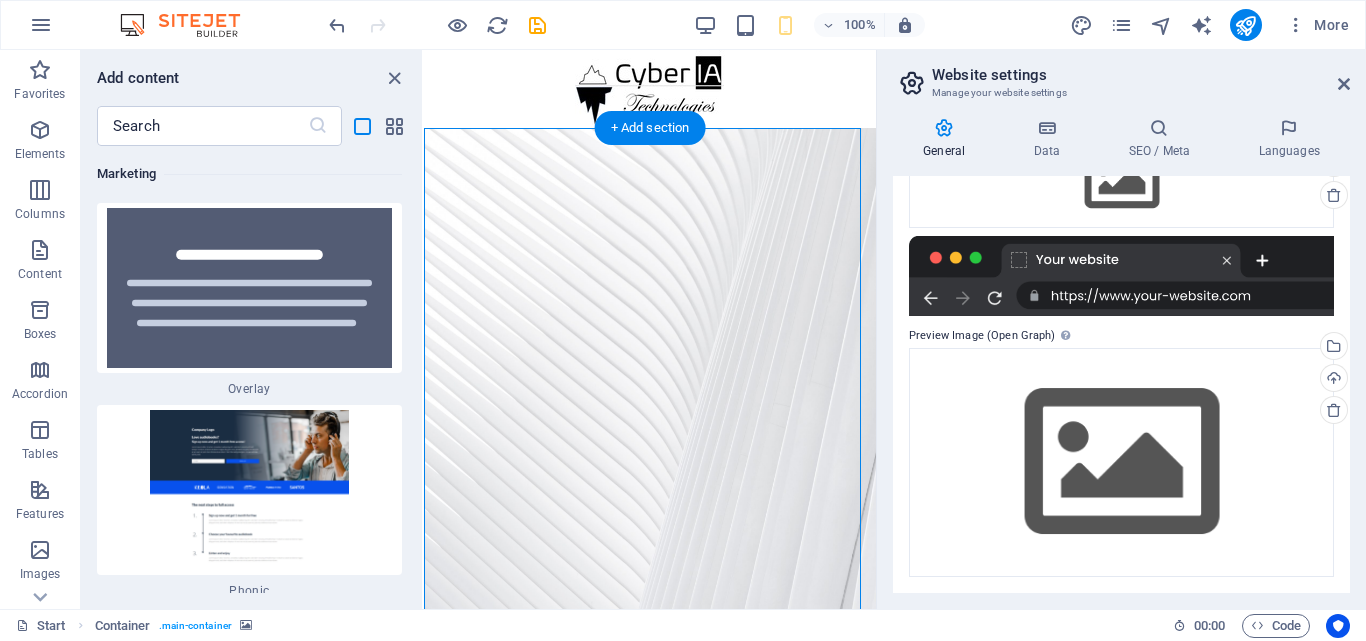 click at bounding box center [650, 407] 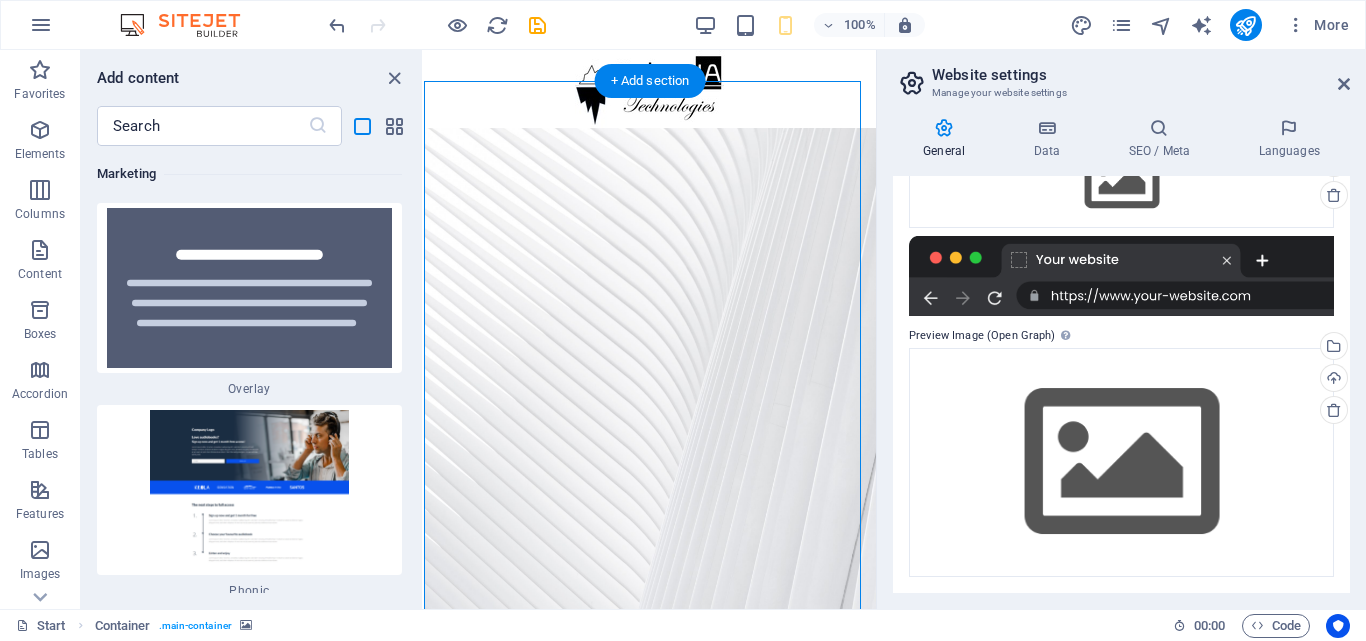 scroll, scrollTop: 78, scrollLeft: 0, axis: vertical 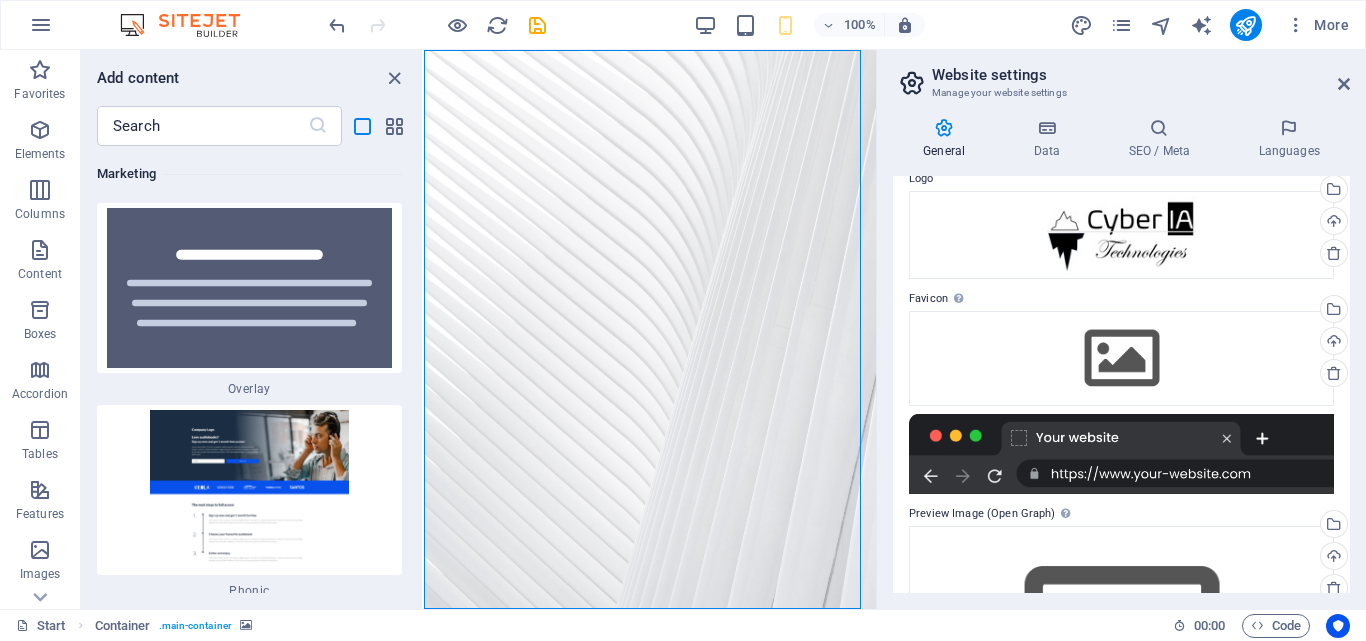 click at bounding box center (1121, 454) 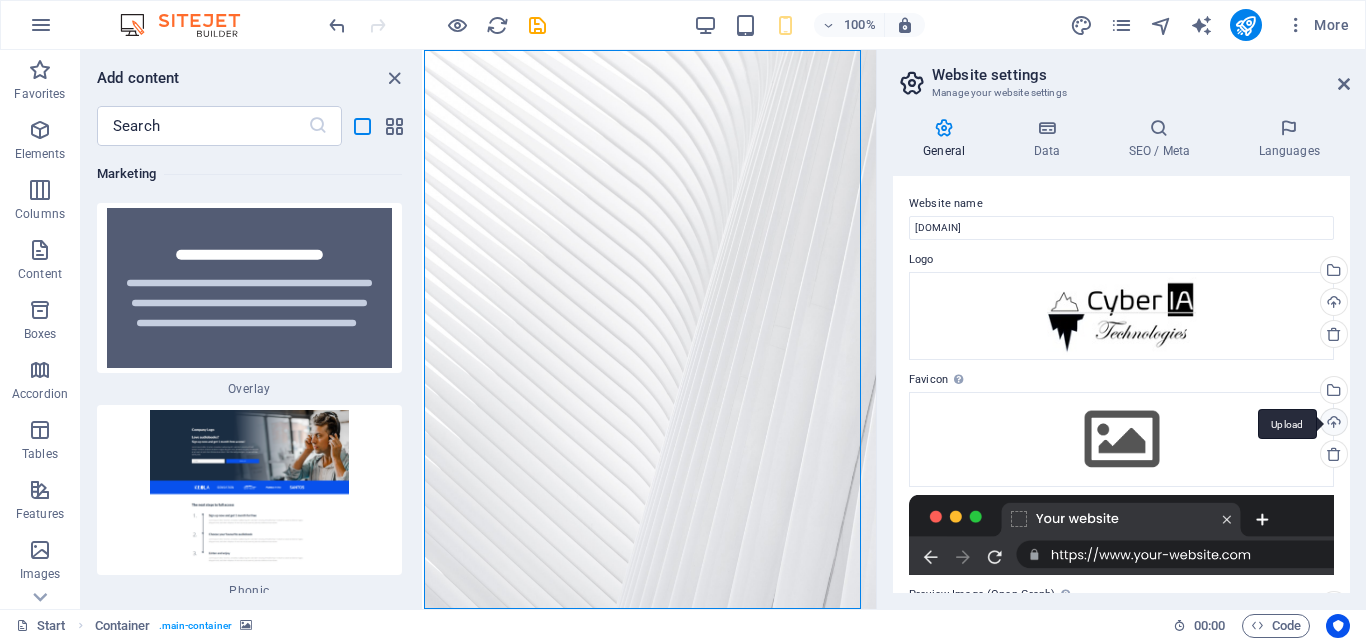 click on "Upload" at bounding box center (1332, 424) 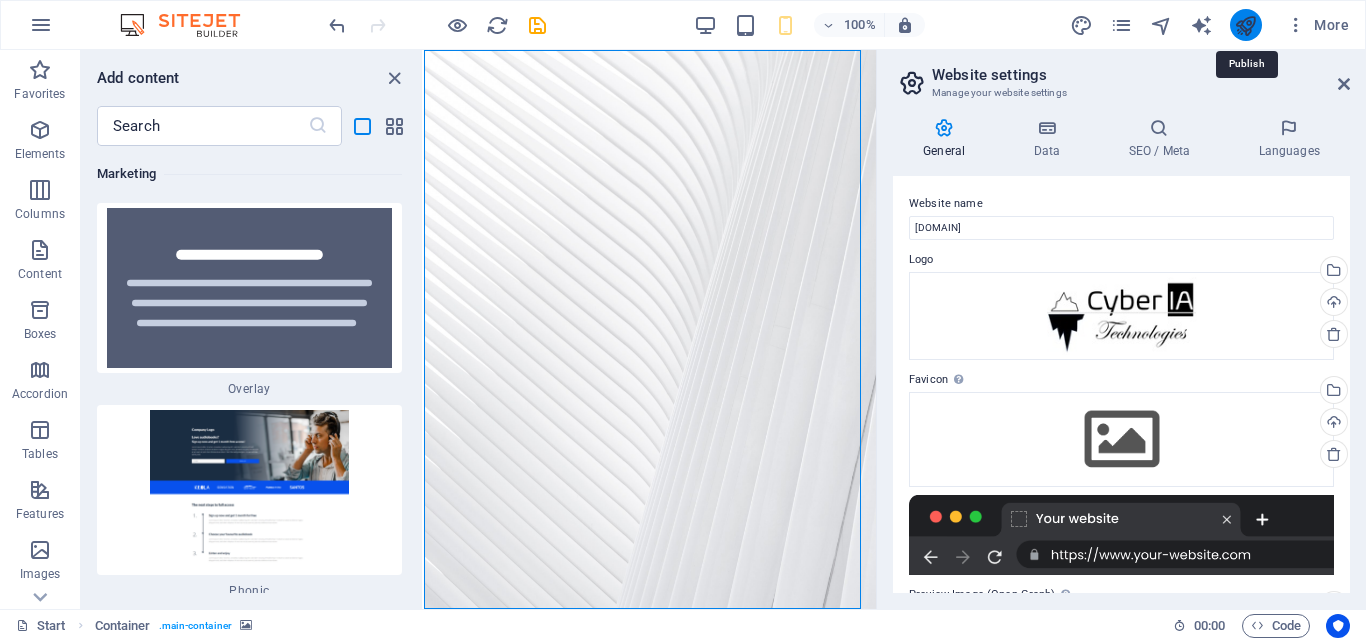 click at bounding box center (1245, 25) 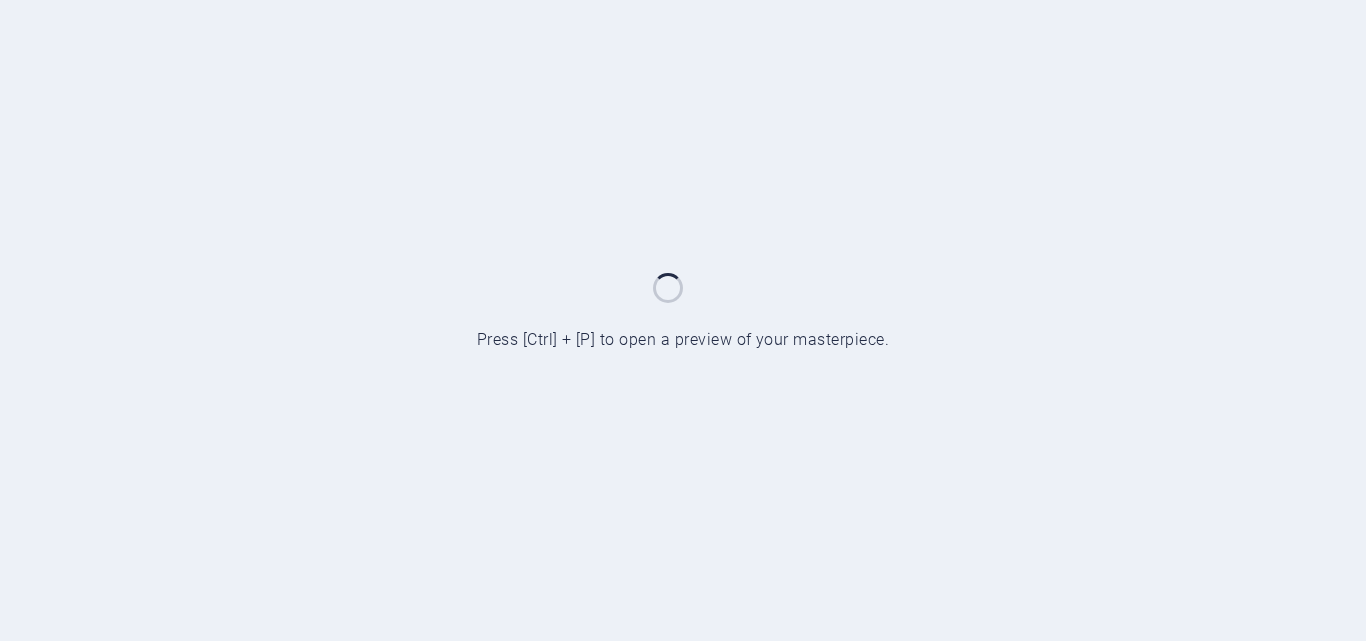 scroll, scrollTop: 0, scrollLeft: 0, axis: both 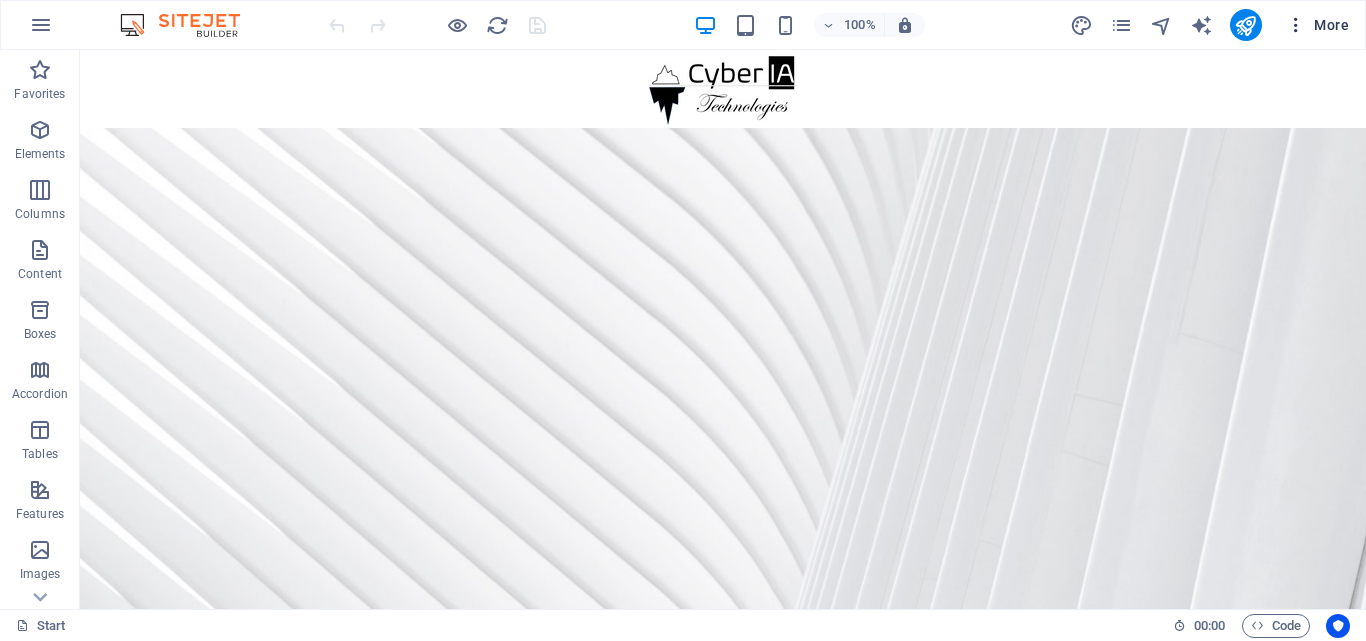 click at bounding box center [1296, 25] 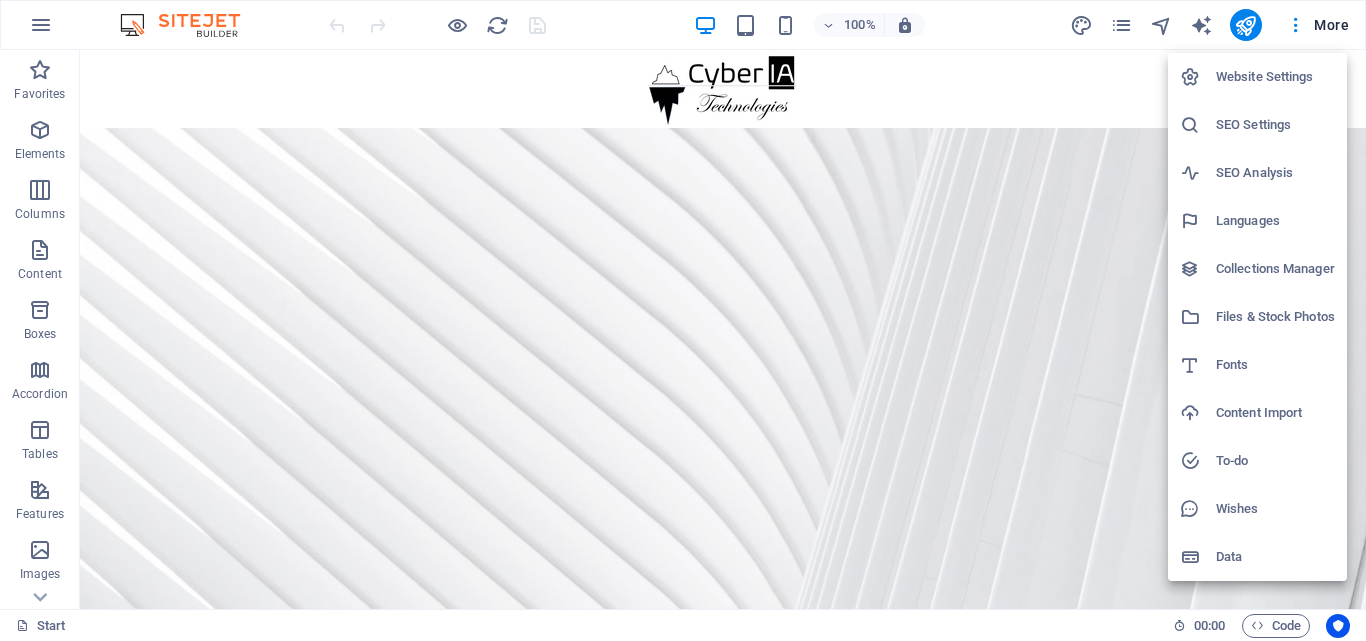 click at bounding box center (683, 320) 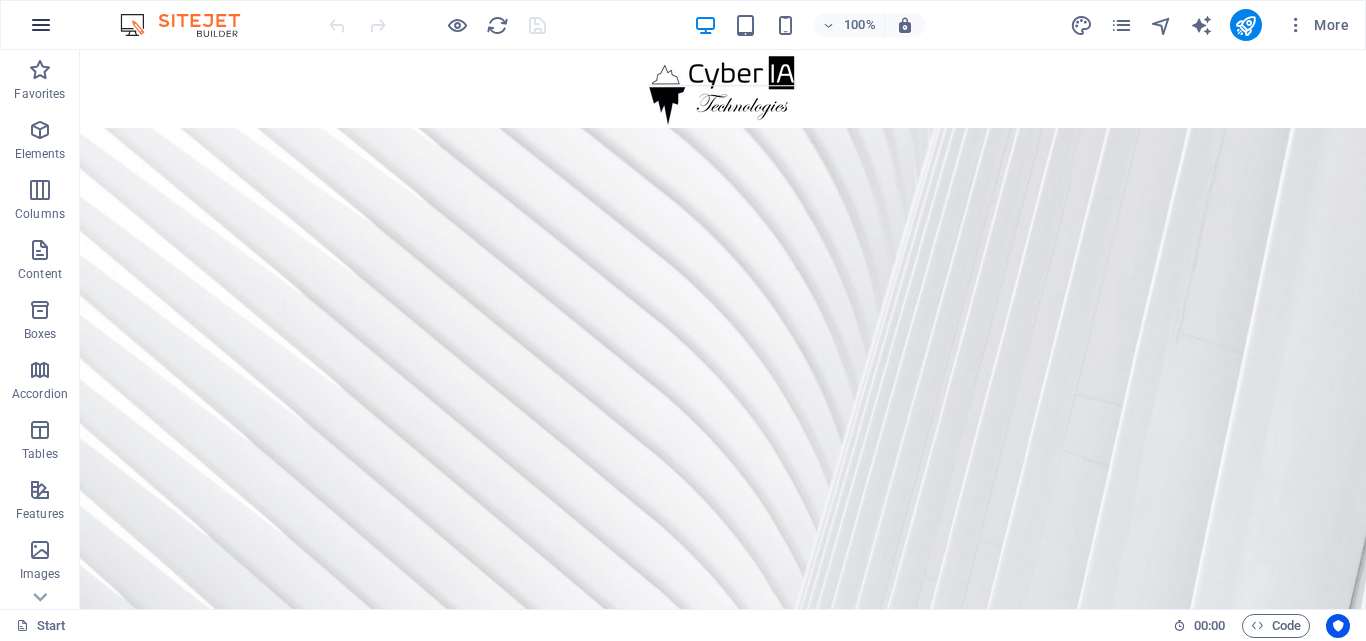 click at bounding box center [41, 25] 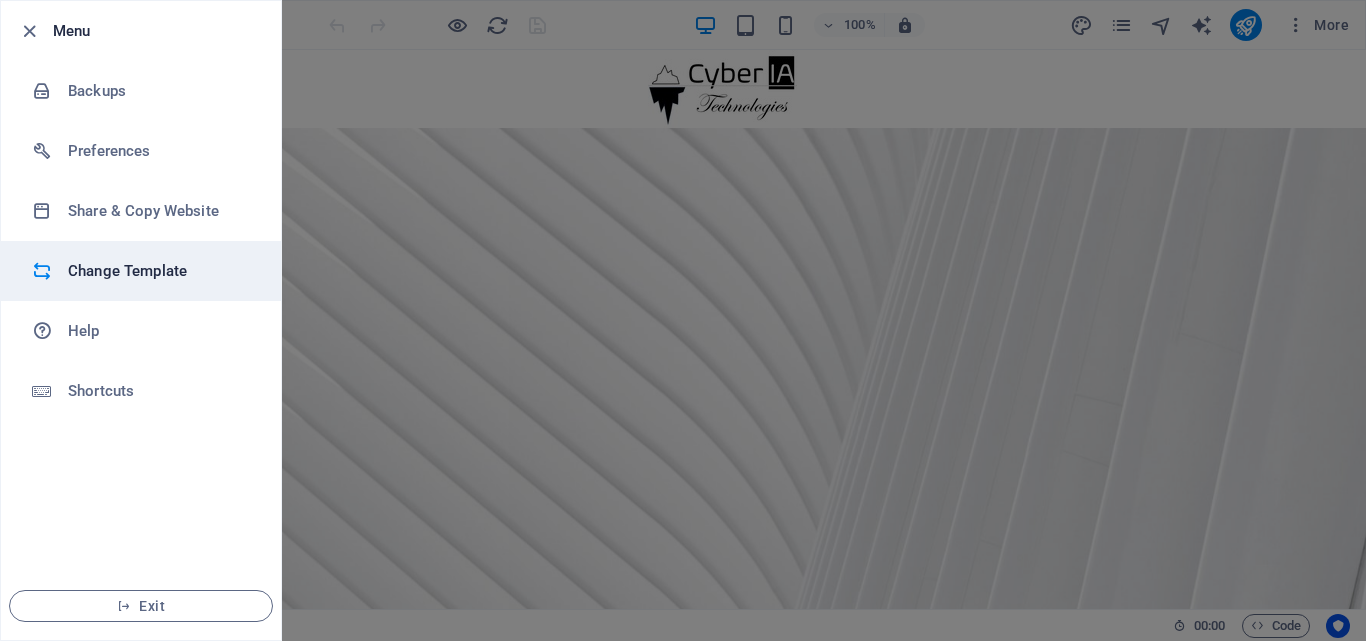 click on "Change Template" at bounding box center [141, 271] 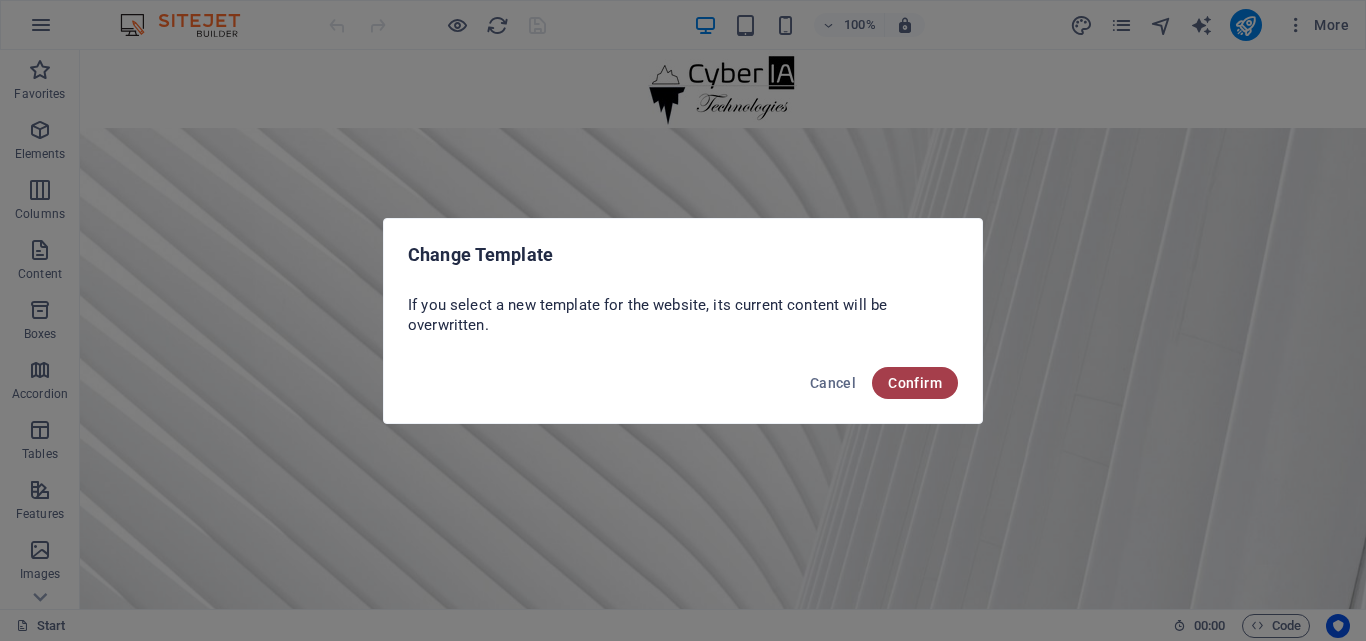 click on "Confirm" at bounding box center (915, 383) 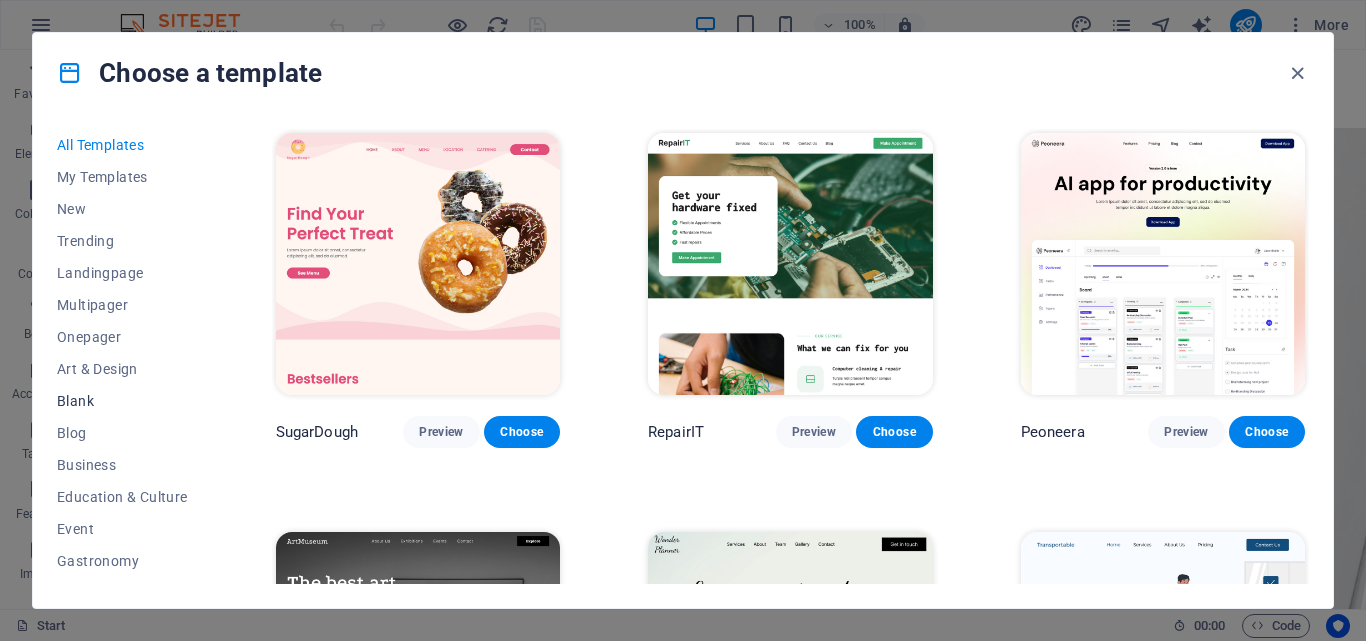 click on "Blank" at bounding box center (122, 401) 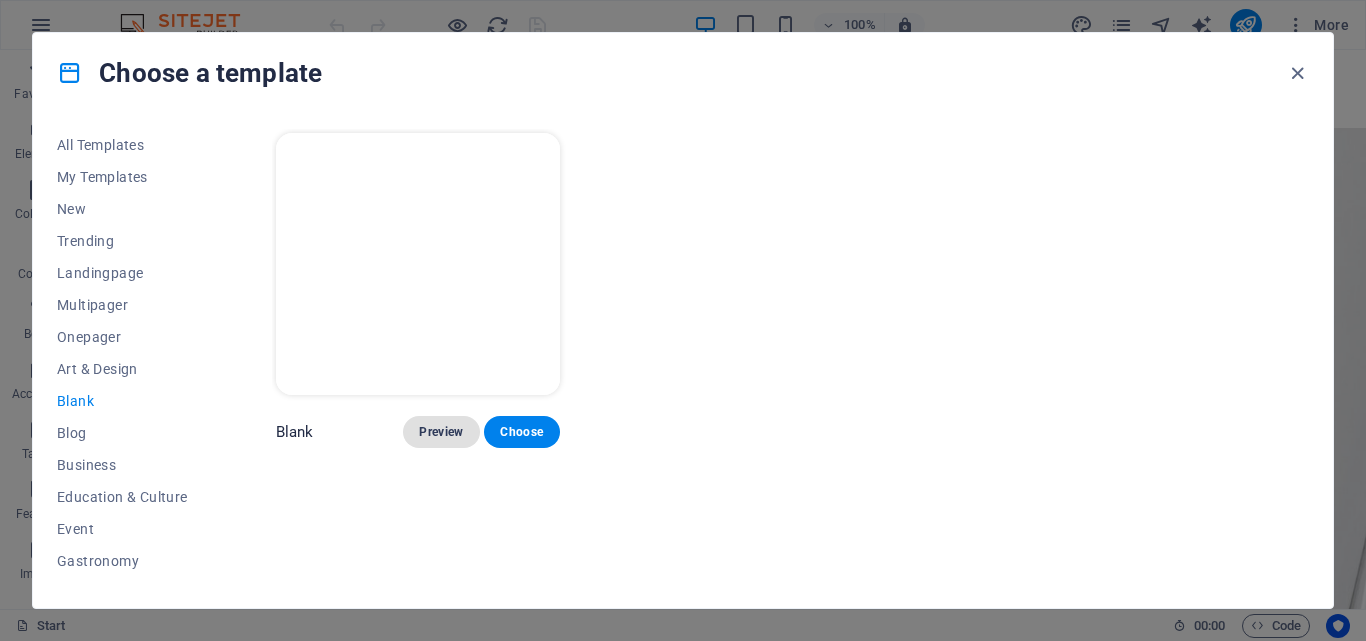 click on "Preview" at bounding box center (441, 432) 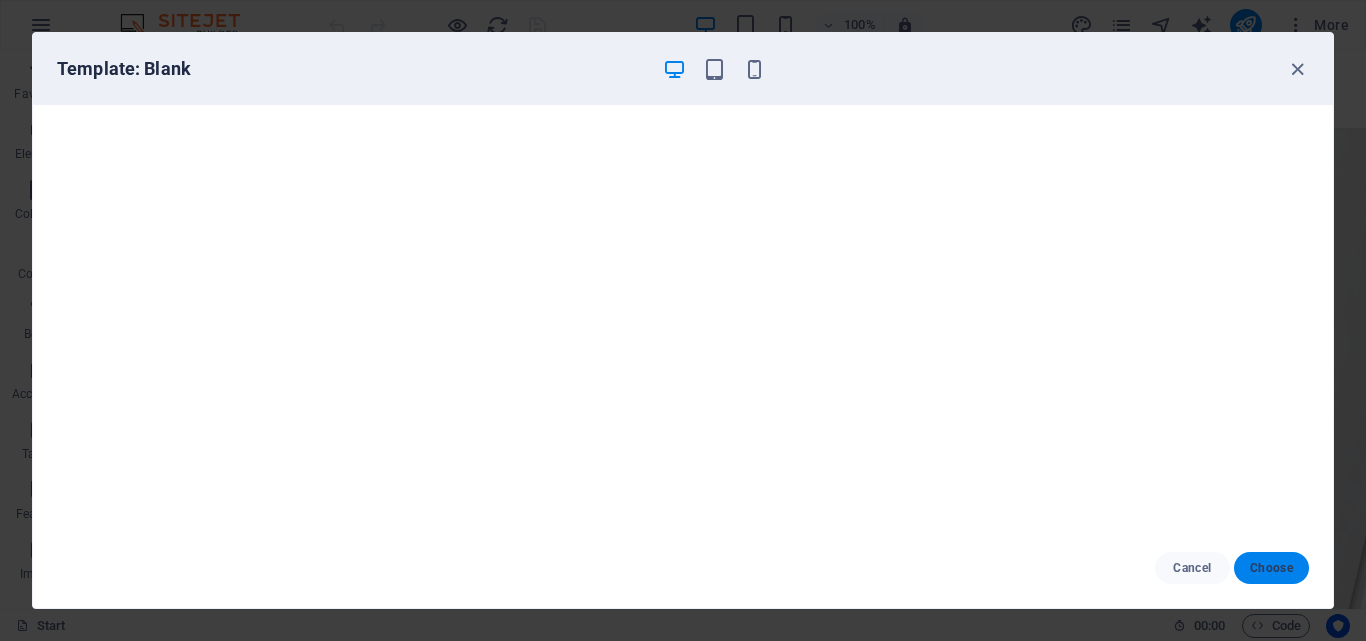 click on "Choose" at bounding box center (1271, 568) 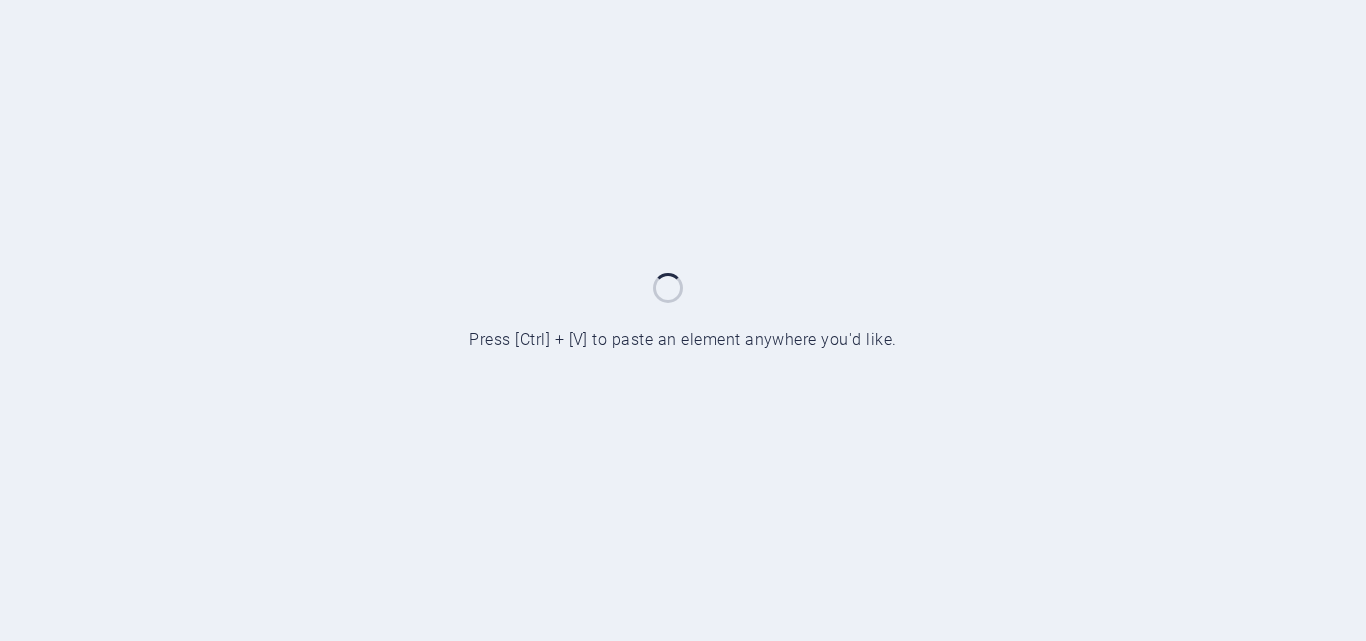 scroll, scrollTop: 0, scrollLeft: 0, axis: both 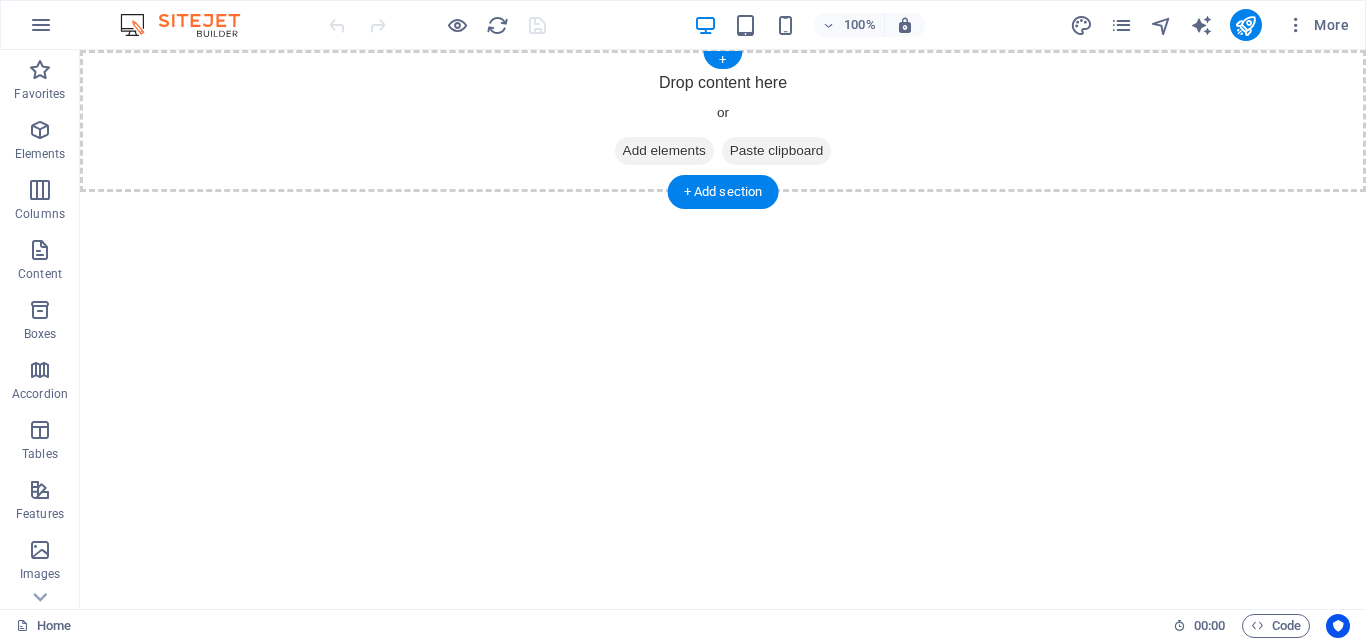 click on "Add elements" at bounding box center (664, 151) 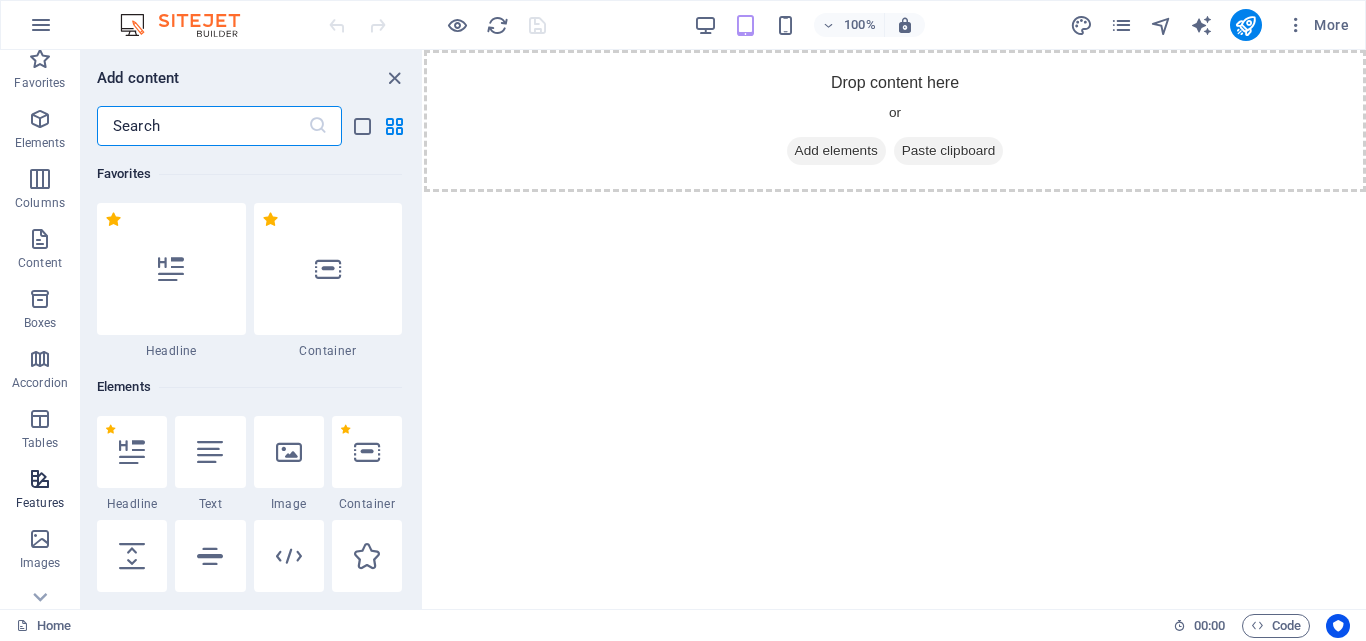 scroll, scrollTop: 12, scrollLeft: 0, axis: vertical 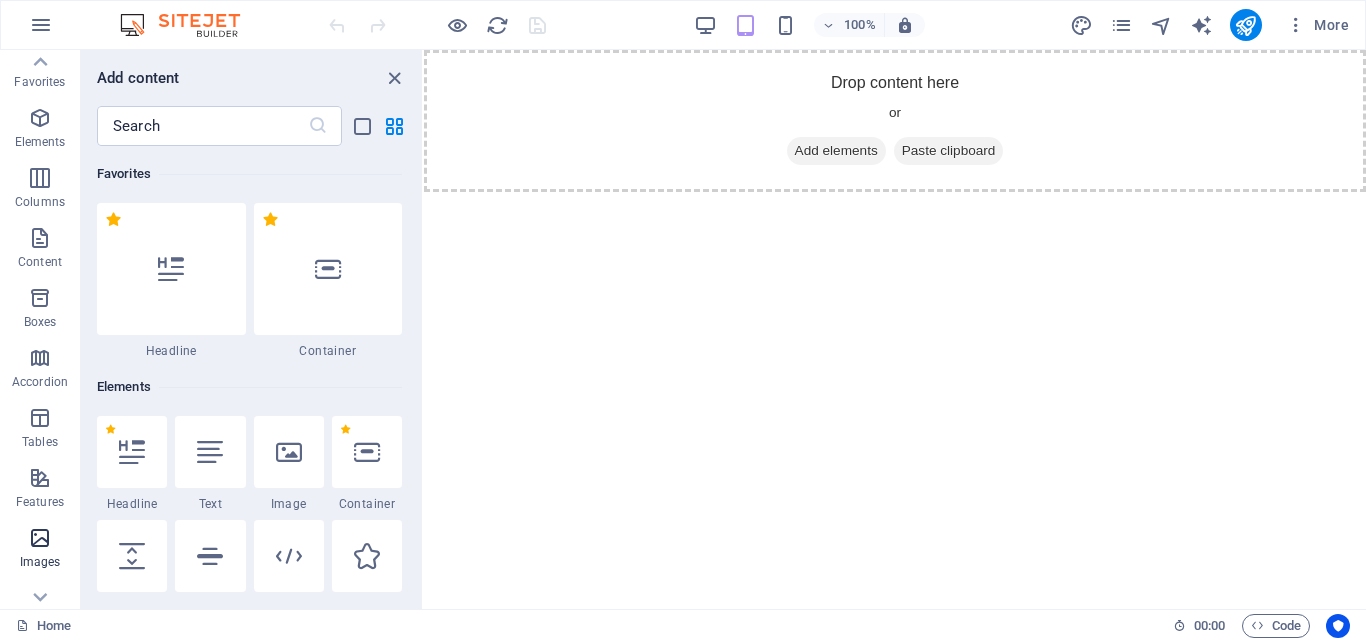 click at bounding box center (40, 538) 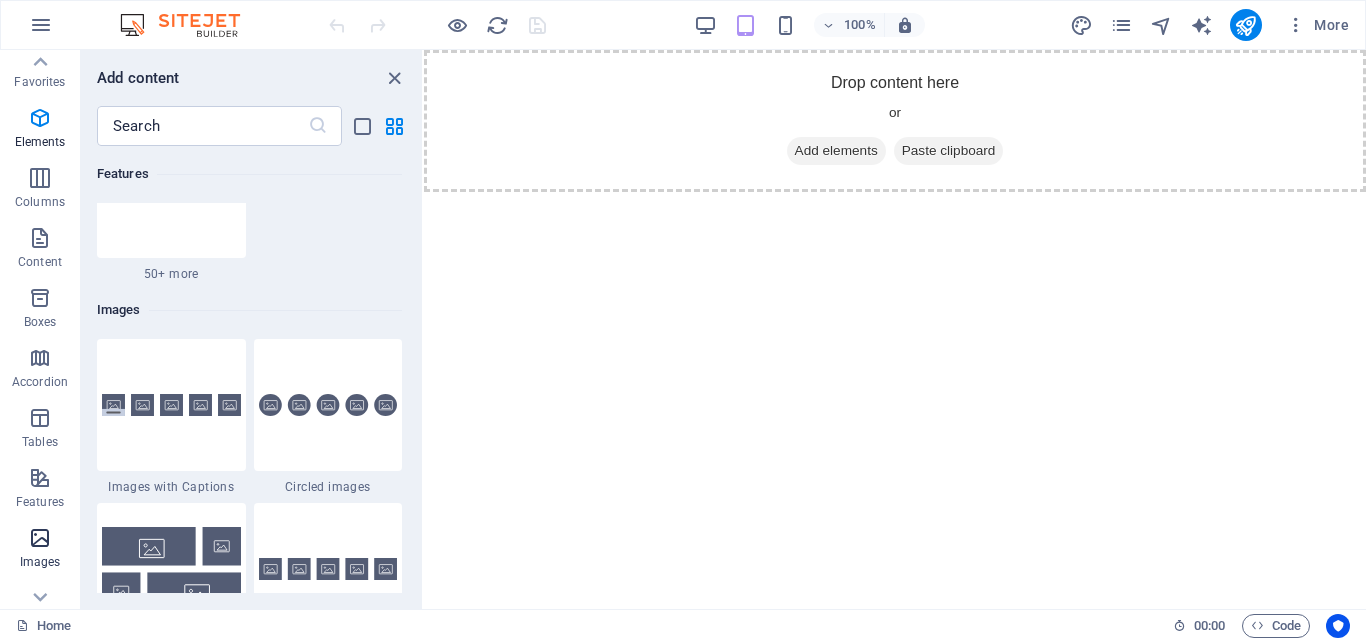 scroll, scrollTop: 10140, scrollLeft: 0, axis: vertical 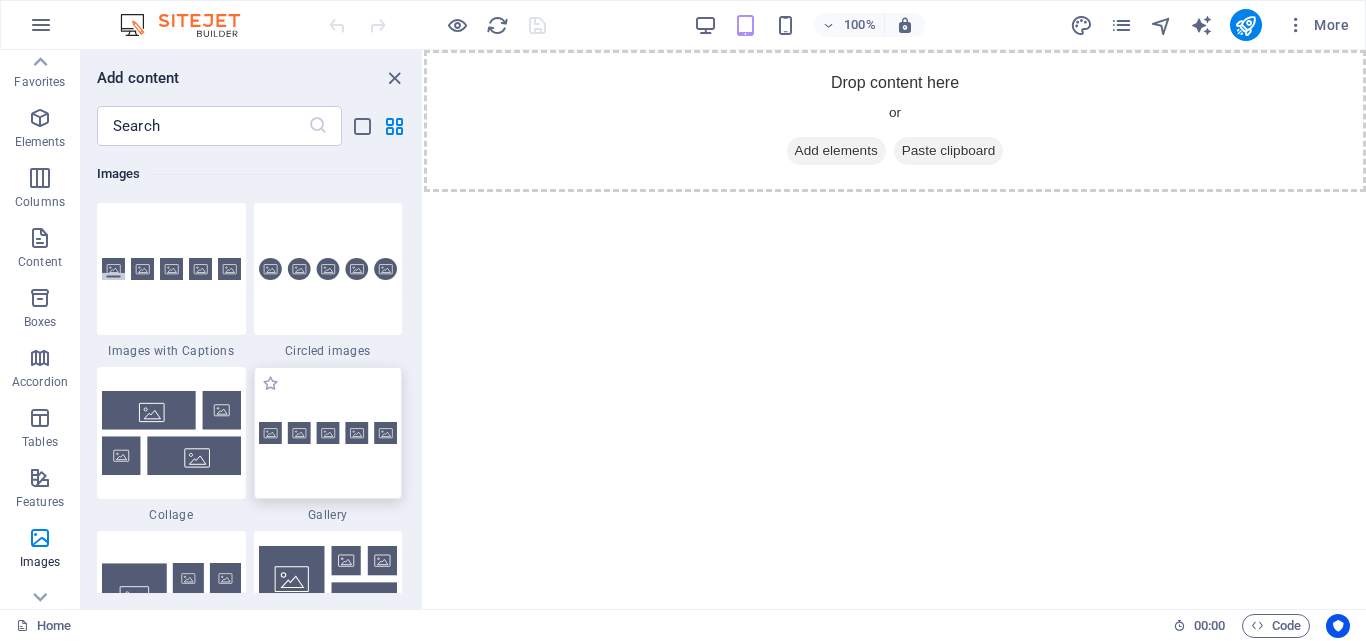 click at bounding box center (328, 433) 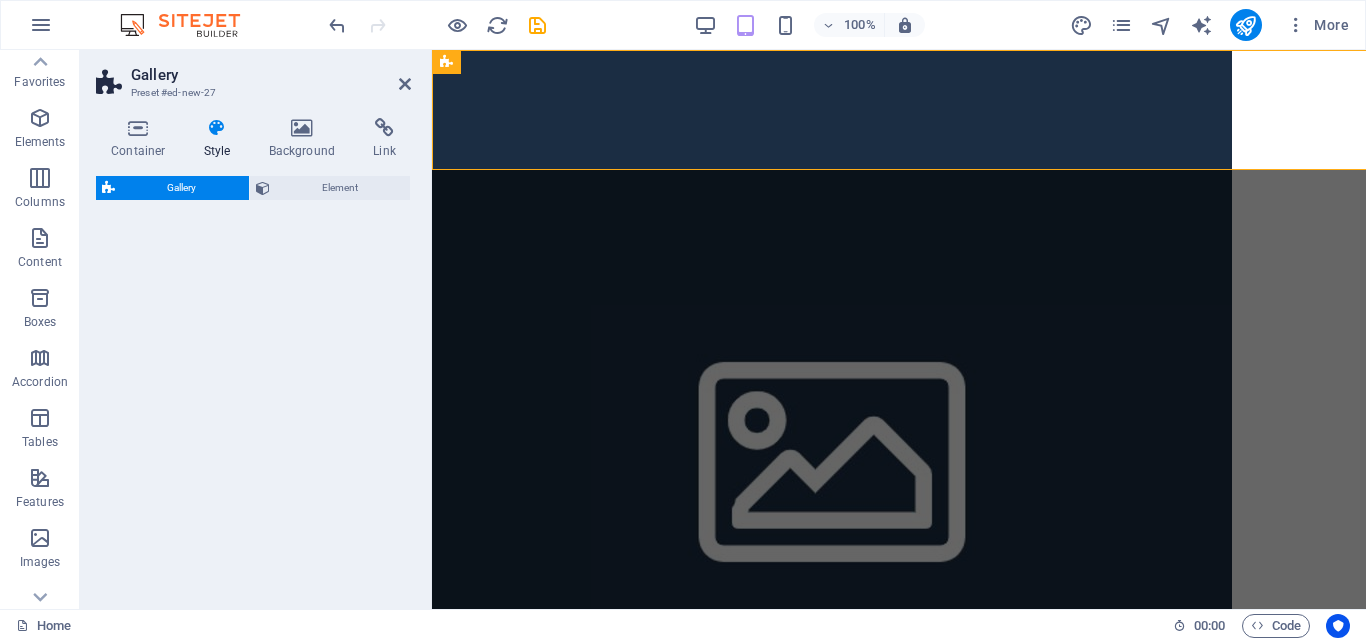 select on "rem" 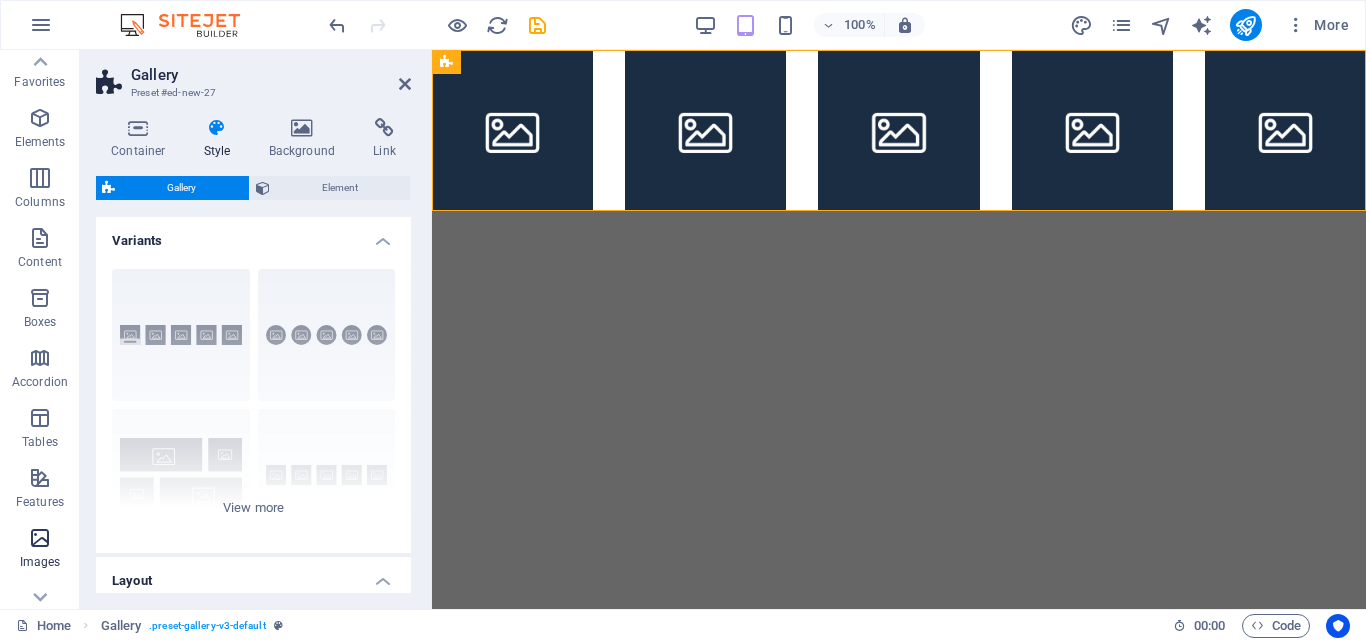 click at bounding box center [40, 538] 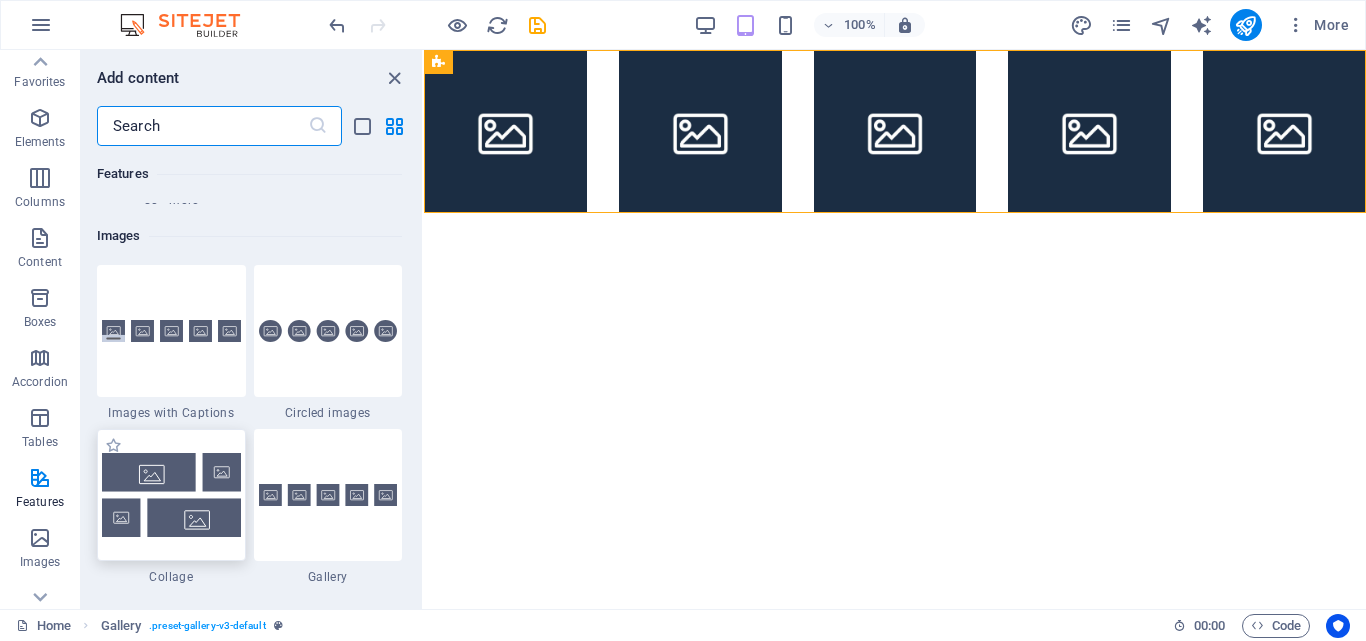 scroll, scrollTop: 10077, scrollLeft: 0, axis: vertical 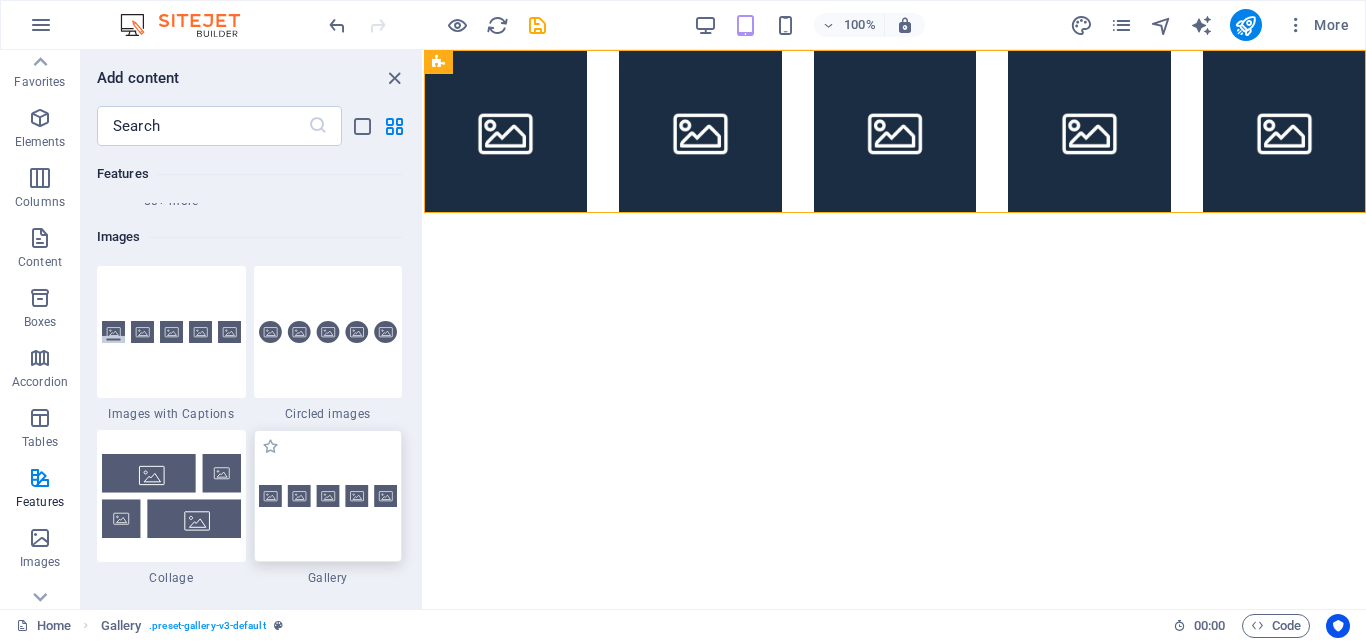 click at bounding box center (328, 496) 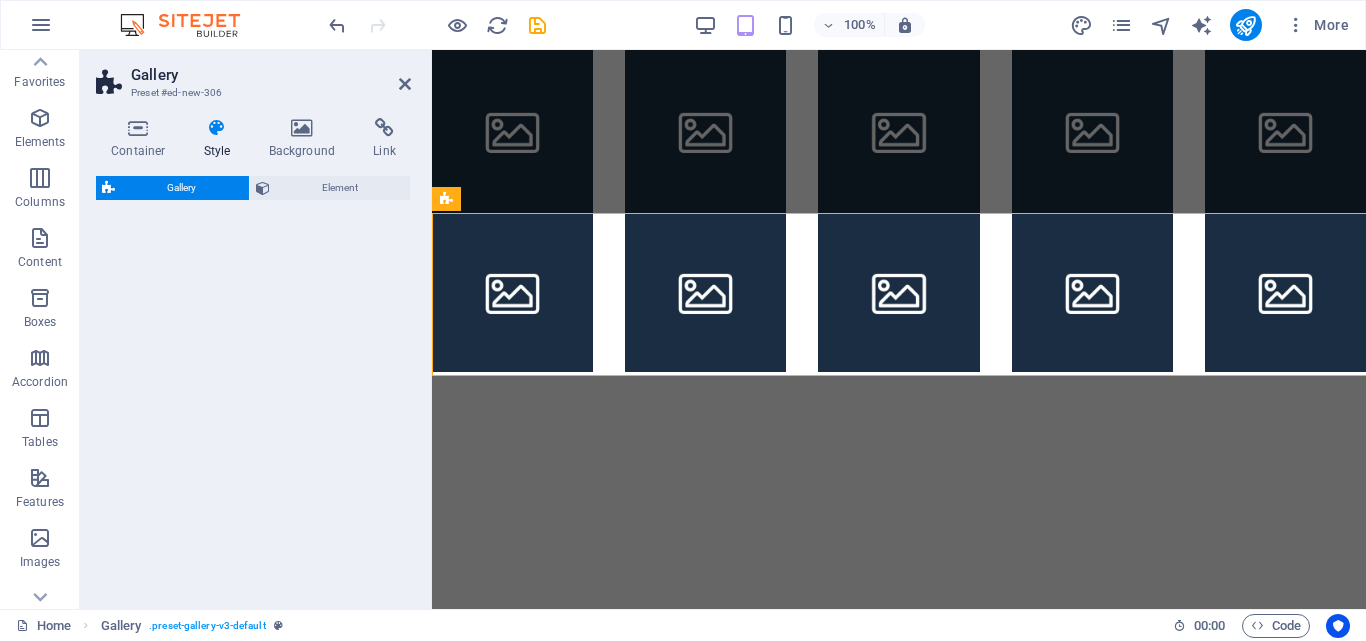 select on "rem" 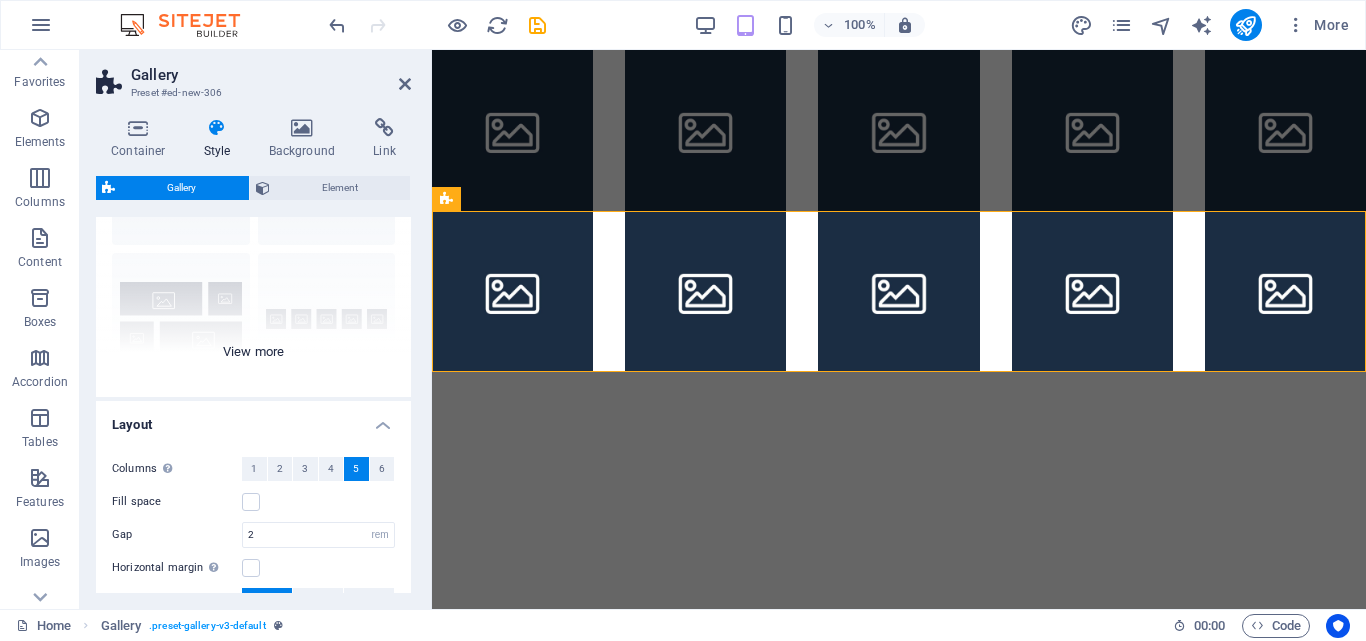 scroll, scrollTop: 0, scrollLeft: 0, axis: both 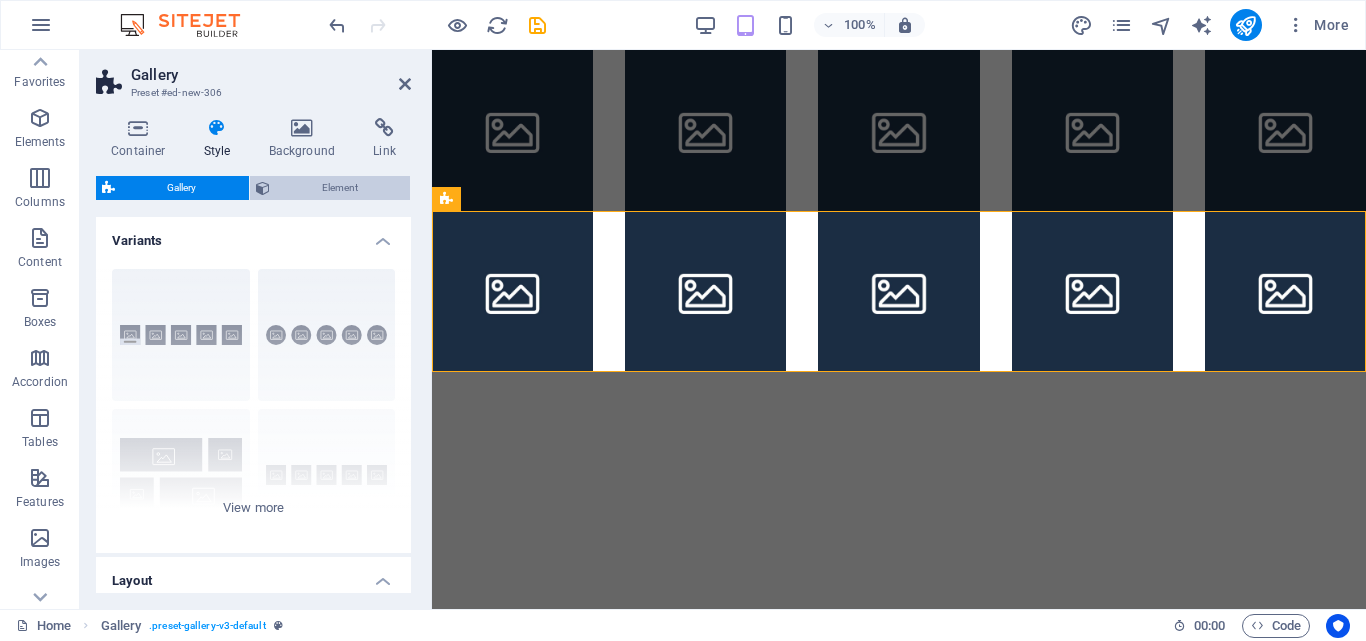 click on "Element" at bounding box center (340, 188) 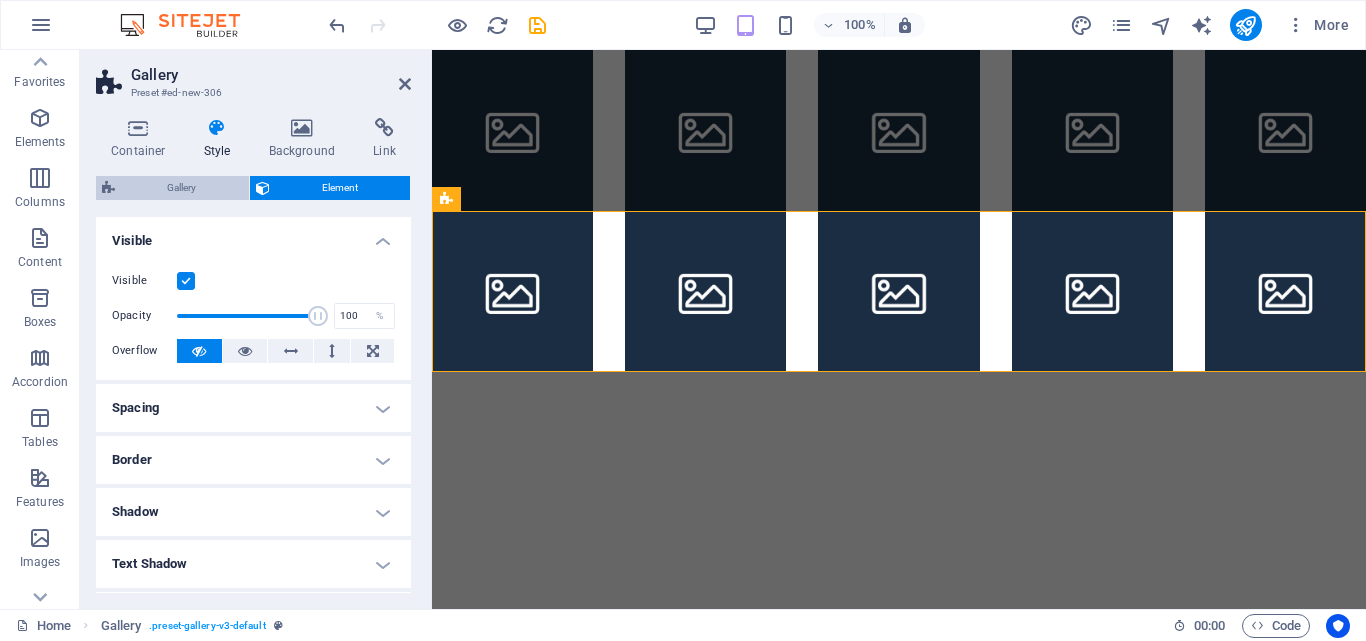 click on "Gallery" at bounding box center [182, 188] 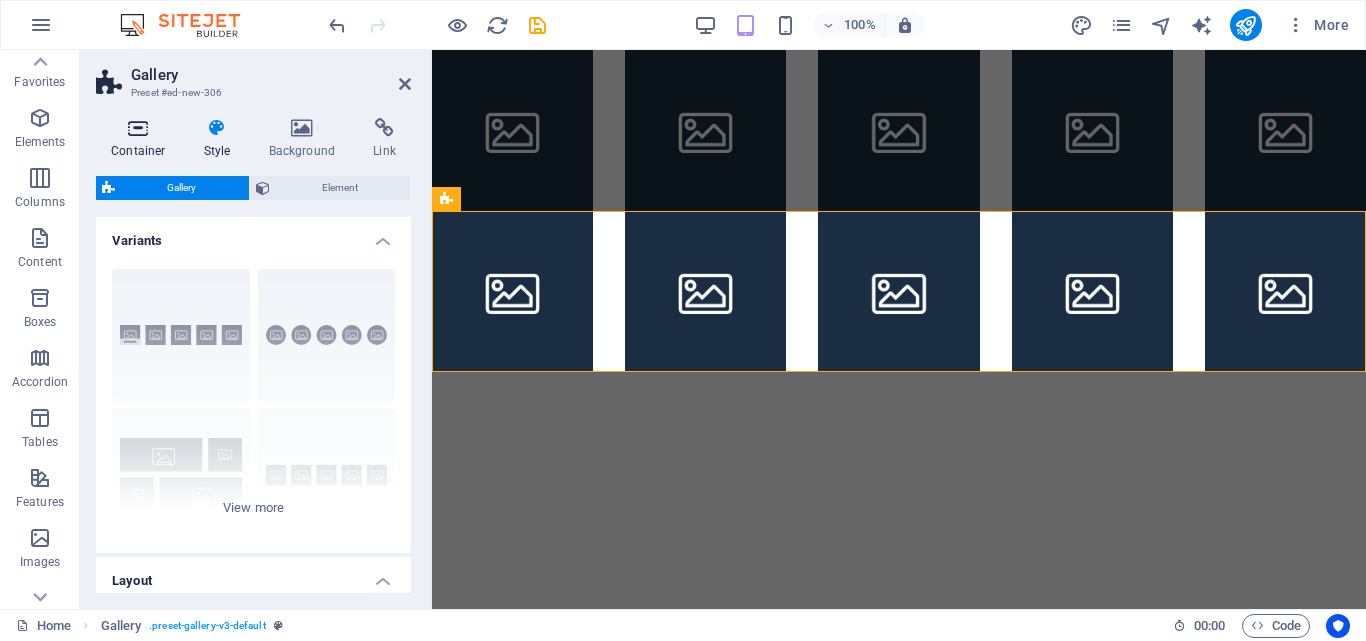 click at bounding box center [138, 128] 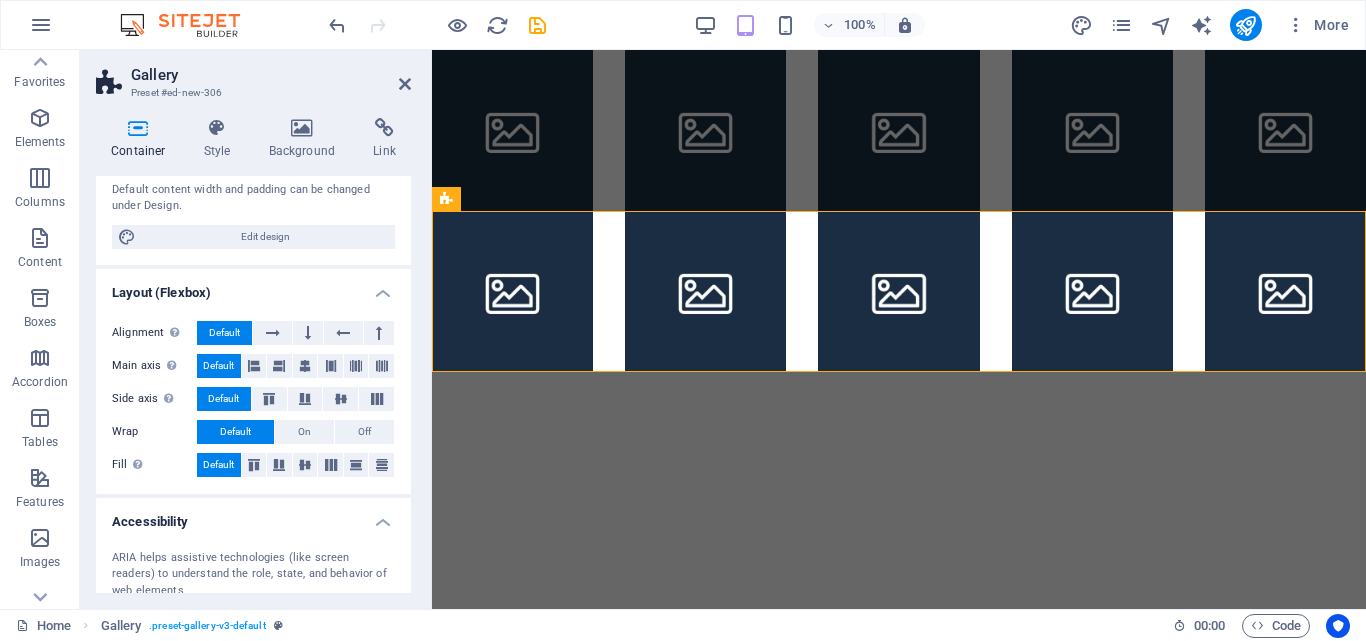 scroll, scrollTop: 392, scrollLeft: 0, axis: vertical 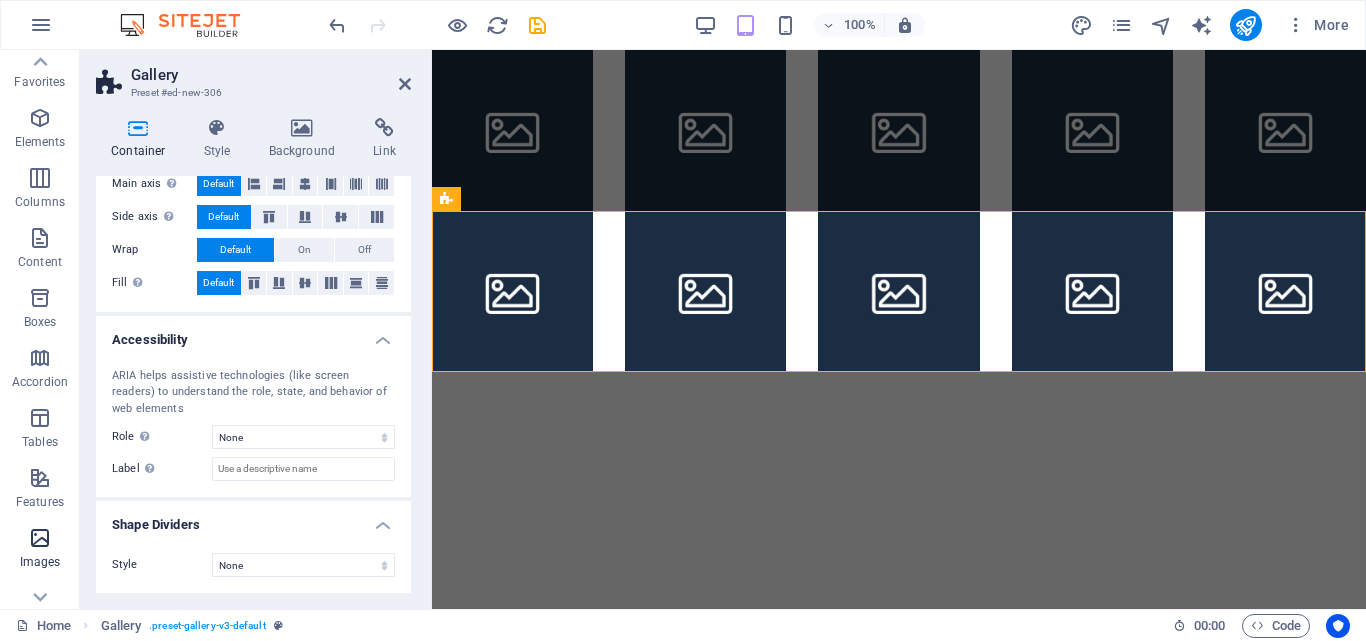 click on "Images" at bounding box center [40, 562] 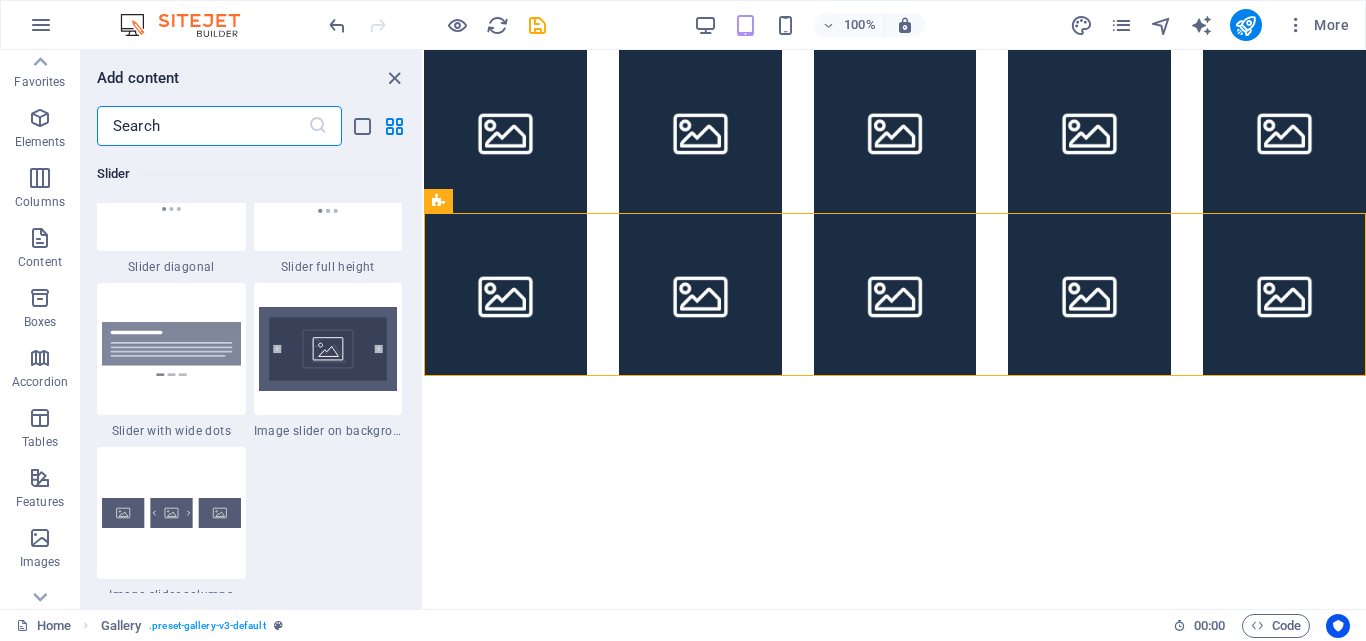 scroll, scrollTop: 11551, scrollLeft: 0, axis: vertical 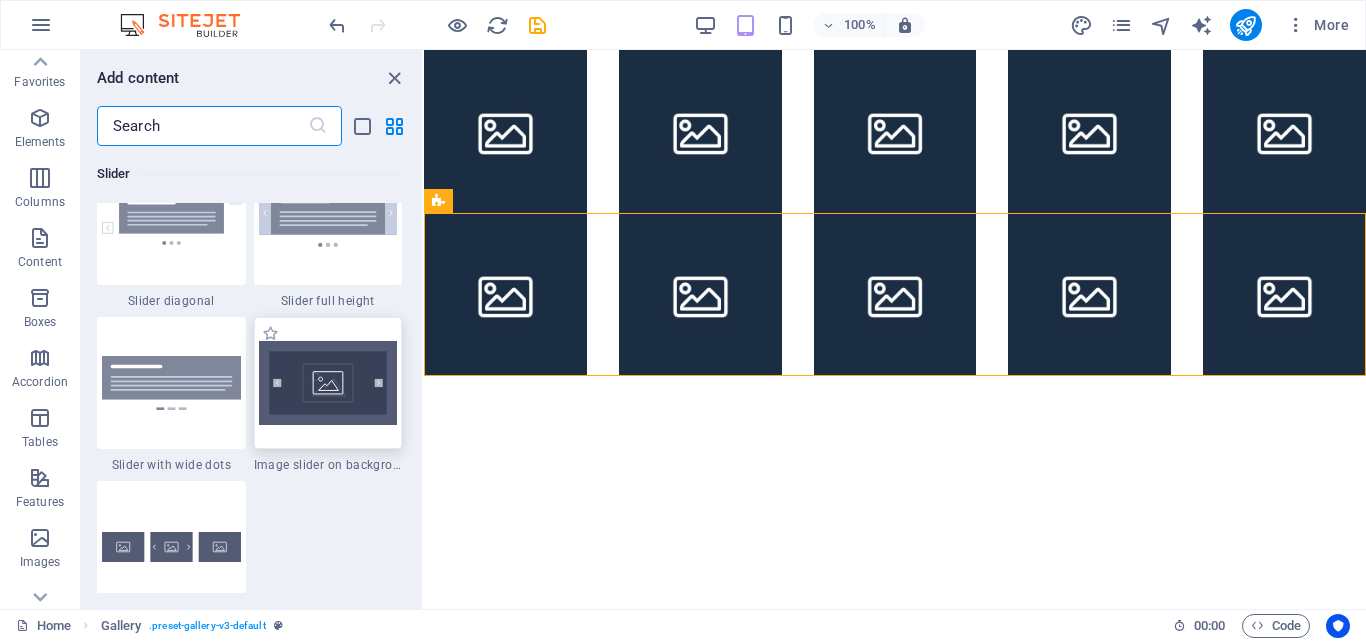 click at bounding box center [328, 383] 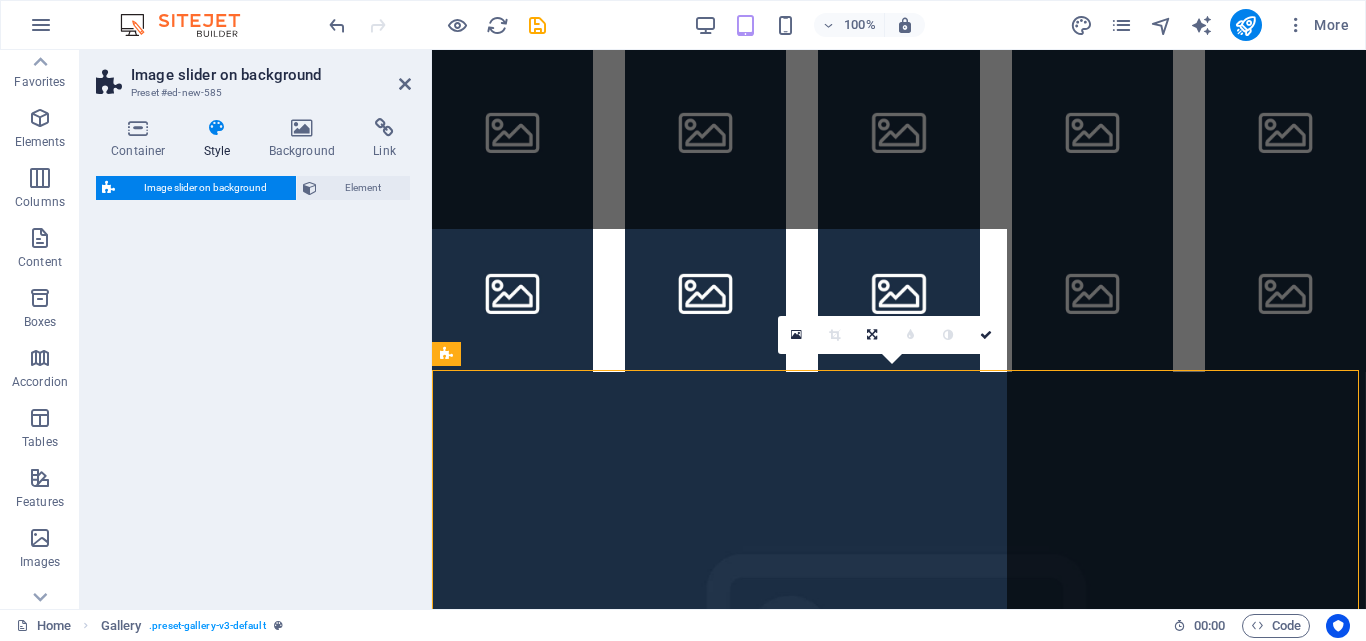 select on "rem" 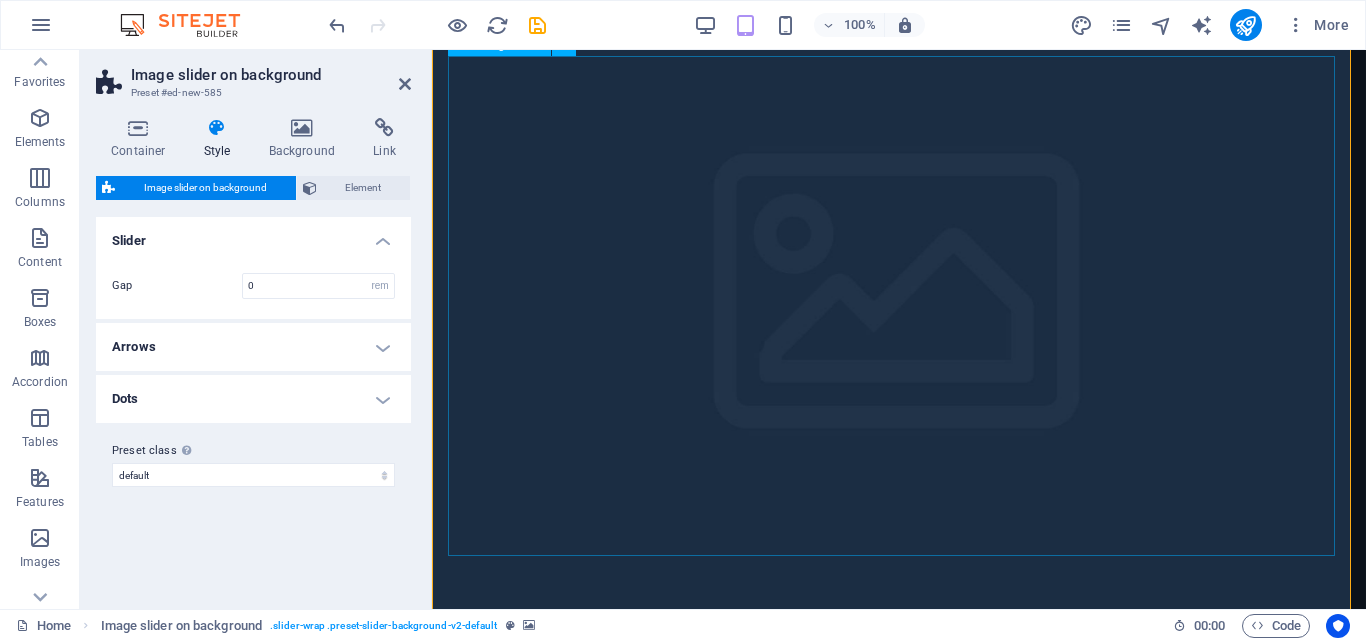 scroll, scrollTop: 395, scrollLeft: 0, axis: vertical 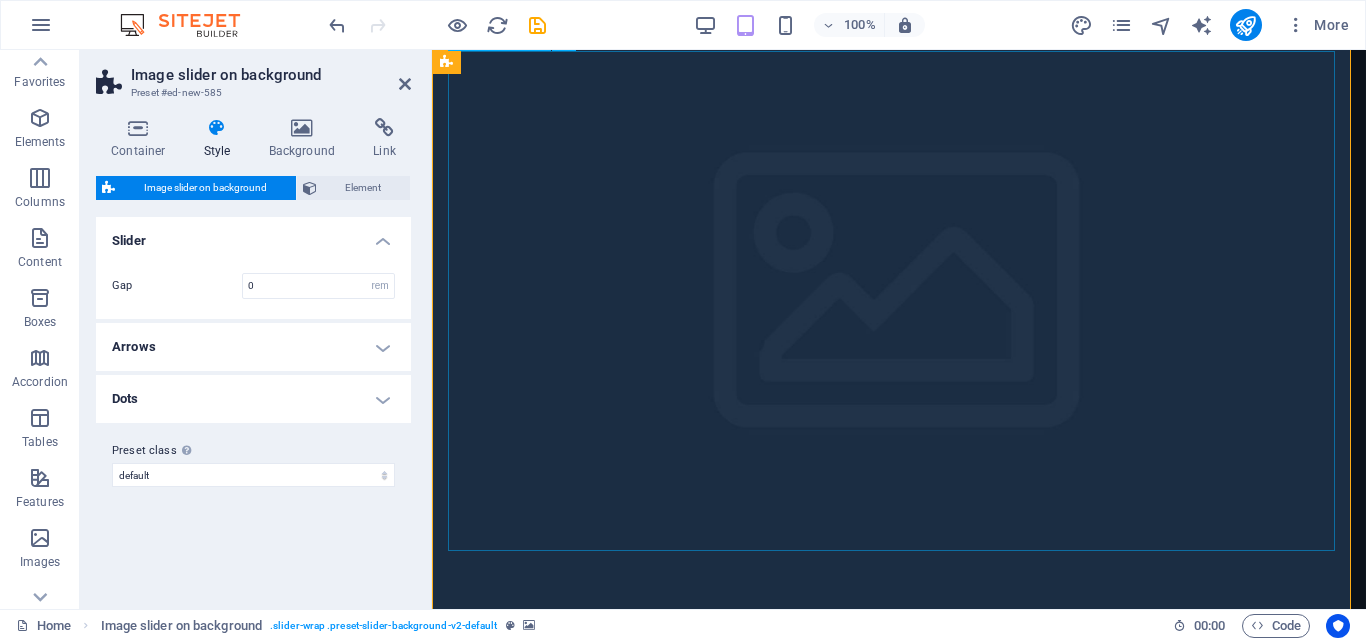 click at bounding box center (73, 1843) 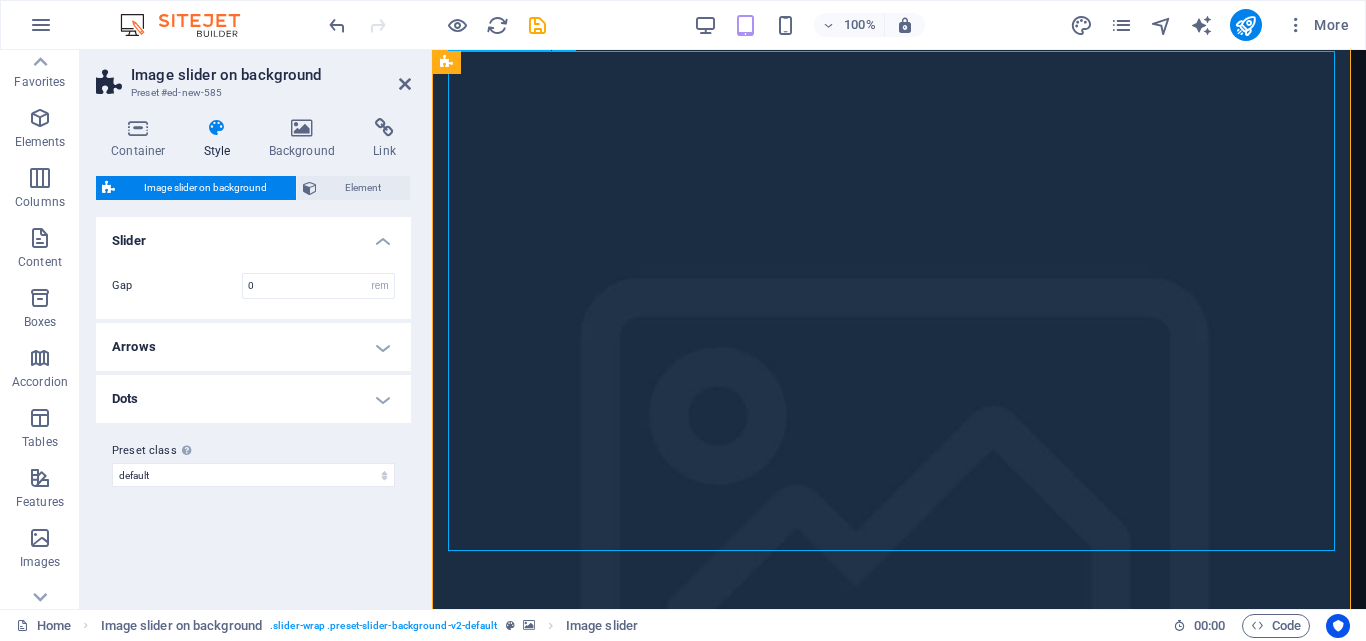click at bounding box center (899, 4146) 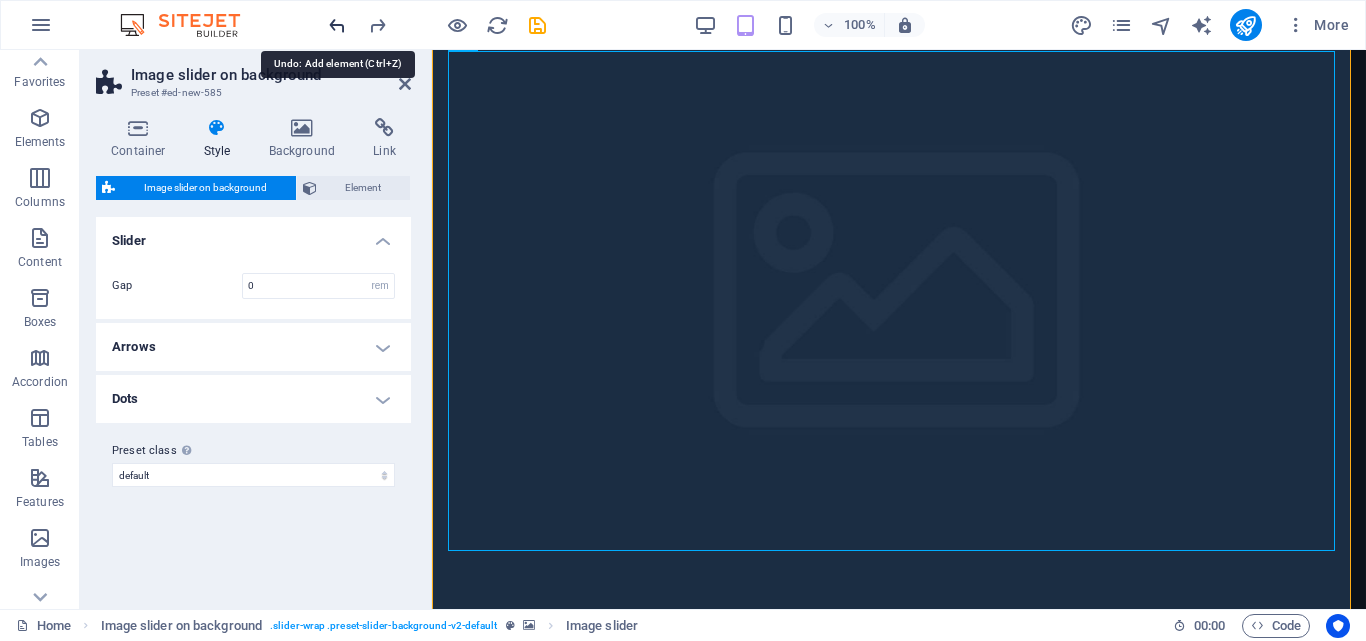 click at bounding box center [337, 25] 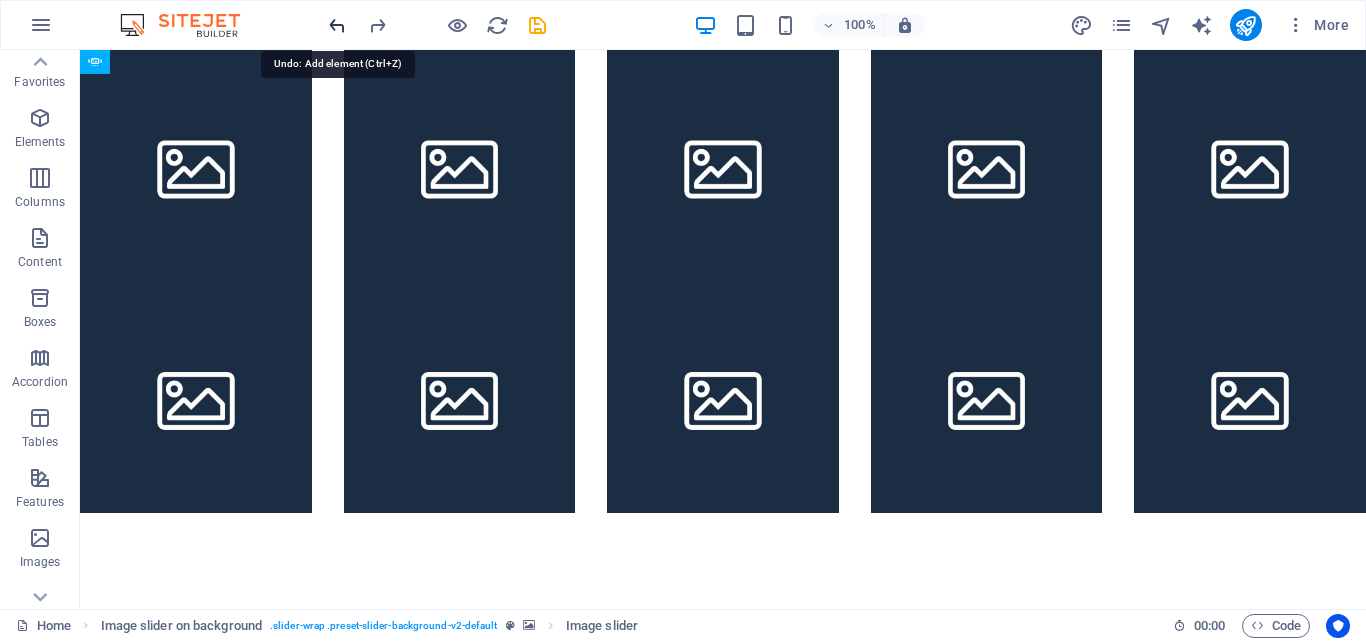 click at bounding box center [337, 25] 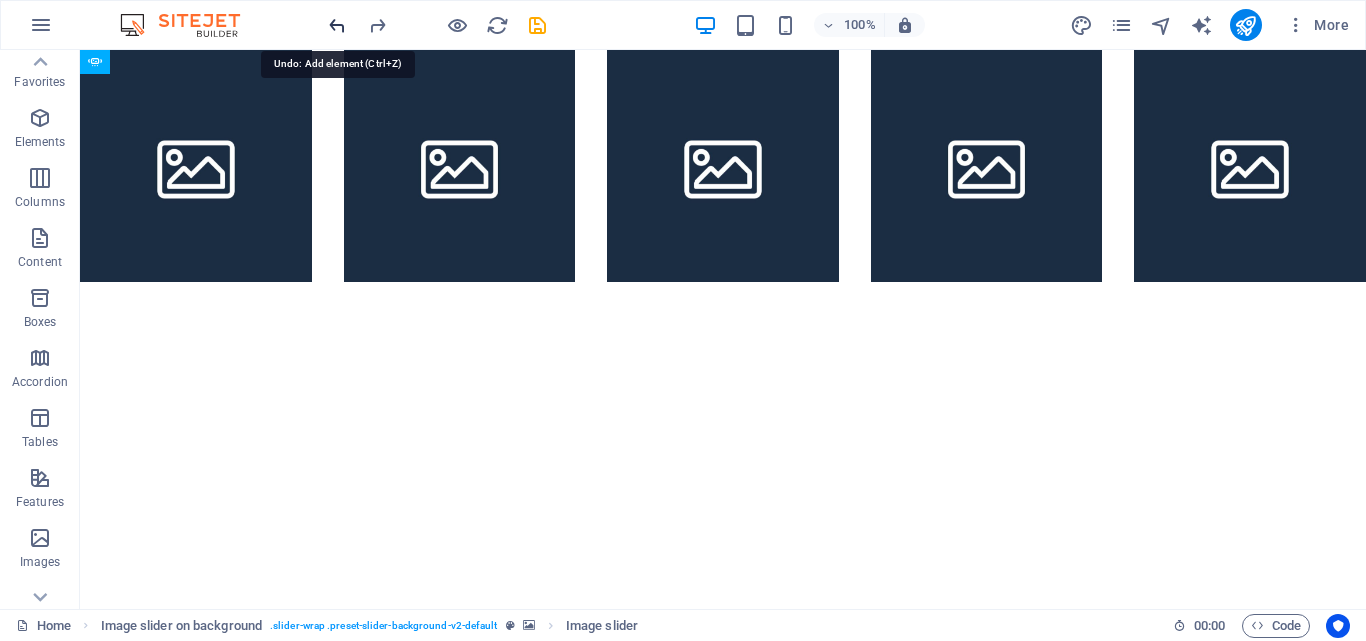 click at bounding box center [337, 25] 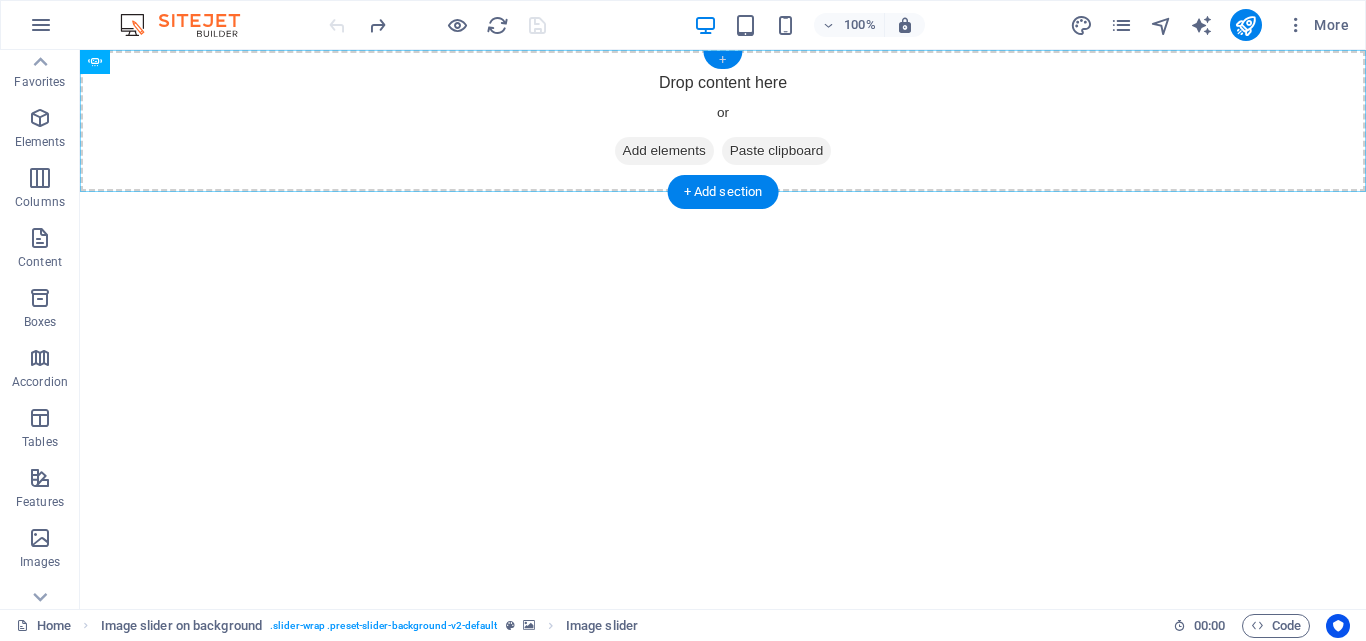 click on "+" at bounding box center [722, 60] 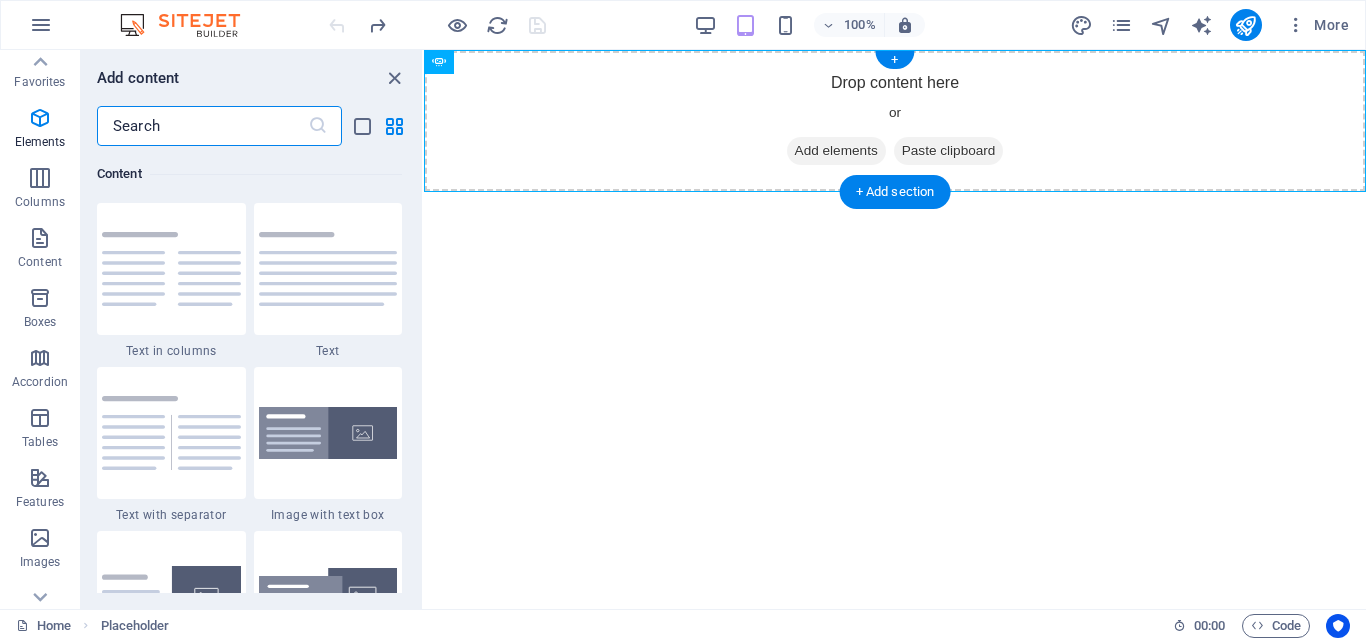 scroll, scrollTop: 3499, scrollLeft: 0, axis: vertical 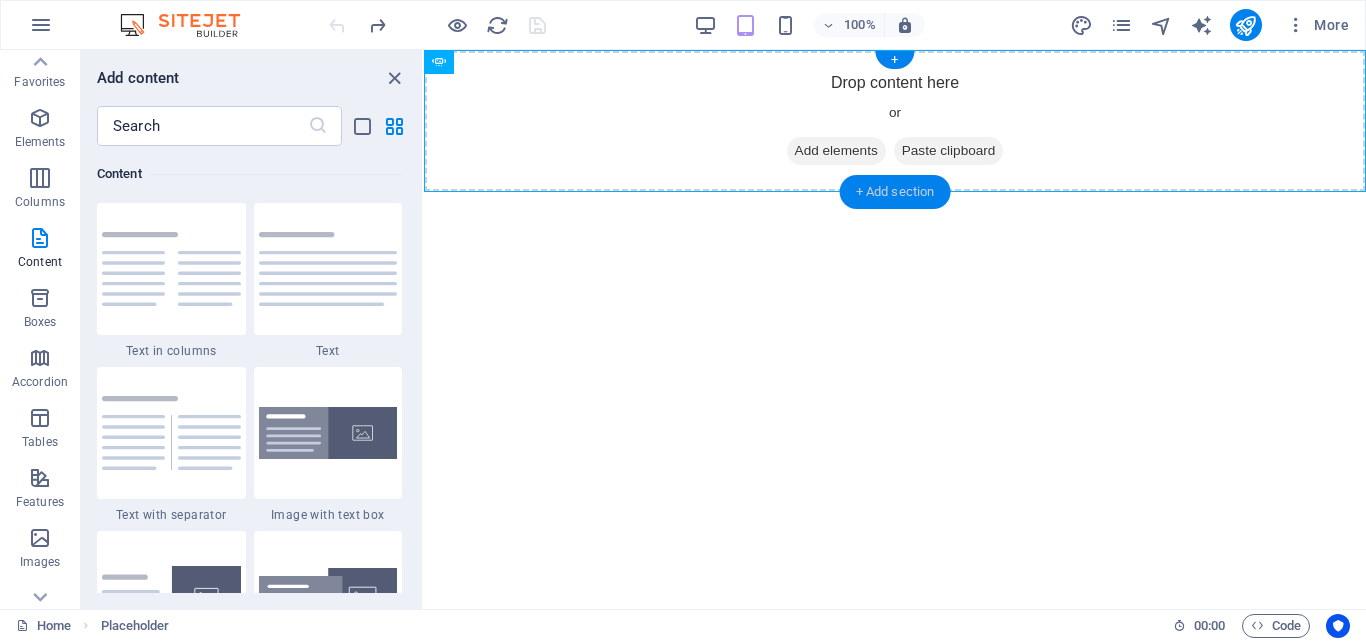 click on "+ Add section" at bounding box center (895, 192) 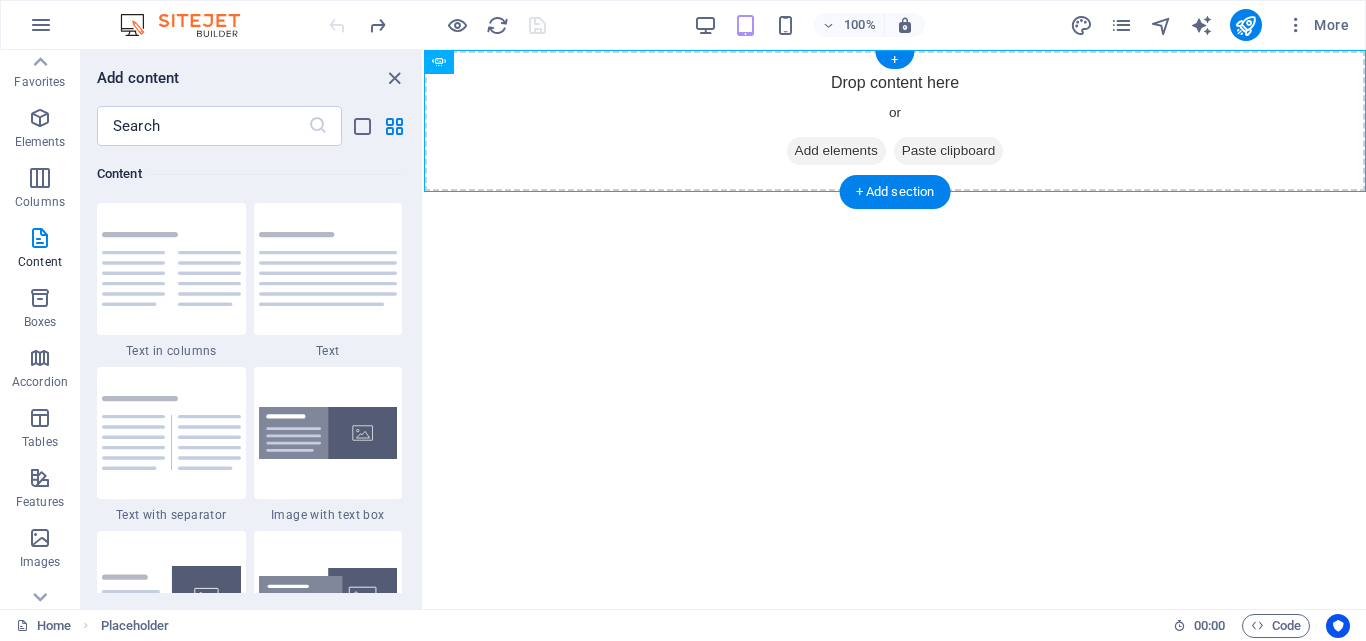 click on "Paste clipboard" at bounding box center (949, 151) 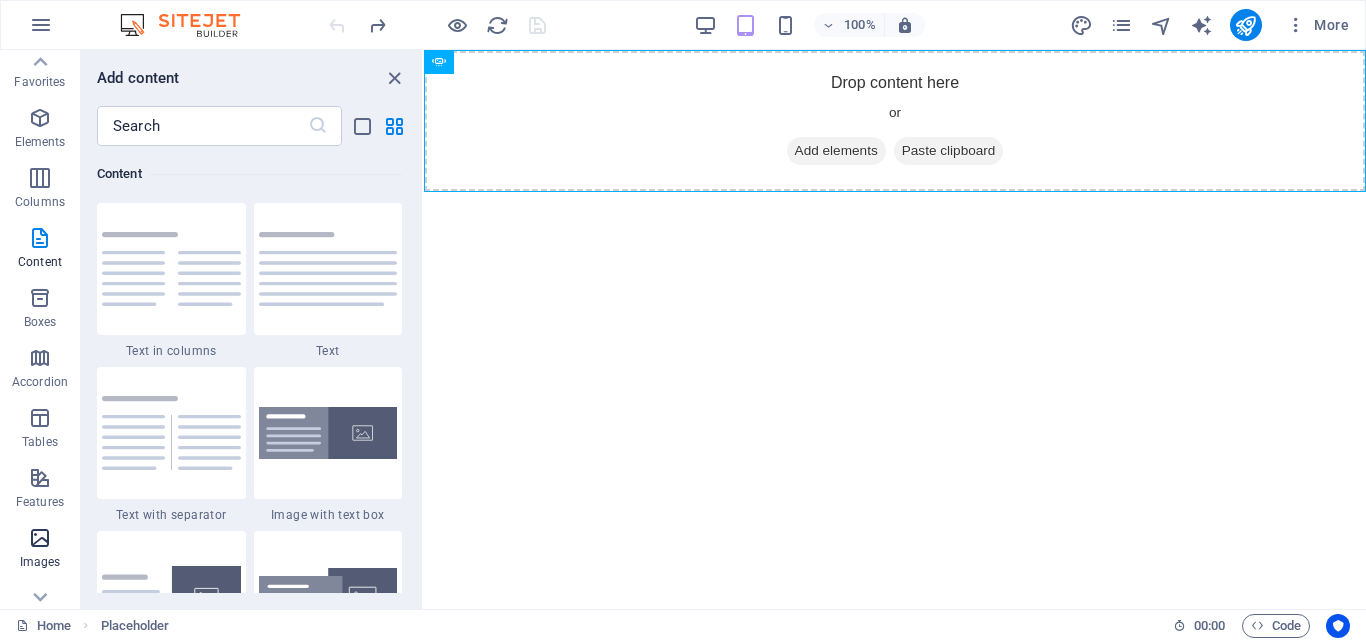 click on "Images" at bounding box center [40, 550] 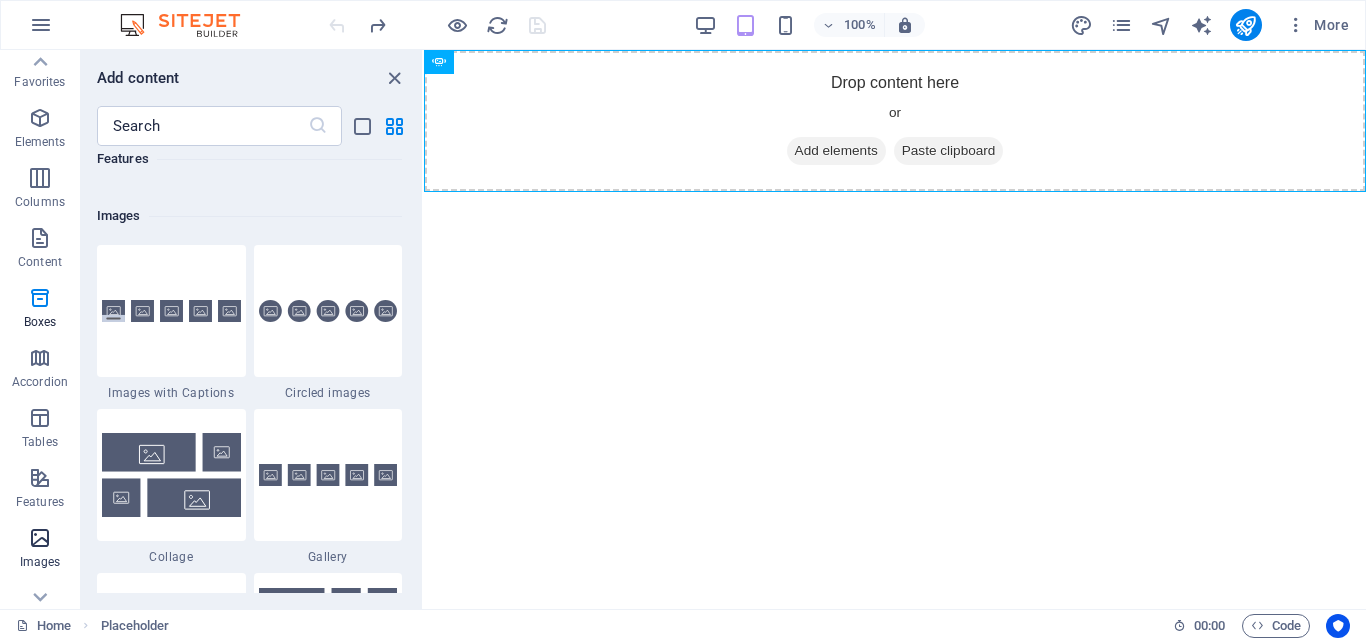 scroll, scrollTop: 10140, scrollLeft: 0, axis: vertical 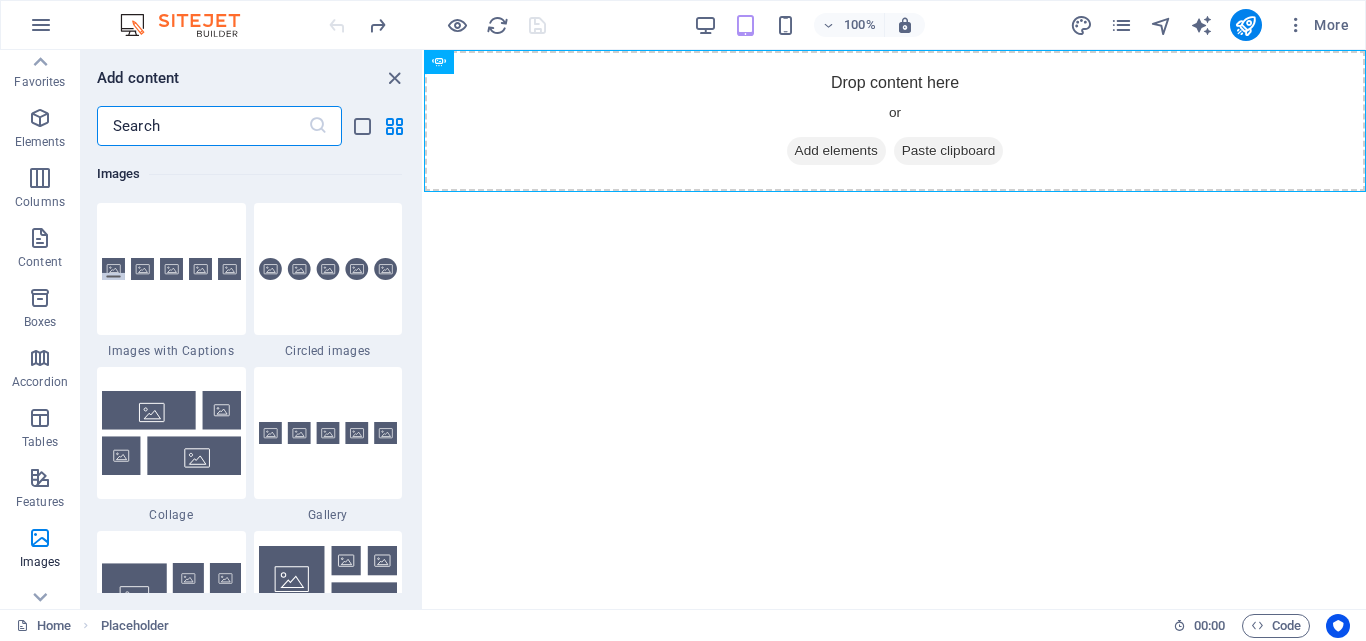 click at bounding box center (202, 126) 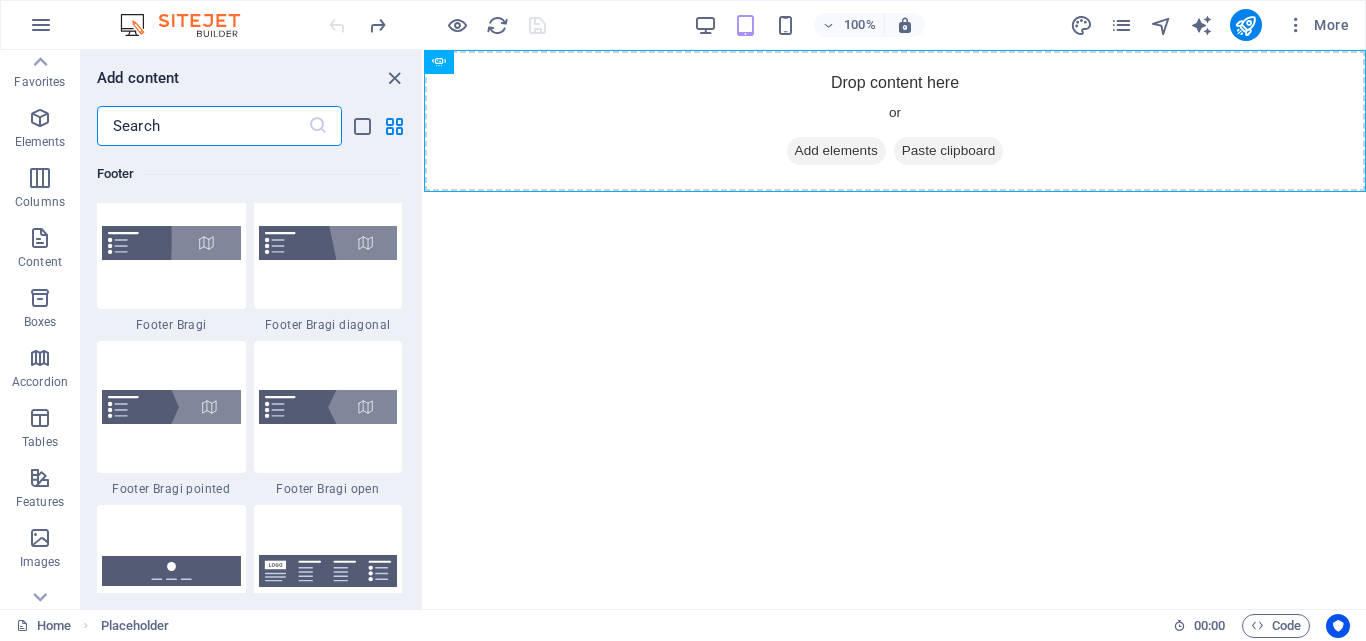 scroll, scrollTop: 13756, scrollLeft: 0, axis: vertical 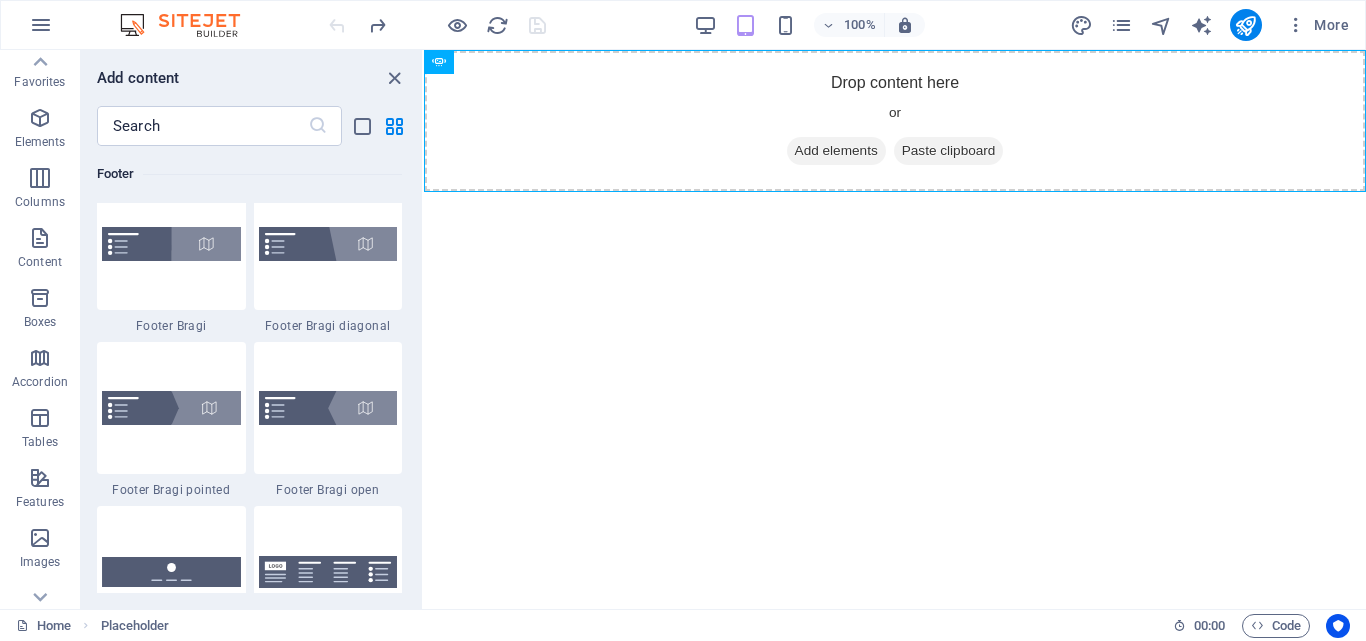 click at bounding box center (190, 25) 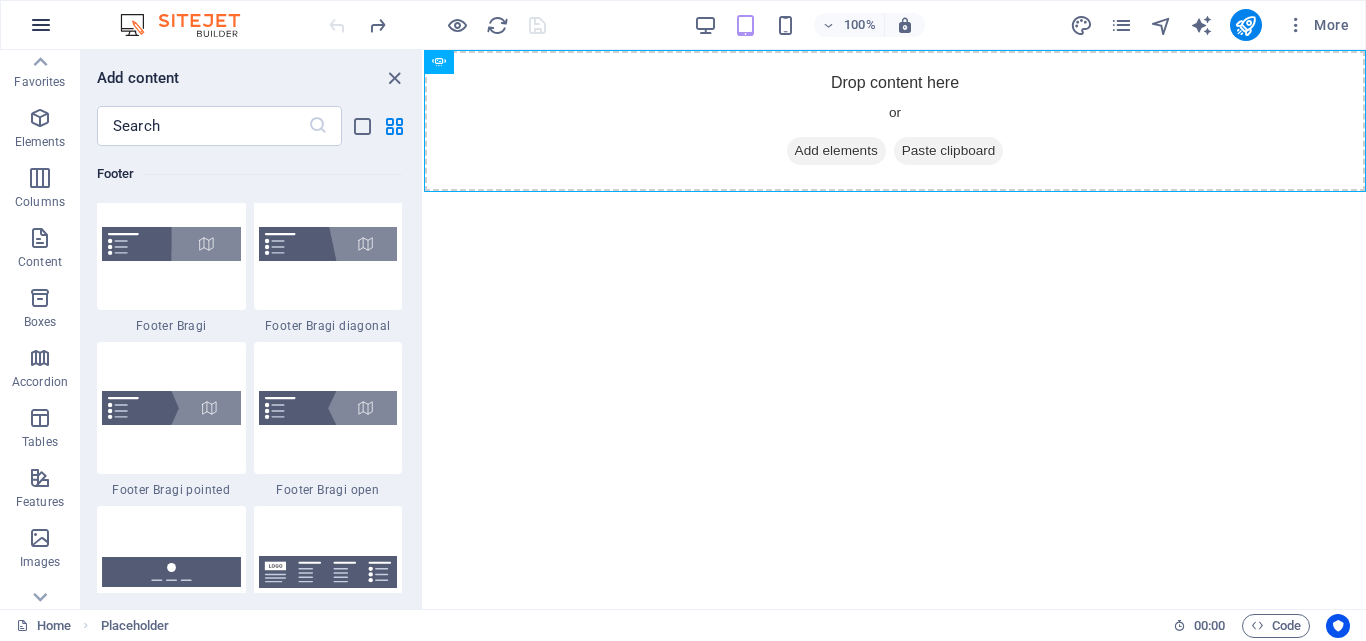 click at bounding box center (41, 25) 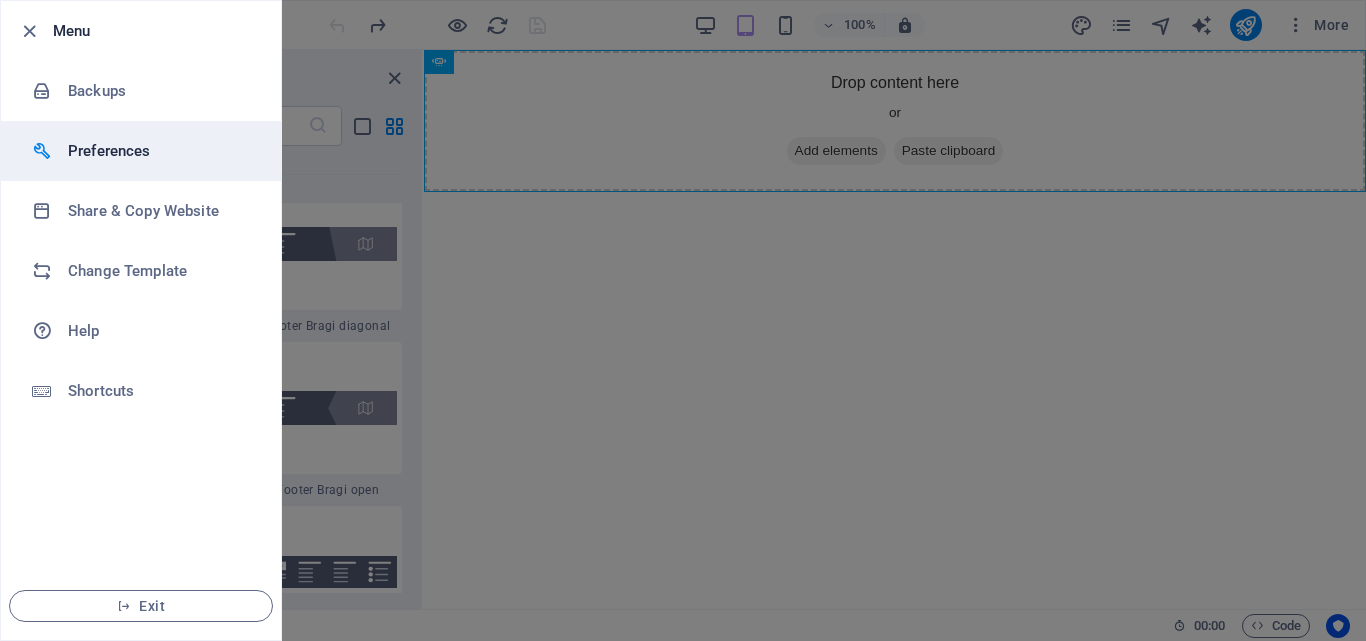 click on "Preferences" at bounding box center [160, 151] 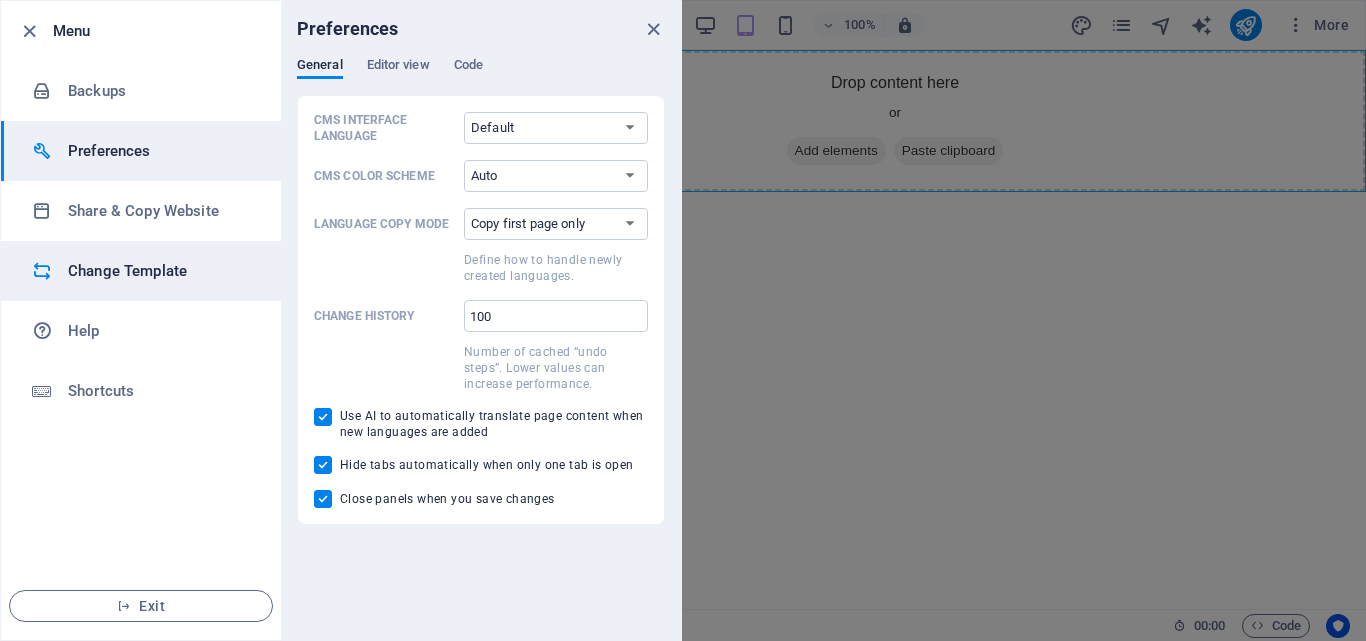click on "Change Template" at bounding box center (160, 271) 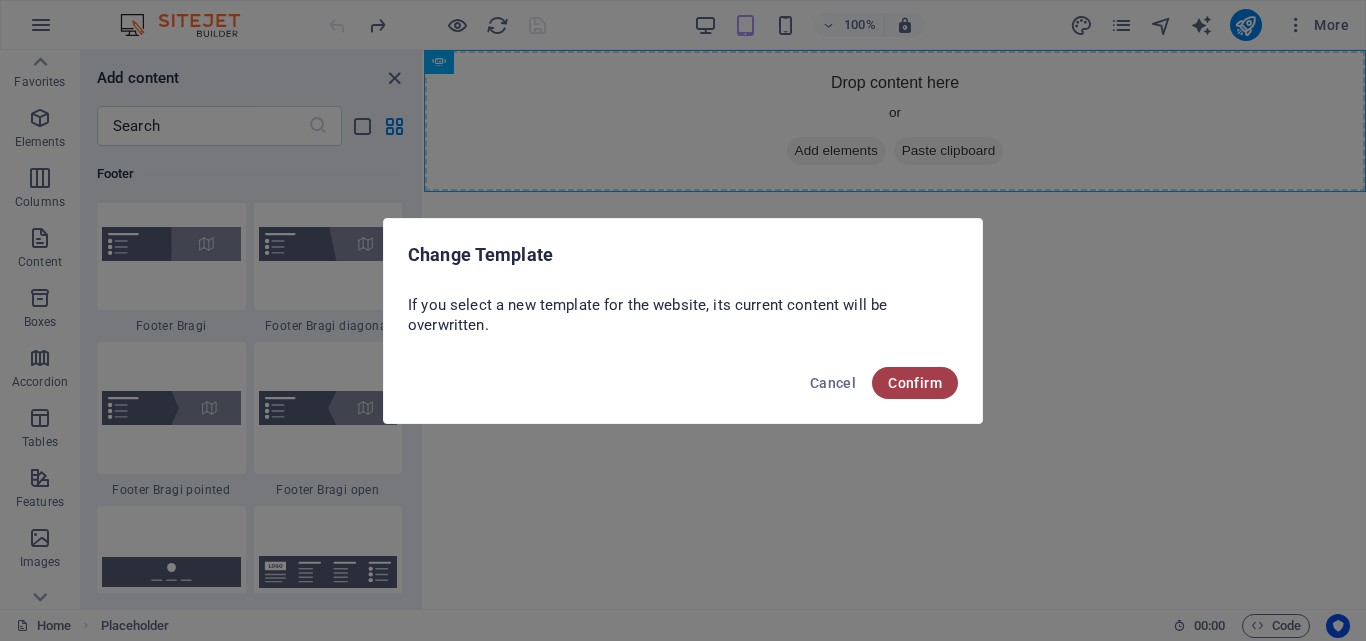 click on "Confirm" at bounding box center (915, 383) 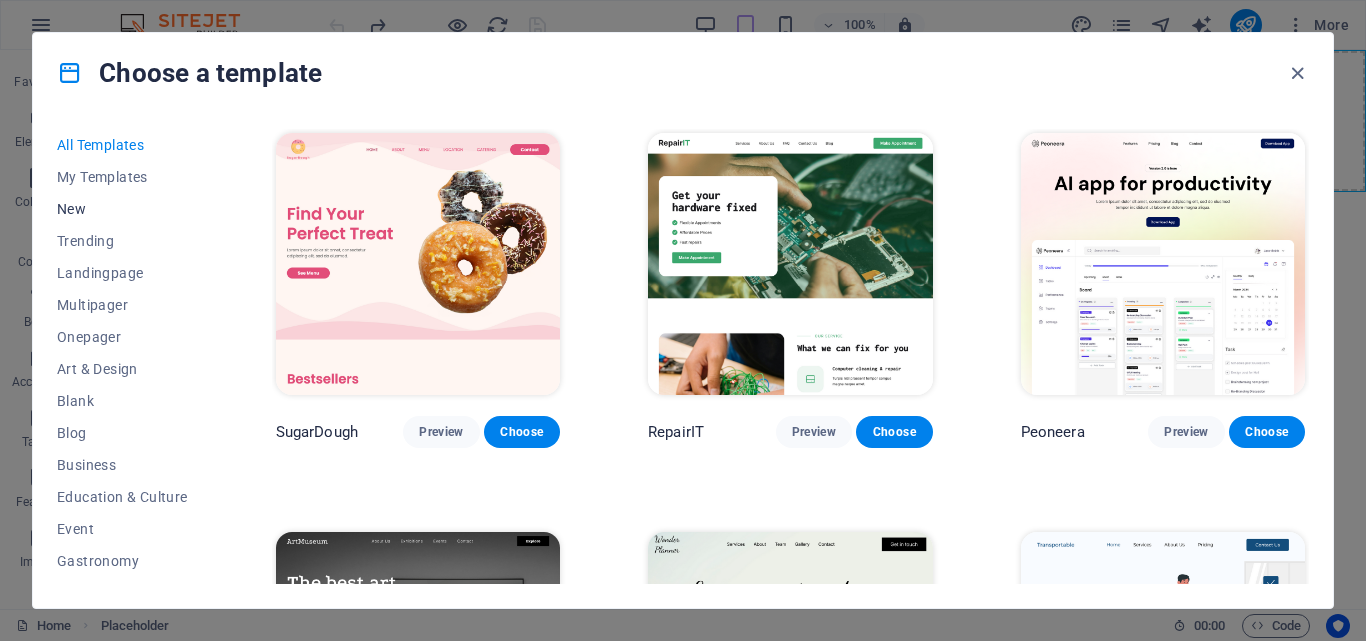 click on "New" at bounding box center (122, 209) 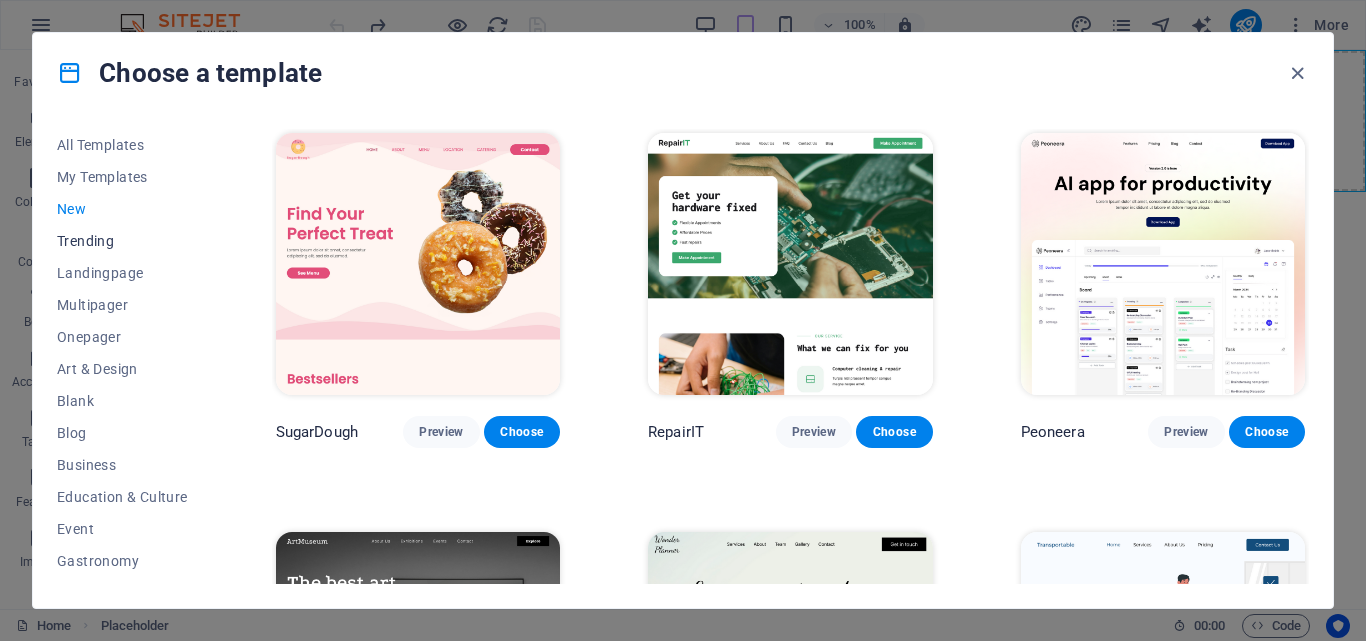 click on "Trending" at bounding box center [122, 241] 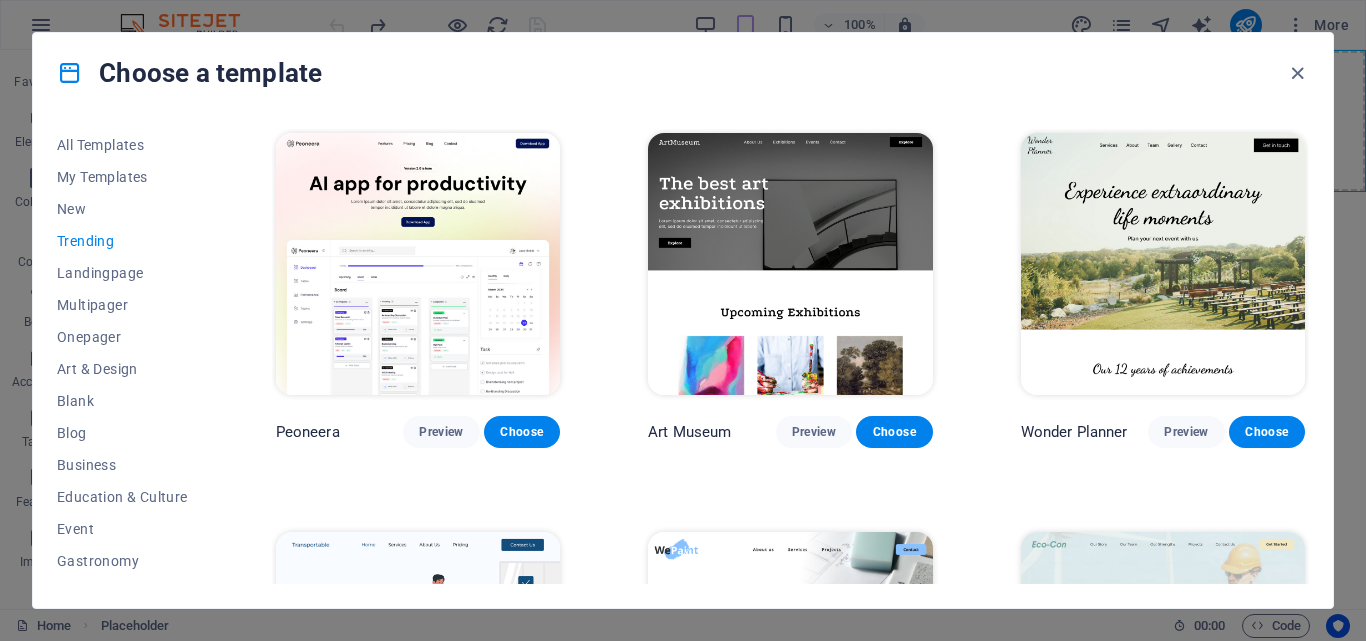 click on "Trending" at bounding box center (122, 241) 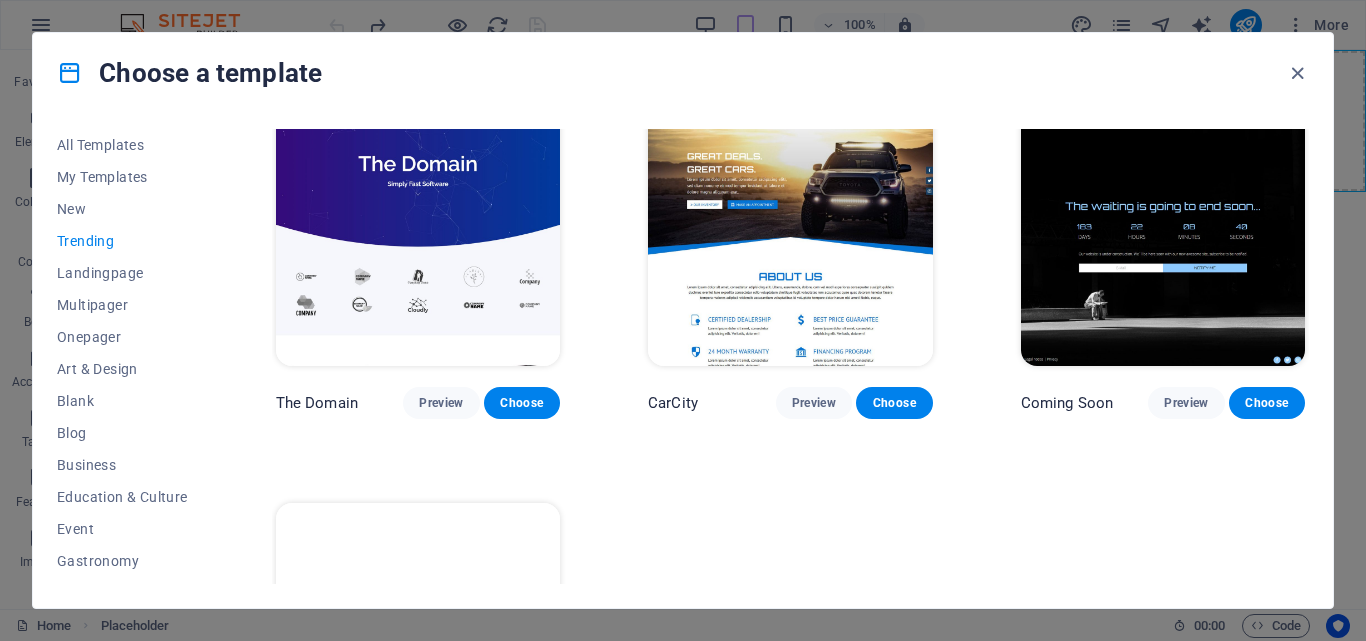 scroll, scrollTop: 1624, scrollLeft: 0, axis: vertical 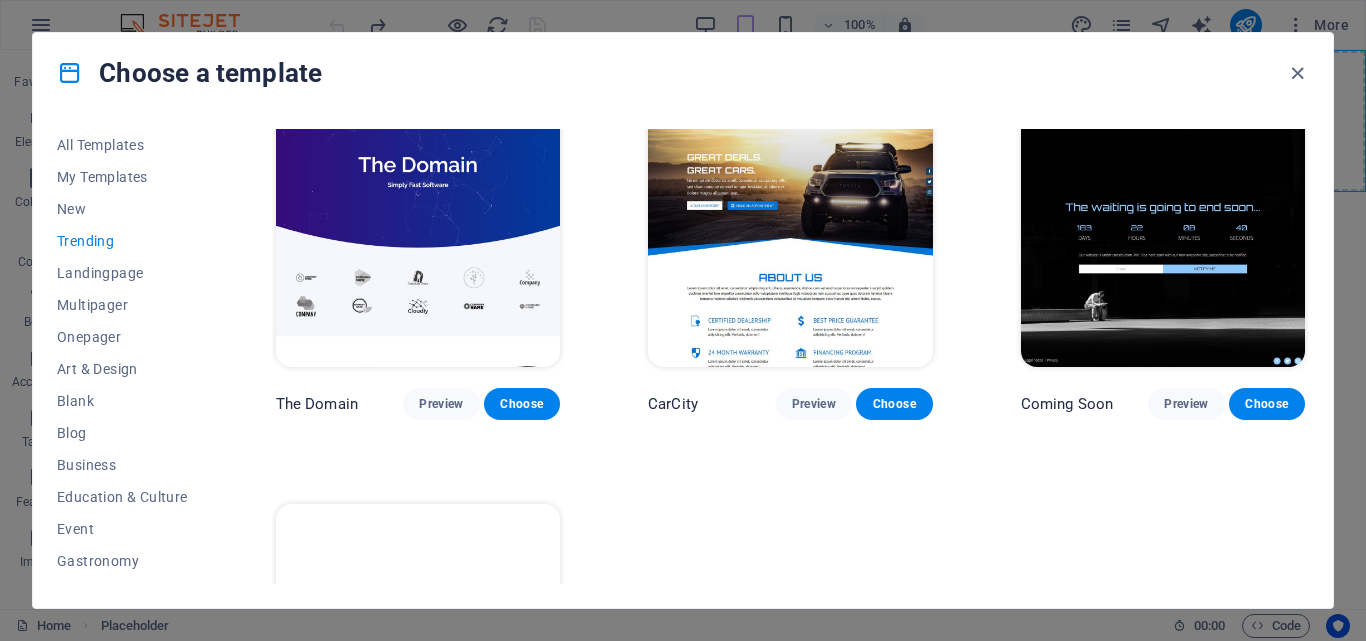 click at bounding box center [418, 236] 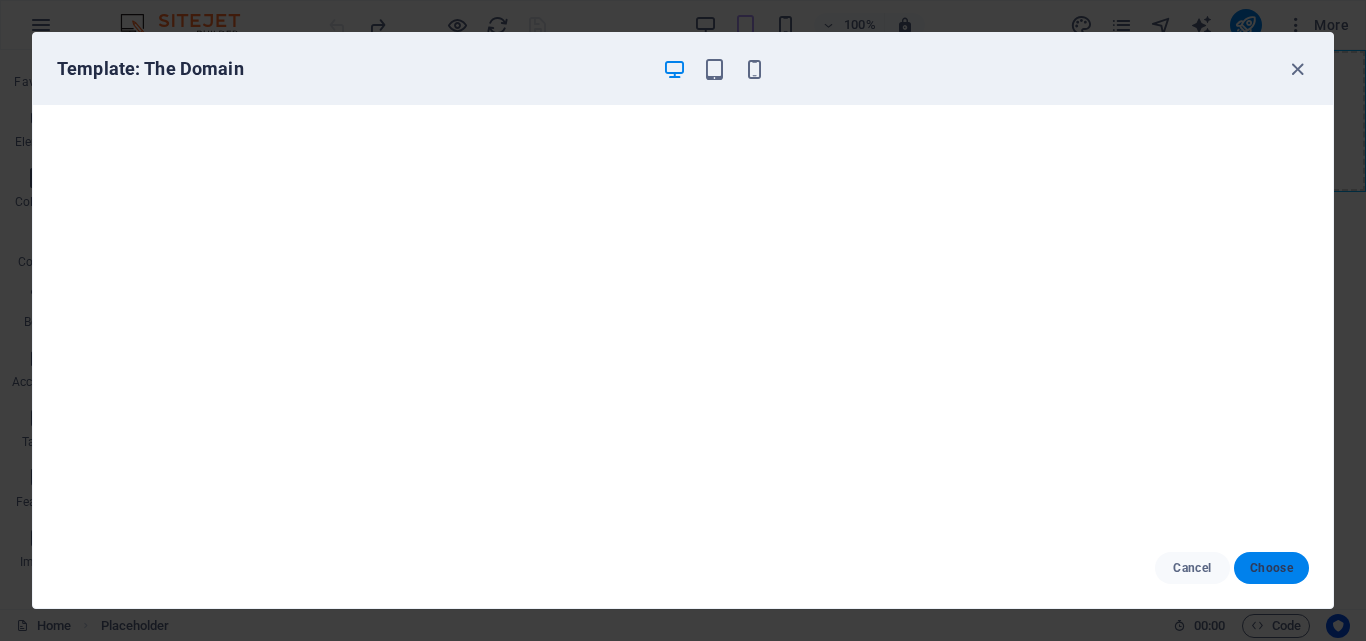 click on "Choose" at bounding box center [1271, 568] 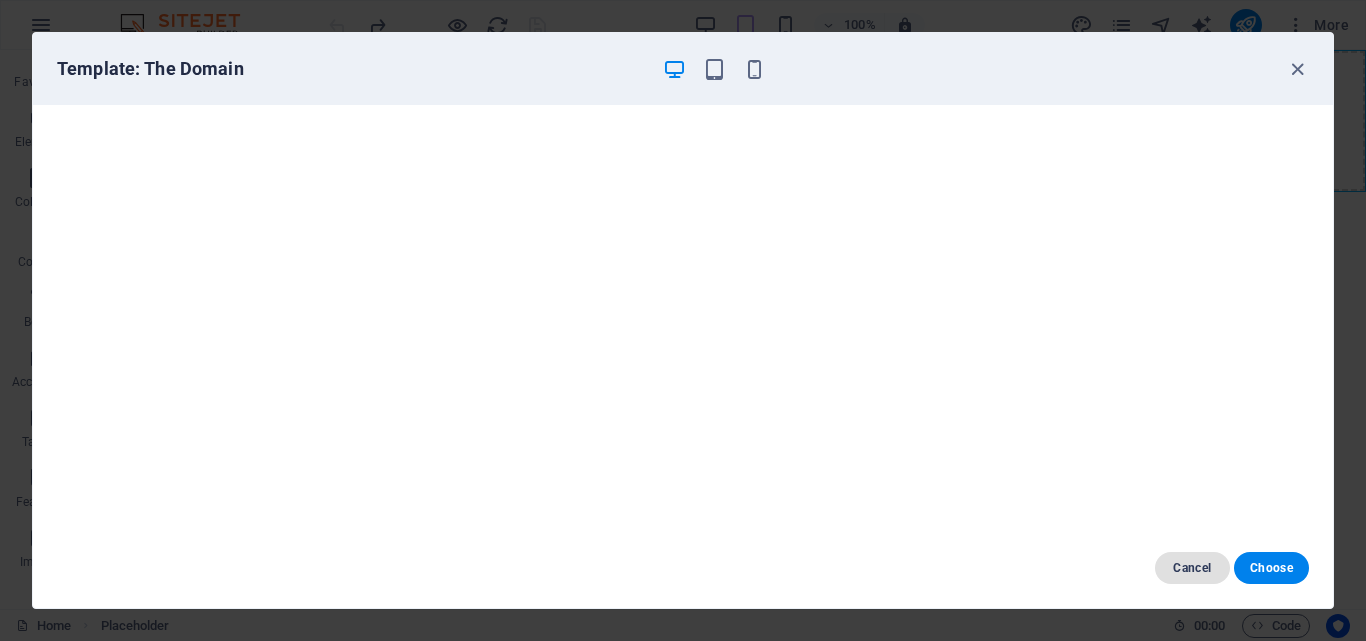 drag, startPoint x: 1280, startPoint y: 557, endPoint x: 1221, endPoint y: 557, distance: 59 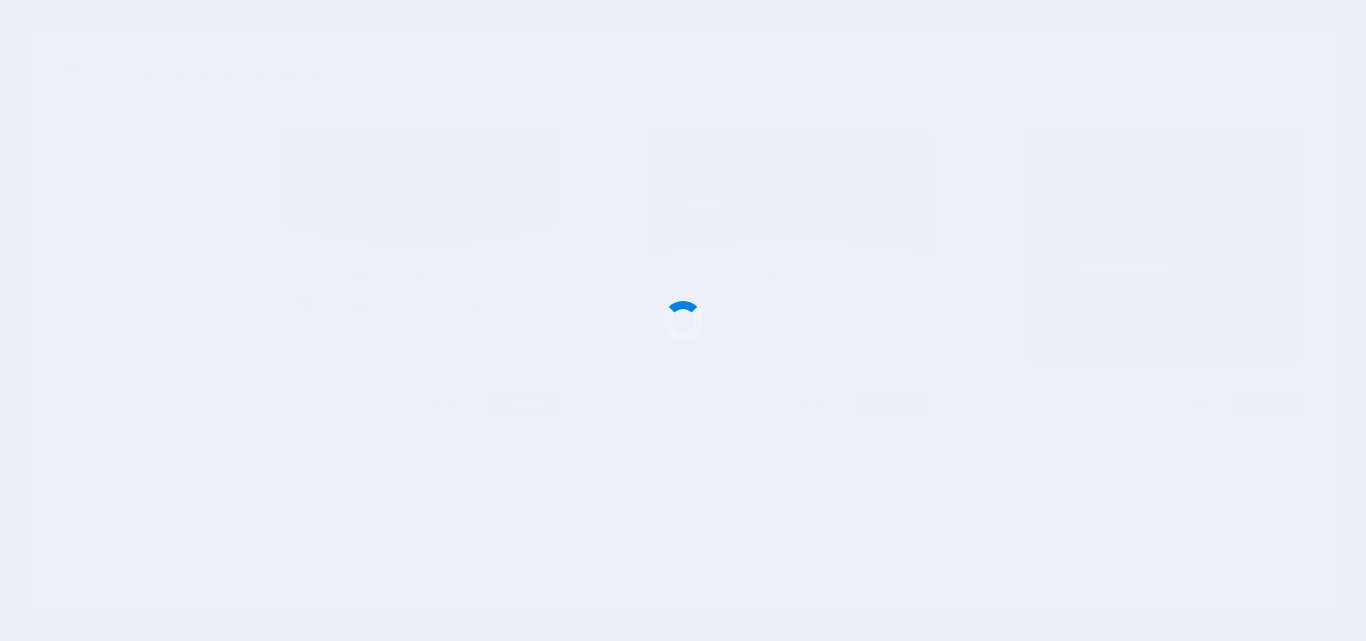 click at bounding box center (683, 320) 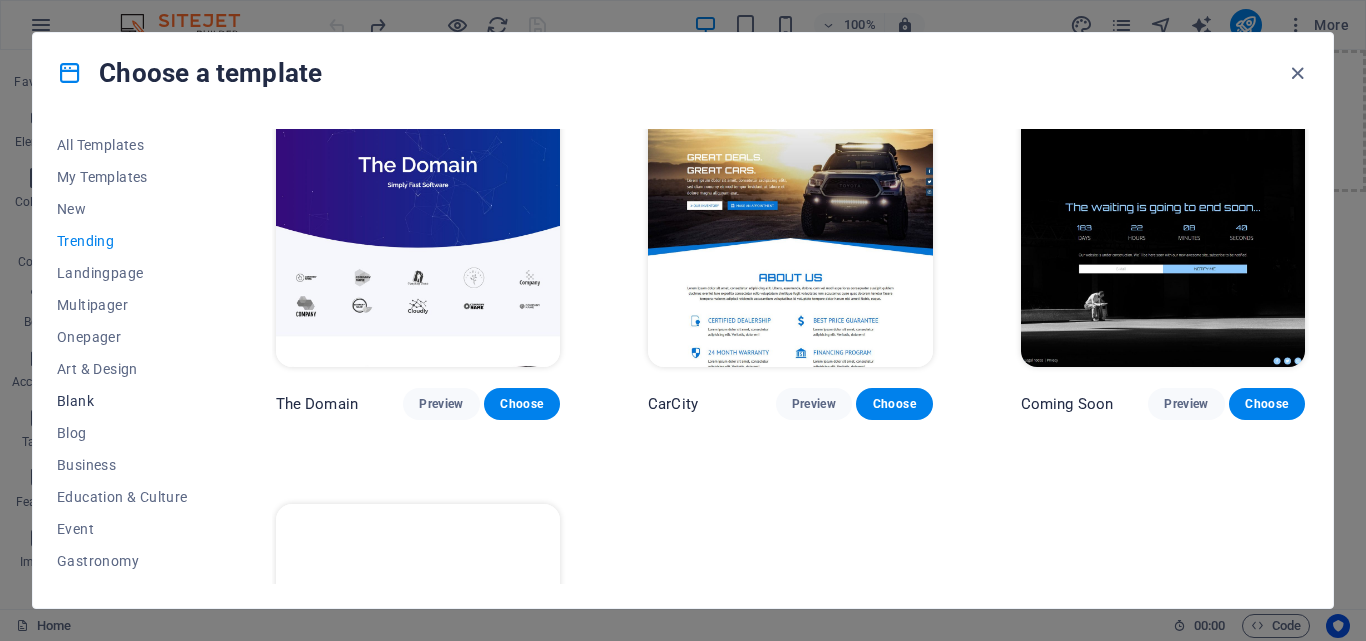 click on "Blank" at bounding box center [122, 401] 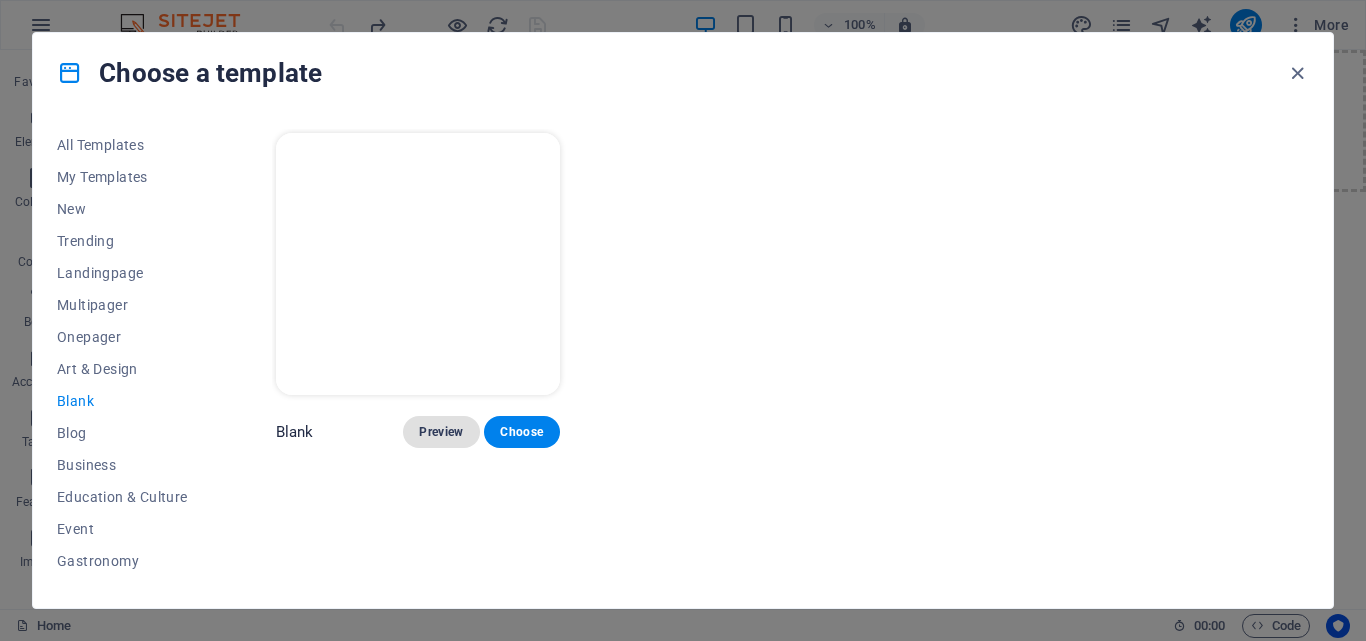 click on "Preview" at bounding box center (441, 432) 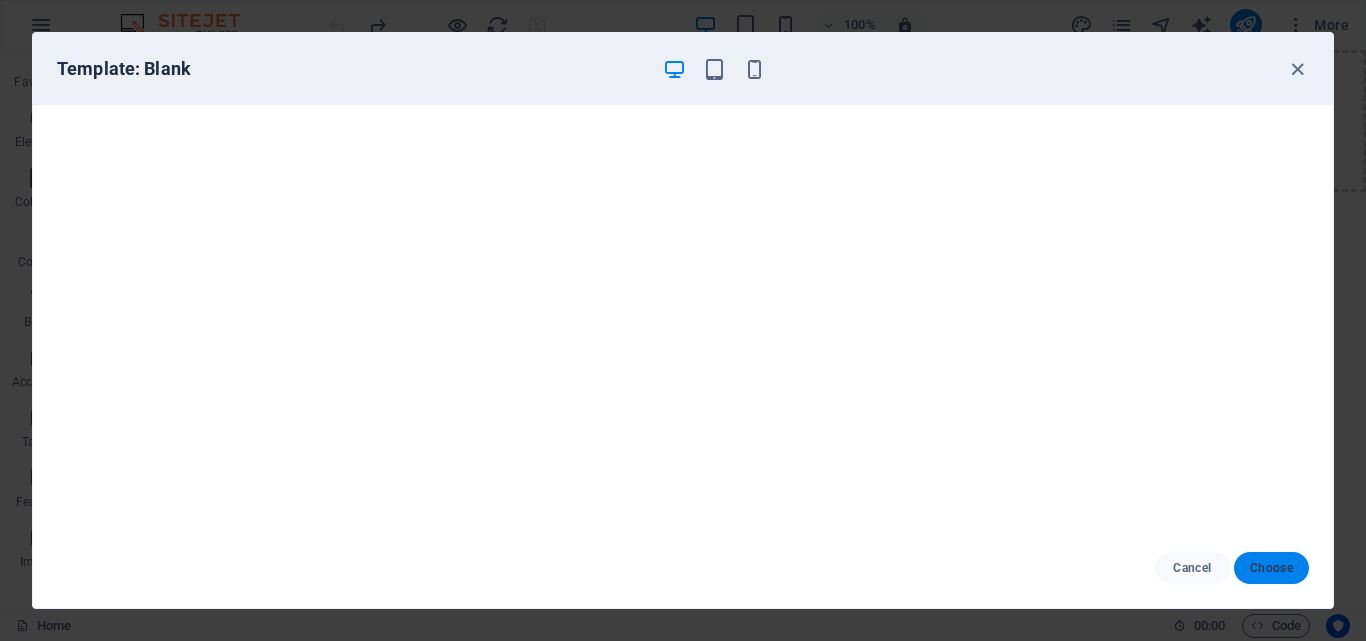 click on "Choose" at bounding box center [1271, 568] 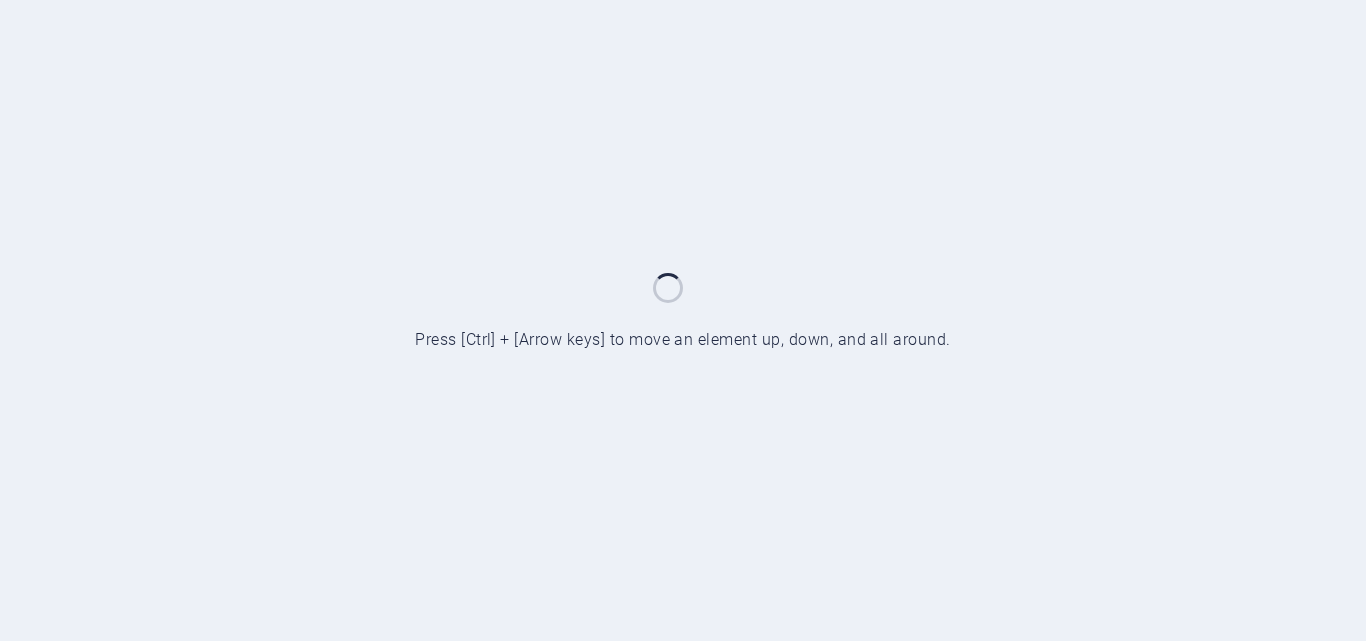 scroll, scrollTop: 0, scrollLeft: 0, axis: both 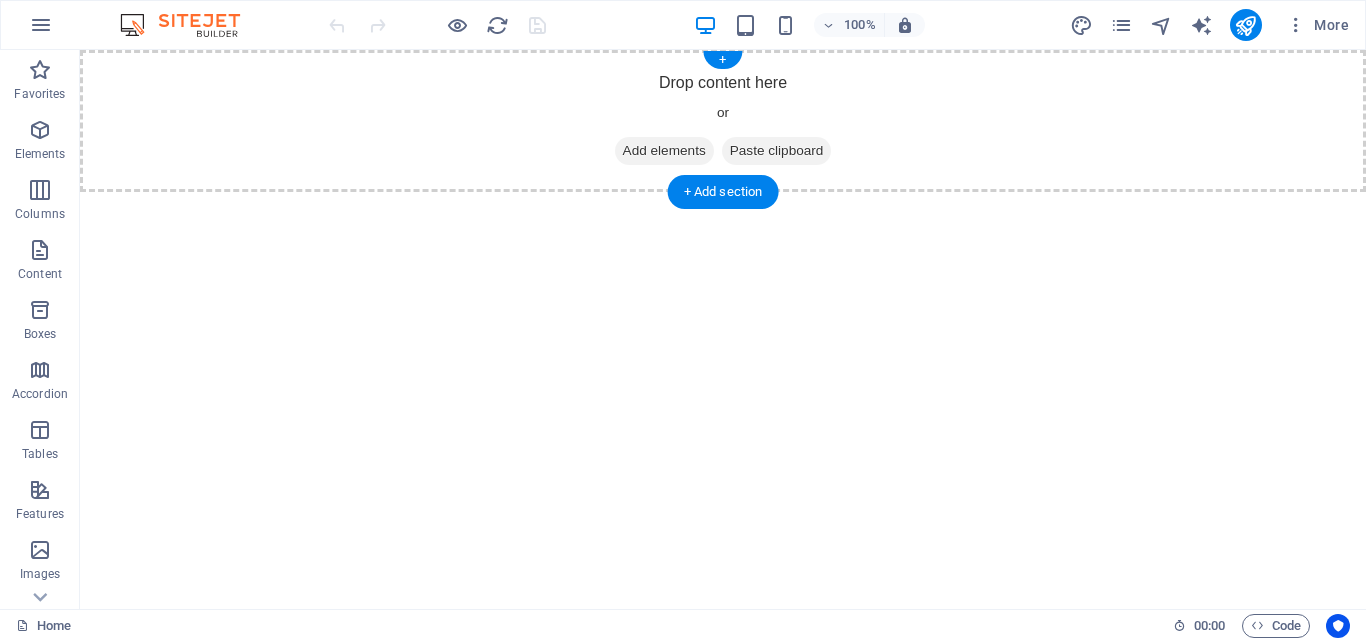 click on "Drop content here or  Add elements  Paste clipboard" at bounding box center [723, 121] 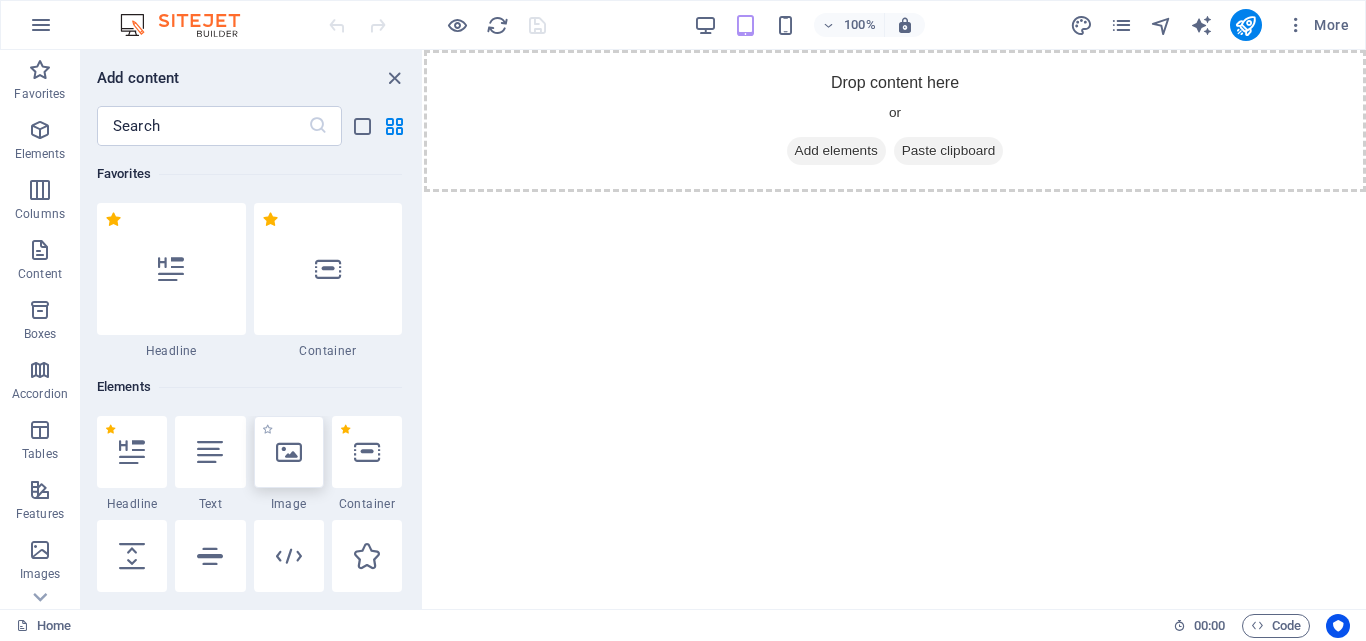 click at bounding box center [289, 452] 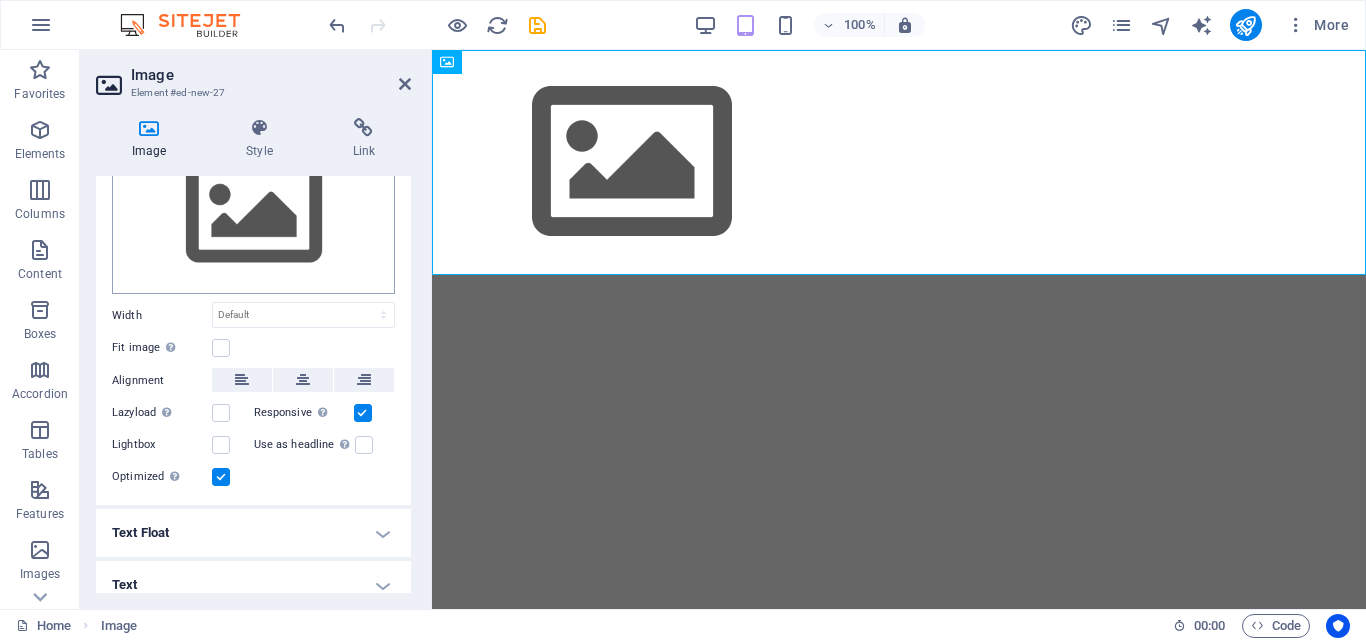 scroll, scrollTop: 111, scrollLeft: 0, axis: vertical 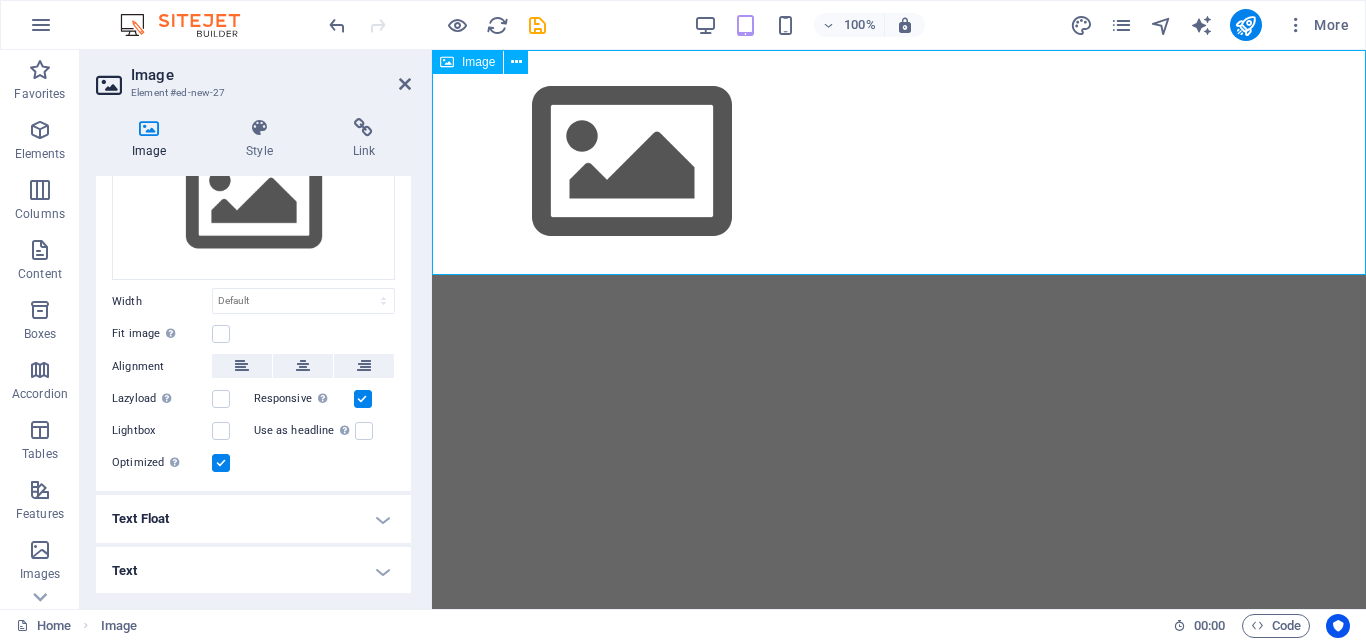 click at bounding box center [899, 162] 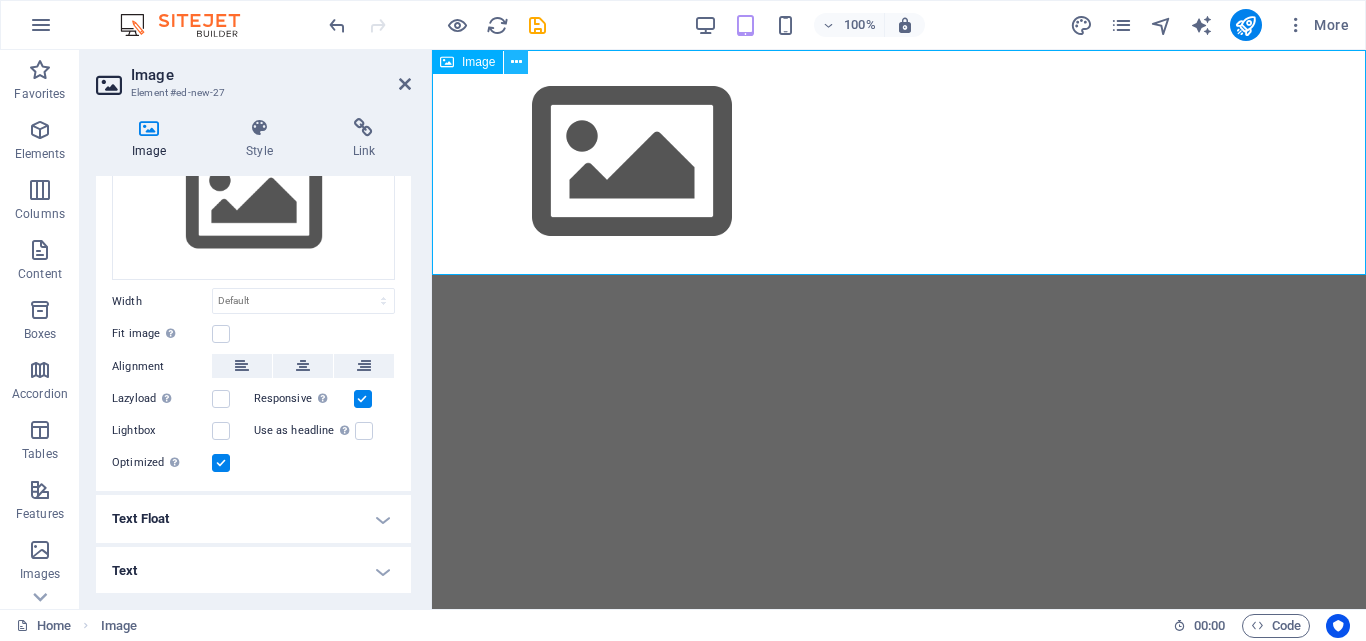 click at bounding box center [516, 62] 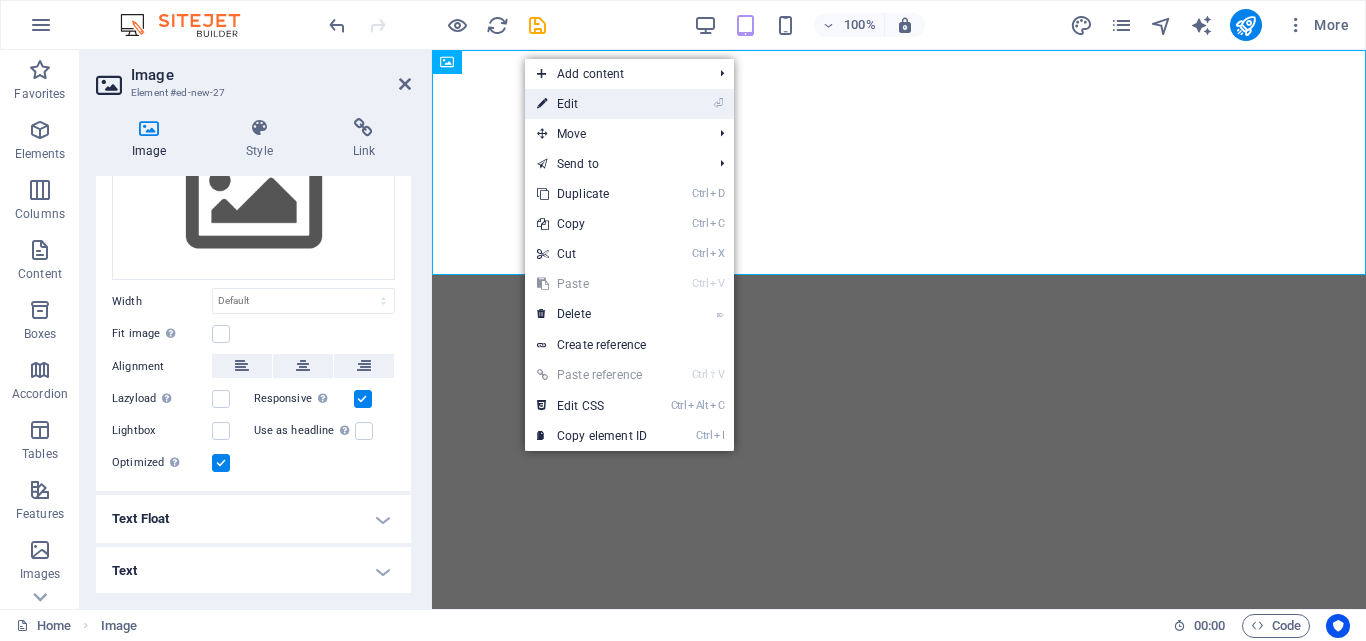 click on "⏎  Edit" at bounding box center (592, 104) 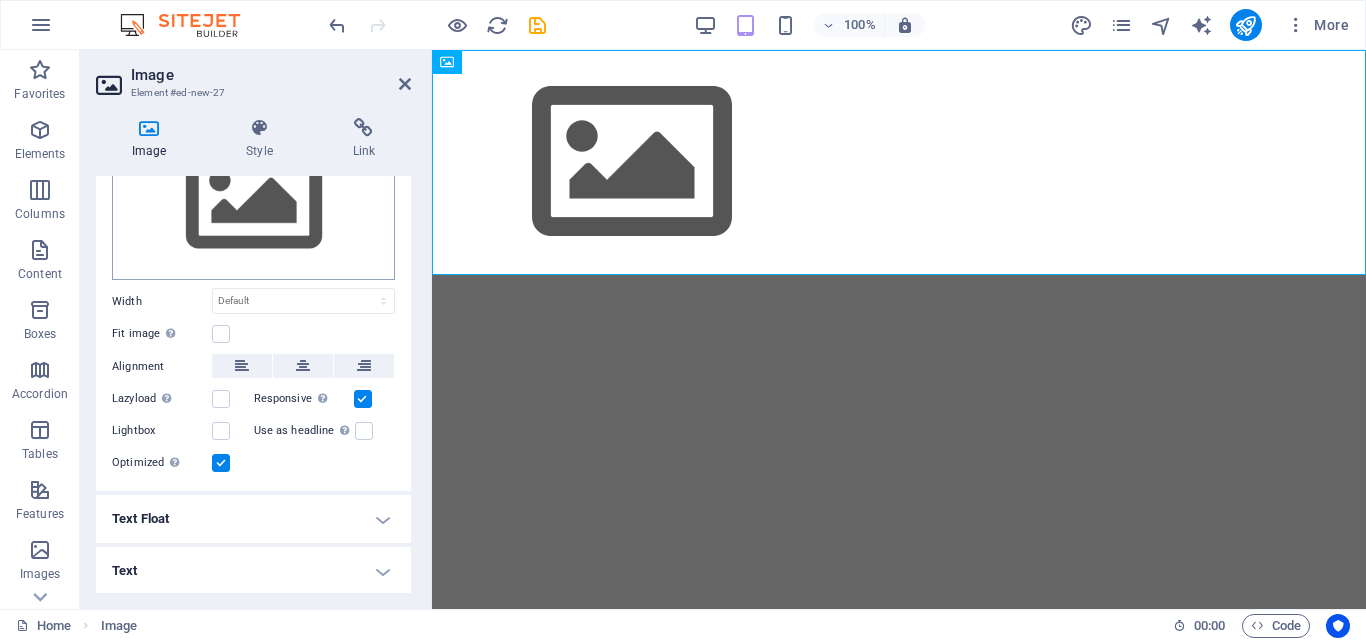 scroll, scrollTop: 0, scrollLeft: 0, axis: both 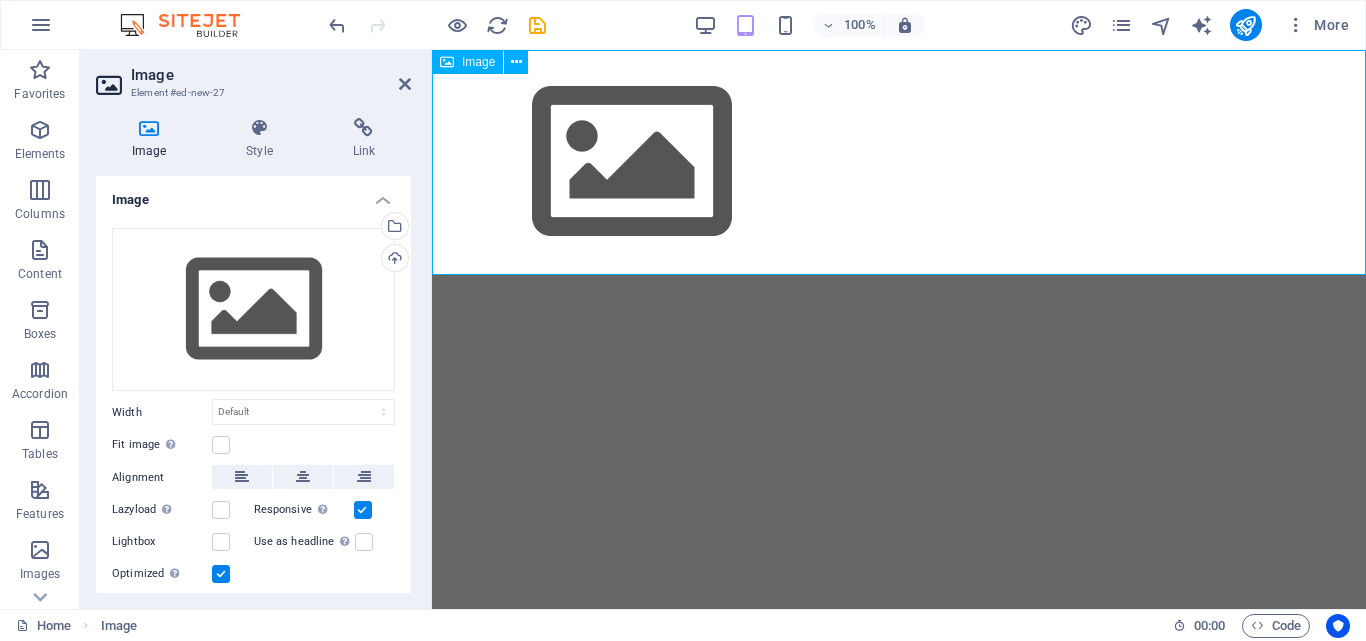 click at bounding box center [899, 162] 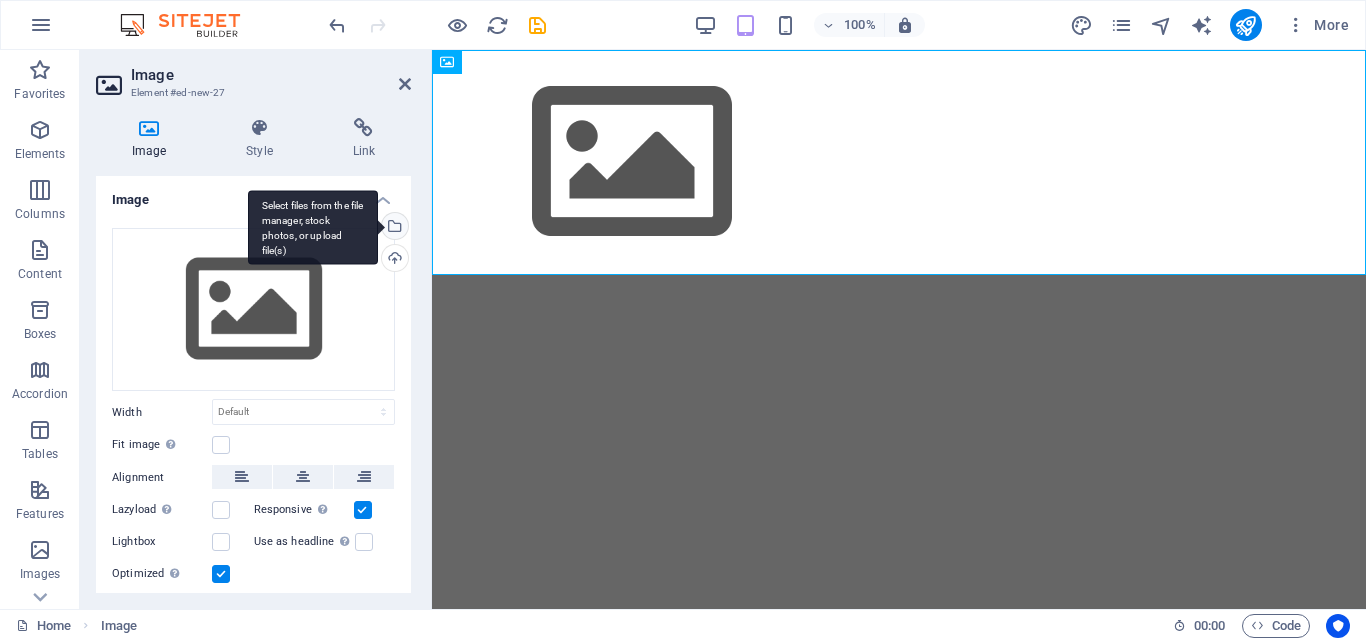 click on "Select files from the file manager, stock photos, or upload file(s)" at bounding box center (393, 228) 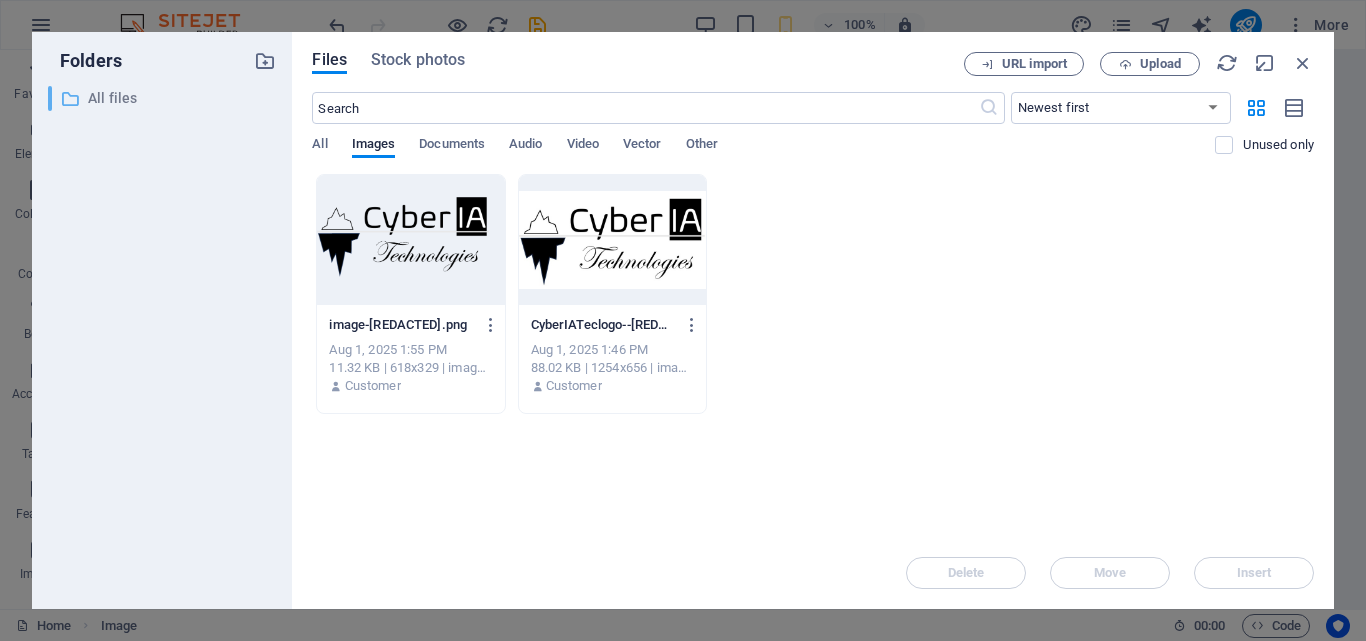 click on "All files" at bounding box center (164, 98) 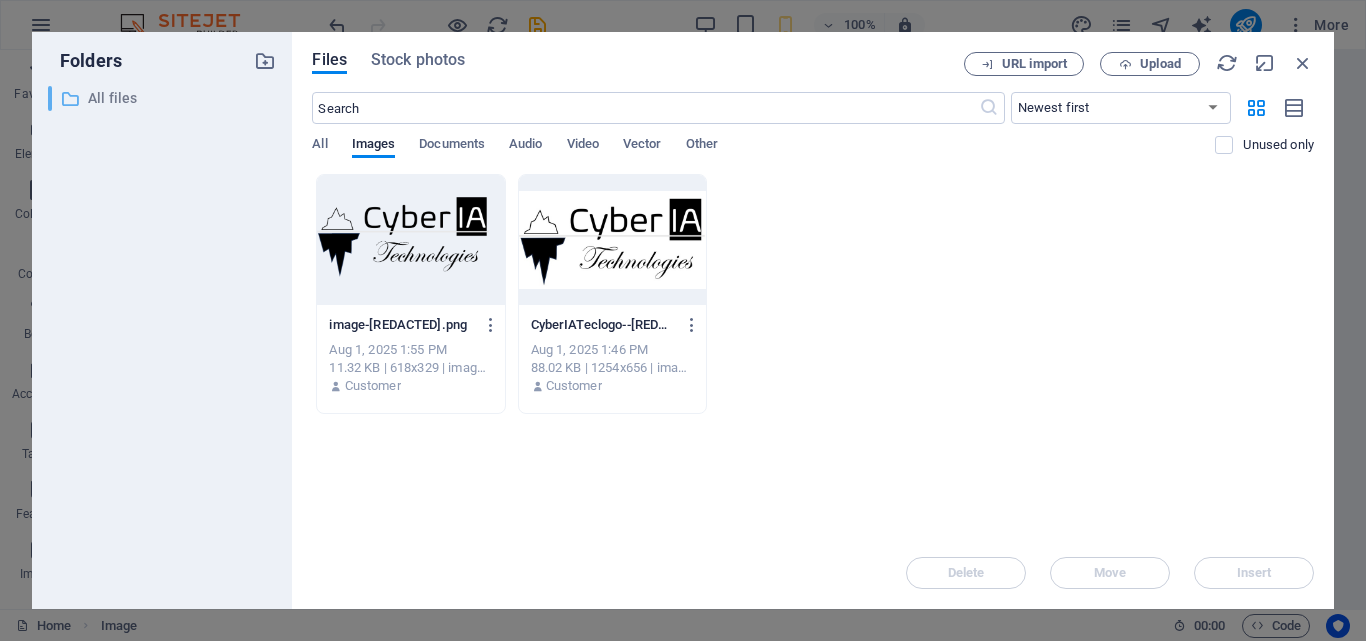 click on "All files" at bounding box center (164, 98) 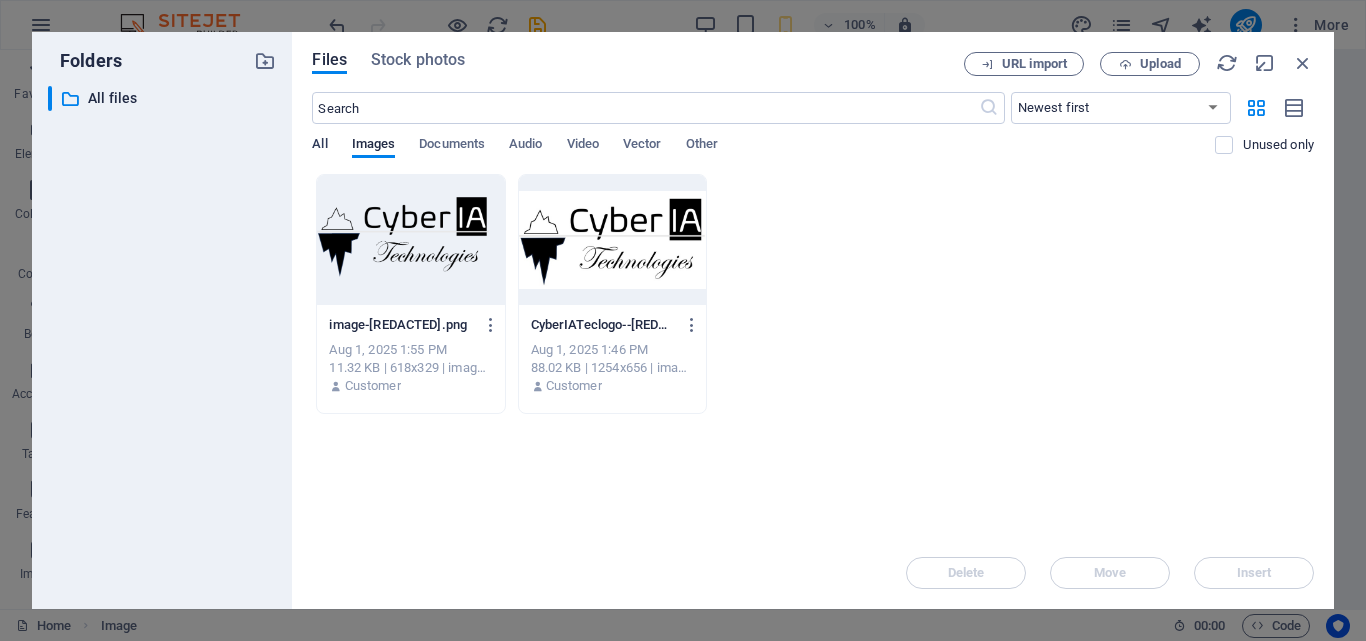 click on "All" at bounding box center [319, 146] 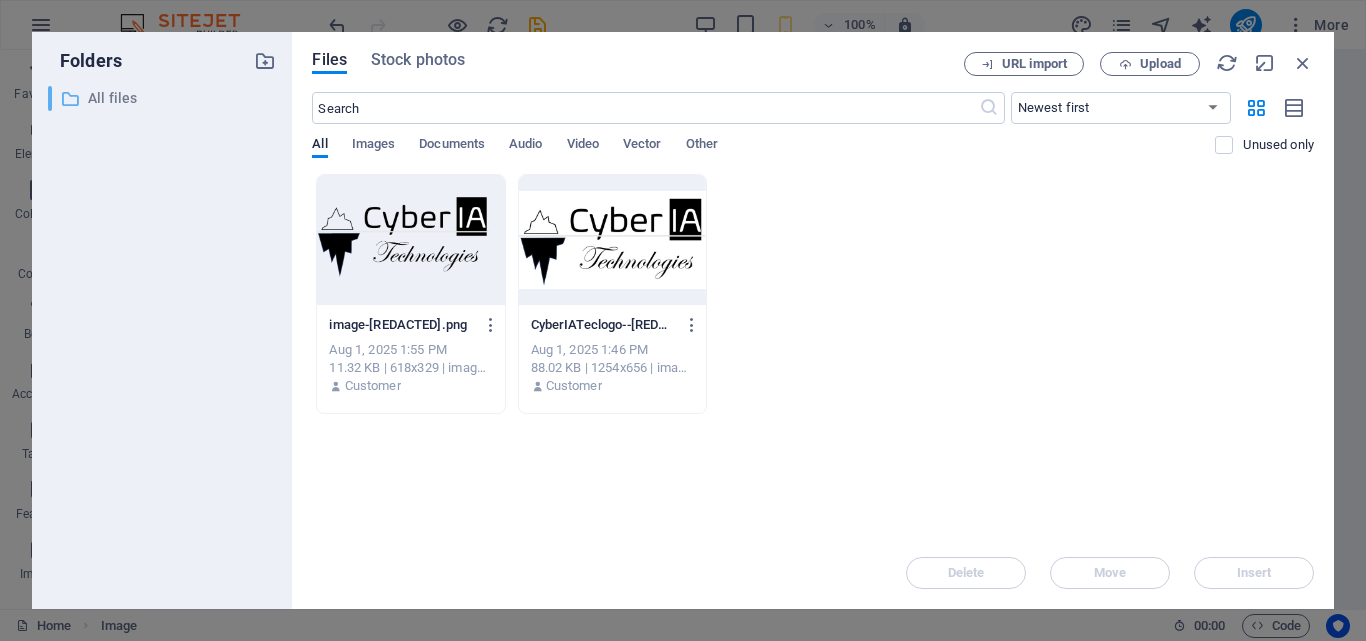 click at bounding box center (70, 99) 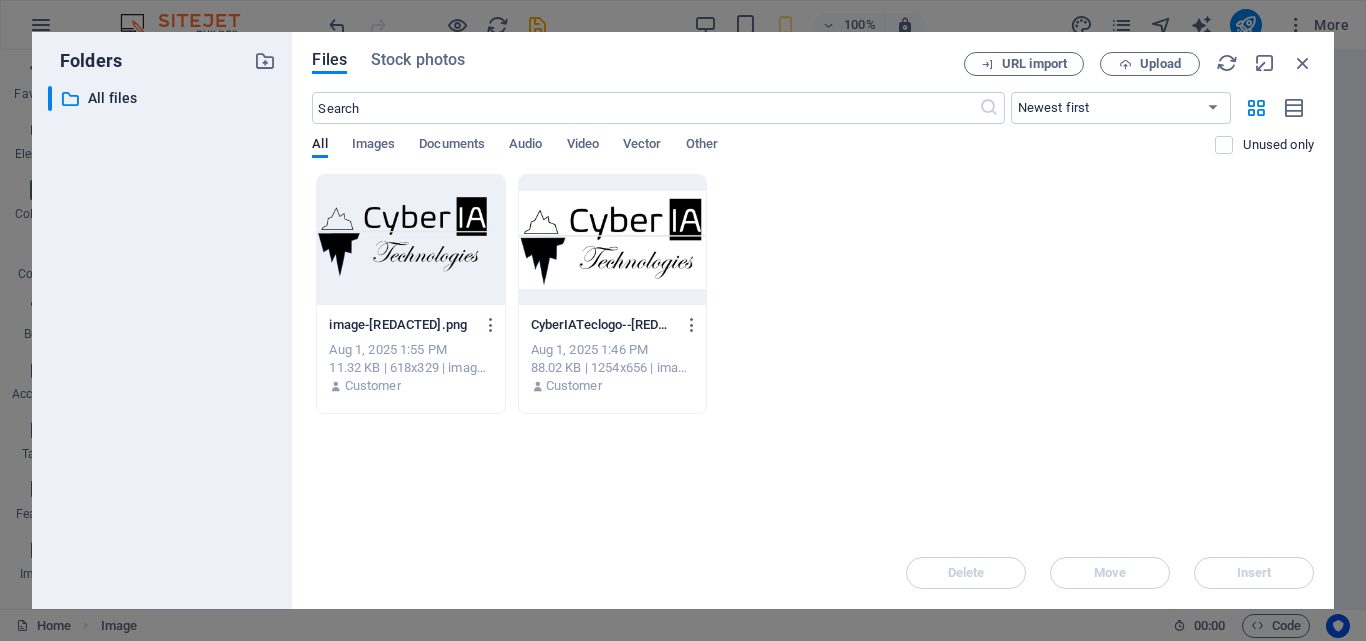 click at bounding box center (612, 240) 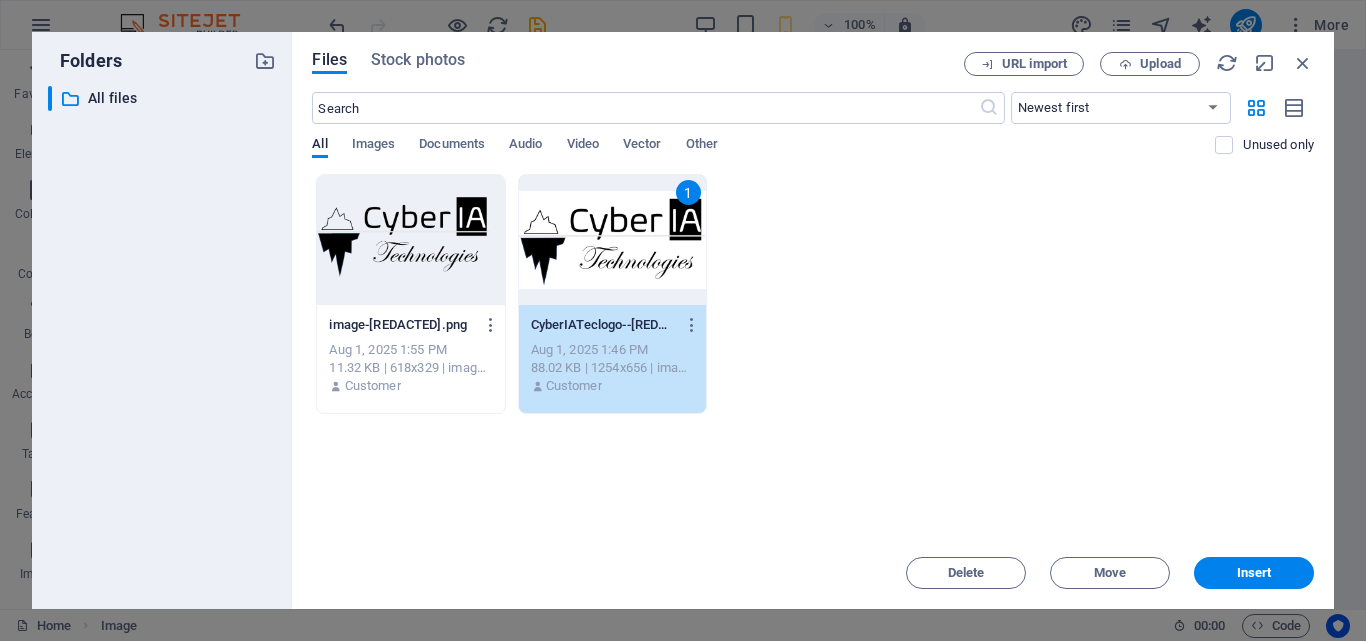 click on "Drop files here to upload them instantly image-[REDACTED].png image-[REDACTED].png Aug 1, 2025 1:55 PM 11.32 KB | 618x329 | image/png Customer 1 CyberIATeclogo--[REDACTED].jpg CyberIATeclogo--[REDACTED].jpg Aug 1, 2025 1:46 PM 88.02 KB | 1254x656 | image/jpeg Customer" at bounding box center [813, 355] 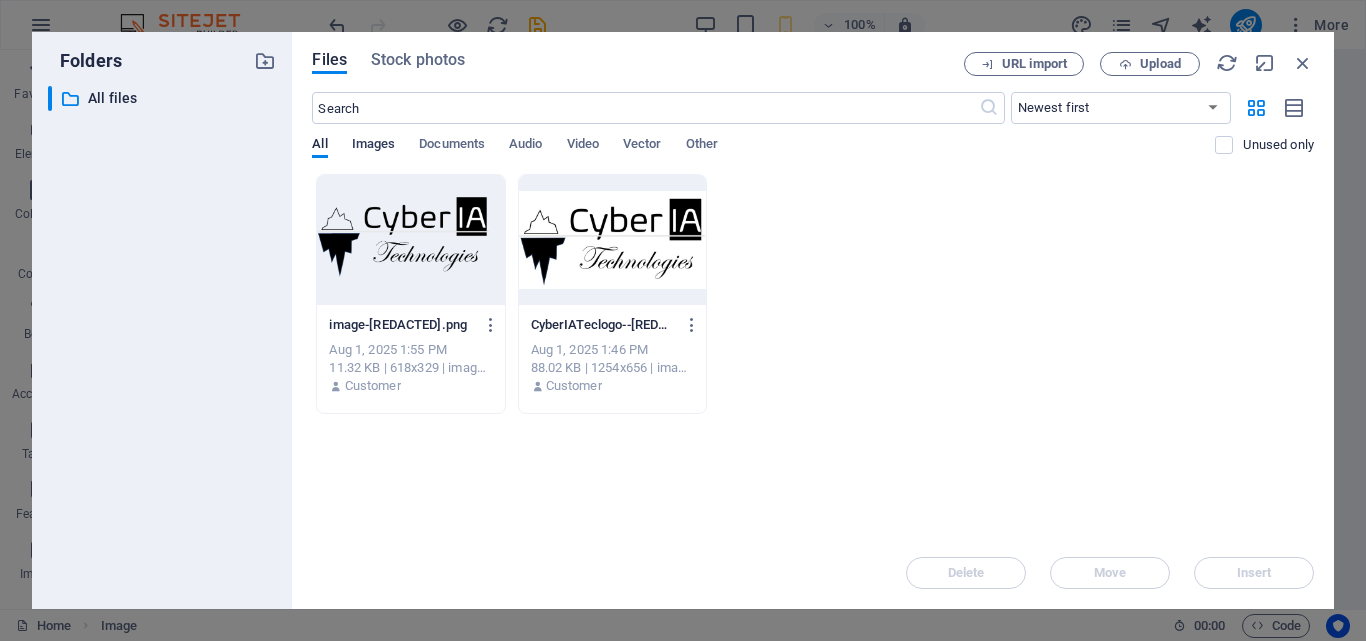 click on "Images" at bounding box center [374, 146] 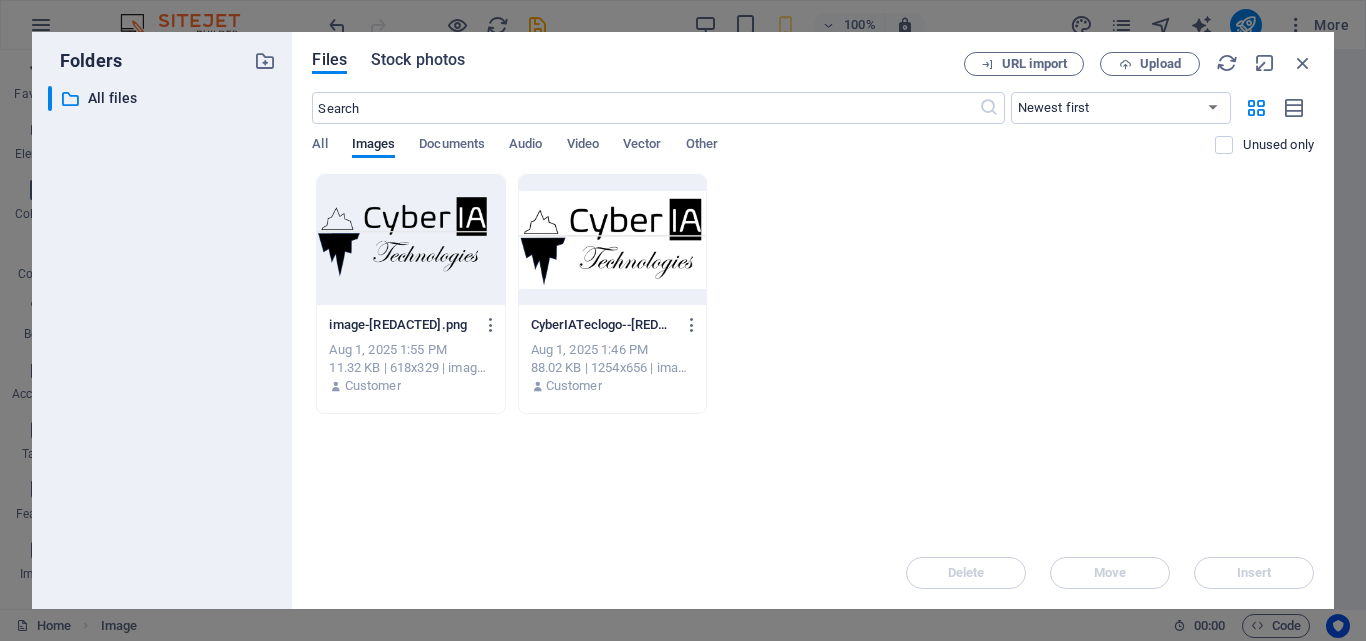 click on "Stock photos" at bounding box center [418, 60] 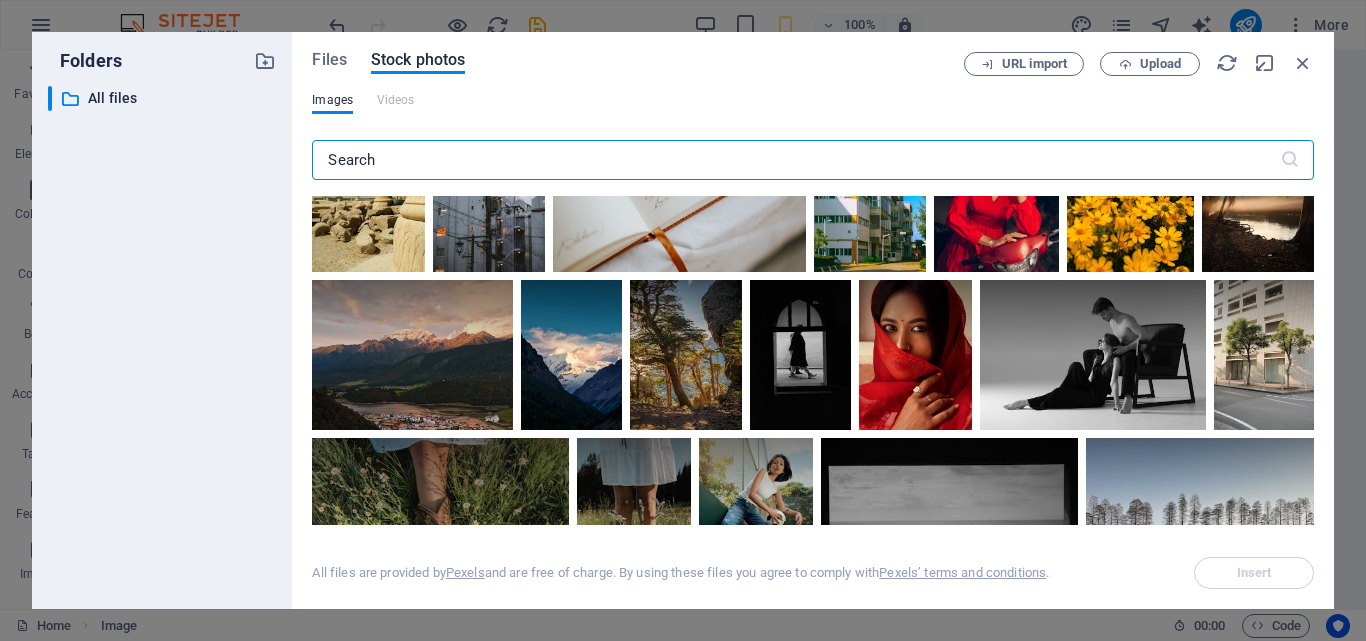 scroll, scrollTop: 0, scrollLeft: 0, axis: both 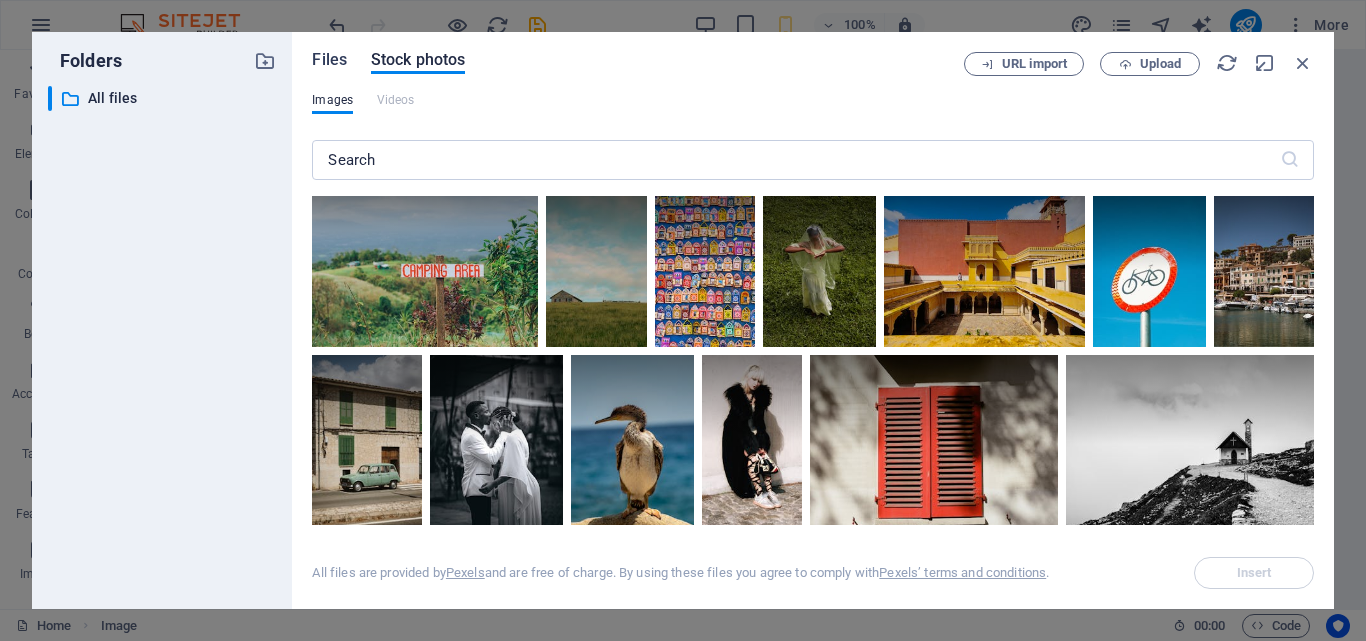 click on "Files" at bounding box center [329, 60] 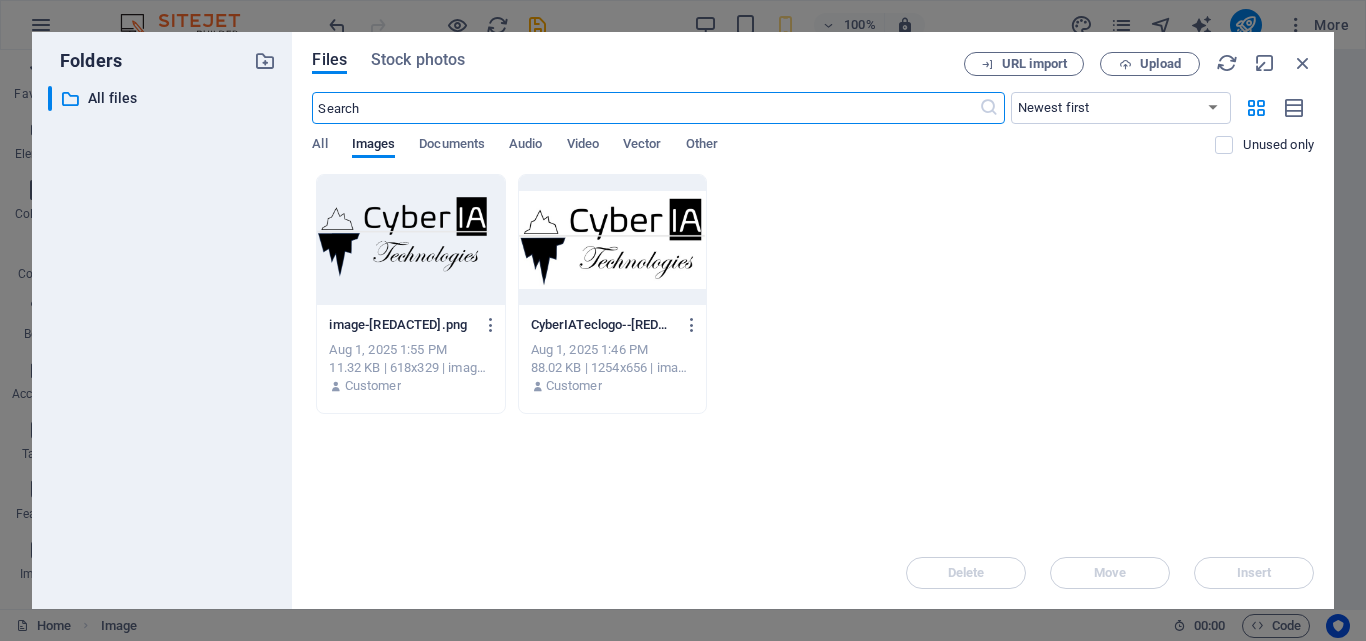click at bounding box center (645, 108) 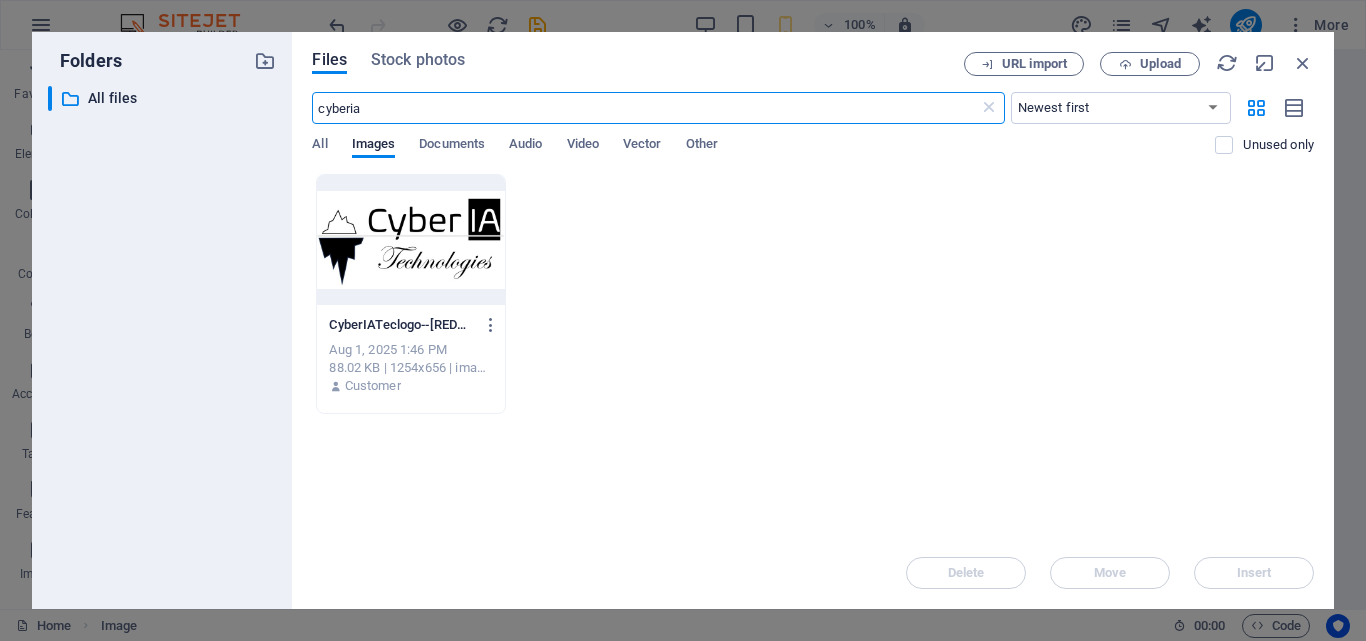 type on "cyberia" 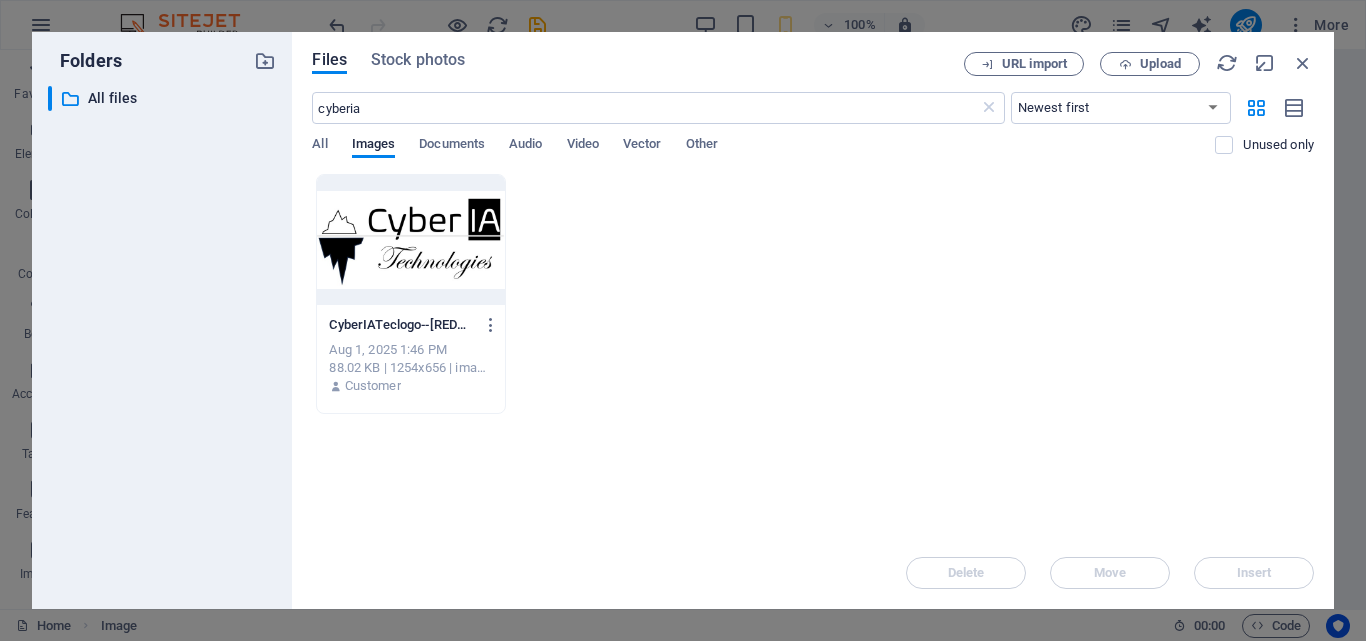 click at bounding box center [410, 240] 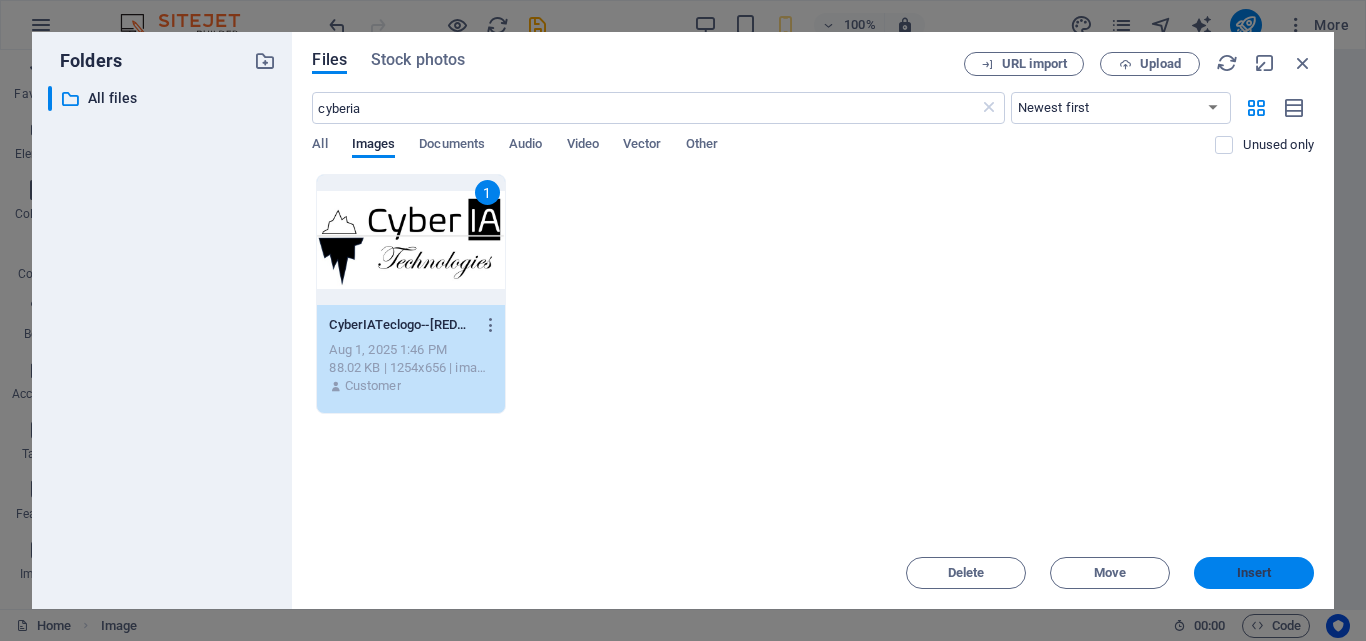 click on "Insert" at bounding box center [1254, 573] 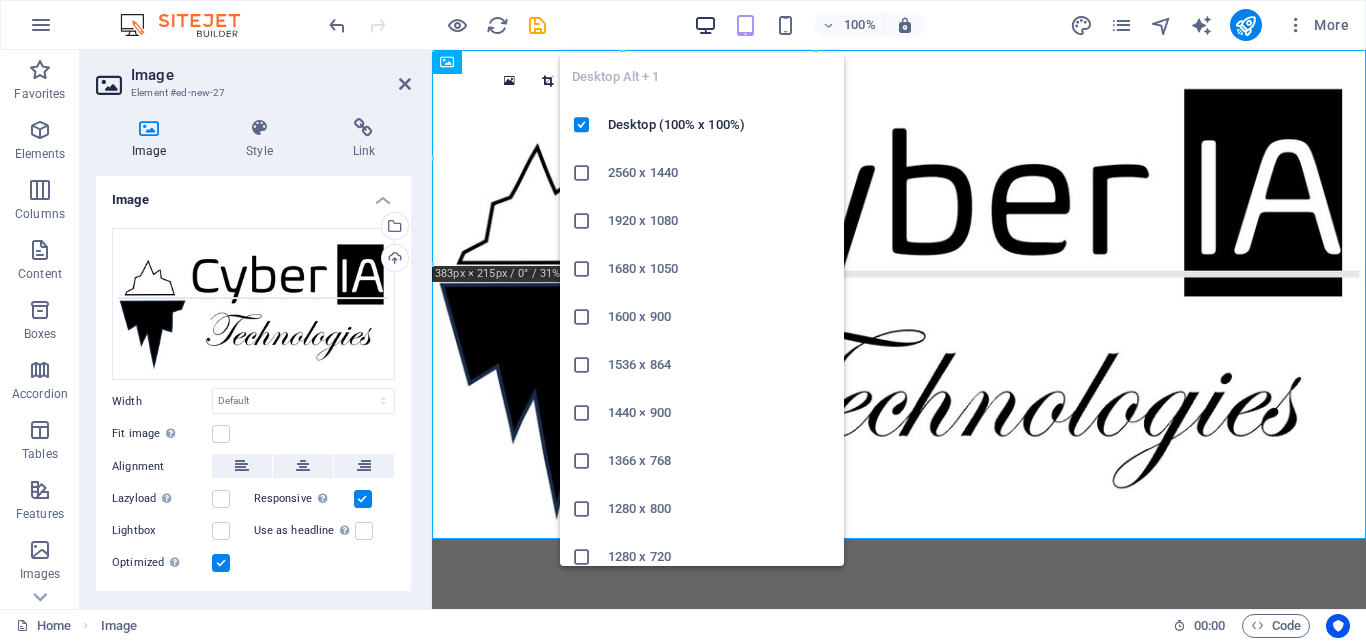 click at bounding box center (705, 25) 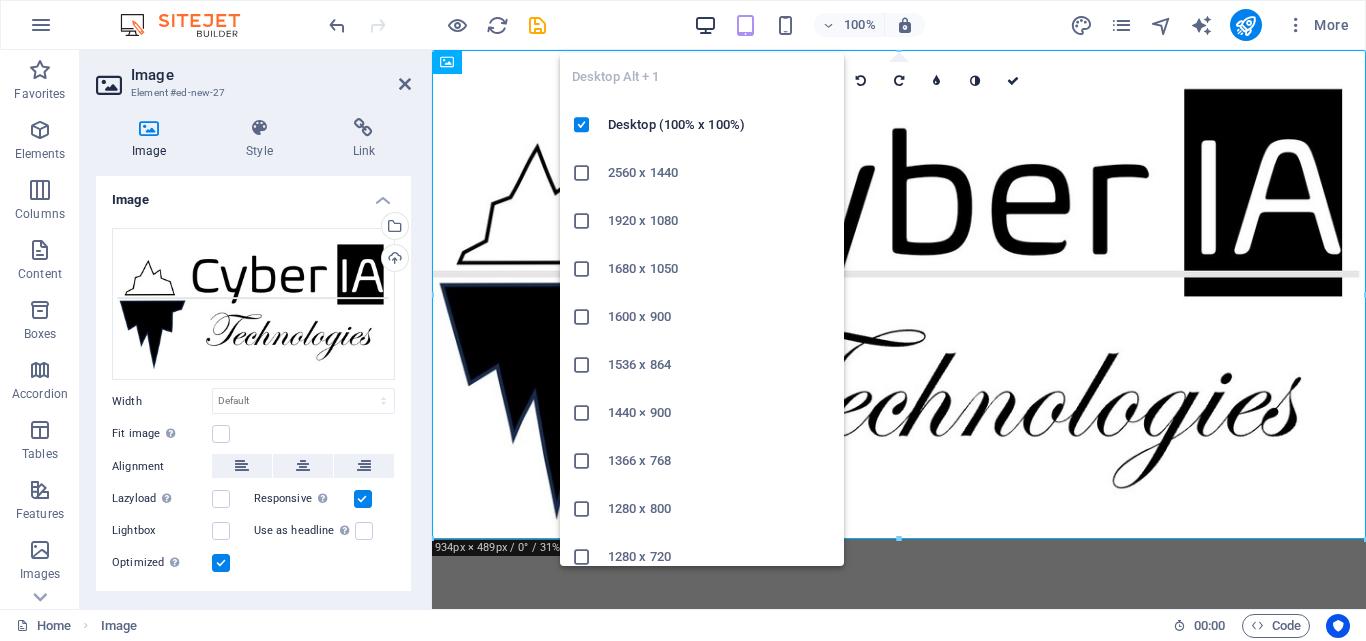 click at bounding box center (705, 25) 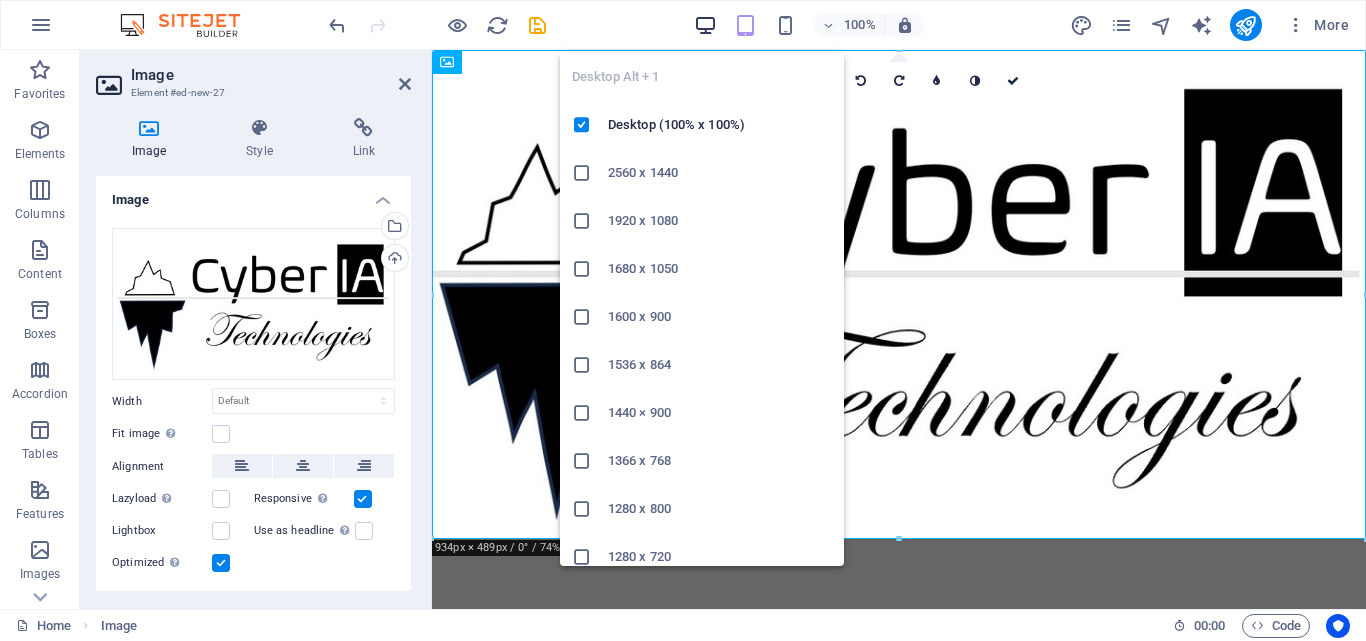 click at bounding box center [705, 25] 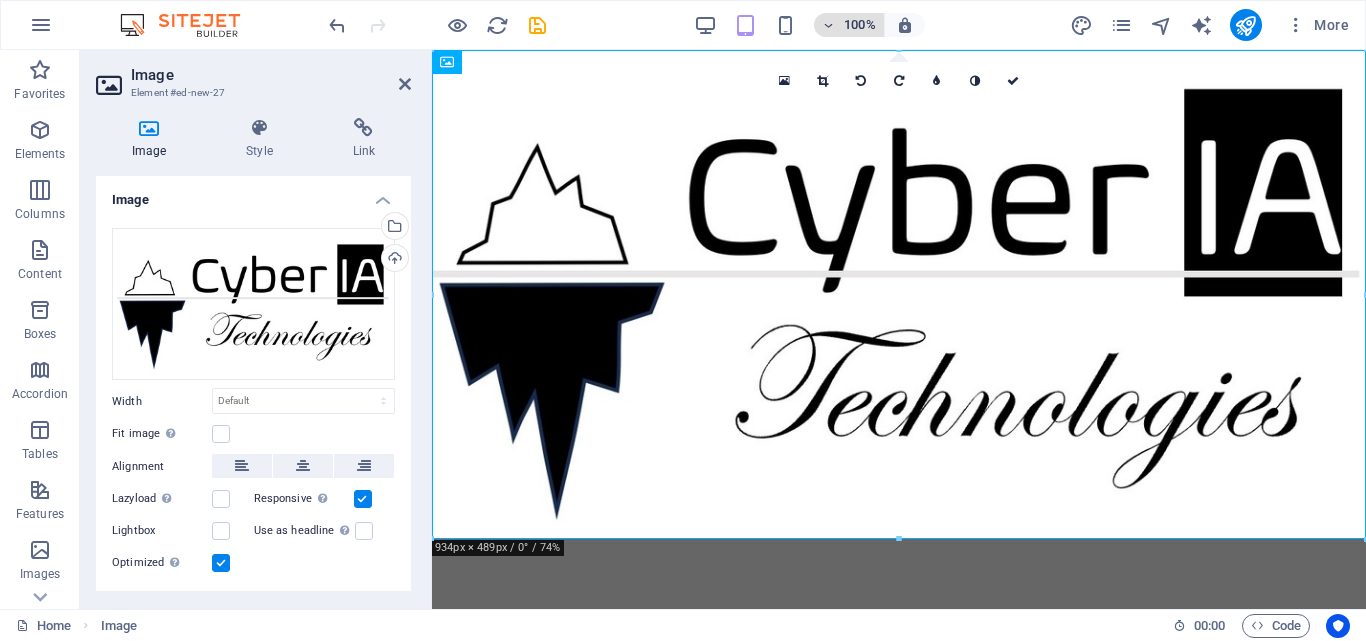 click on "100%" at bounding box center [860, 25] 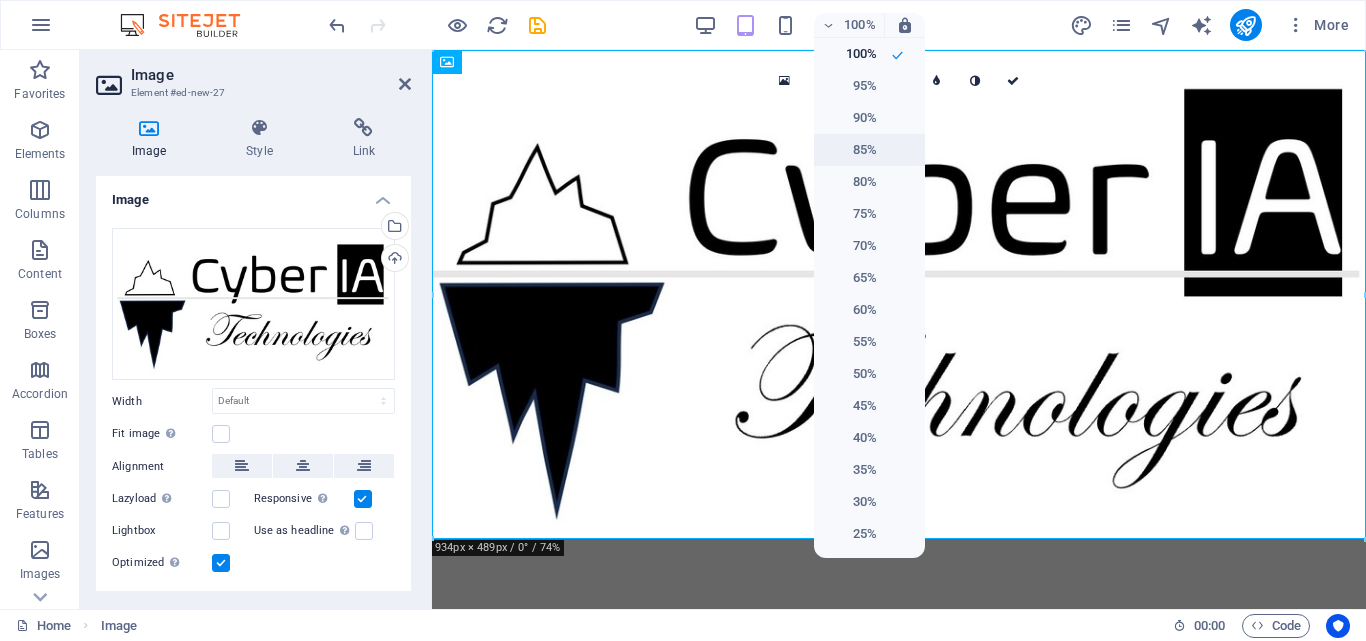 click on "85%" at bounding box center (851, 150) 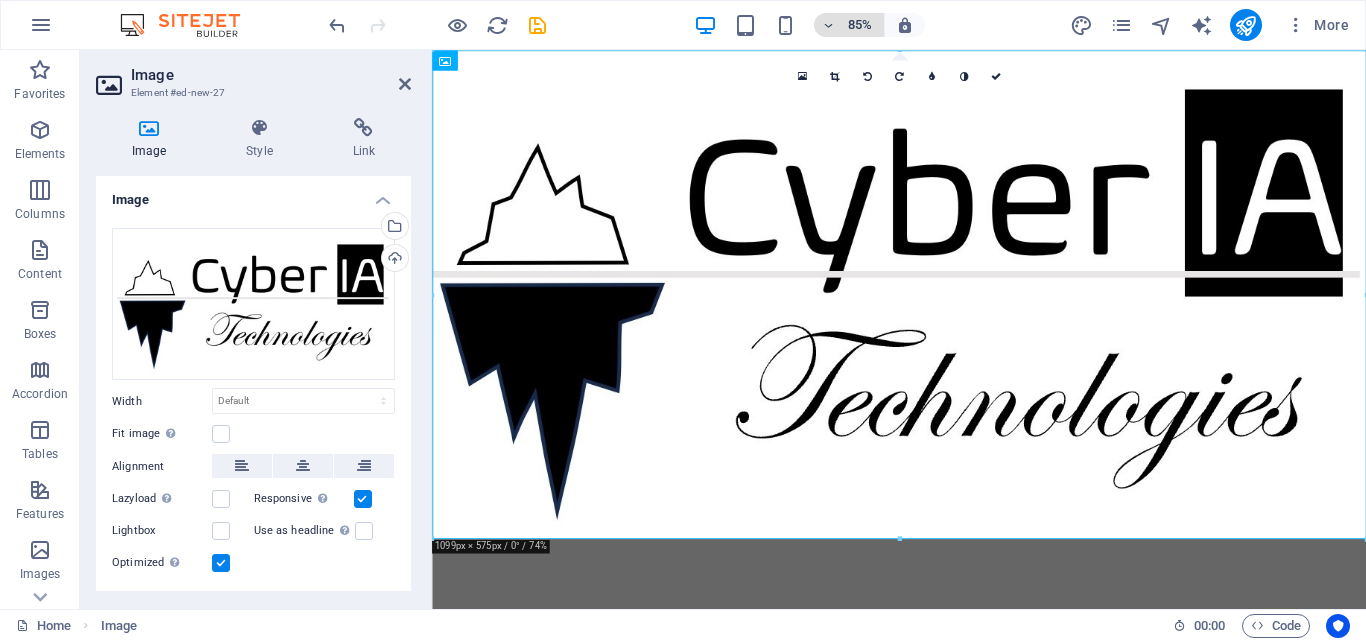 click on "85%" at bounding box center (860, 25) 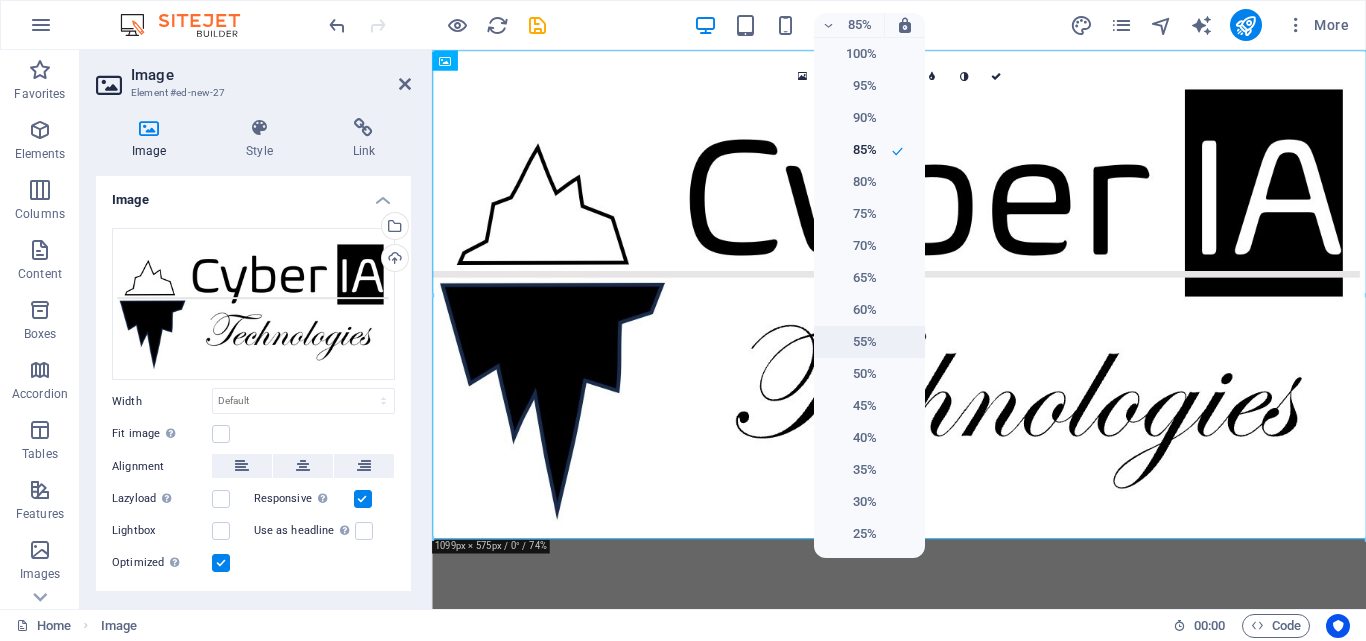 click on "55%" at bounding box center [851, 342] 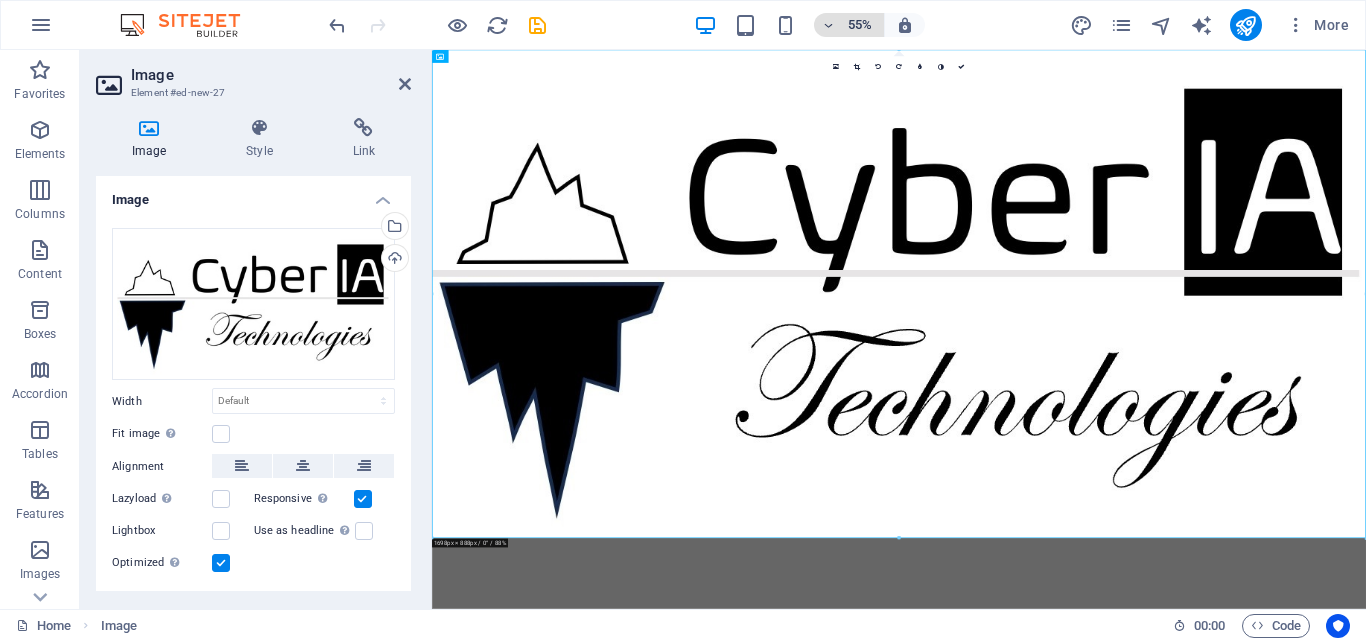 click at bounding box center (829, 25) 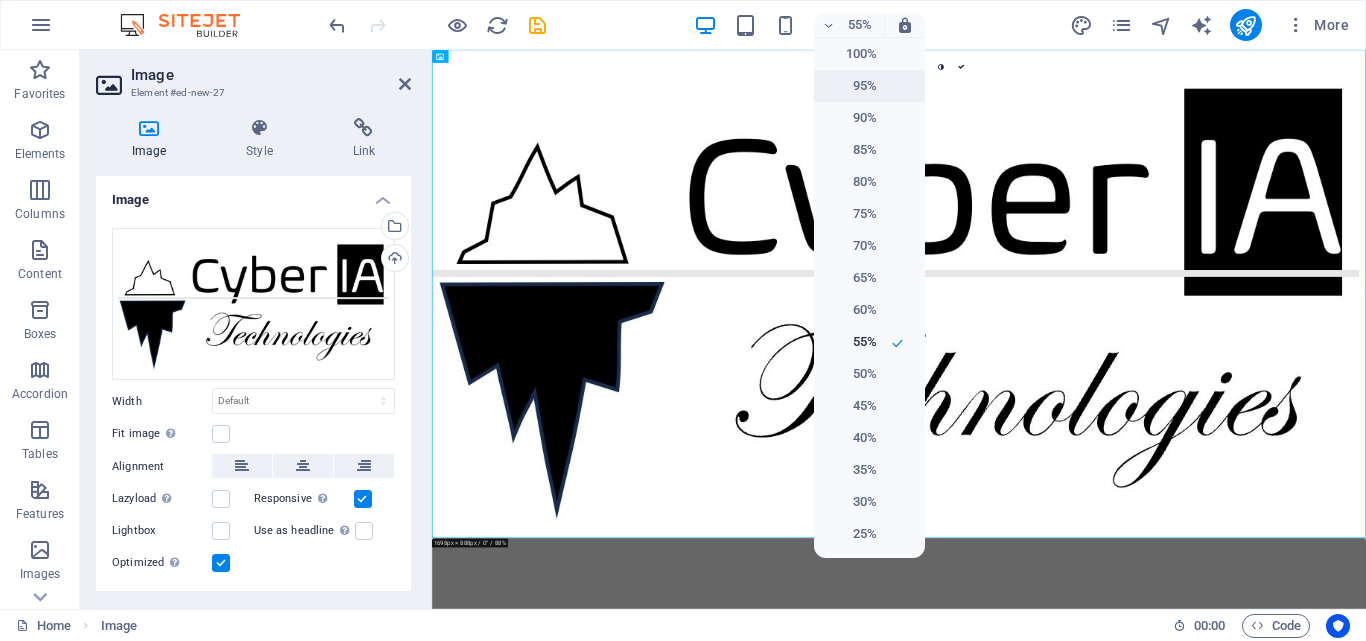 click on "95%" at bounding box center [851, 86] 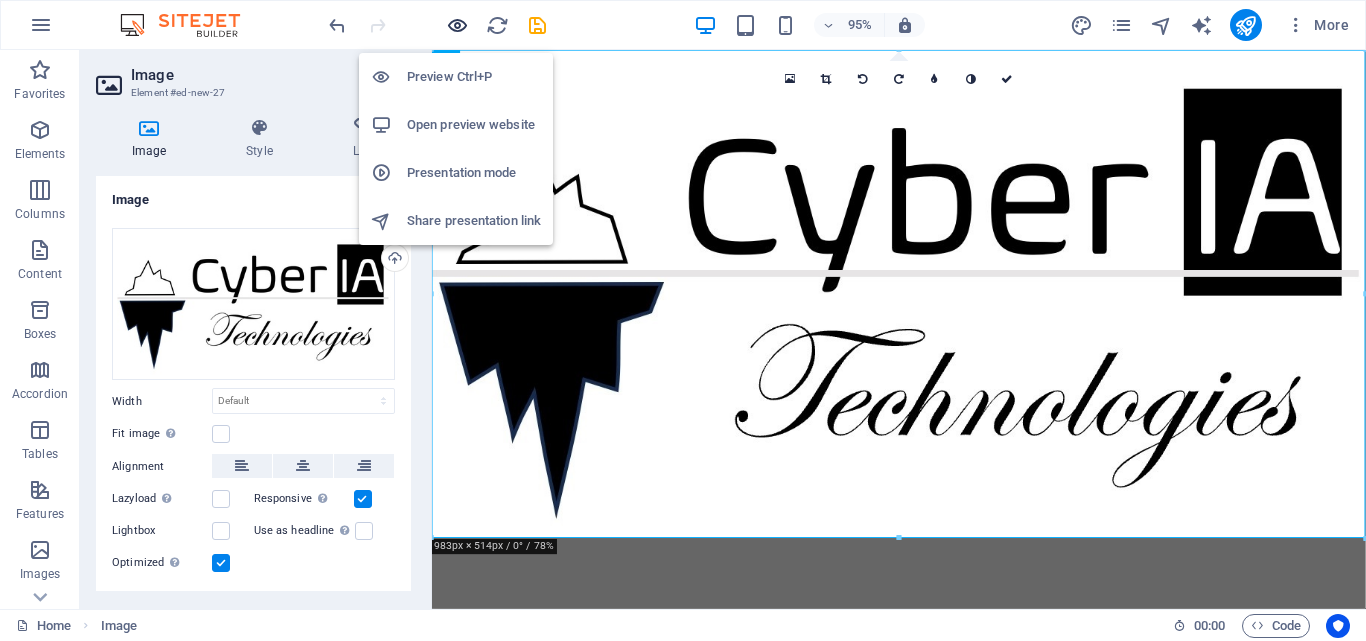 click at bounding box center (457, 25) 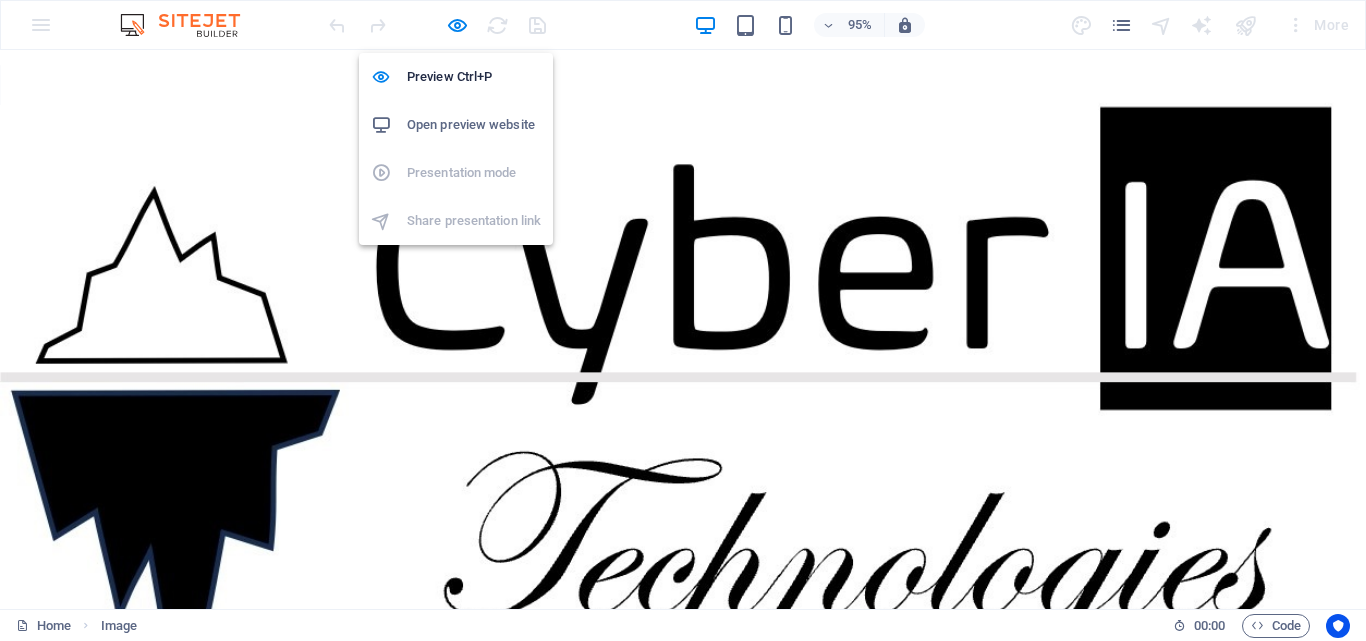 click on "Open preview website" at bounding box center (474, 125) 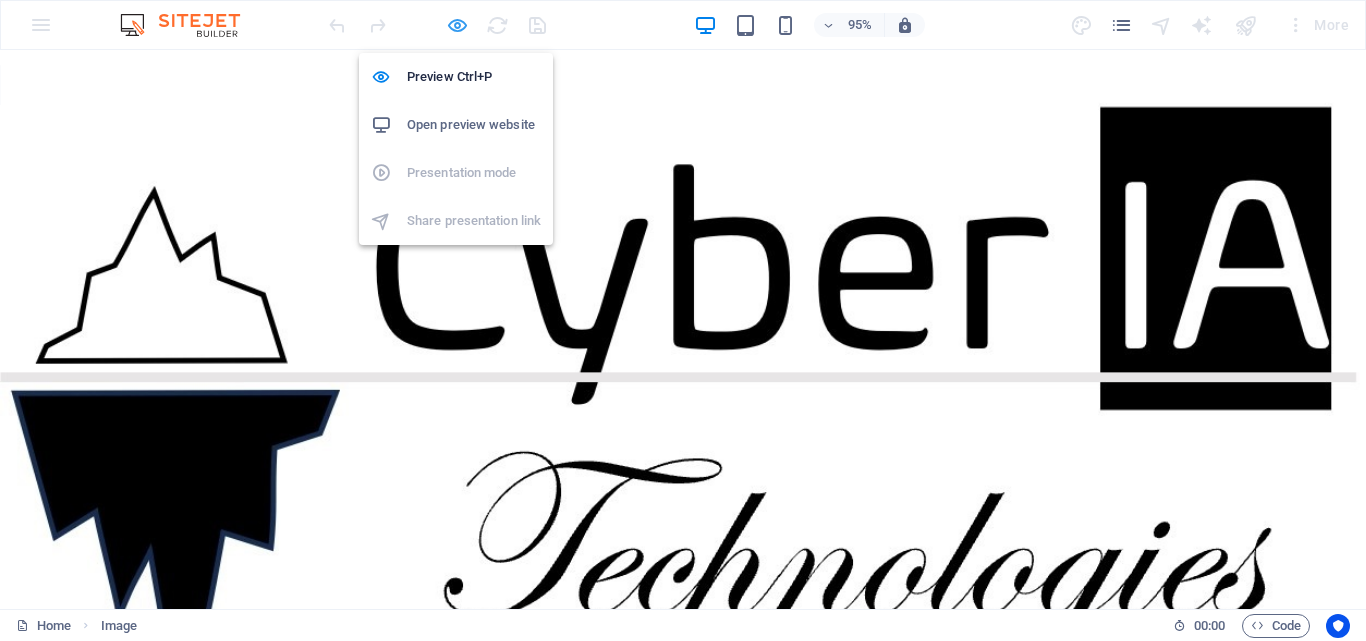 click at bounding box center (457, 25) 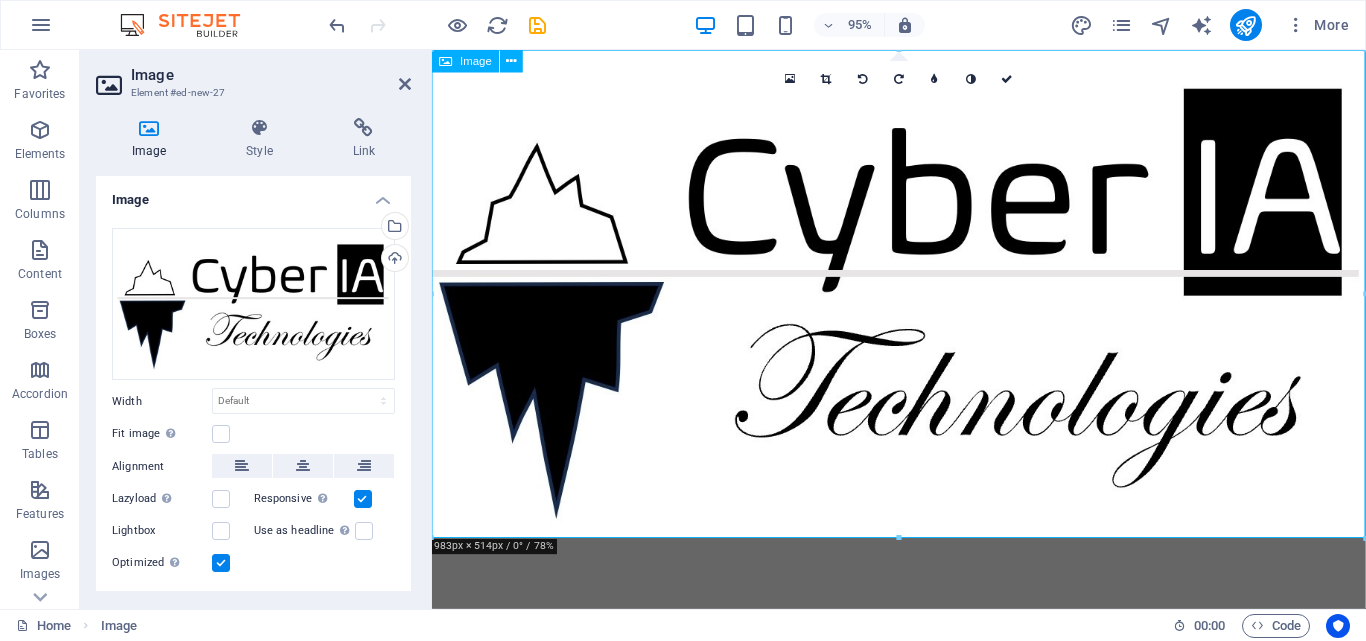 drag, startPoint x: 868, startPoint y: 587, endPoint x: 554, endPoint y: 513, distance: 322.60193 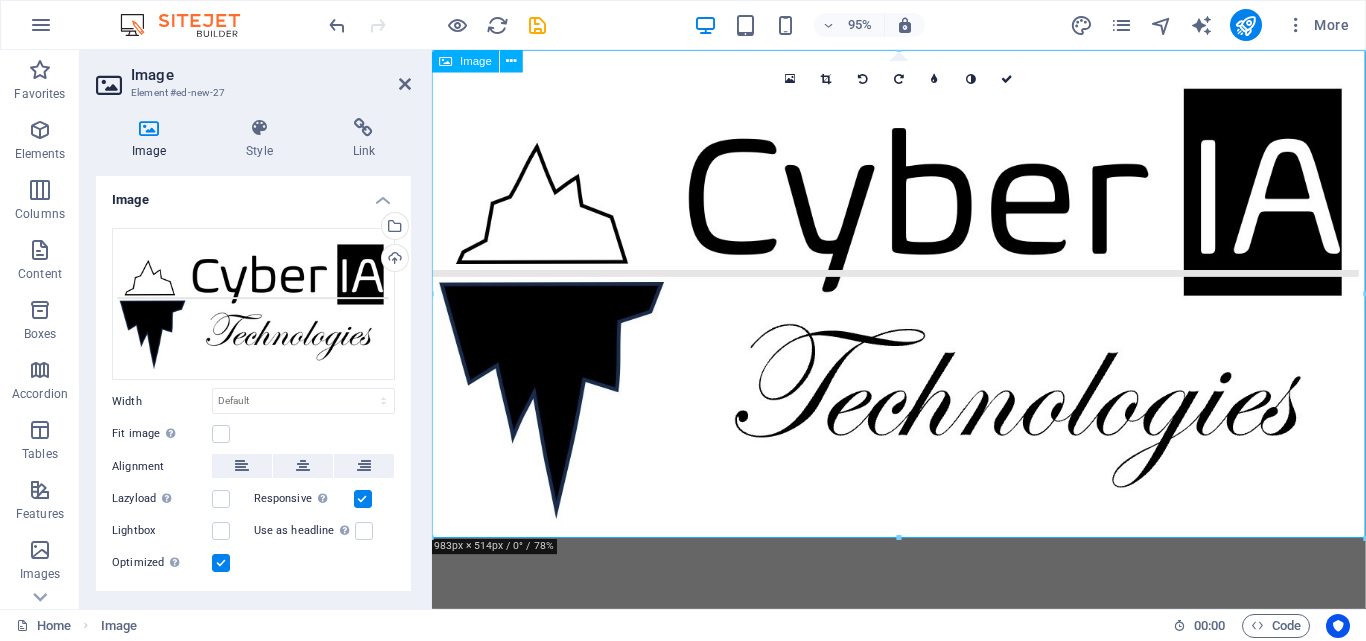 click at bounding box center (923, 307) 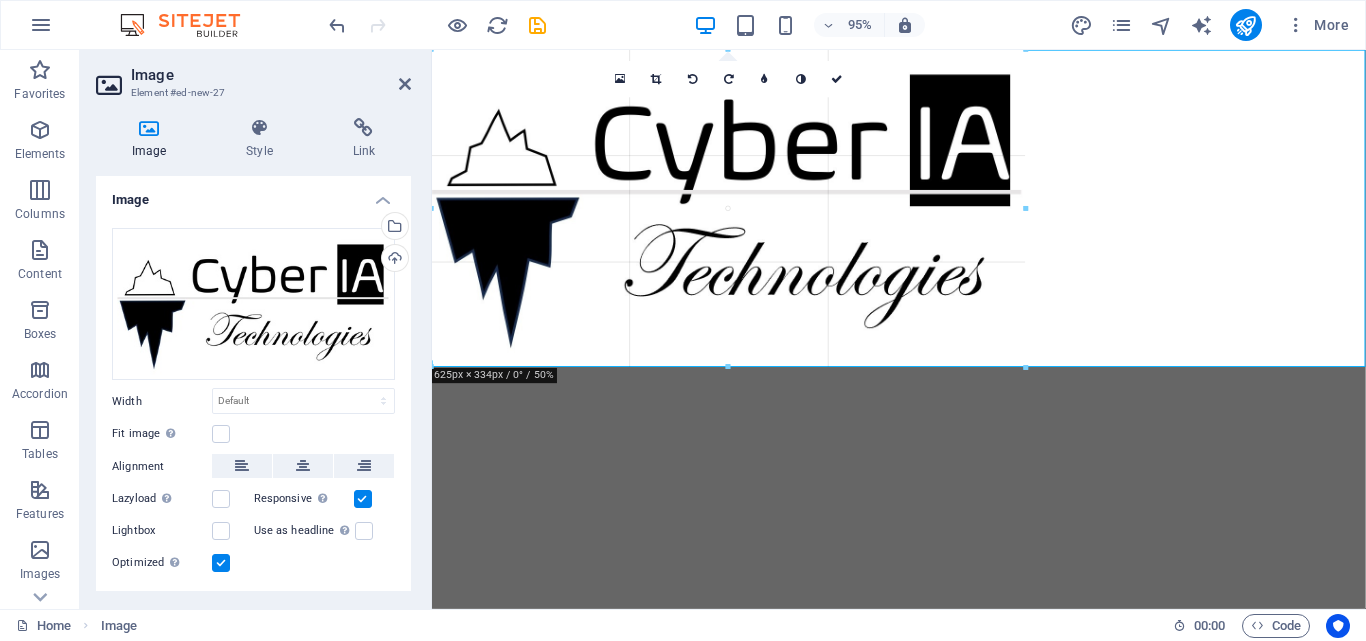 click at bounding box center (899, 208) 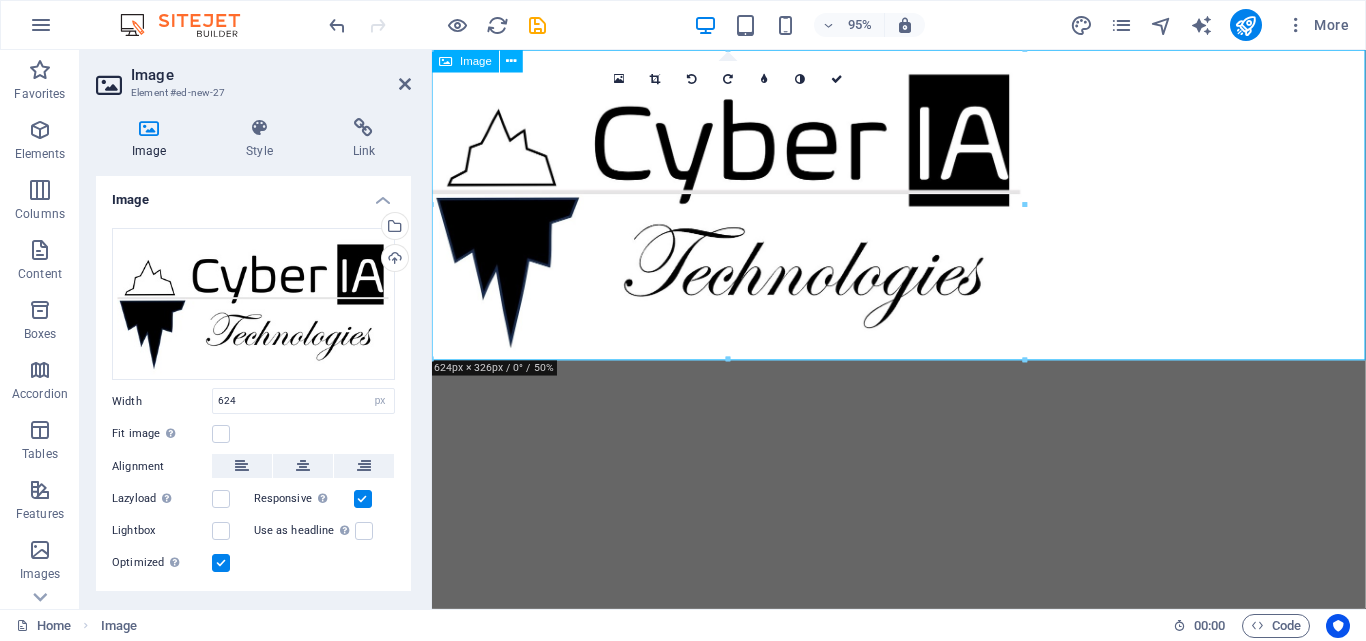 click at bounding box center [923, 213] 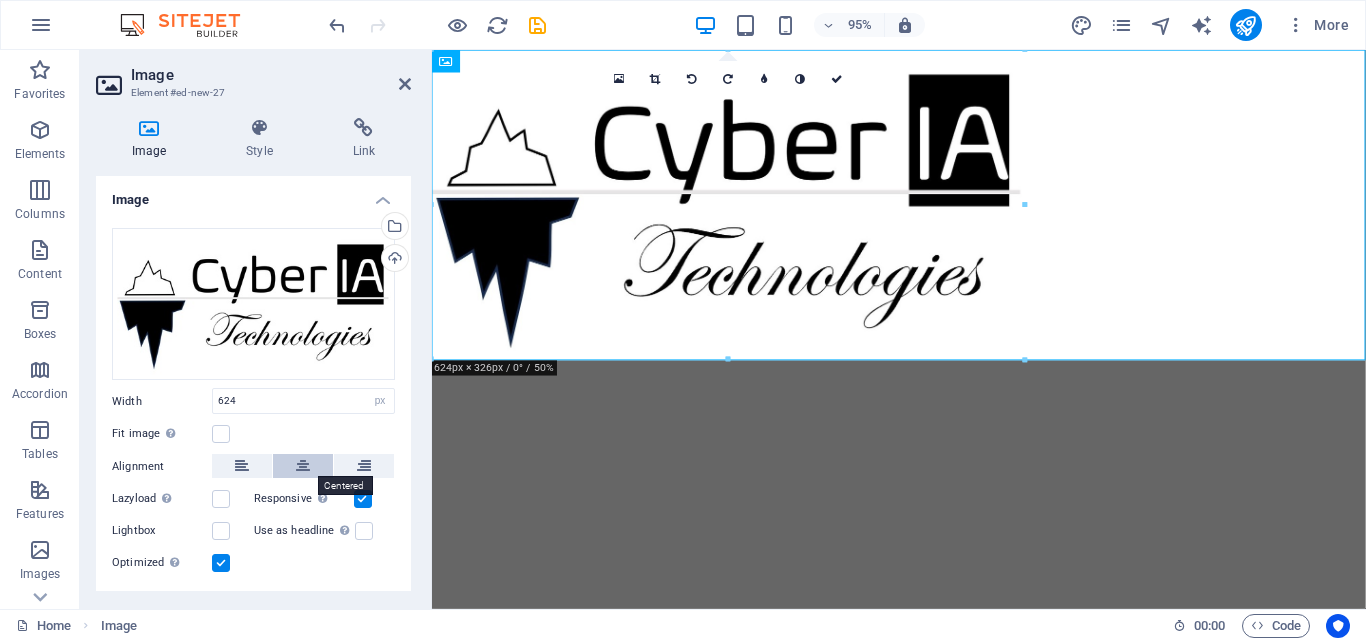 click at bounding box center [303, 466] 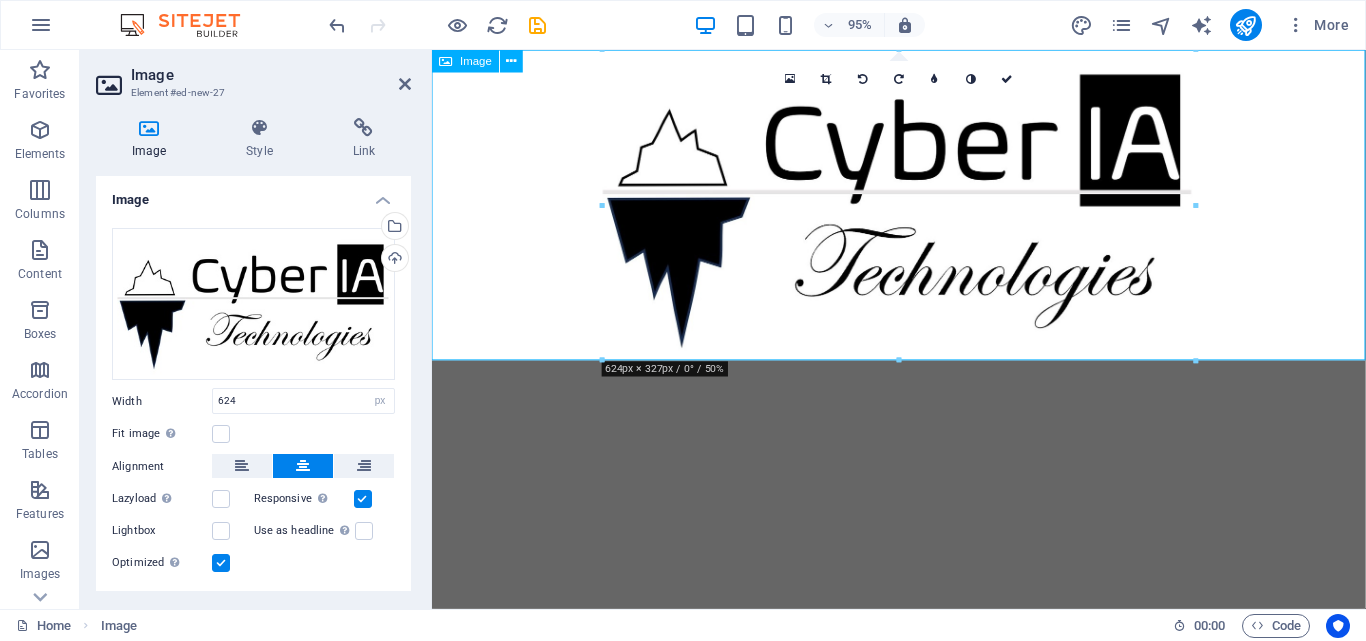 drag, startPoint x: 1036, startPoint y: 406, endPoint x: 680, endPoint y: 340, distance: 362.06628 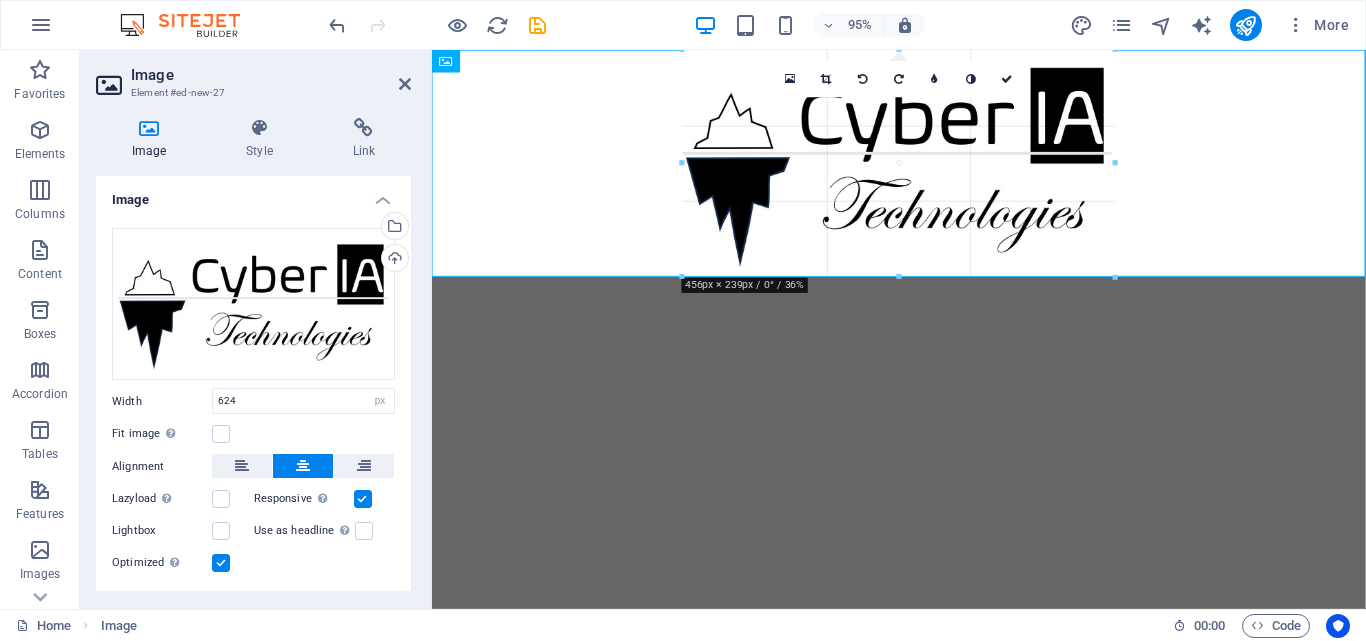 click at bounding box center (899, 163) 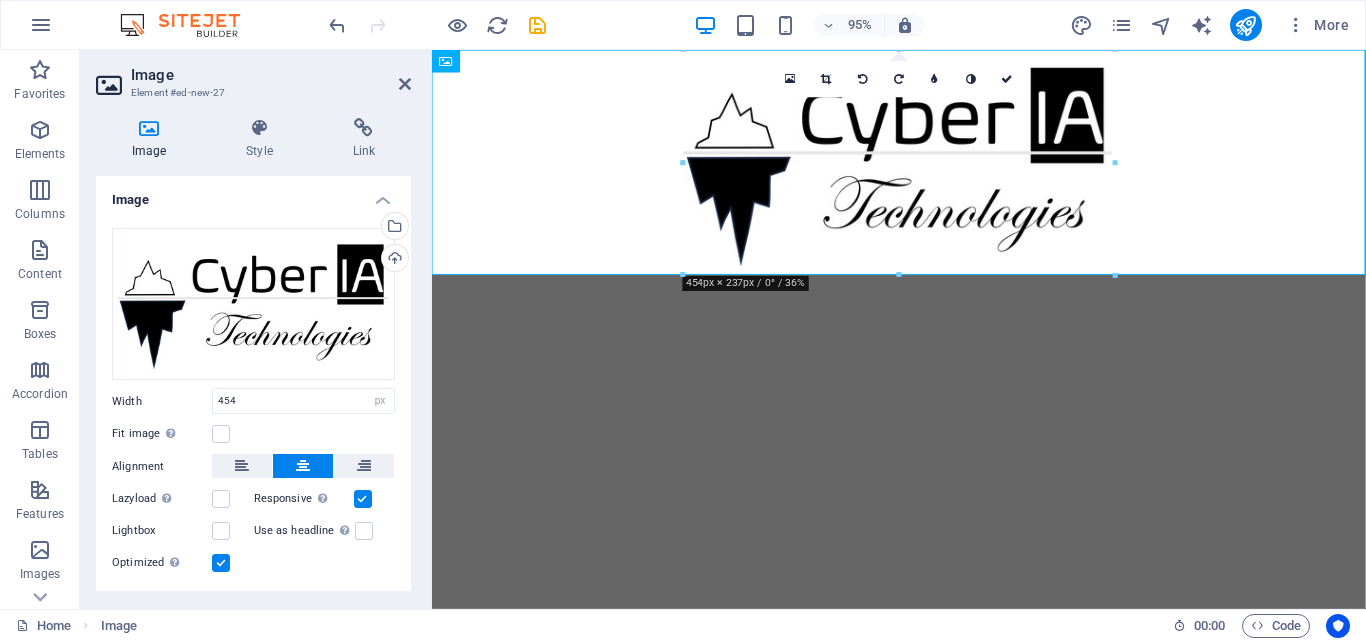 click on "Skip to main content" at bounding box center [923, 168] 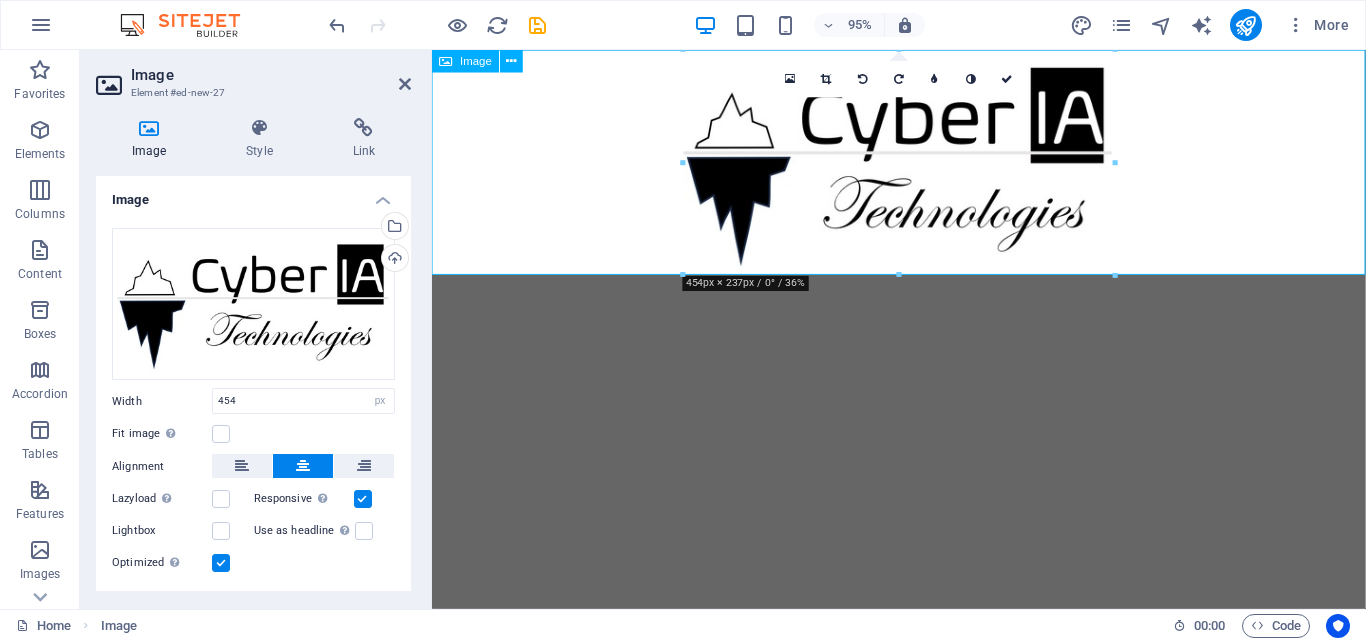 click at bounding box center [923, 168] 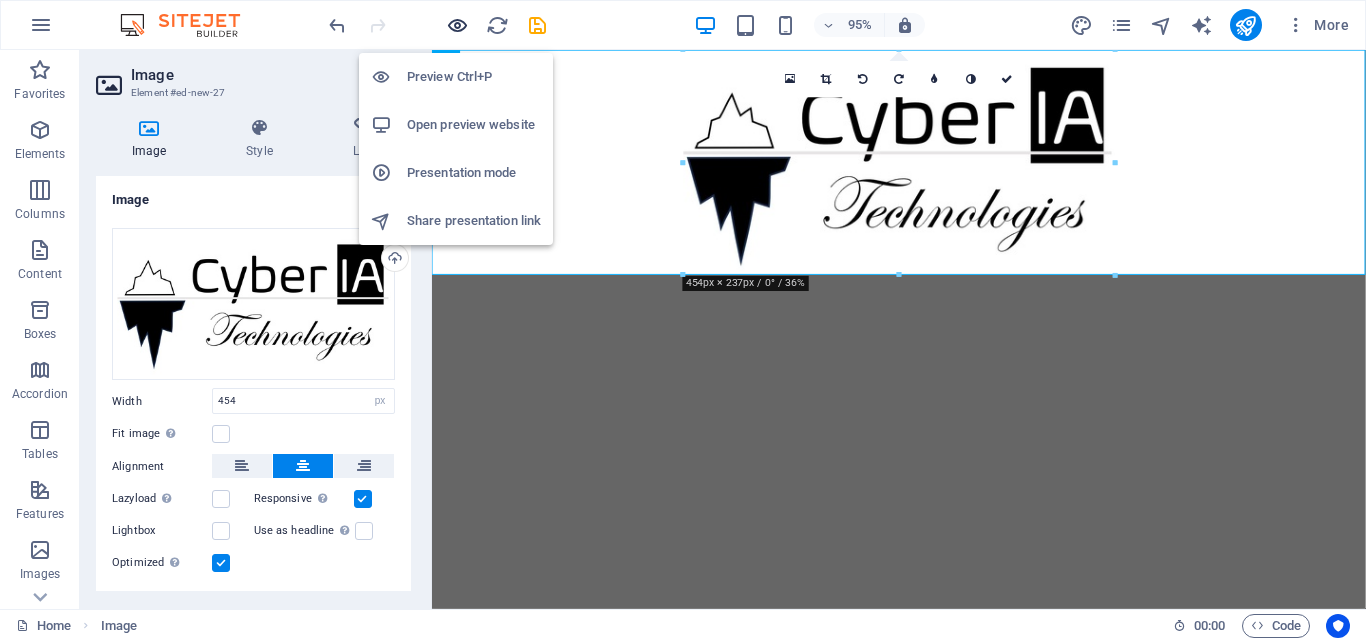 click at bounding box center (457, 25) 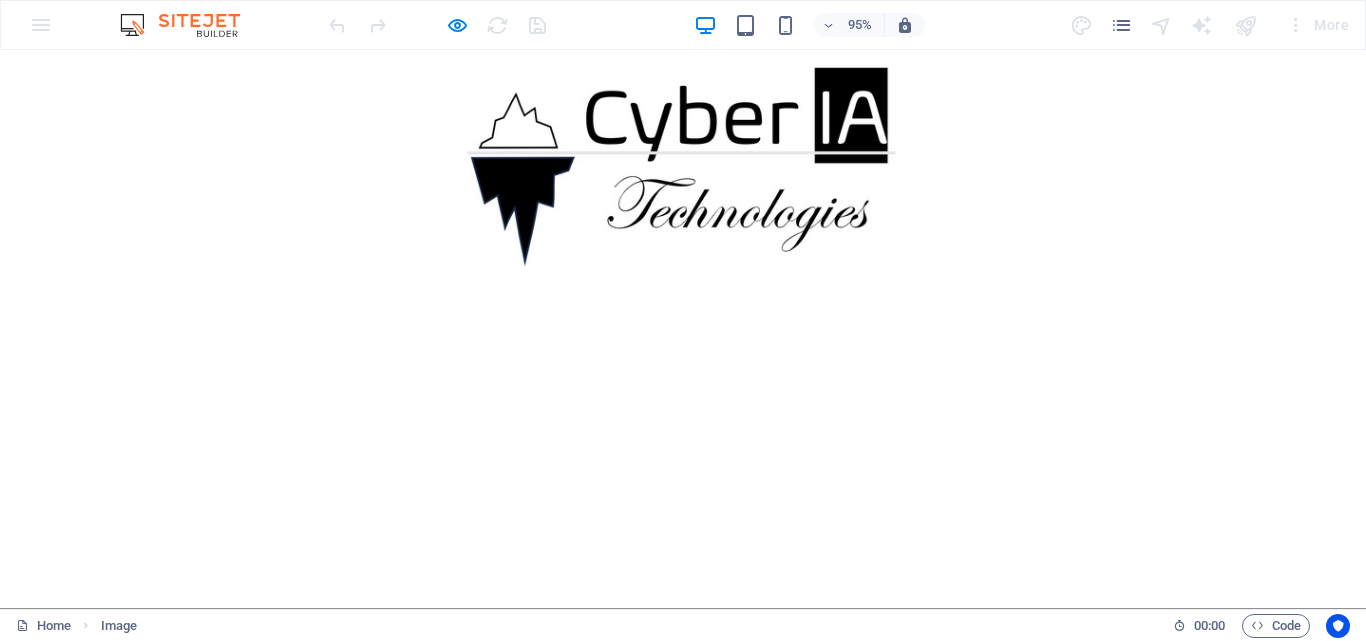 click on "Skip to main content" at bounding box center (719, 168) 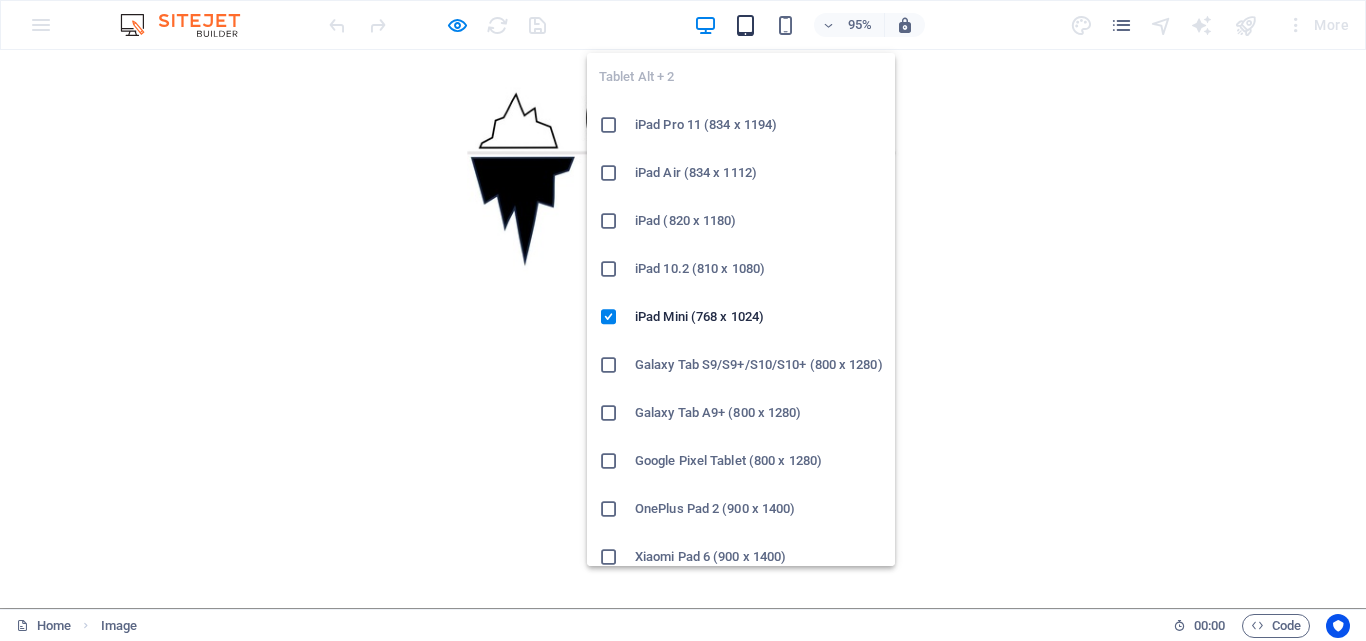 click at bounding box center [745, 25] 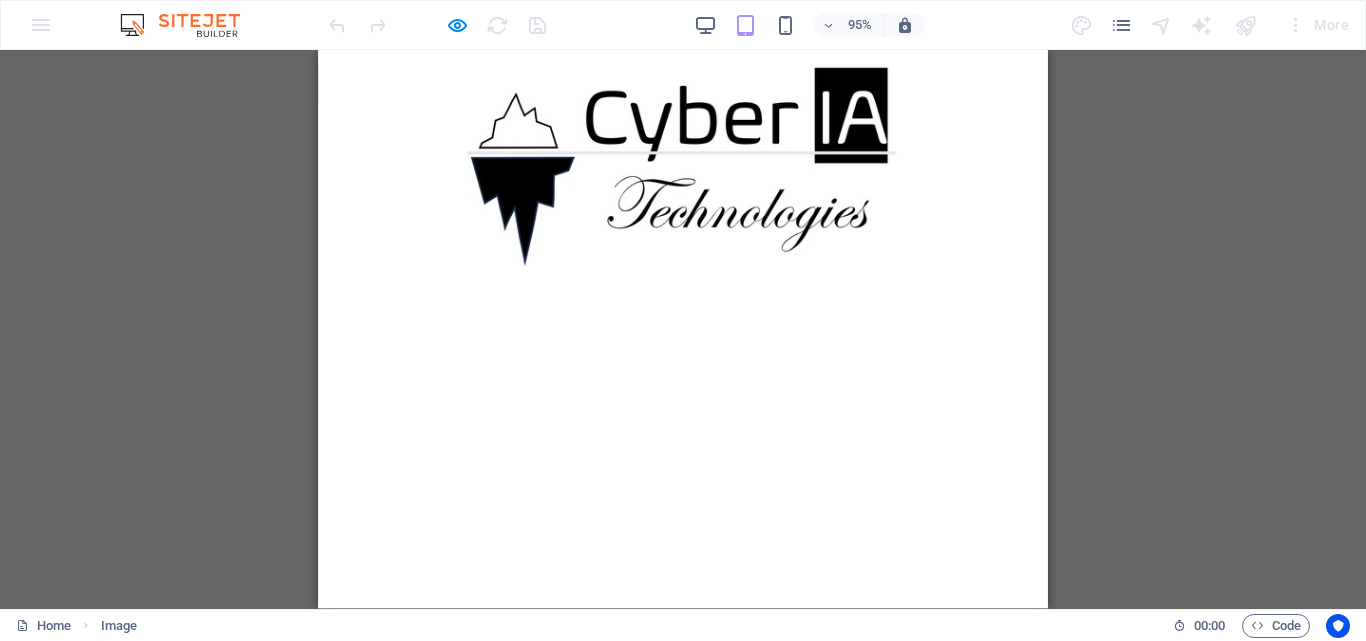 click on "Drag here to replace the existing content. Press “Ctrl” if you want to create a new element.
Placeholder   Image" at bounding box center (683, 329) 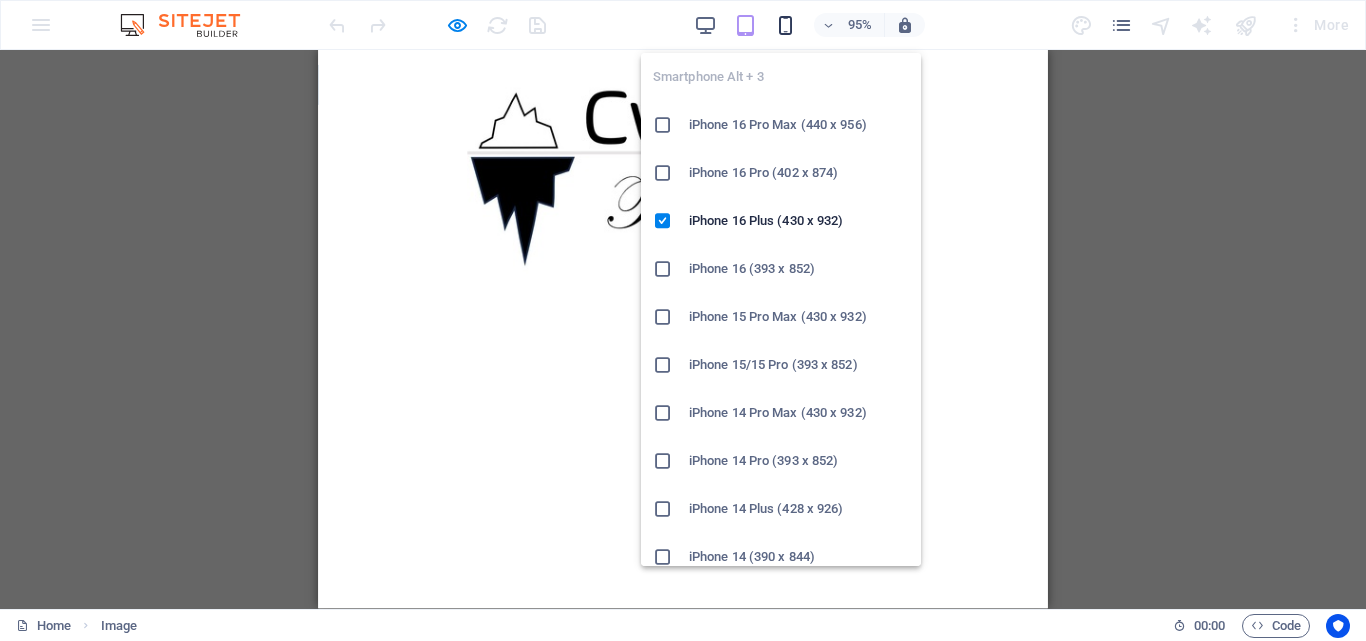 click at bounding box center [785, 25] 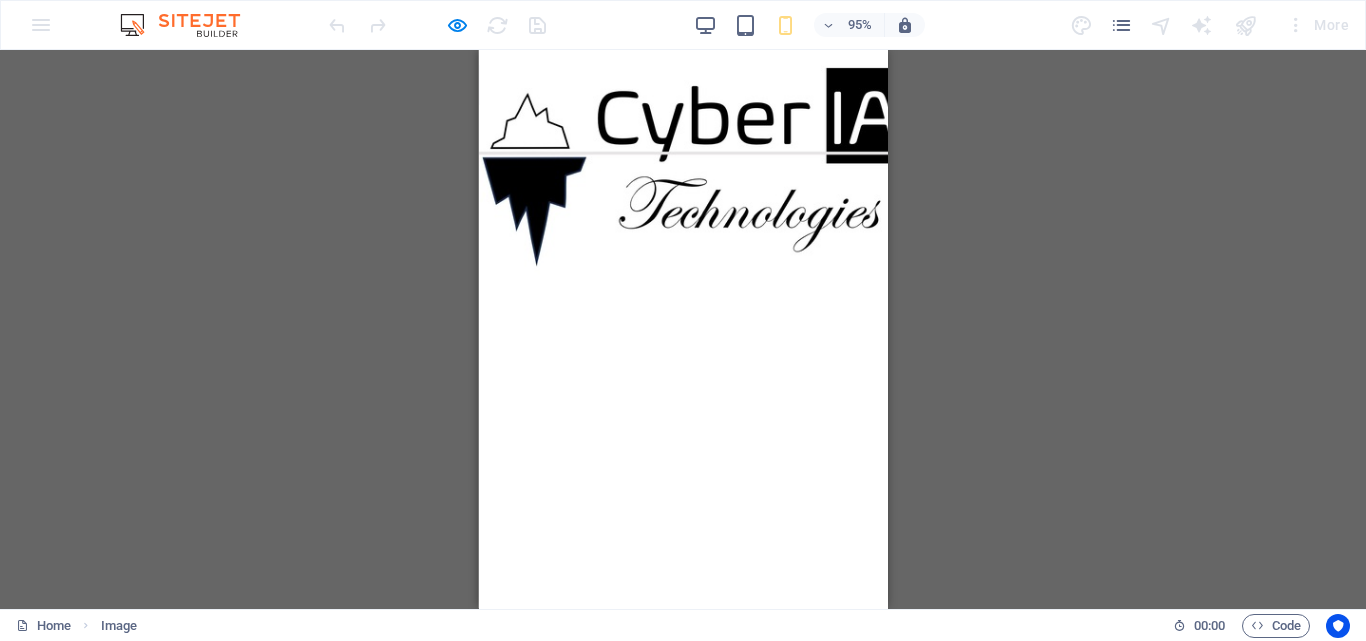 click on "Drag here to replace the existing content. Press “Ctrl” if you want to create a new element.
Placeholder   Image" at bounding box center (683, 329) 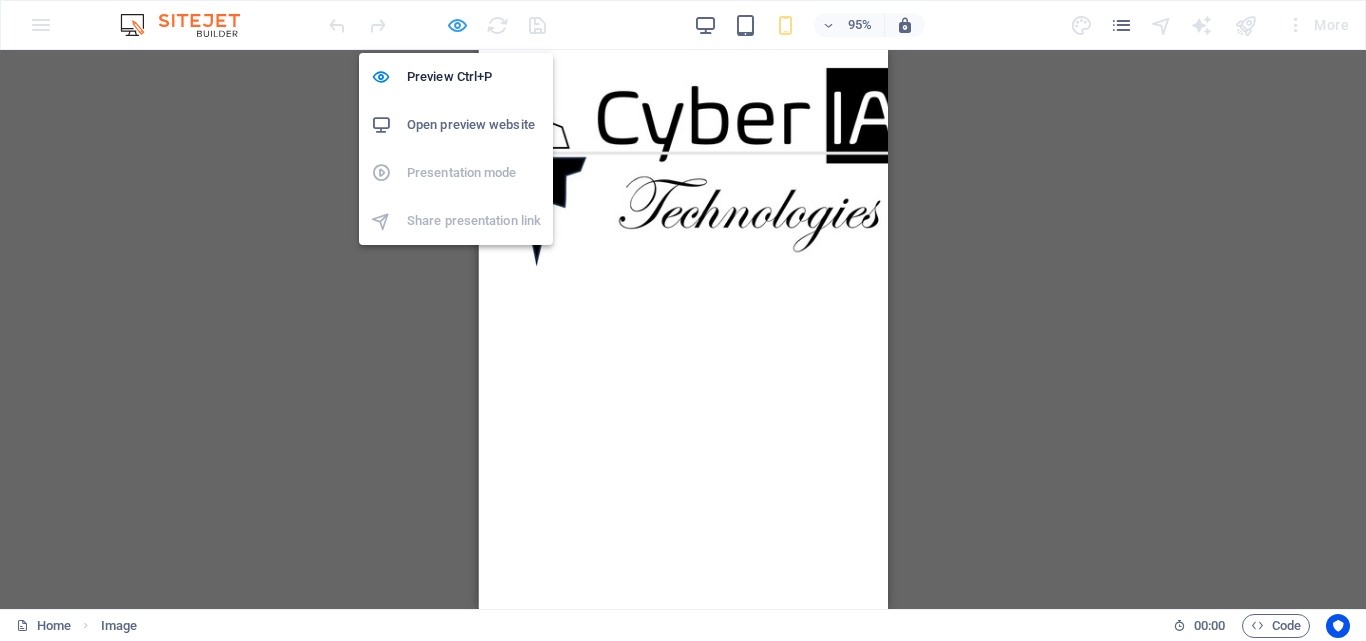 click at bounding box center (457, 25) 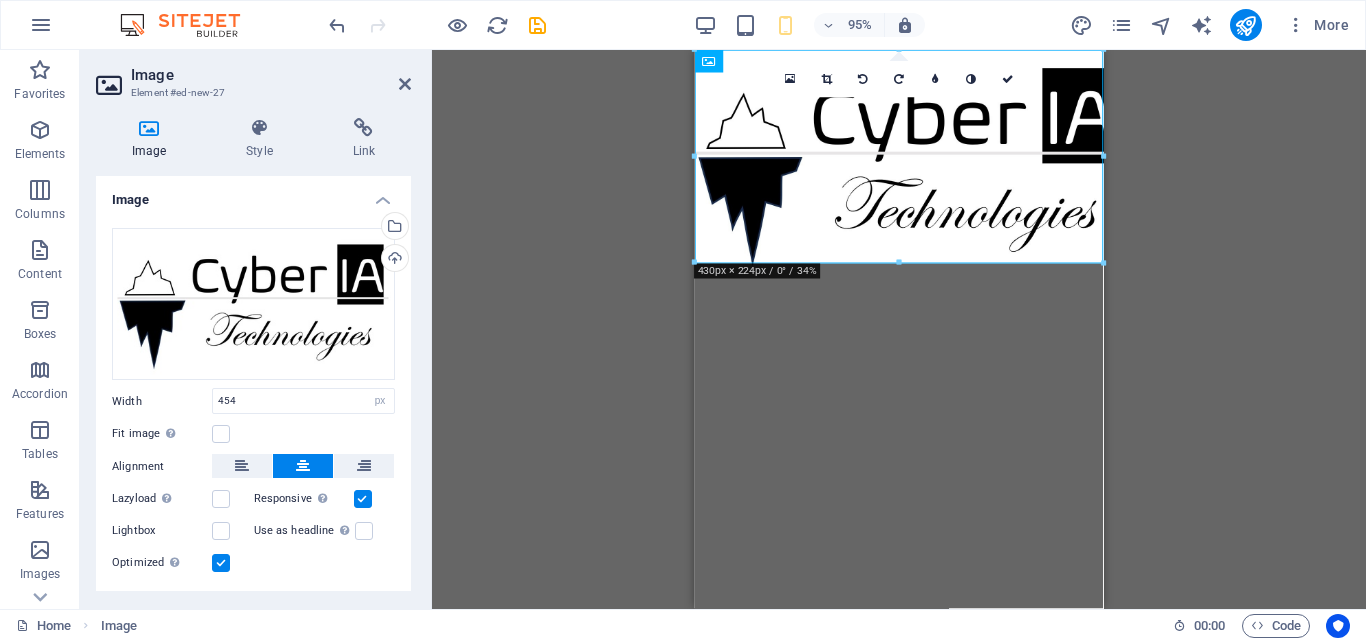 click on "Drag here to replace the existing content. Press “Ctrl” if you want to create a new element.
Placeholder   Image 180 170 160 150 140 130 120 110 100 90 80 70 60 50 40 30 20 10 0 -10 -20 -30 -40 -50 -60 -70 -80 -90 -100 -110 -120 -130 -140 -150 -160 -170 430px × 224px / 0° / 34% 16:10 16:9 4:3 1:1 1:2 0" at bounding box center (899, 329) 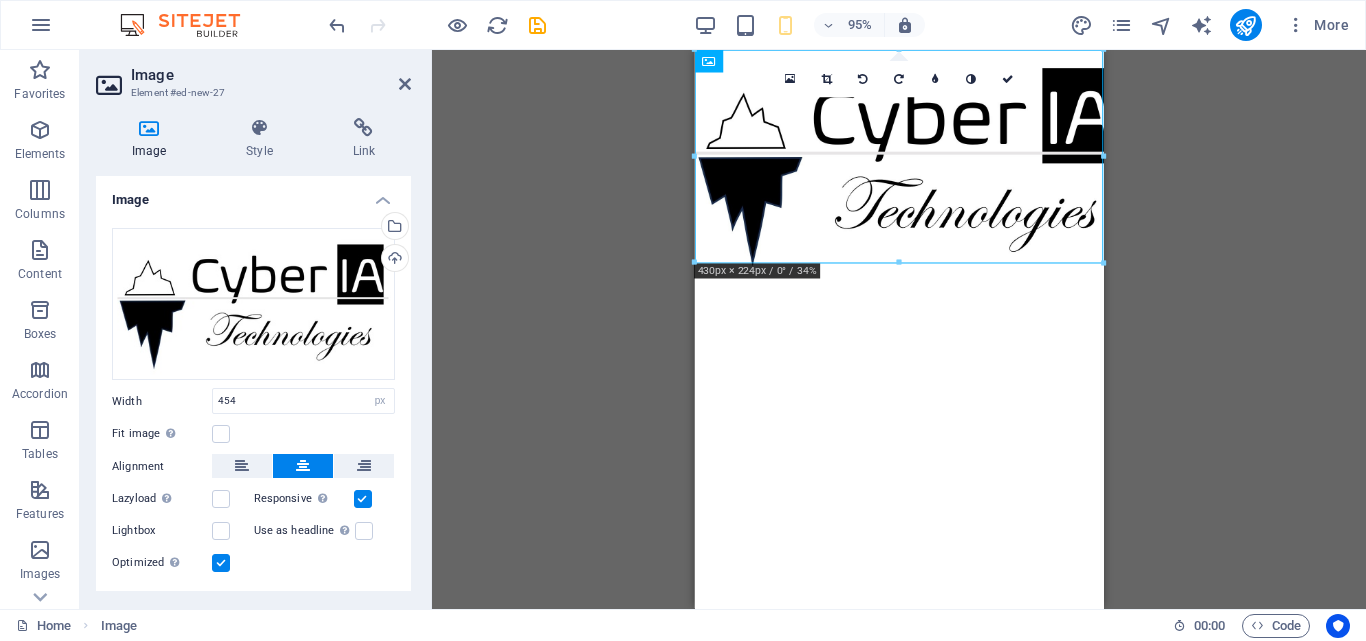 drag, startPoint x: 943, startPoint y: 262, endPoint x: 947, endPoint y: 371, distance: 109.07337 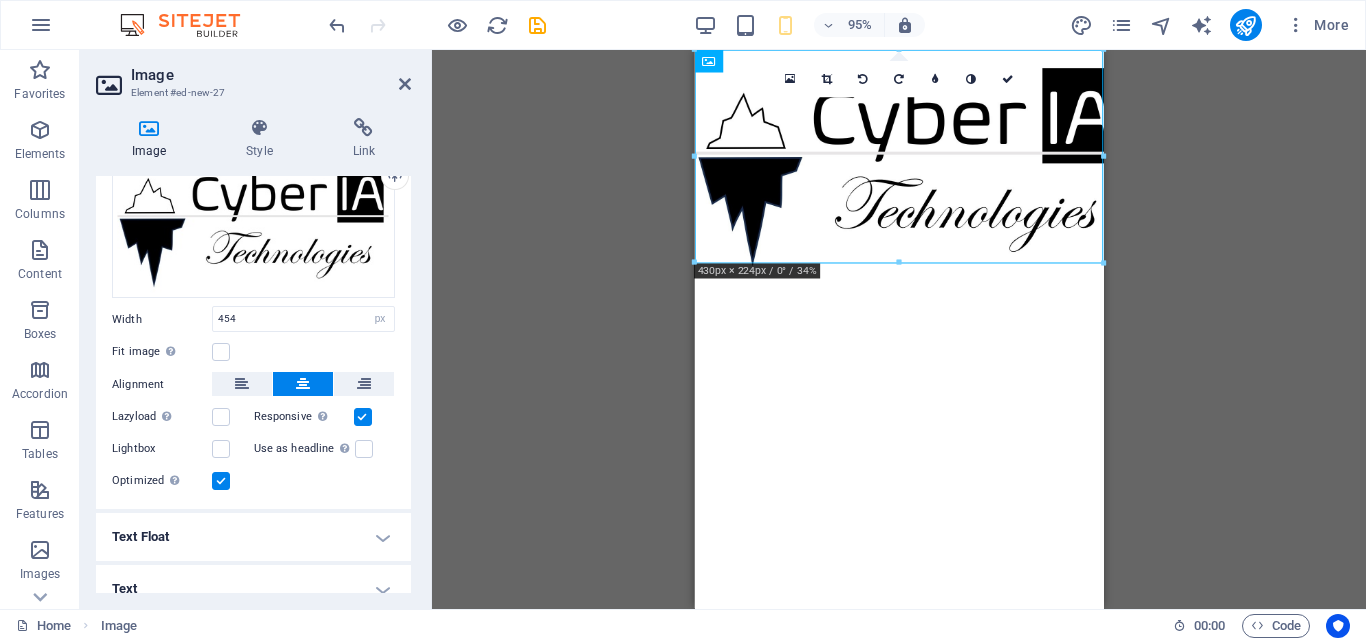 scroll, scrollTop: 100, scrollLeft: 0, axis: vertical 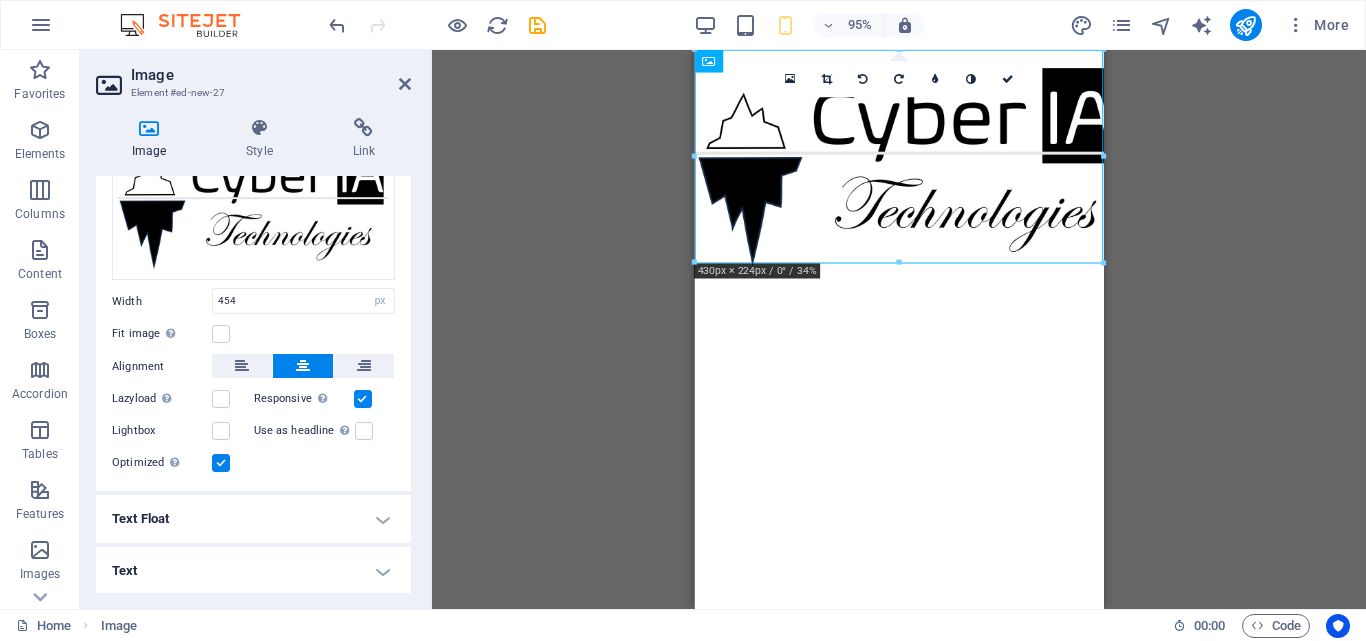 click on "Text Float" at bounding box center [253, 519] 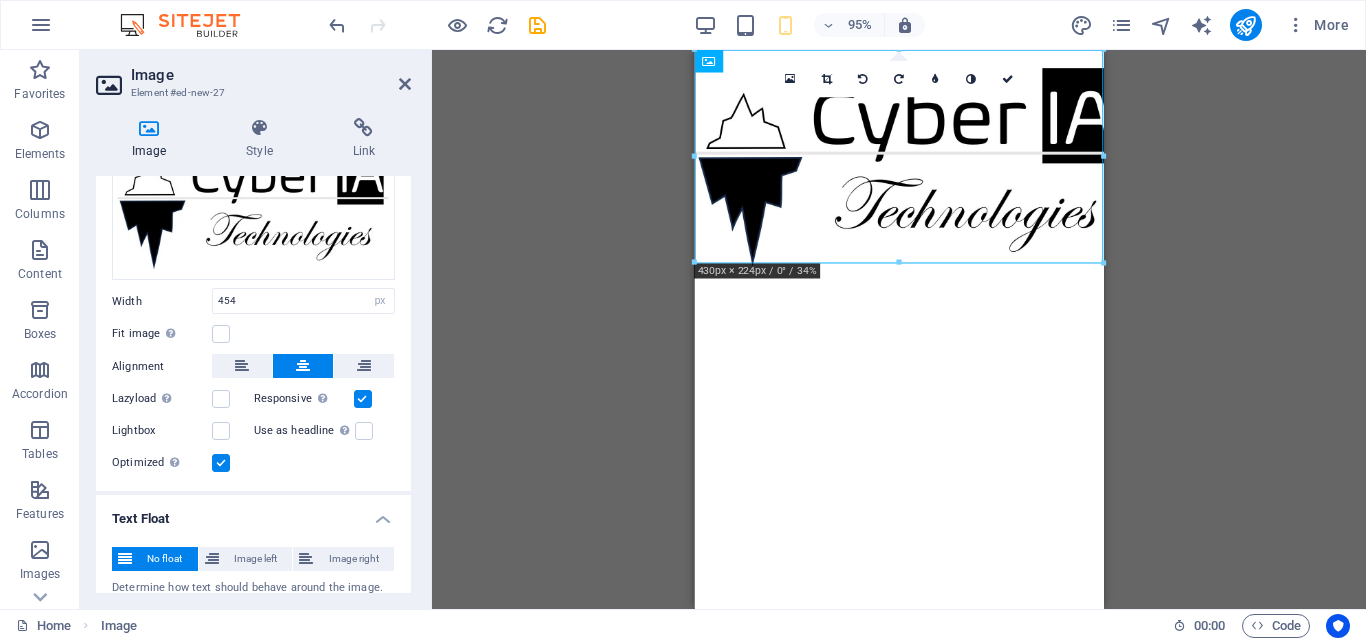 scroll, scrollTop: 170, scrollLeft: 0, axis: vertical 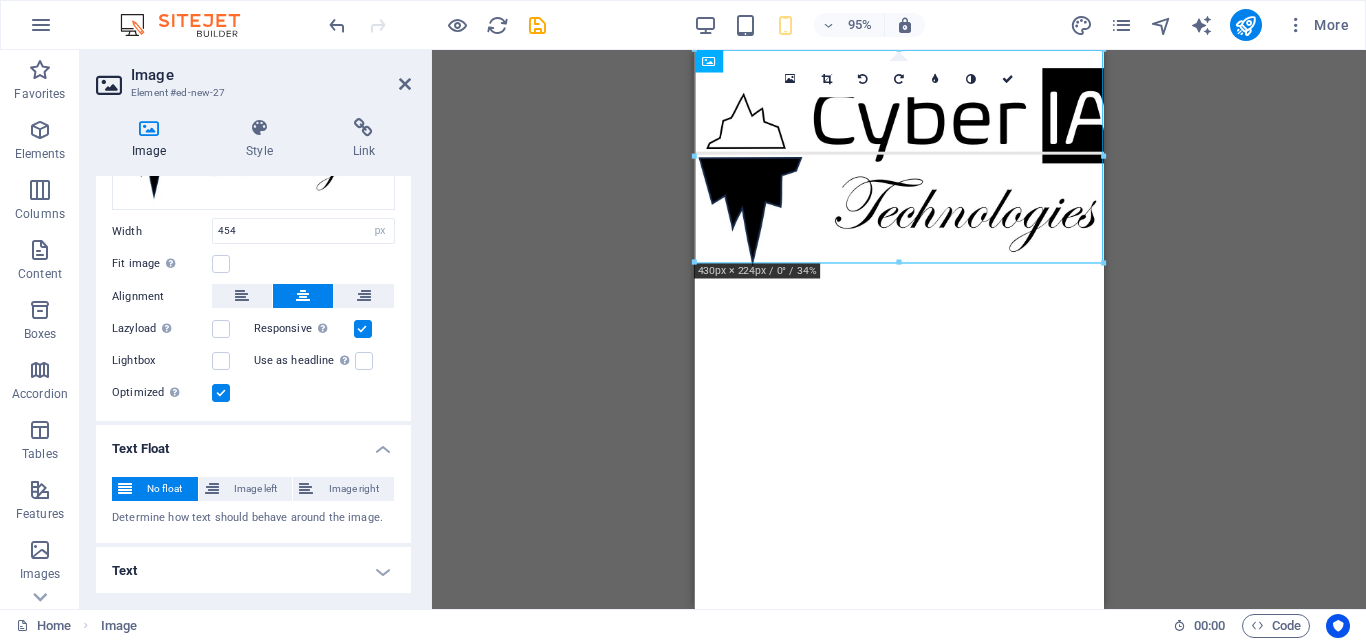 click on "Text" at bounding box center [253, 571] 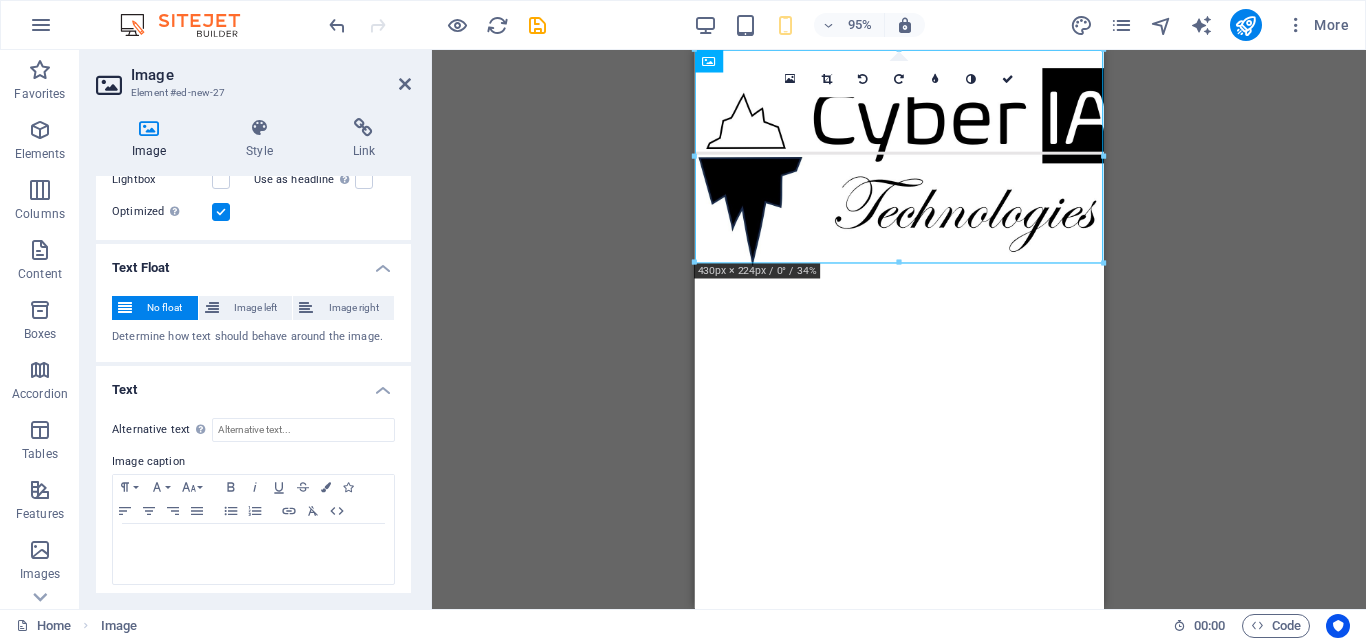 scroll, scrollTop: 352, scrollLeft: 0, axis: vertical 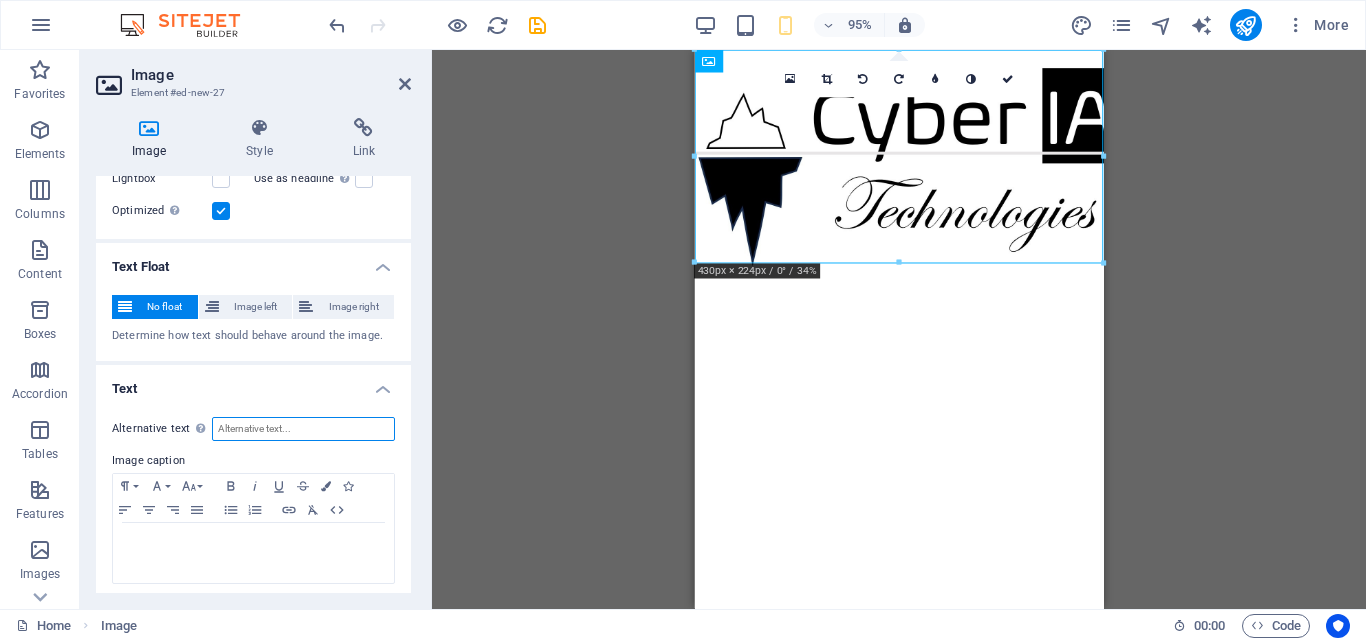click on "Alternative text The alternative text is used by devices that cannot display images (e.g. image search engines) and should be added to every image to improve website accessibility." at bounding box center (303, 429) 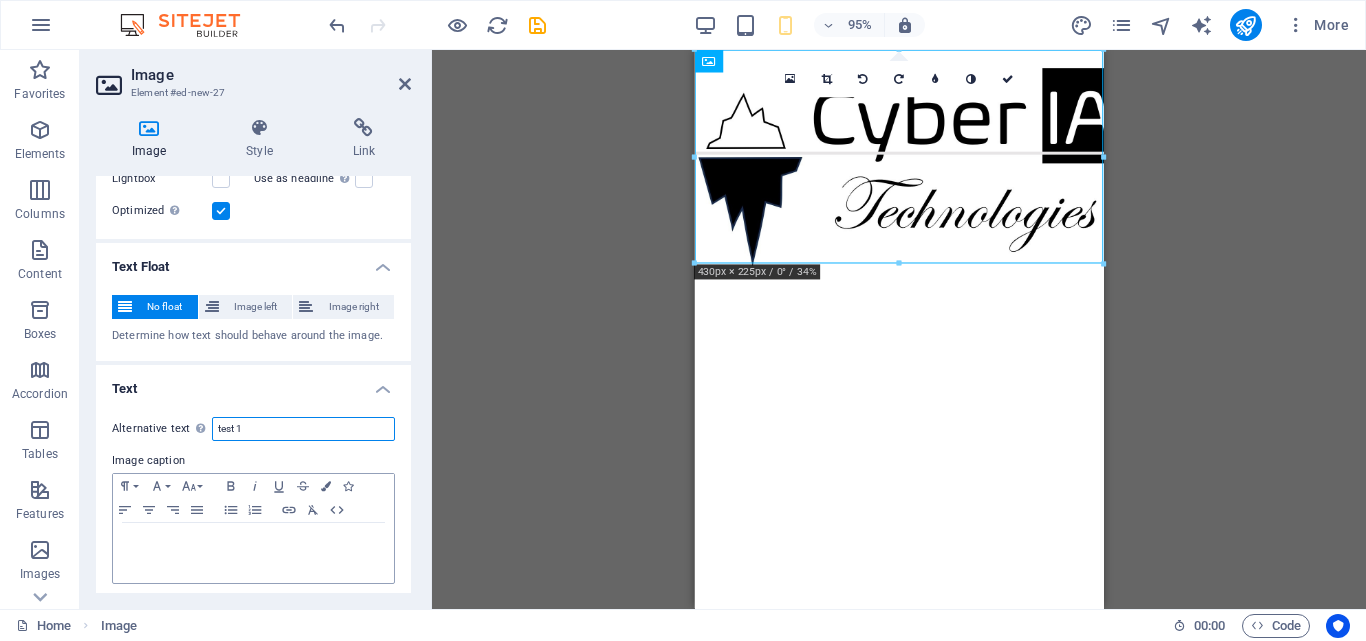 type on "test 1" 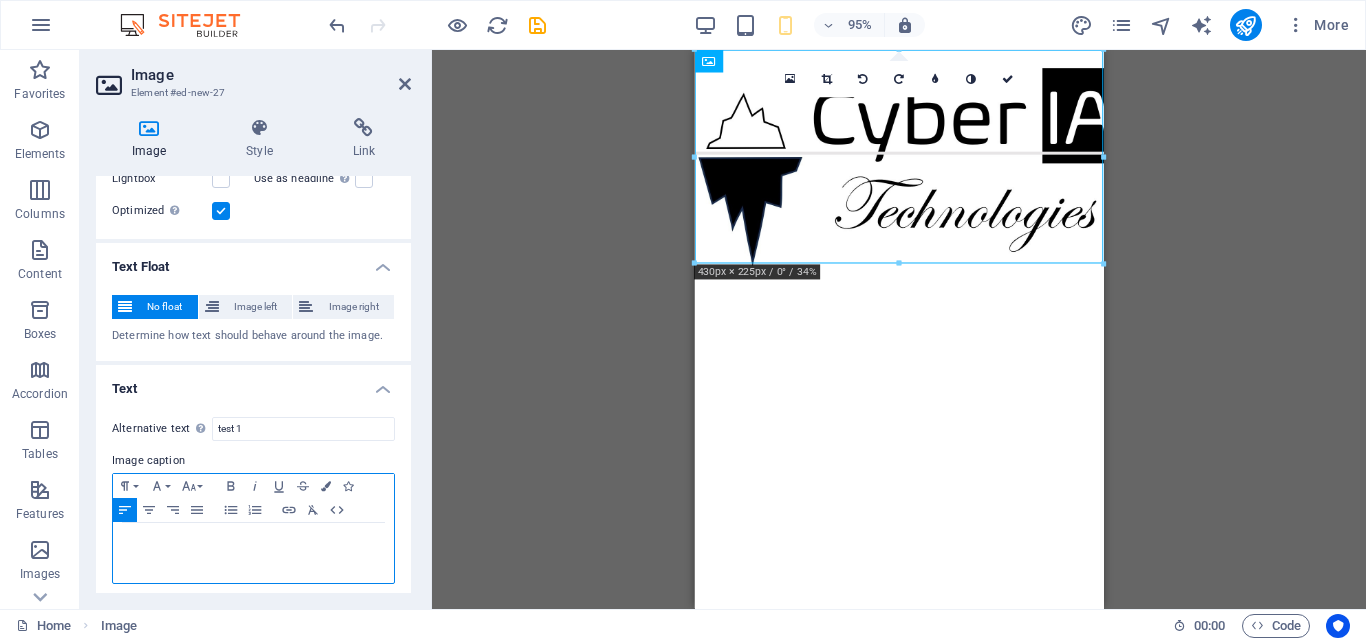 click at bounding box center (253, 553) 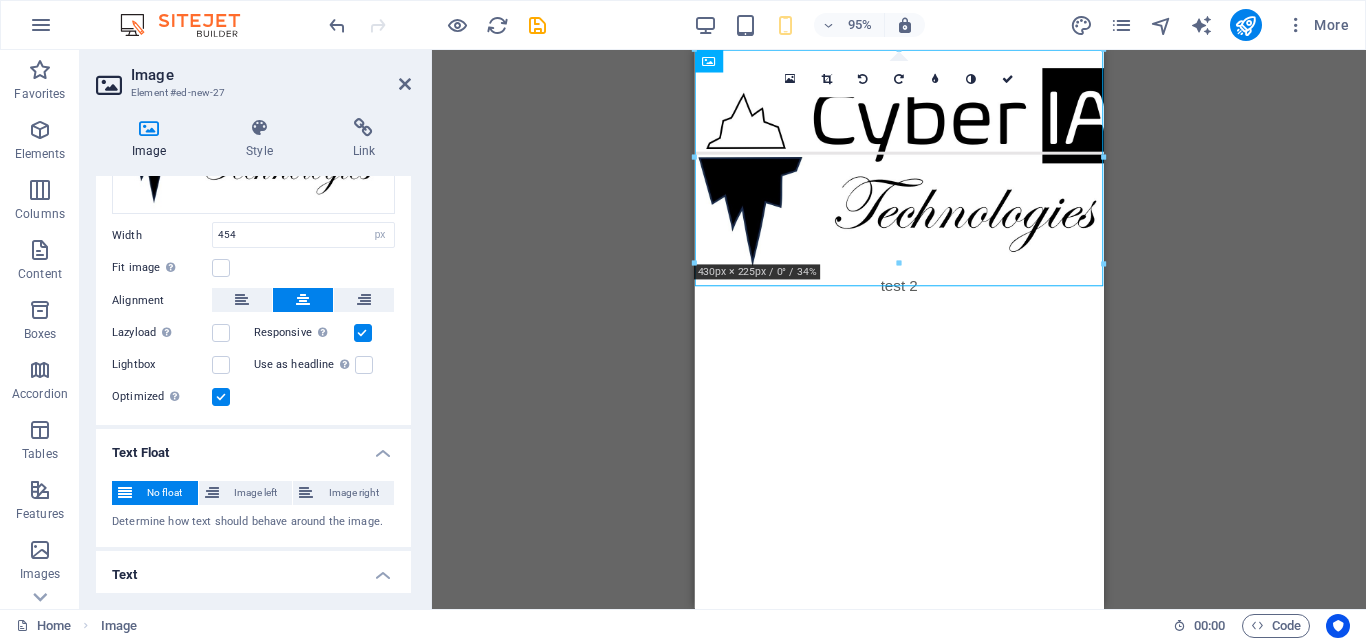scroll, scrollTop: 0, scrollLeft: 0, axis: both 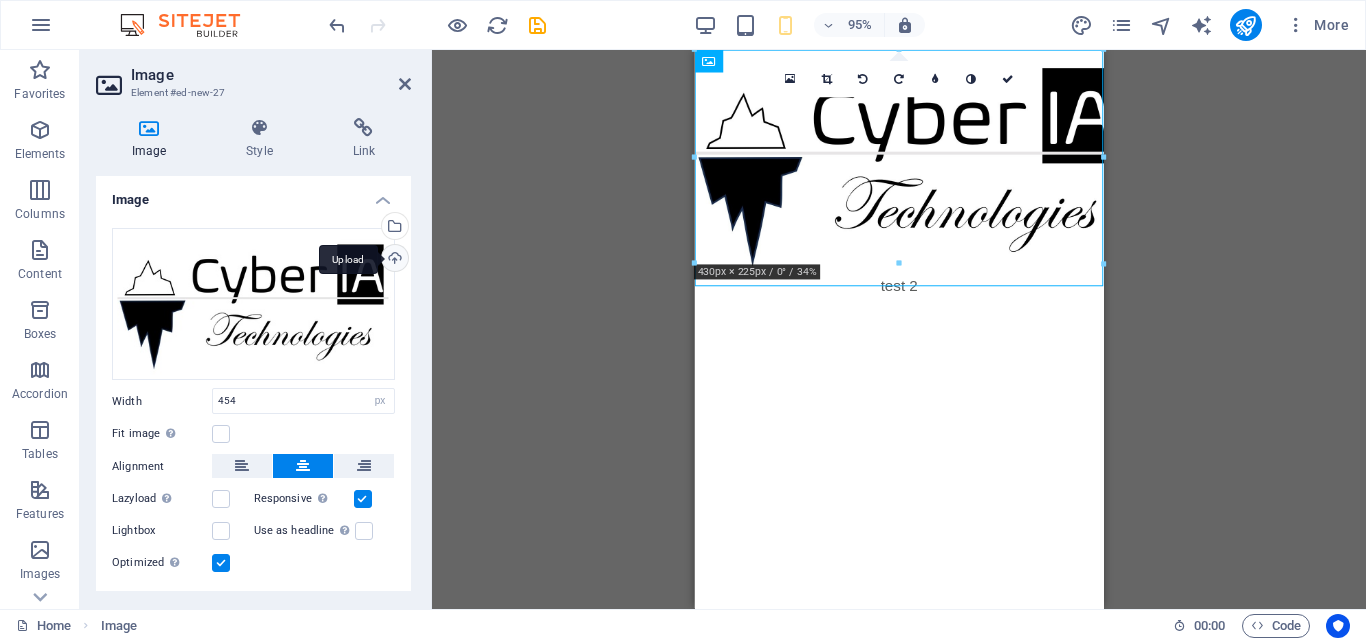 click on "Upload" at bounding box center [393, 260] 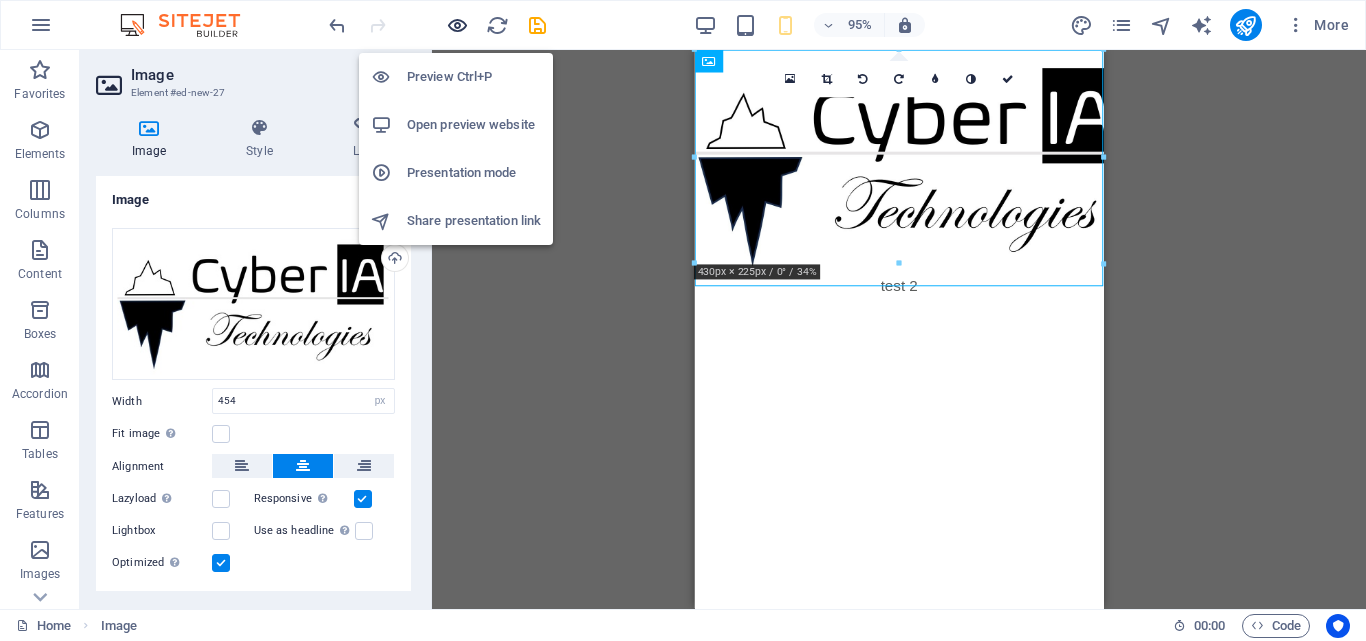 click at bounding box center (457, 25) 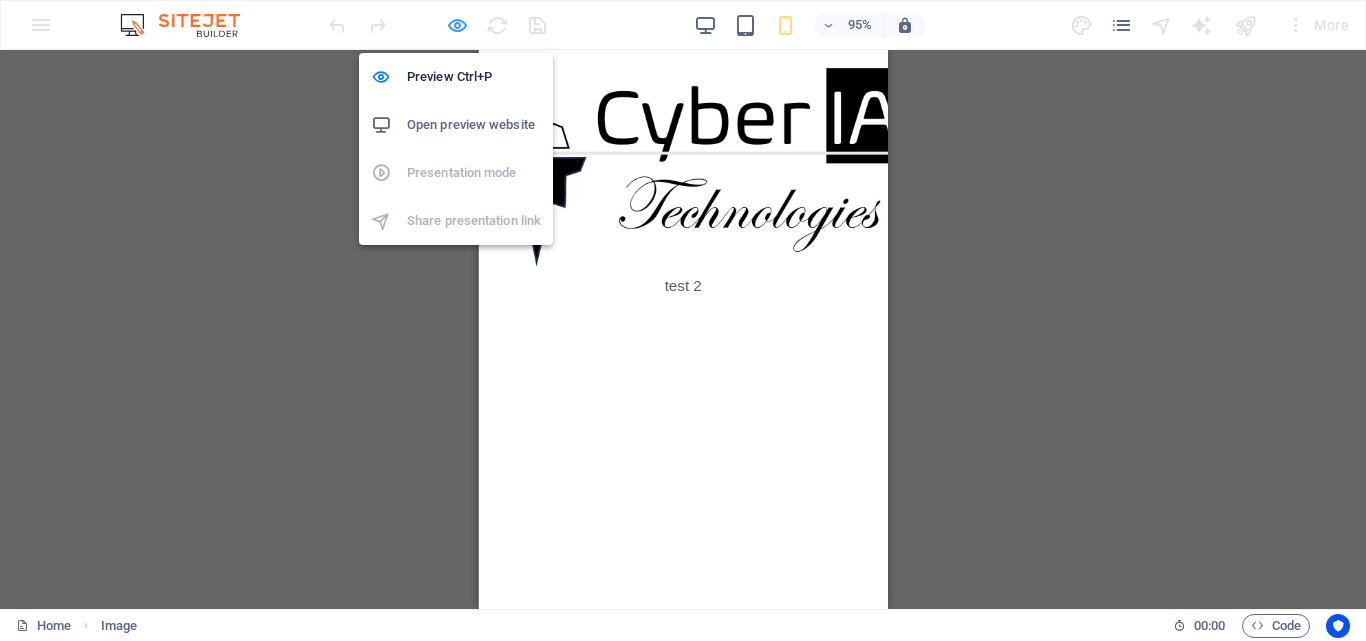 click at bounding box center (457, 25) 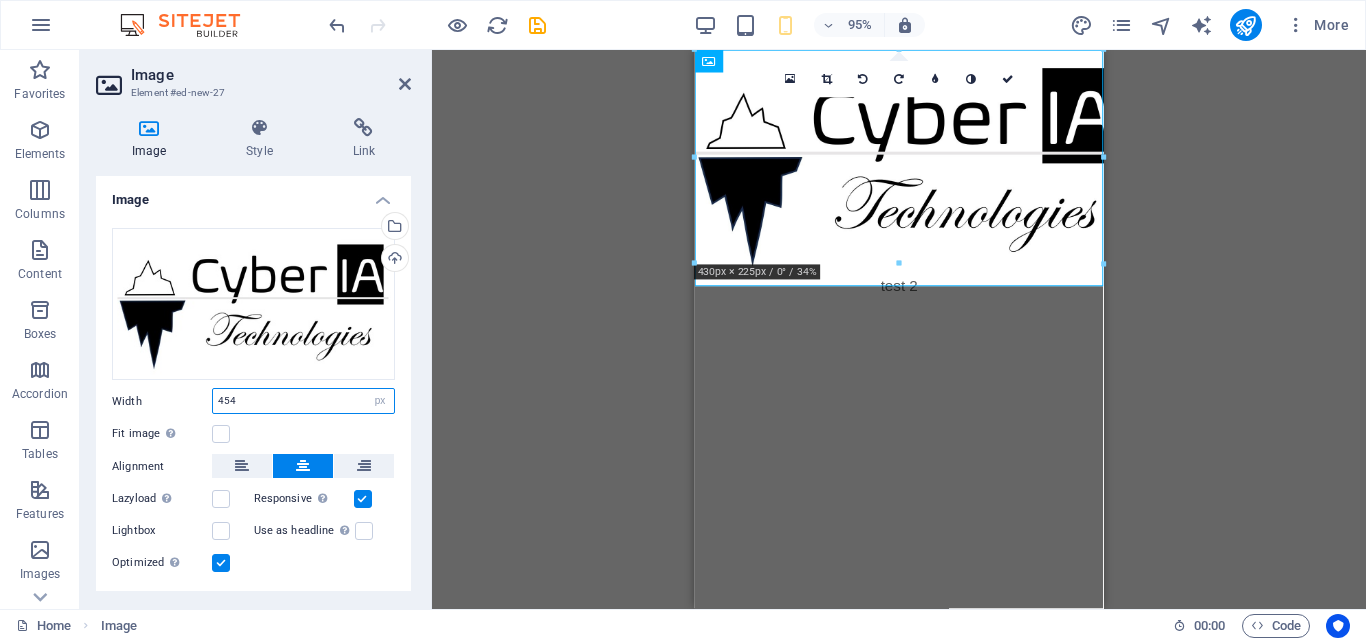 click on "454" at bounding box center [303, 401] 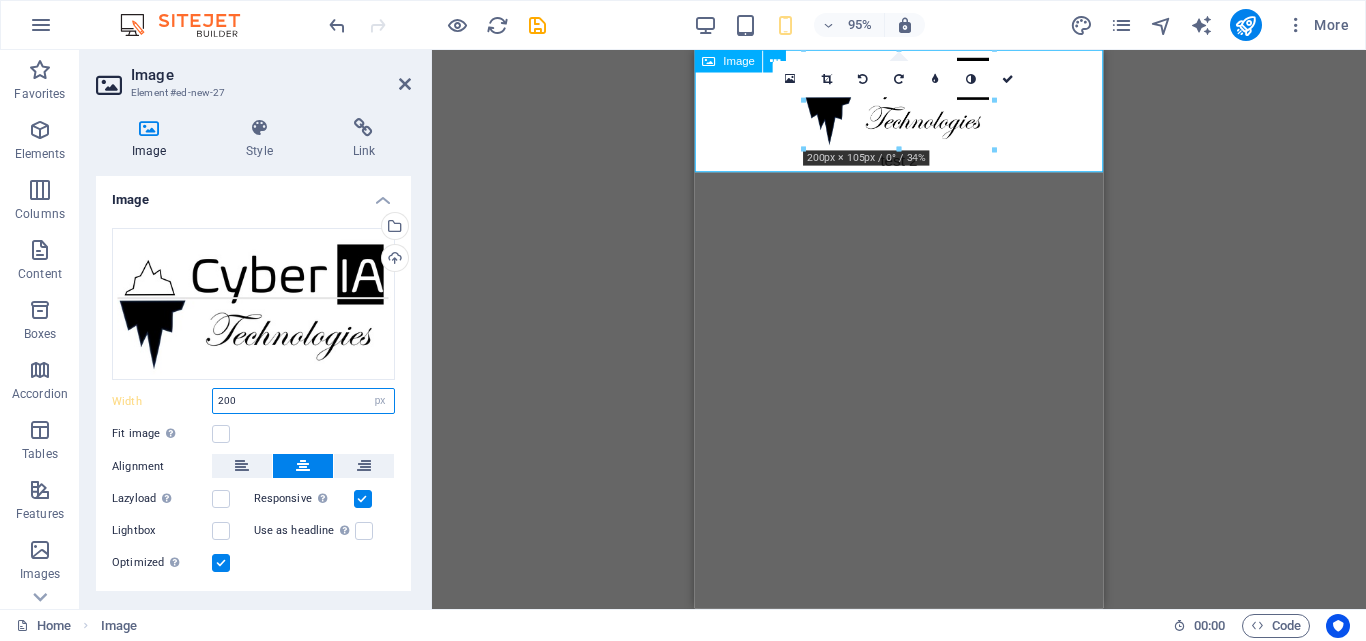 type on "200" 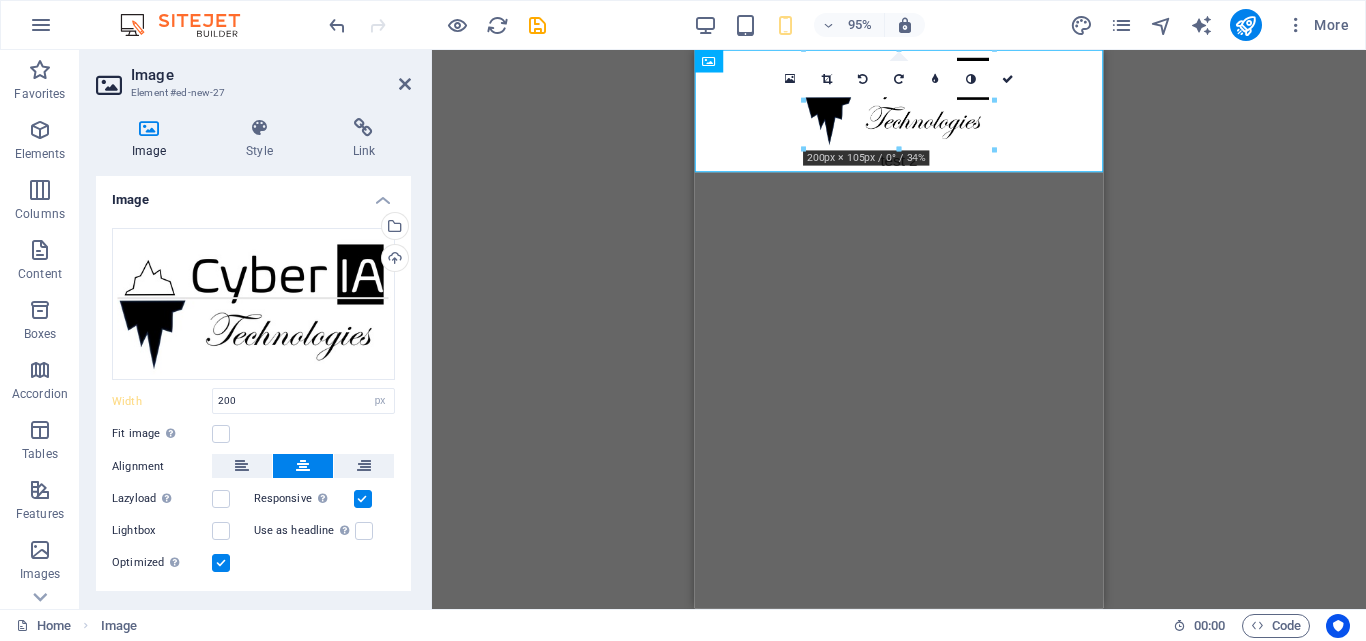drag, startPoint x: 1039, startPoint y: 172, endPoint x: 1029, endPoint y: 216, distance: 45.122055 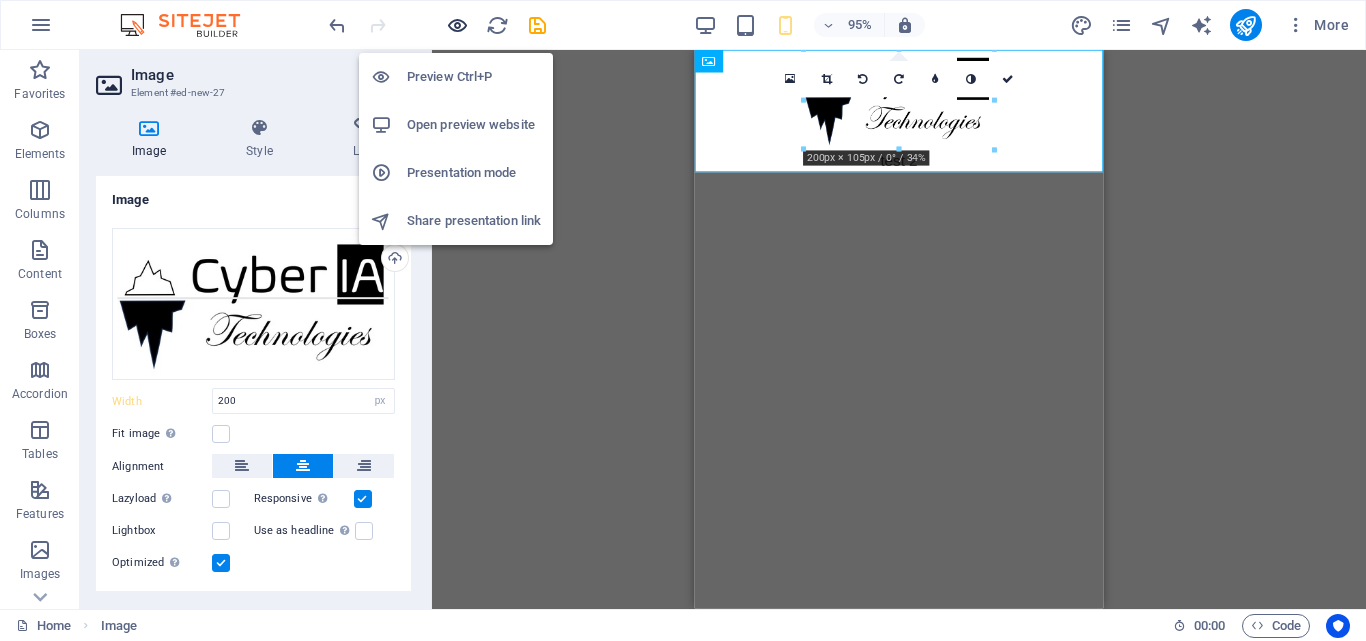 click at bounding box center (457, 25) 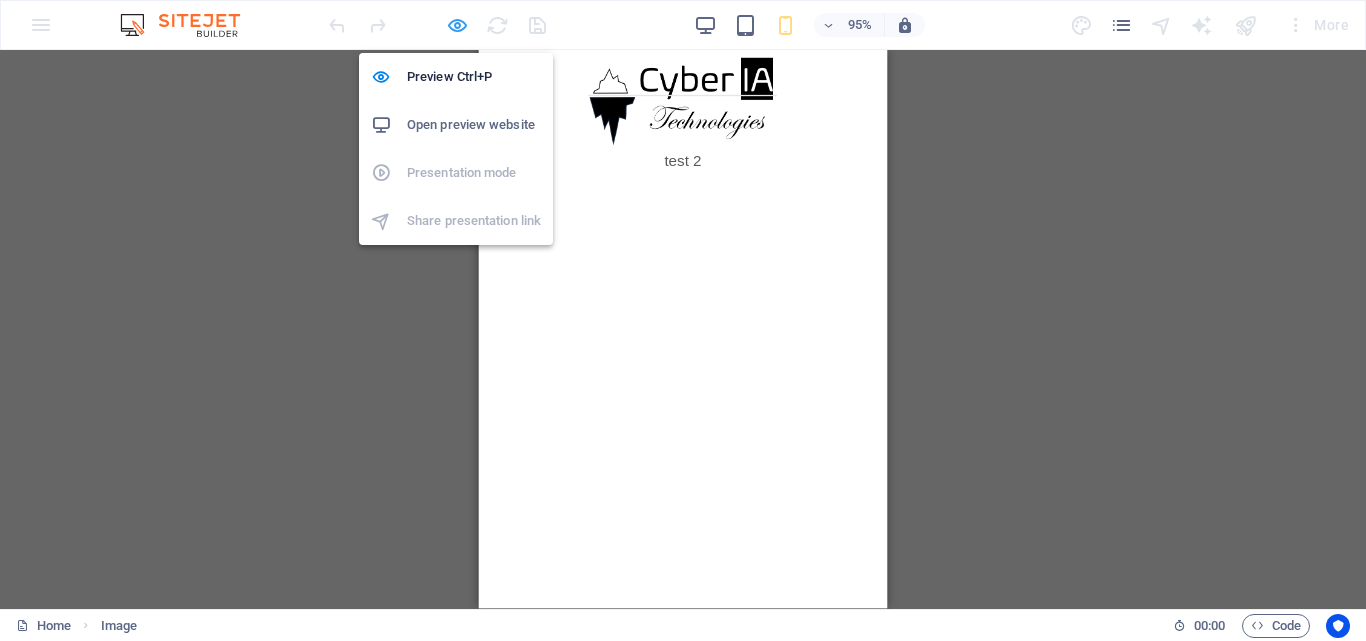 click at bounding box center (457, 25) 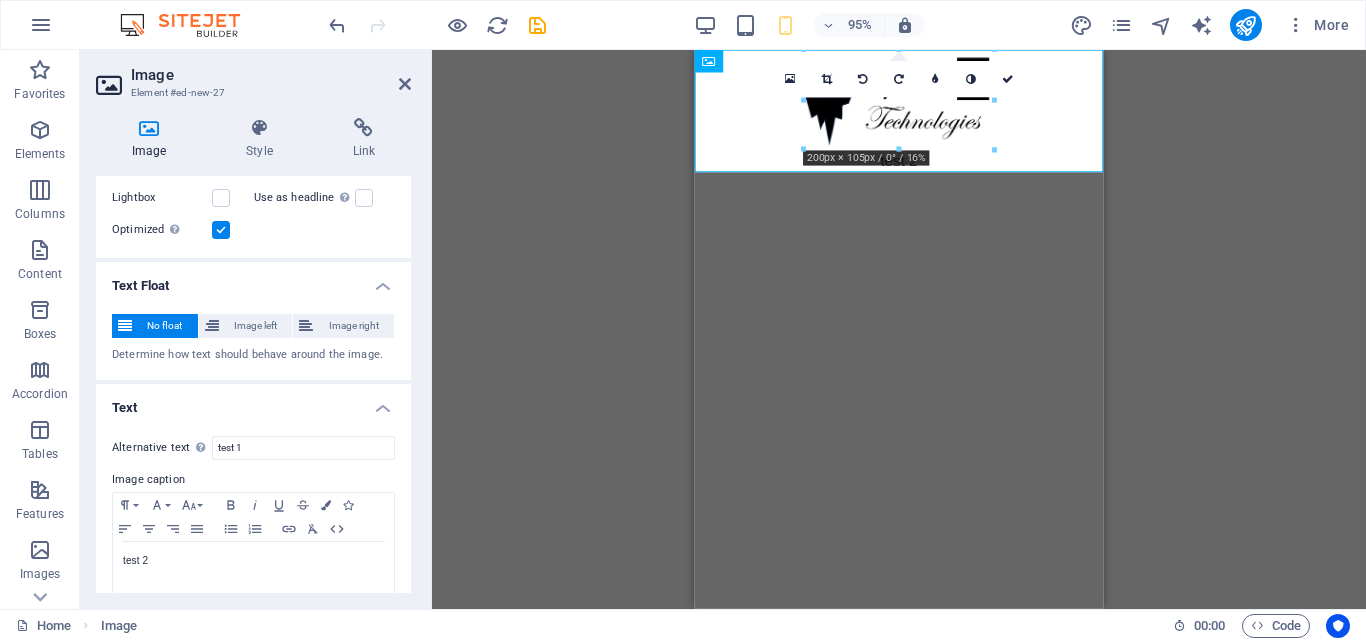 scroll, scrollTop: 358, scrollLeft: 0, axis: vertical 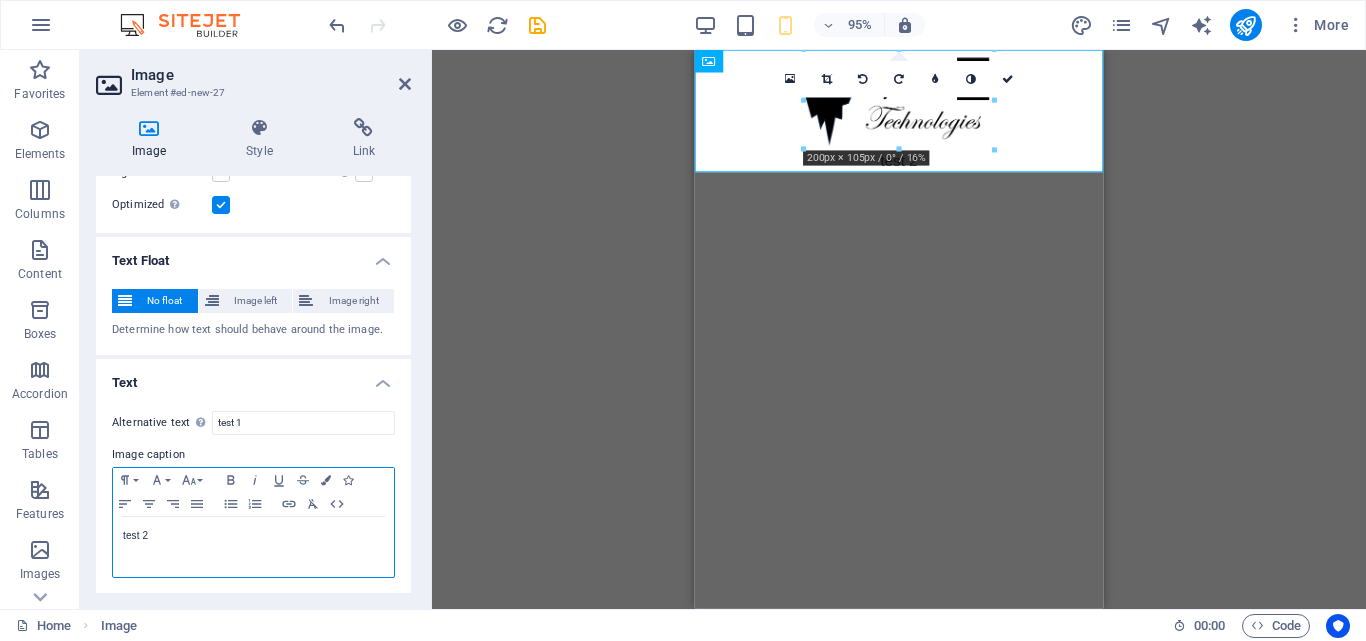 click on "test 2" at bounding box center (253, 536) 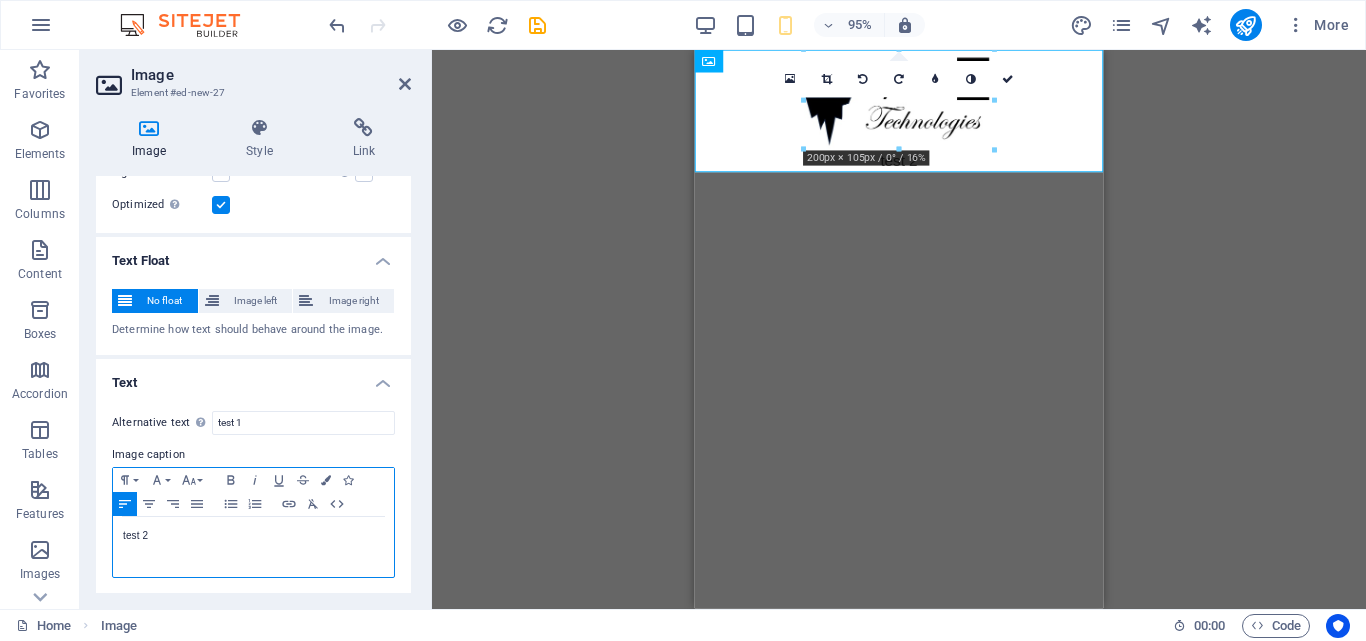 click on "test 2" at bounding box center [253, 536] 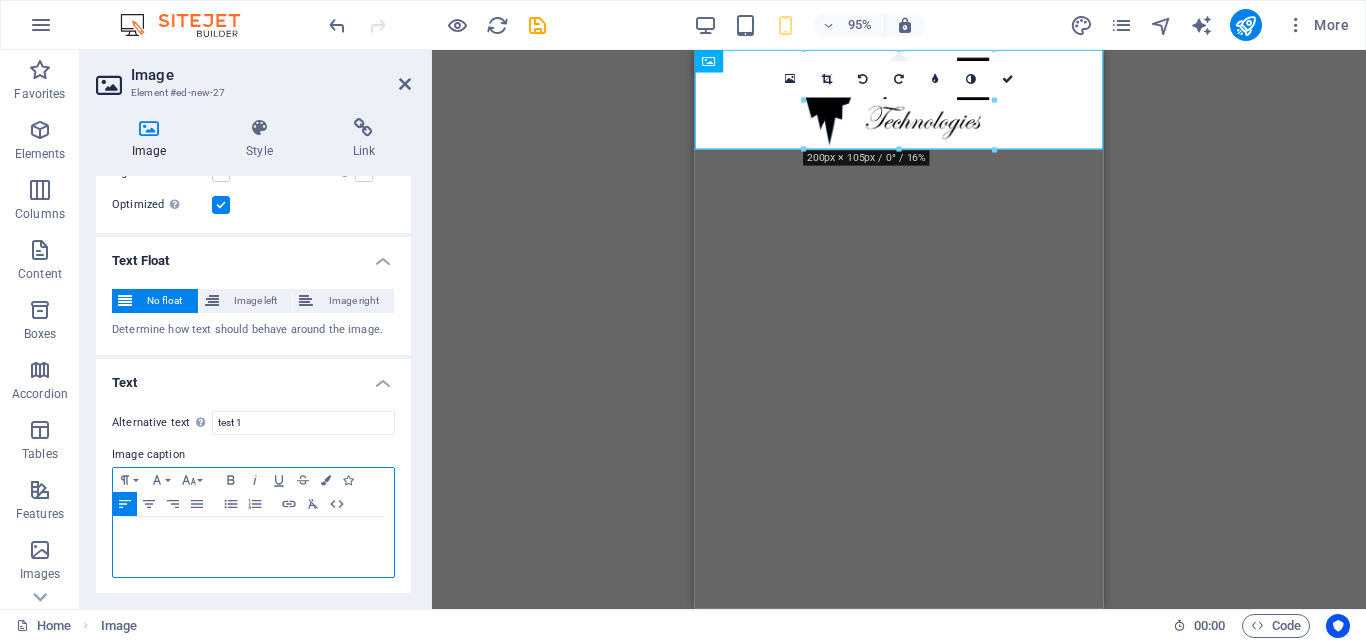 type 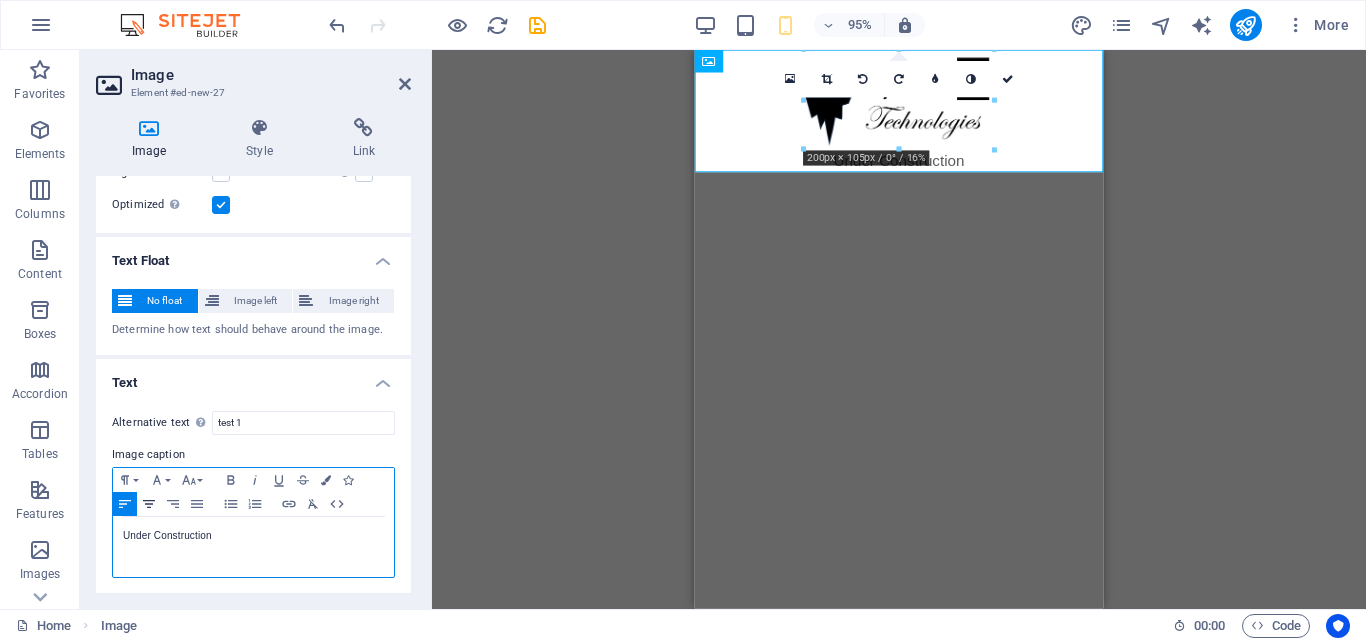click 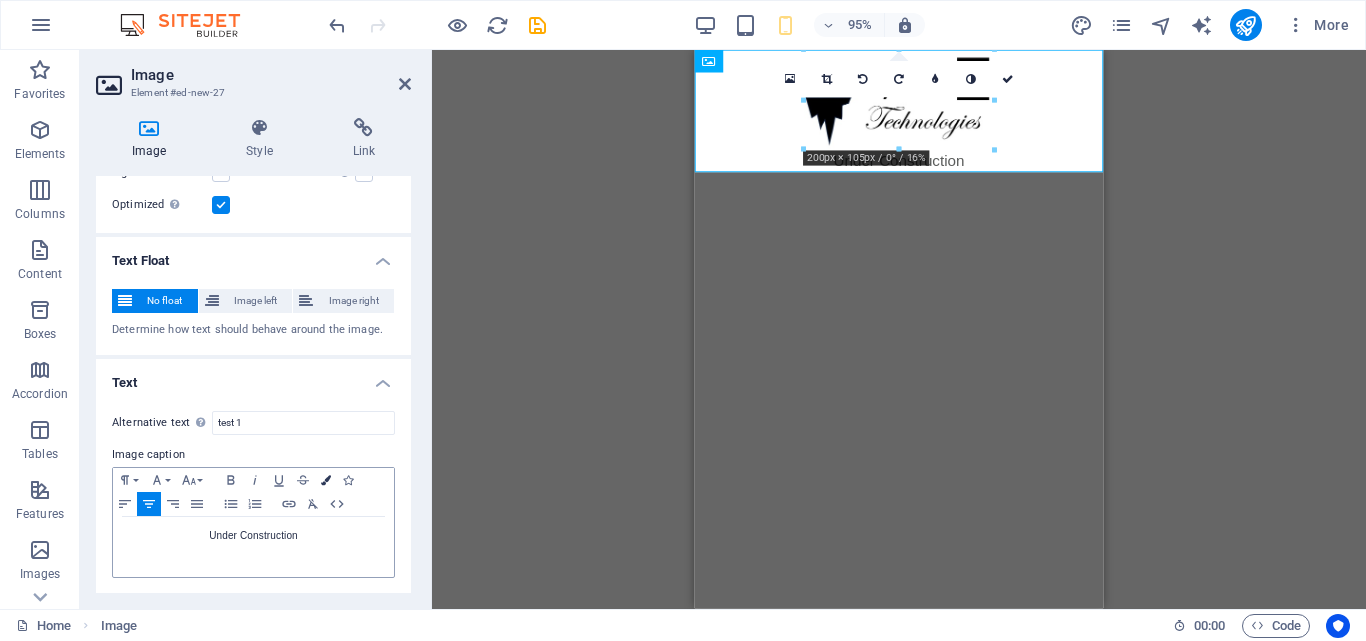 click at bounding box center (326, 480) 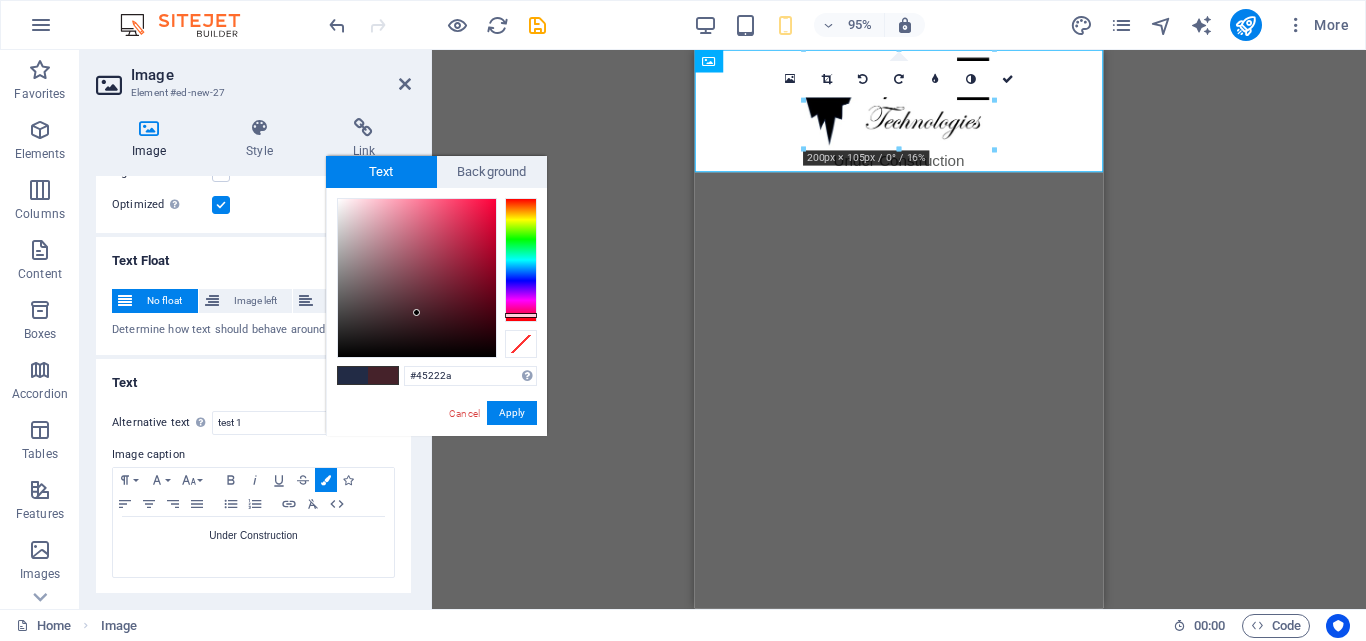 click at bounding box center (521, 260) 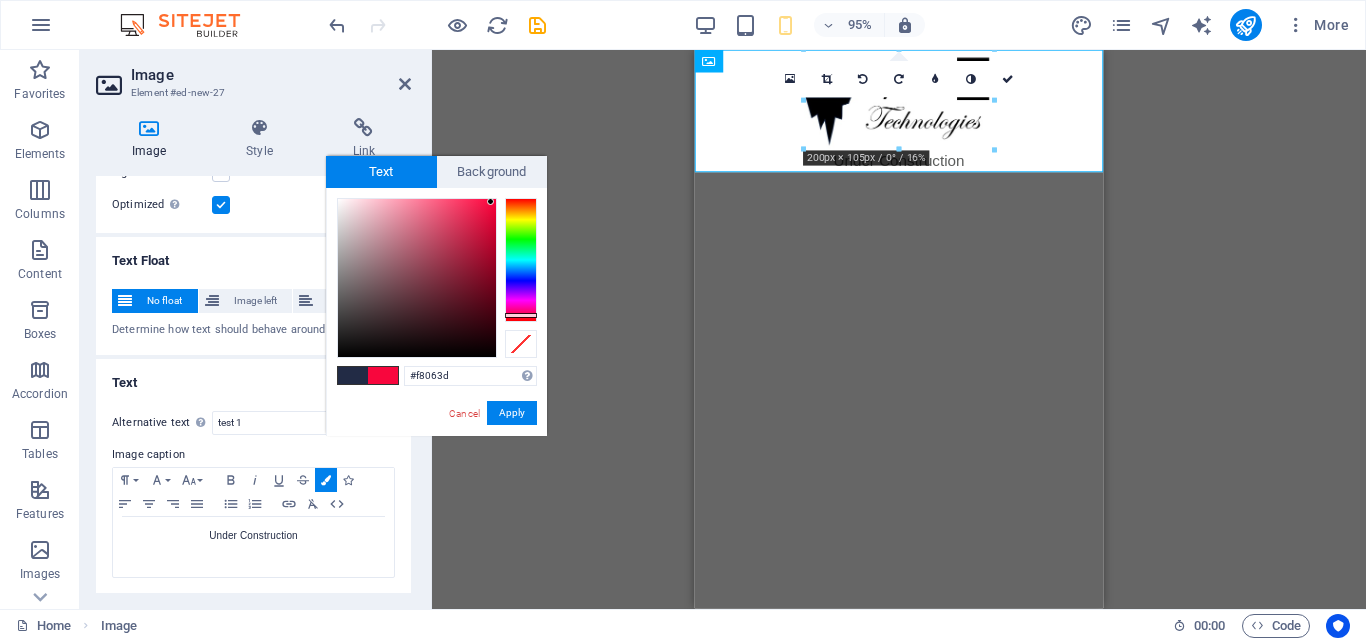 click at bounding box center [417, 278] 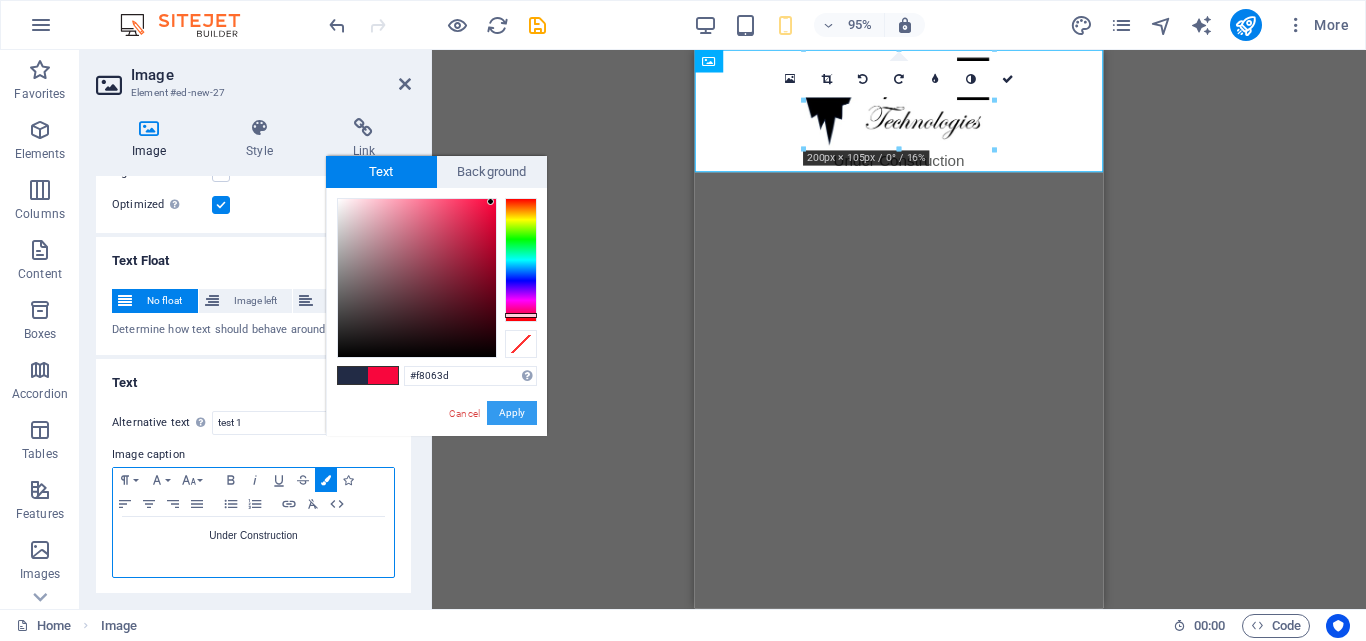 click on "Apply" at bounding box center (512, 413) 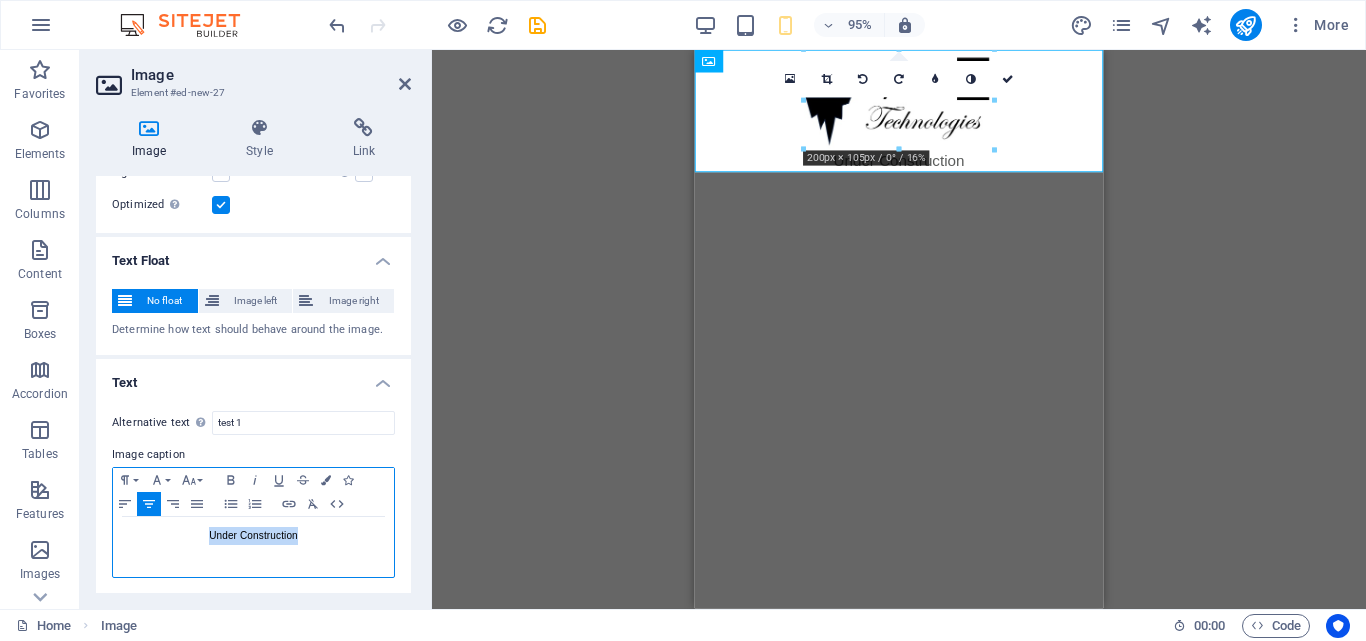 drag, startPoint x: 196, startPoint y: 534, endPoint x: 336, endPoint y: 525, distance: 140.28899 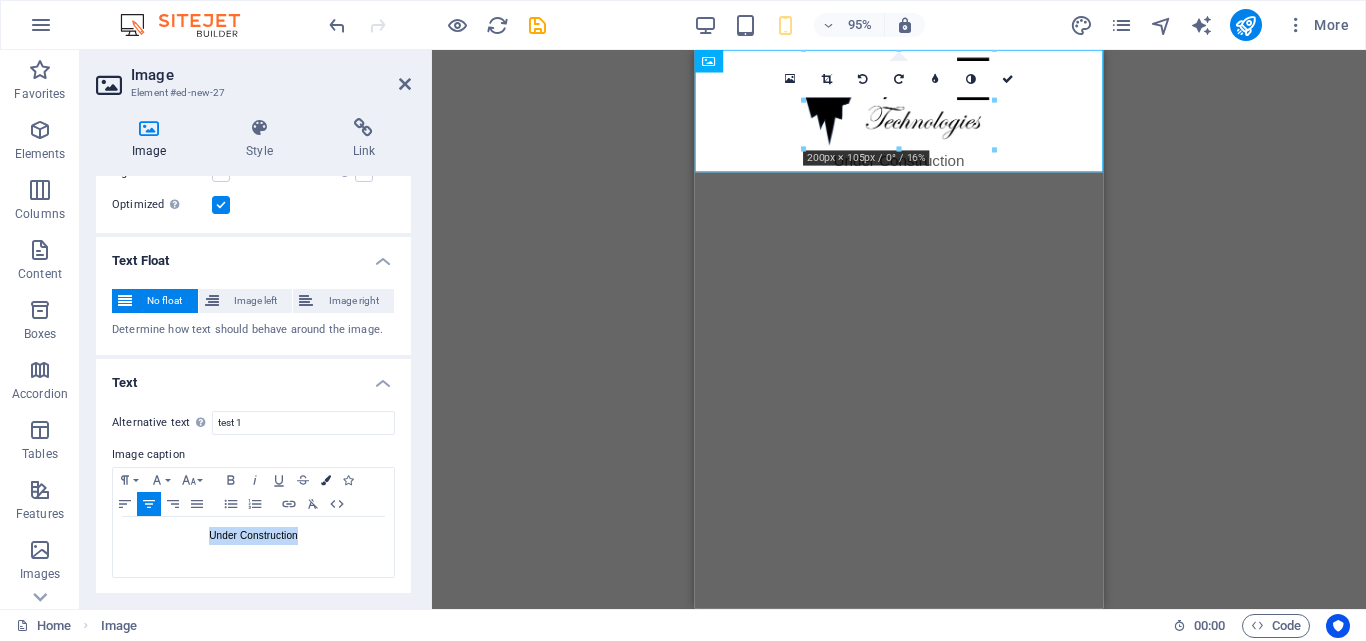 click at bounding box center [326, 480] 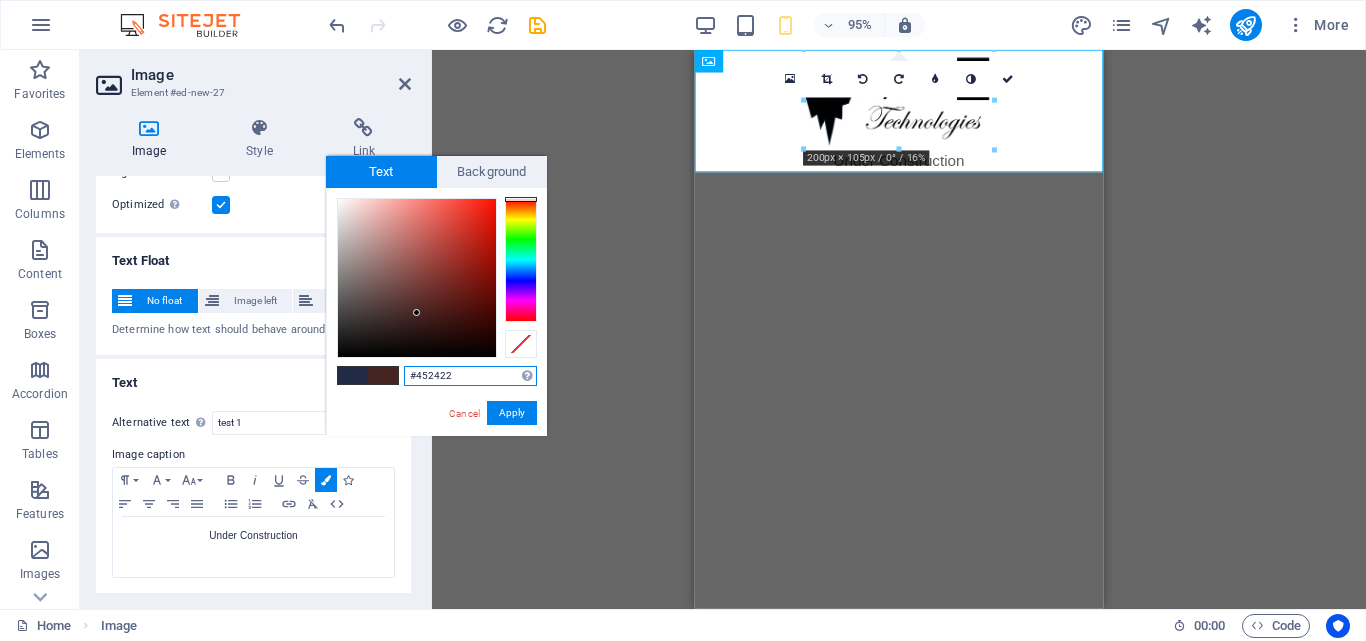 click at bounding box center [521, 260] 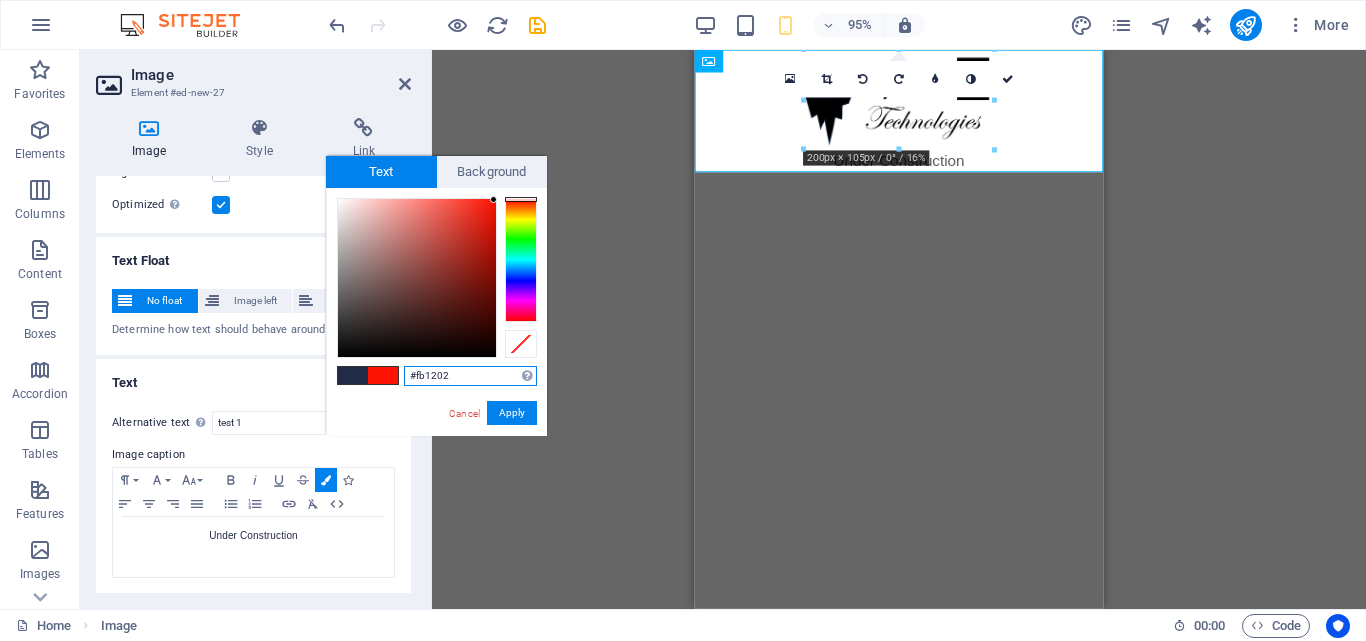 click at bounding box center [417, 278] 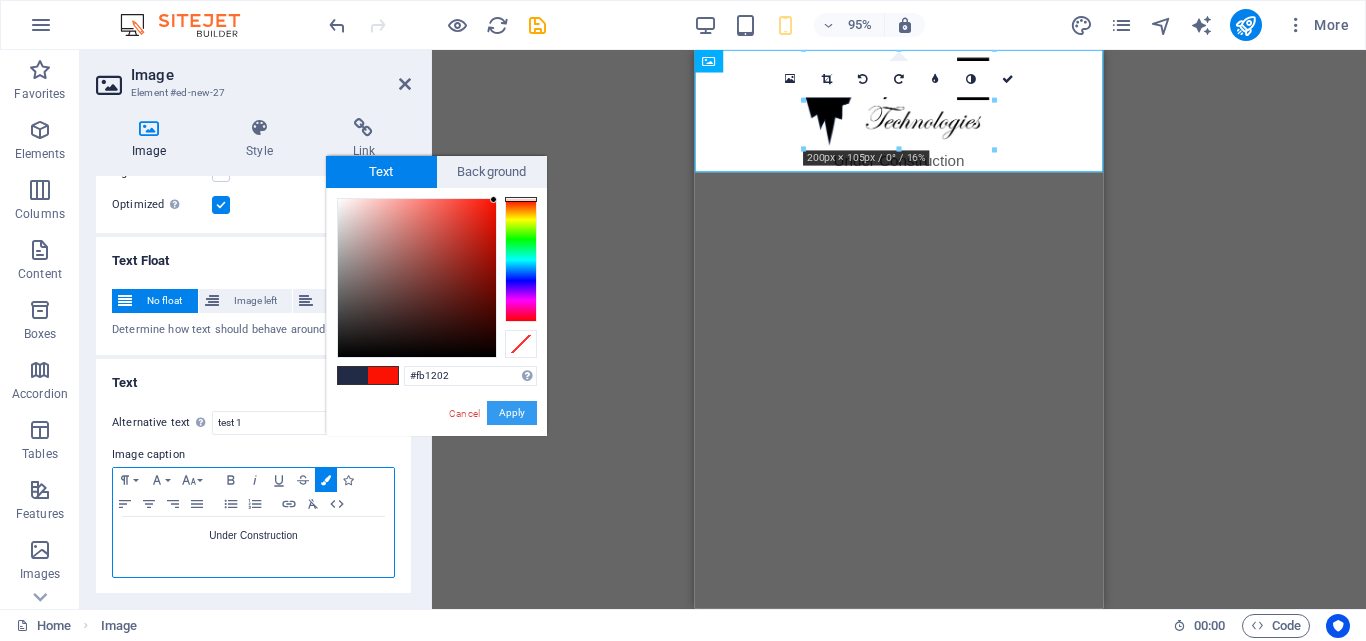click on "Apply" at bounding box center [512, 413] 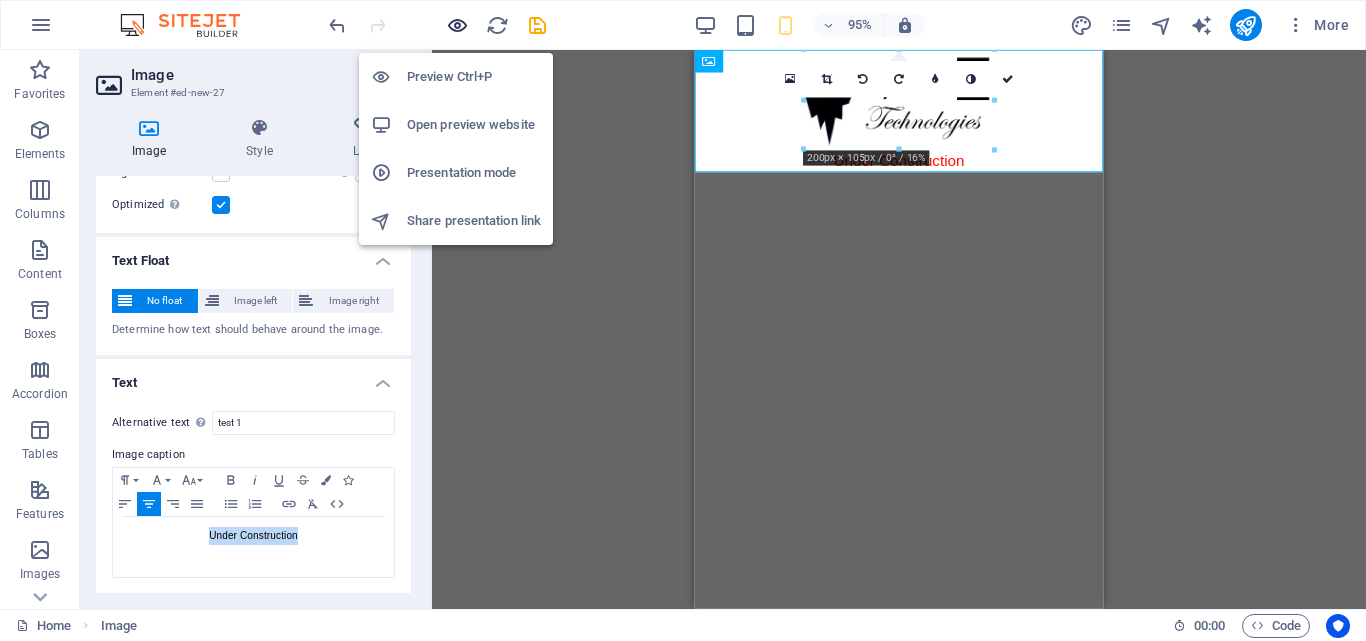 click at bounding box center (457, 25) 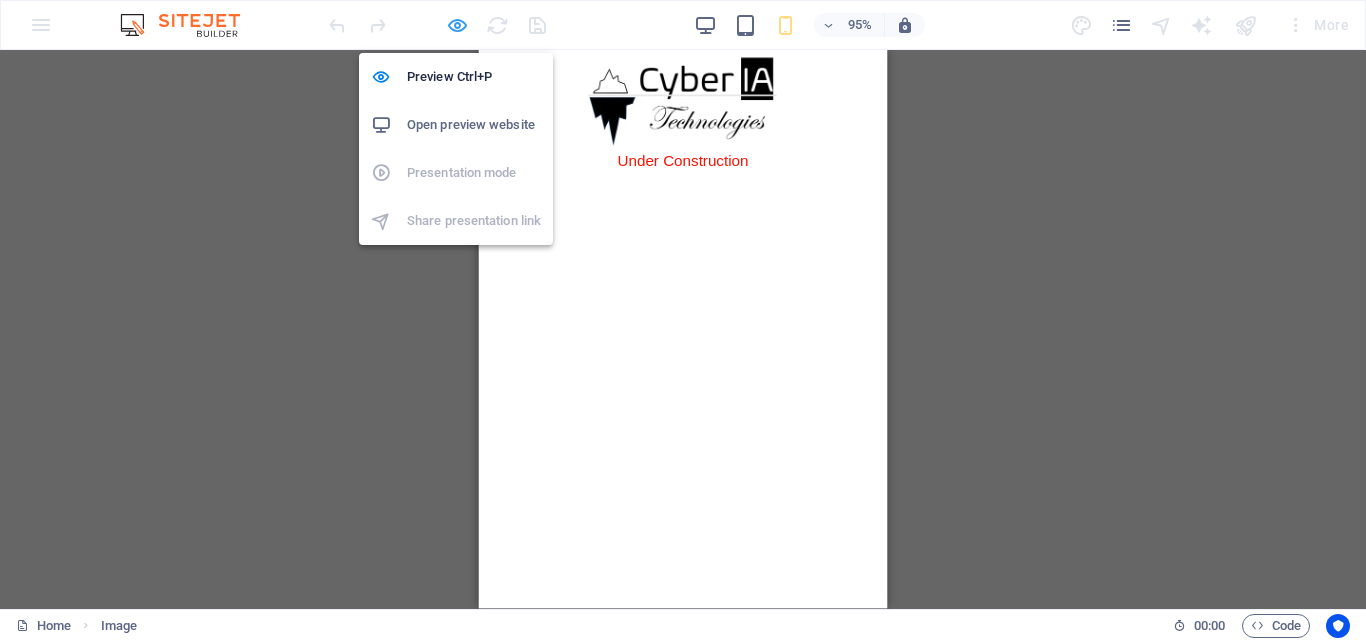 click at bounding box center (457, 25) 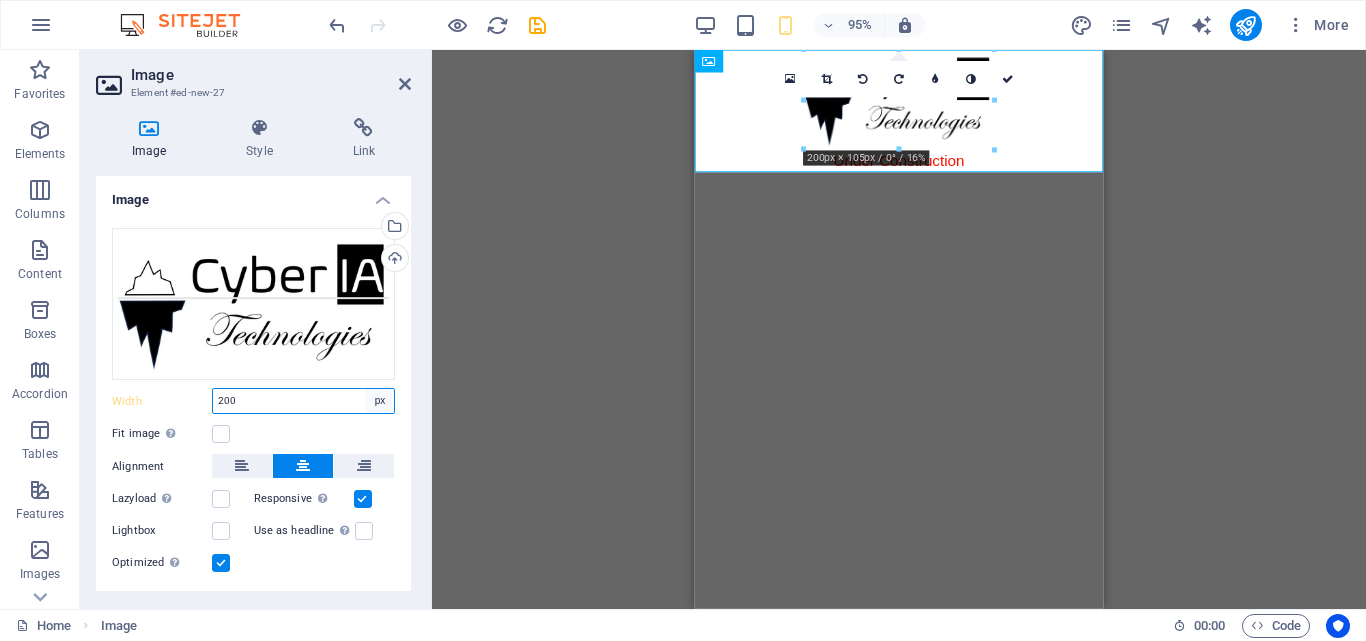 click on "Default auto px rem % em vh vw" at bounding box center (380, 401) 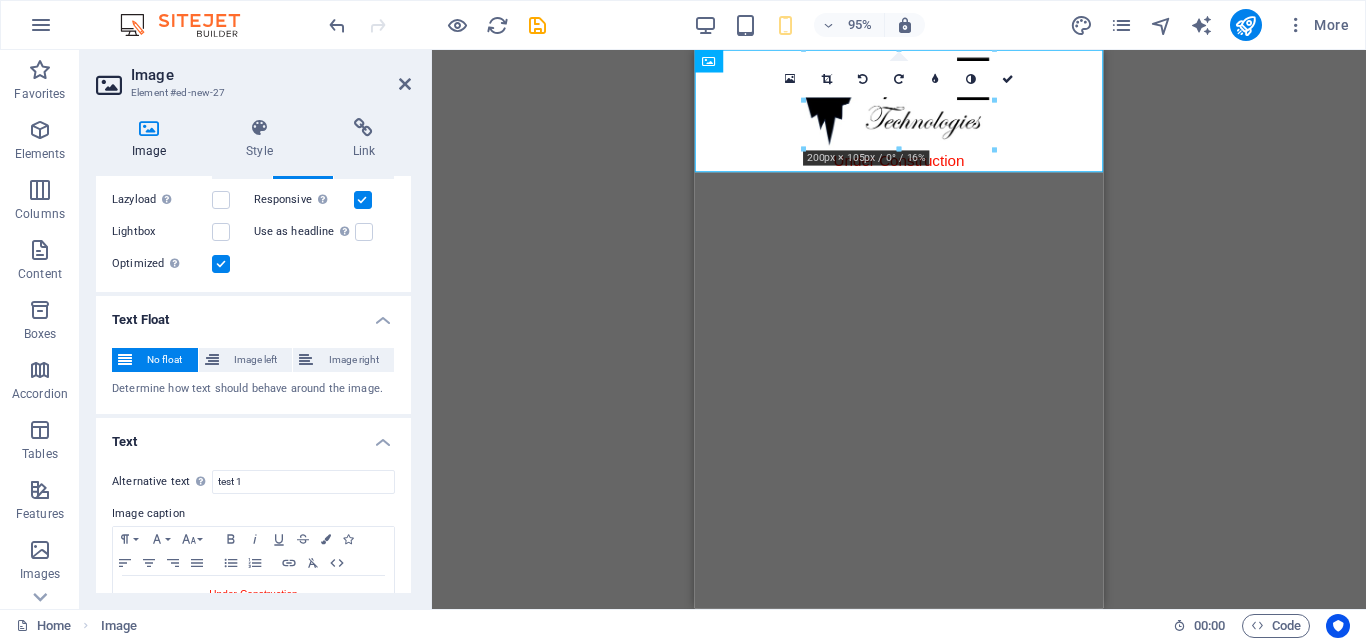 scroll, scrollTop: 358, scrollLeft: 0, axis: vertical 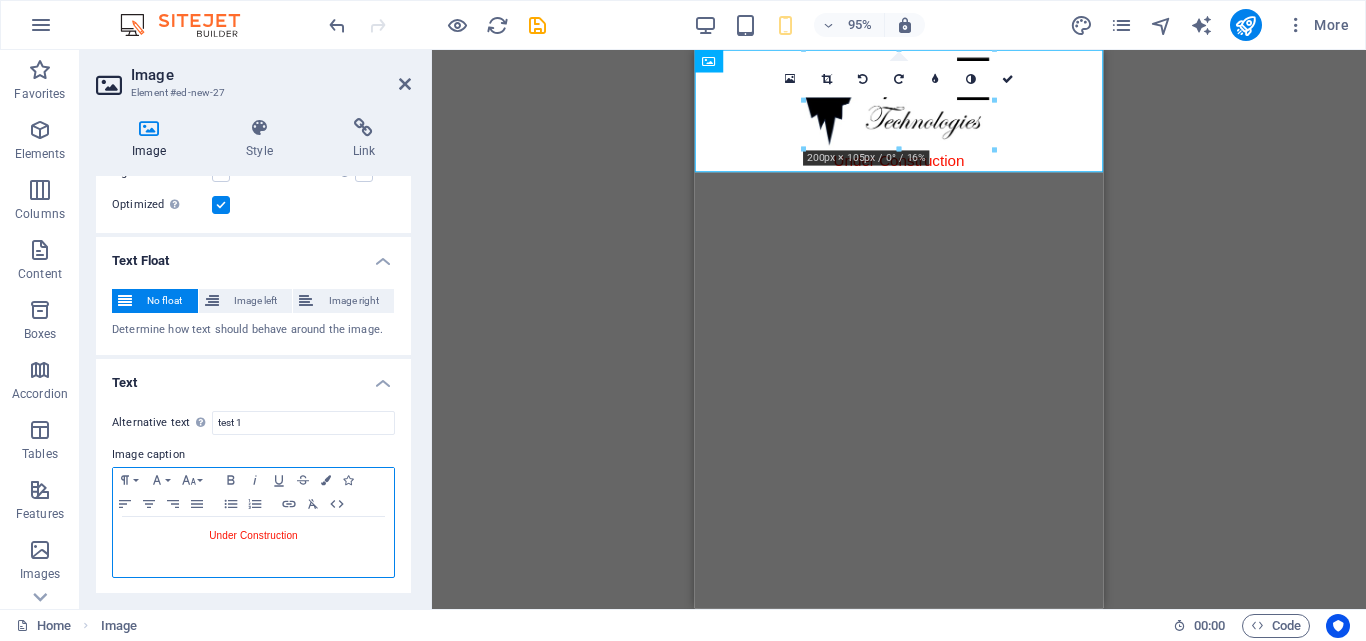 click on "Under Construction​" at bounding box center (253, 535) 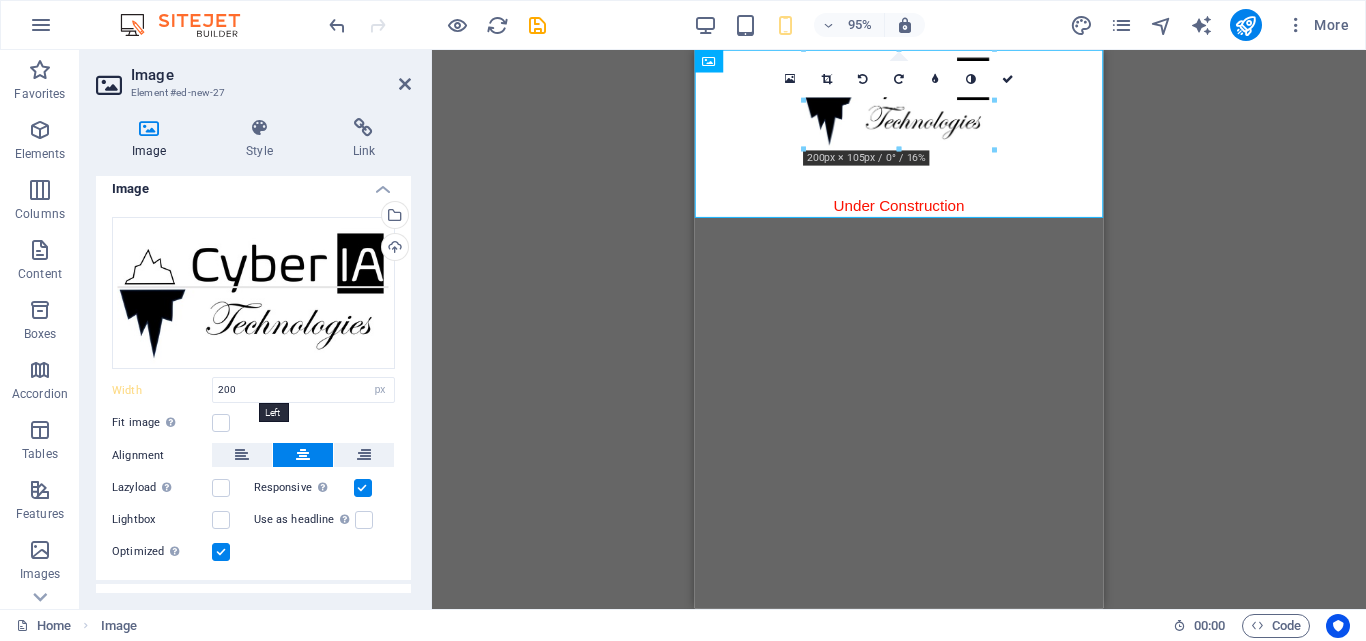 scroll, scrollTop: 0, scrollLeft: 0, axis: both 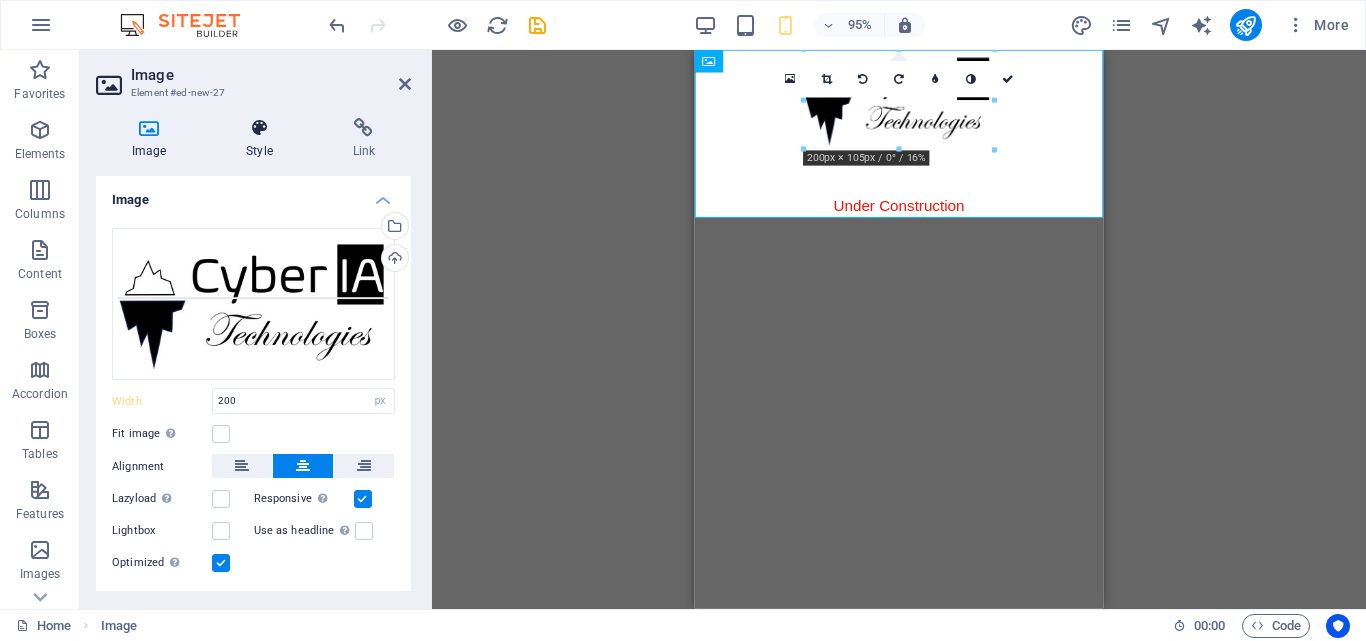 click at bounding box center [259, 128] 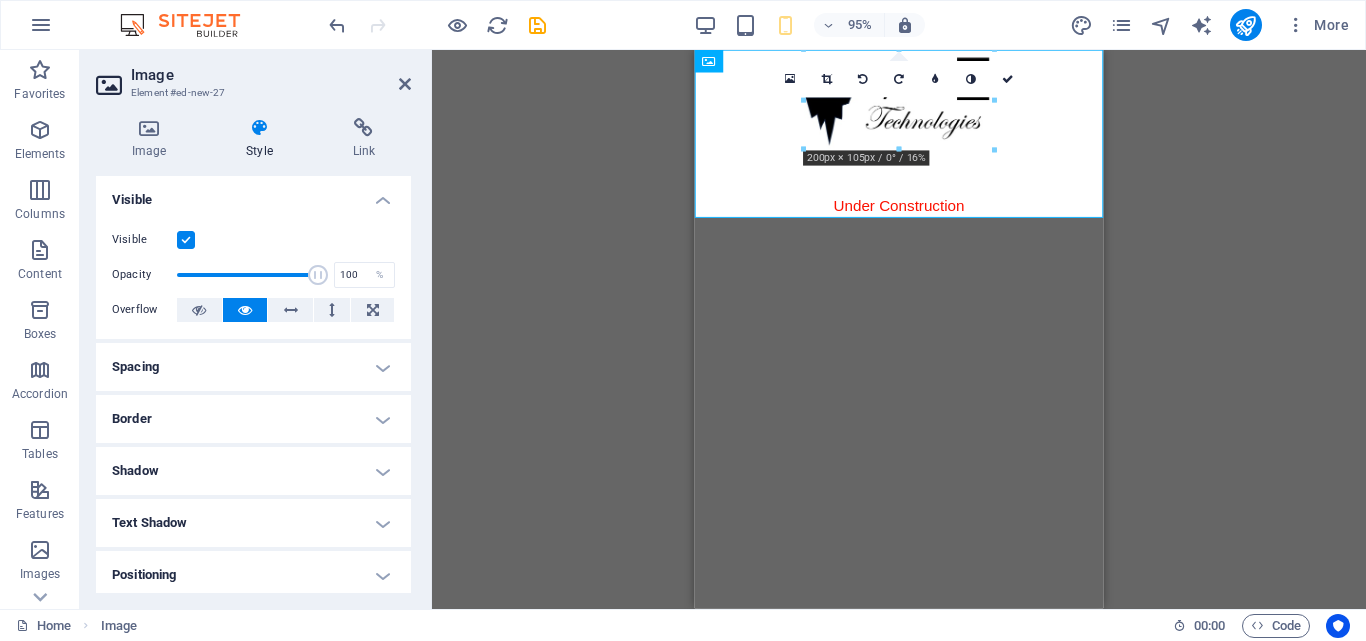 click on "Spacing" at bounding box center (253, 367) 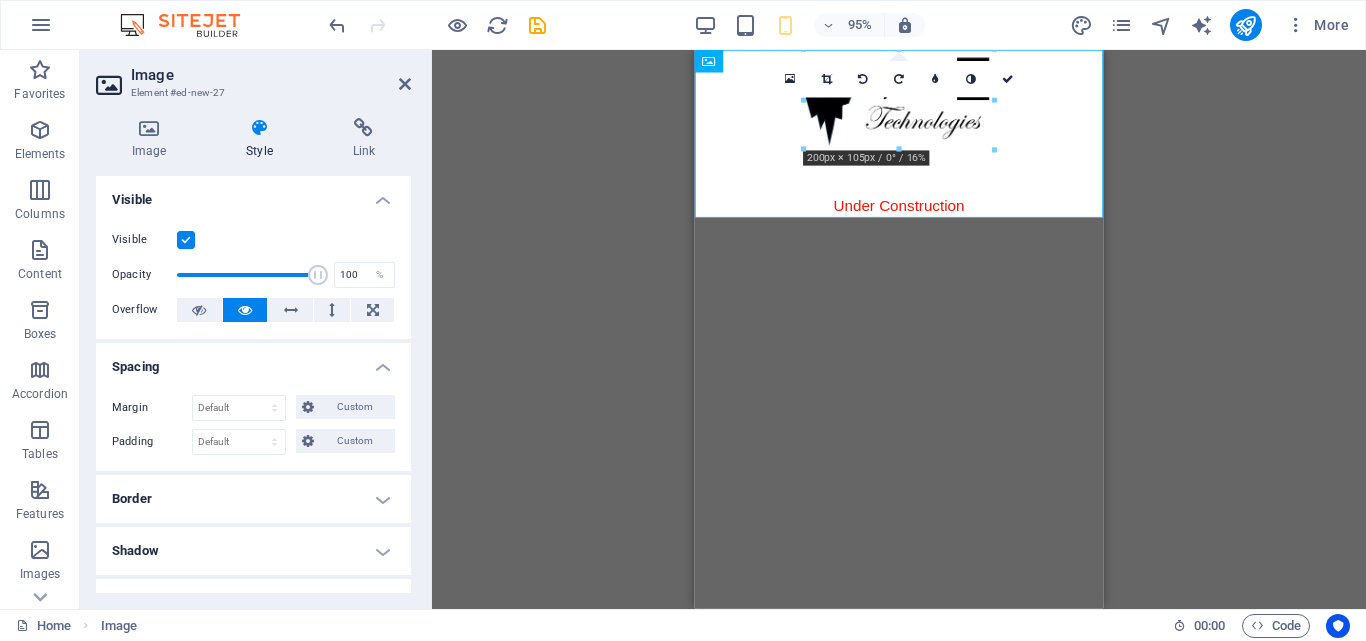 click on "Spacing" at bounding box center [253, 361] 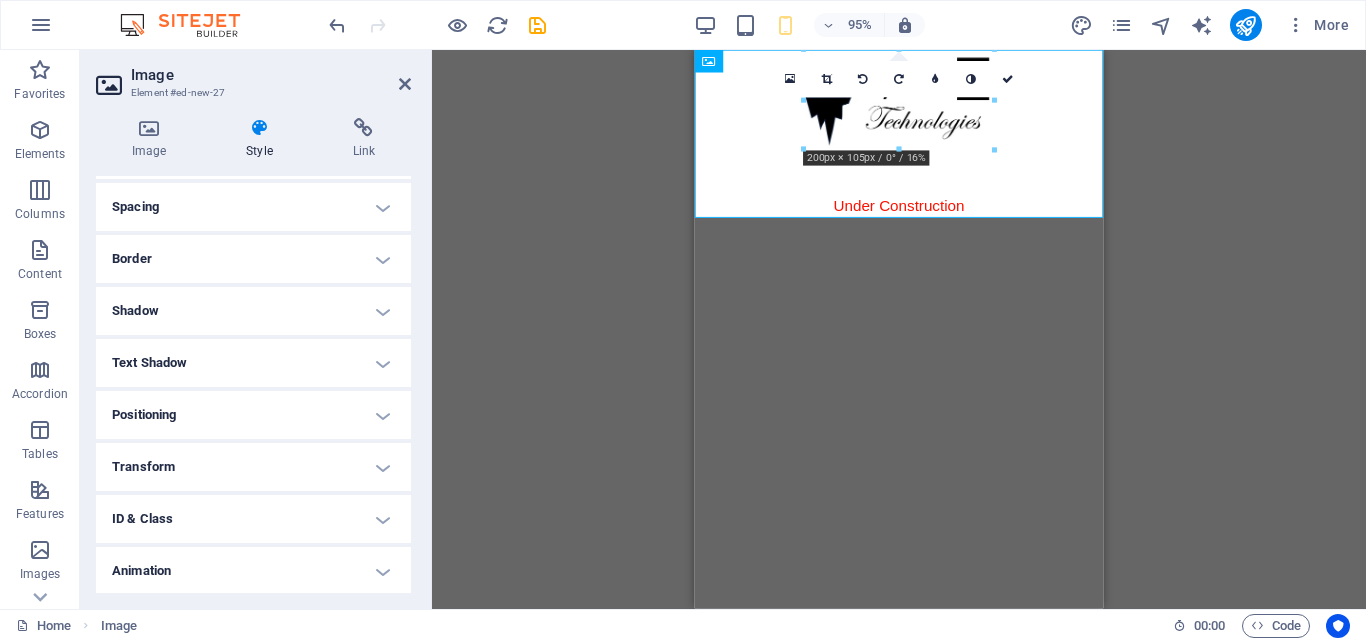 scroll, scrollTop: 163, scrollLeft: 0, axis: vertical 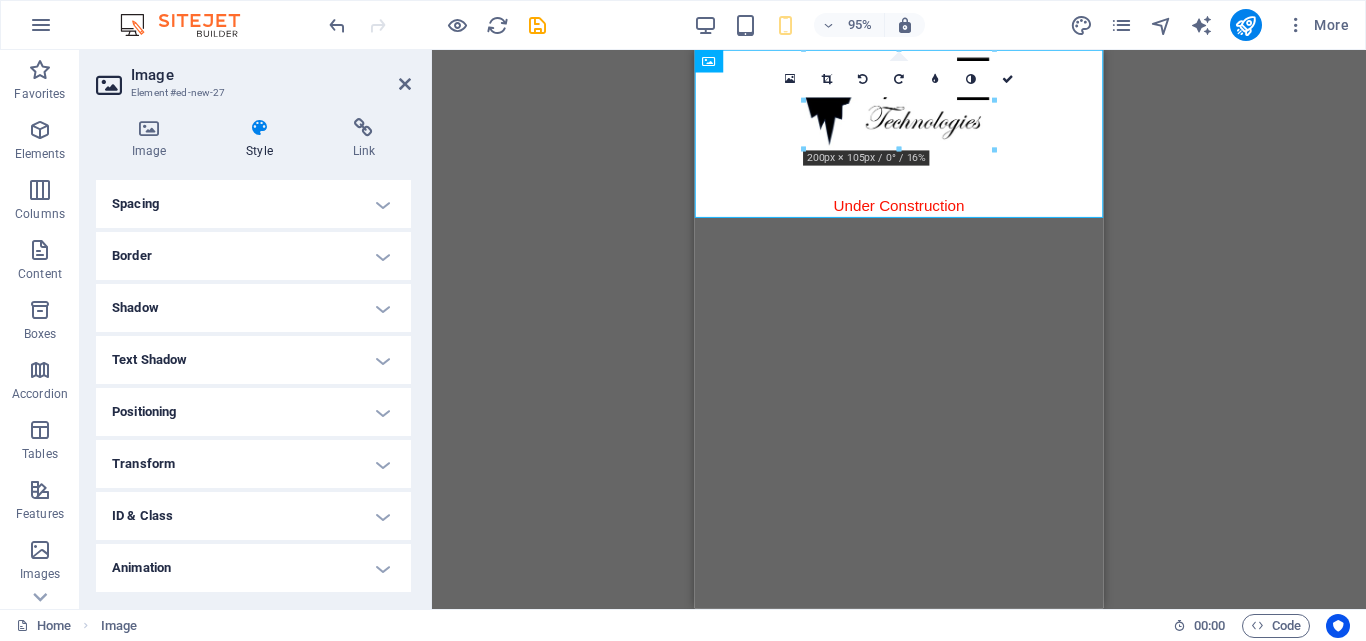 click on "Positioning" at bounding box center [253, 412] 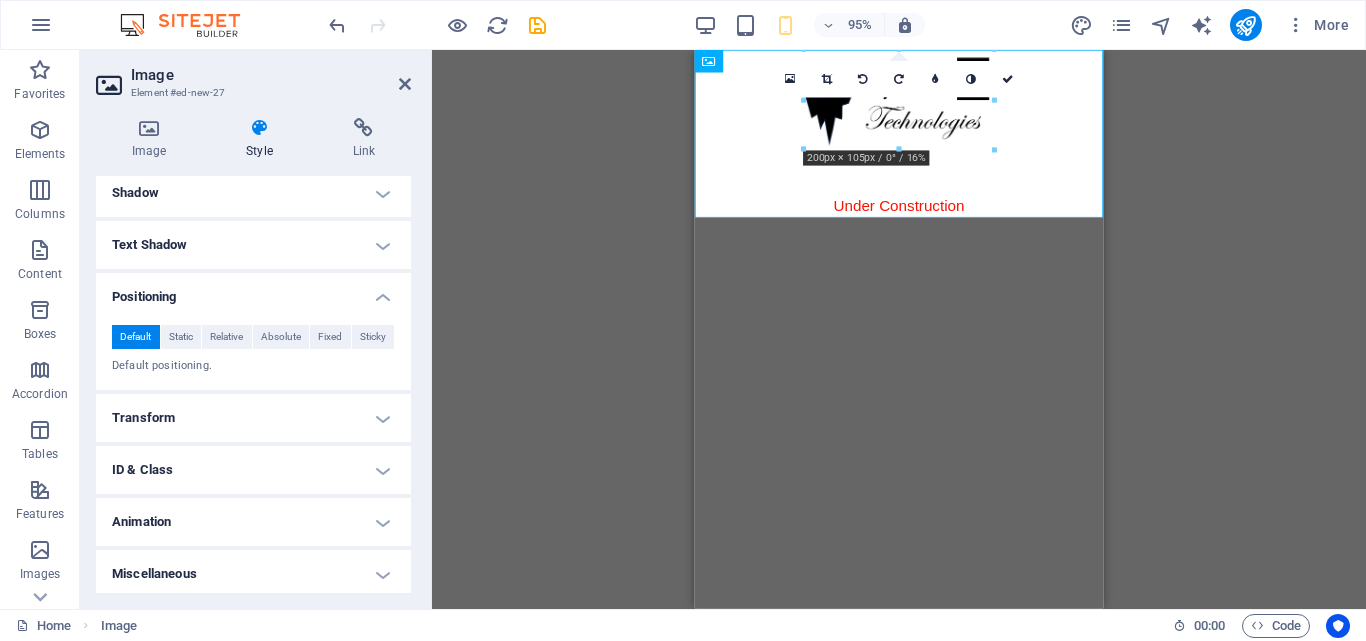 scroll, scrollTop: 283, scrollLeft: 0, axis: vertical 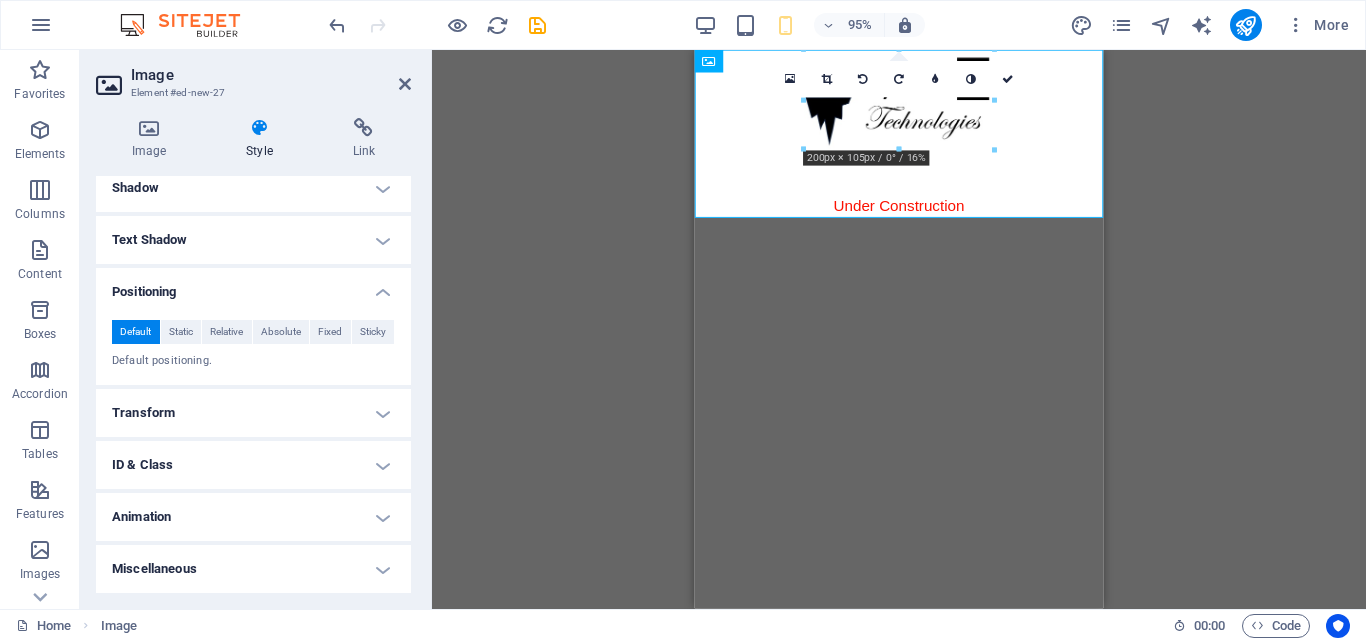 click on "Animation" at bounding box center (253, 517) 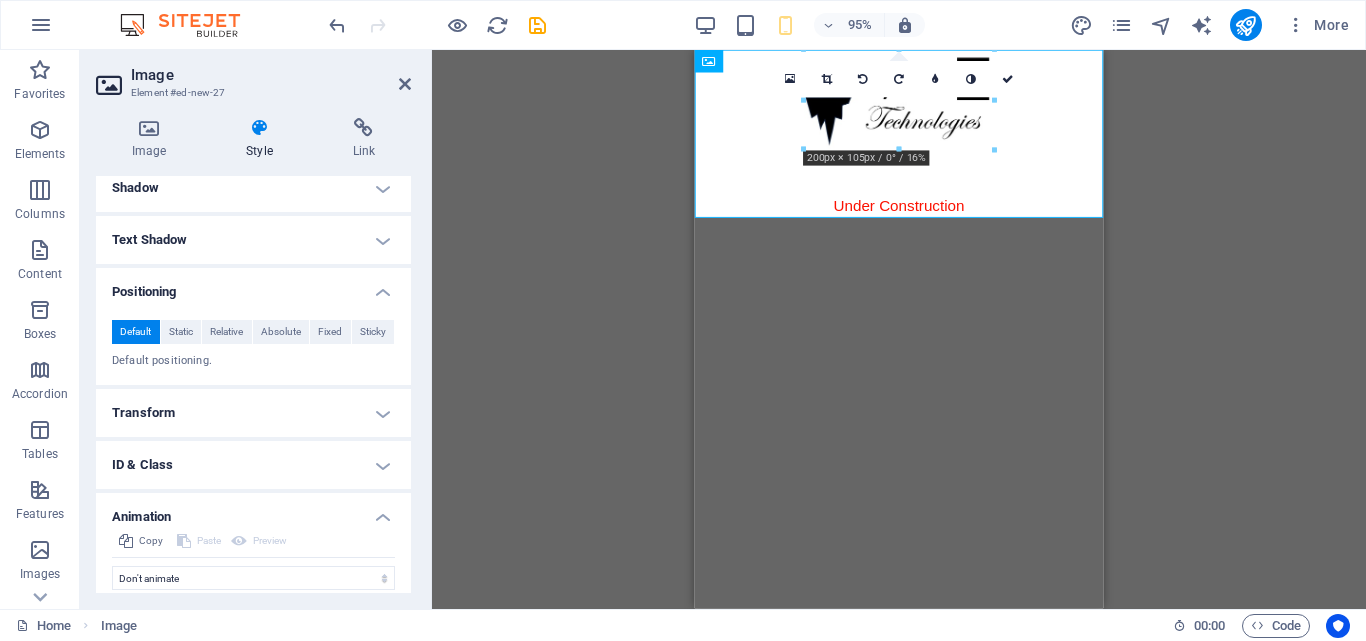 scroll, scrollTop: 348, scrollLeft: 0, axis: vertical 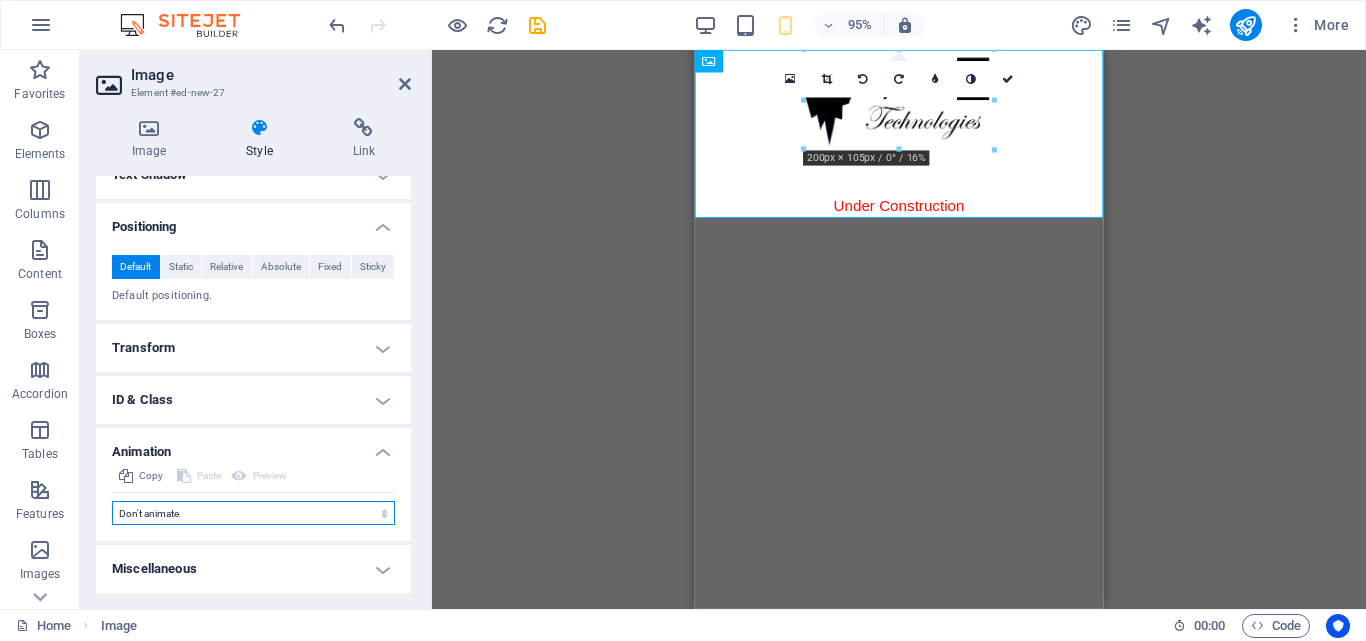 click on "Don't animate Show / Hide Slide up/down Zoom in/out Slide left to right Slide right to left Slide top to bottom Slide bottom to top Pulse Blink Open as overlay" at bounding box center (253, 513) 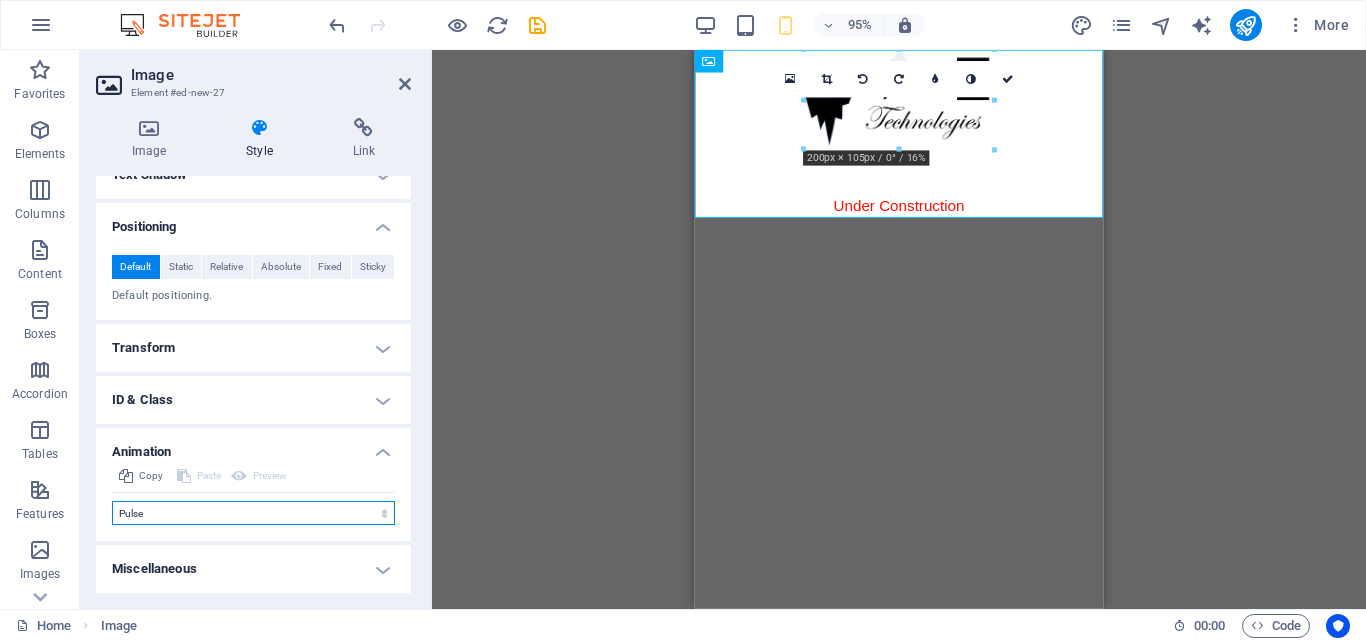 click on "Don't animate Show / Hide Slide up/down Zoom in/out Slide left to right Slide right to left Slide top to bottom Slide bottom to top Pulse Blink Open as overlay" at bounding box center (253, 513) 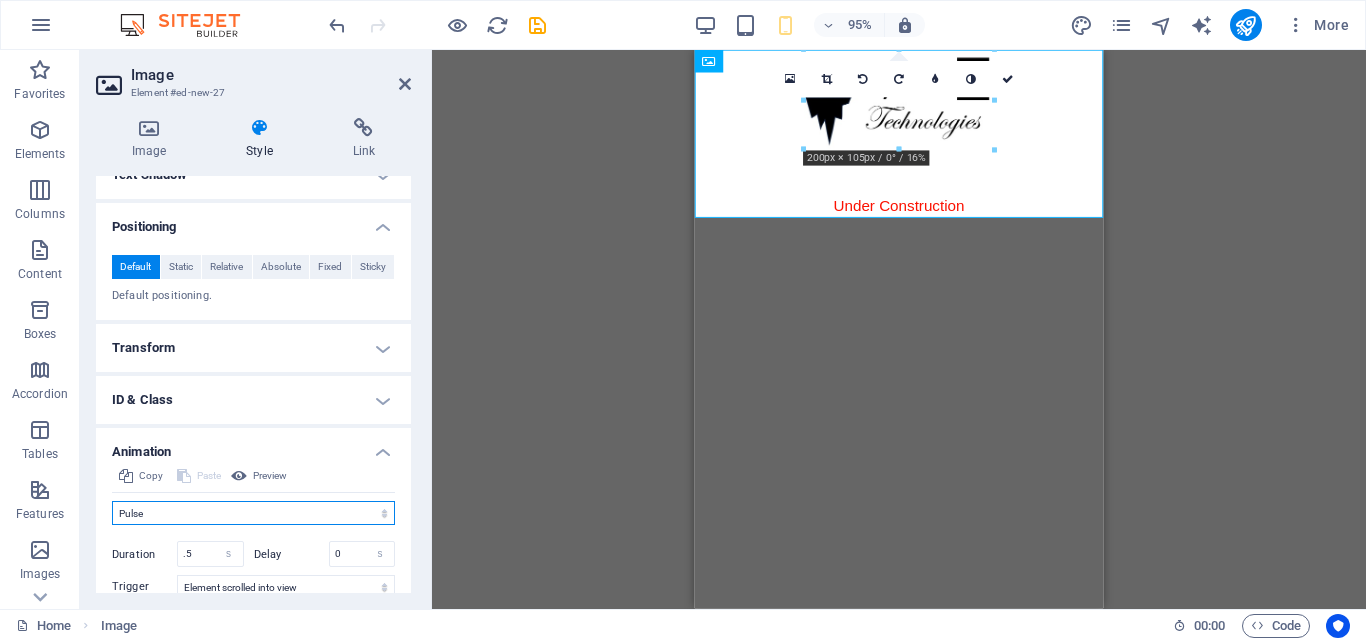 click on "Don't animate Show / Hide Slide up/down Zoom in/out Slide left to right Slide right to left Slide top to bottom Slide bottom to top Pulse Blink Open as overlay" at bounding box center (253, 513) 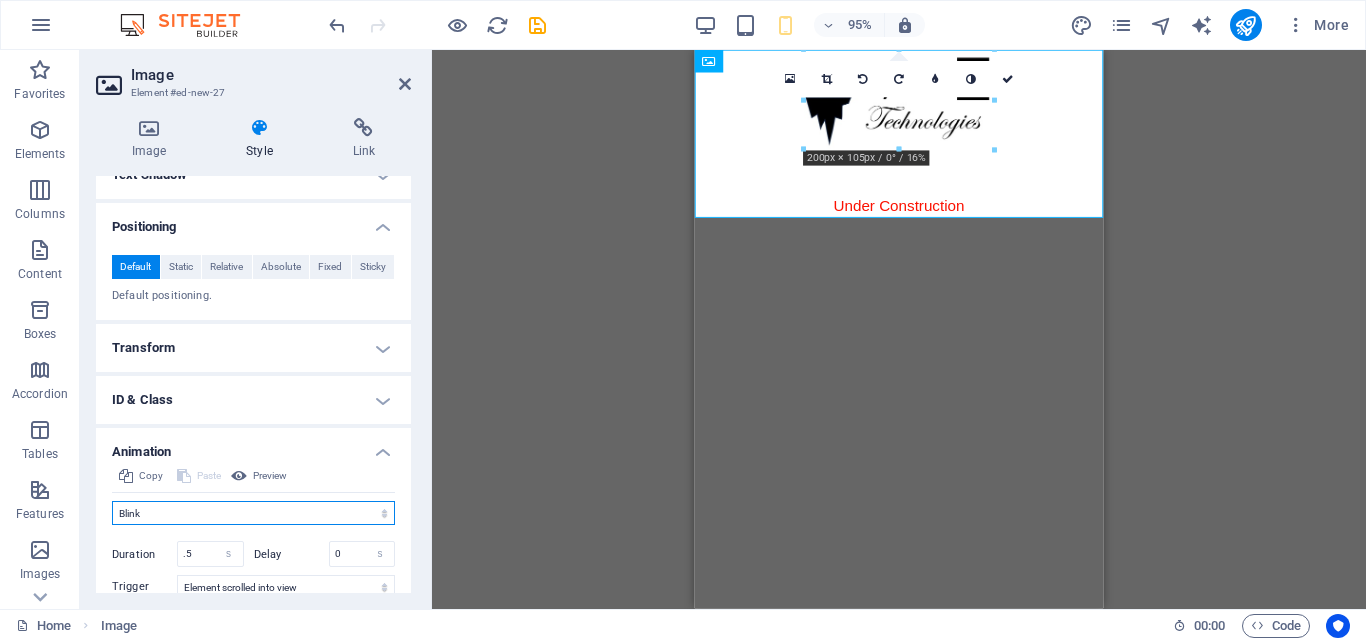 click on "Don't animate Show / Hide Slide up/down Zoom in/out Slide left to right Slide right to left Slide top to bottom Slide bottom to top Pulse Blink Open as overlay" at bounding box center [253, 513] 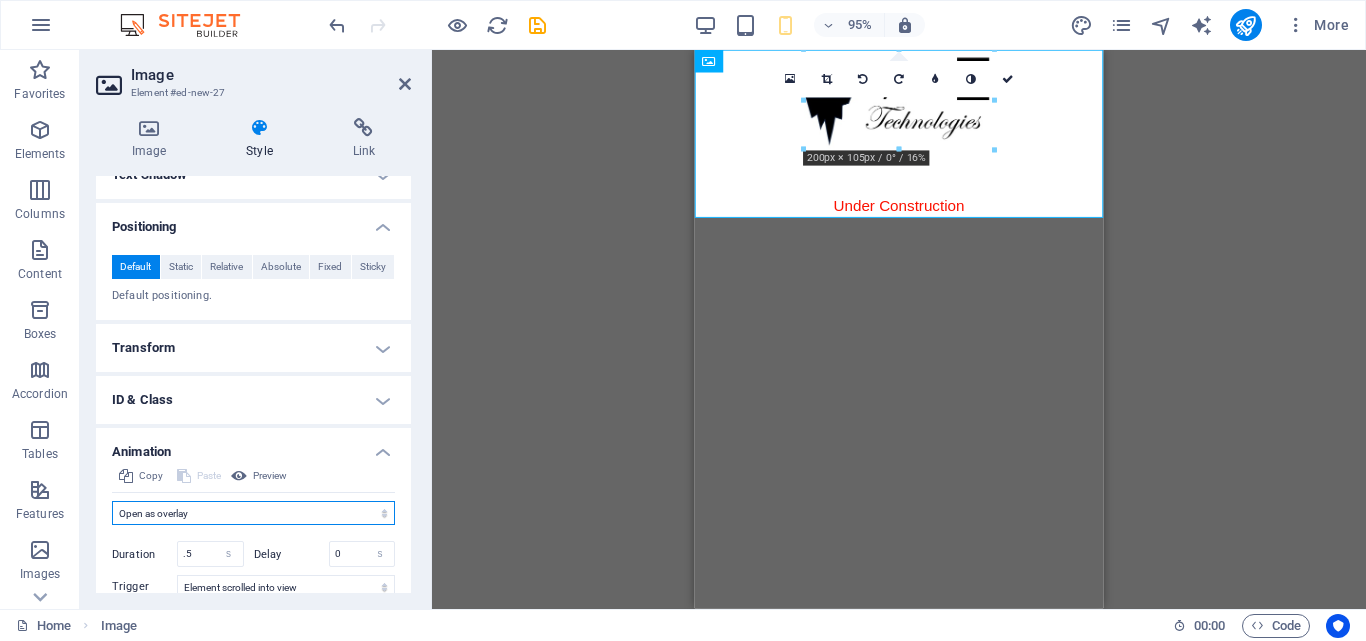 click on "Don't animate Show / Hide Slide up/down Zoom in/out Slide left to right Slide right to left Slide top to bottom Slide bottom to top Pulse Blink Open as overlay" at bounding box center (253, 513) 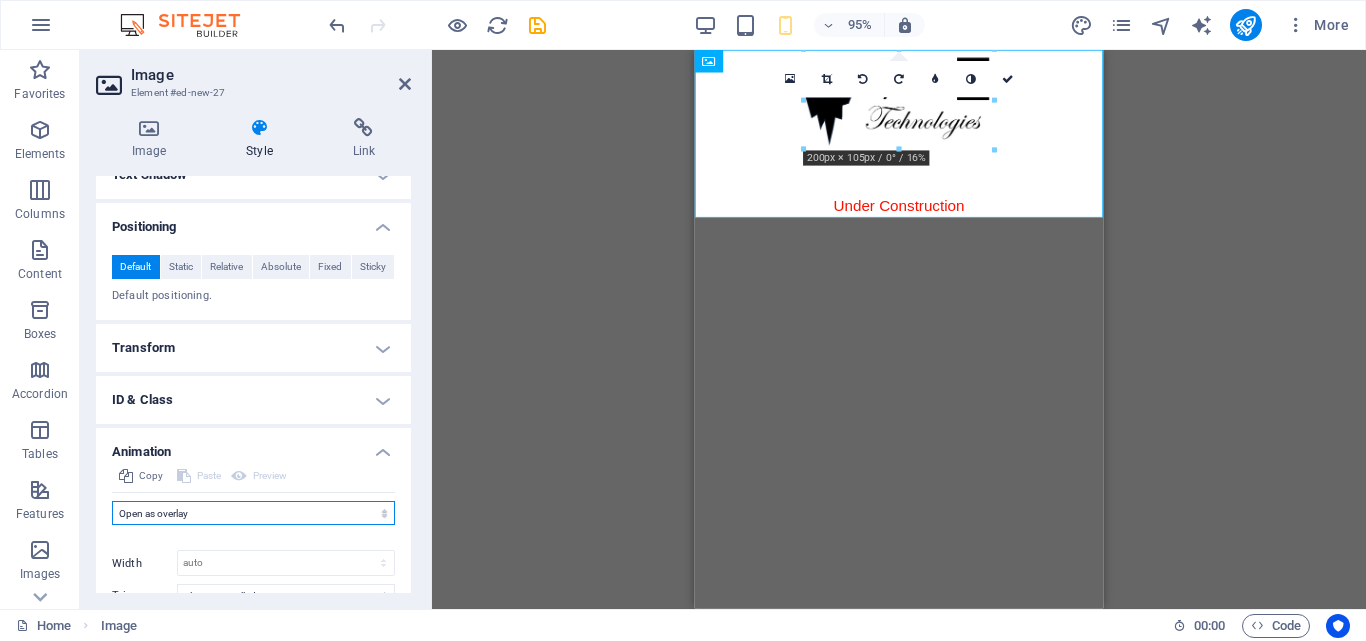 click on "Don't animate Show / Hide Slide up/down Zoom in/out Slide left to right Slide right to left Slide top to bottom Slide bottom to top Pulse Blink Open as overlay" at bounding box center (253, 513) 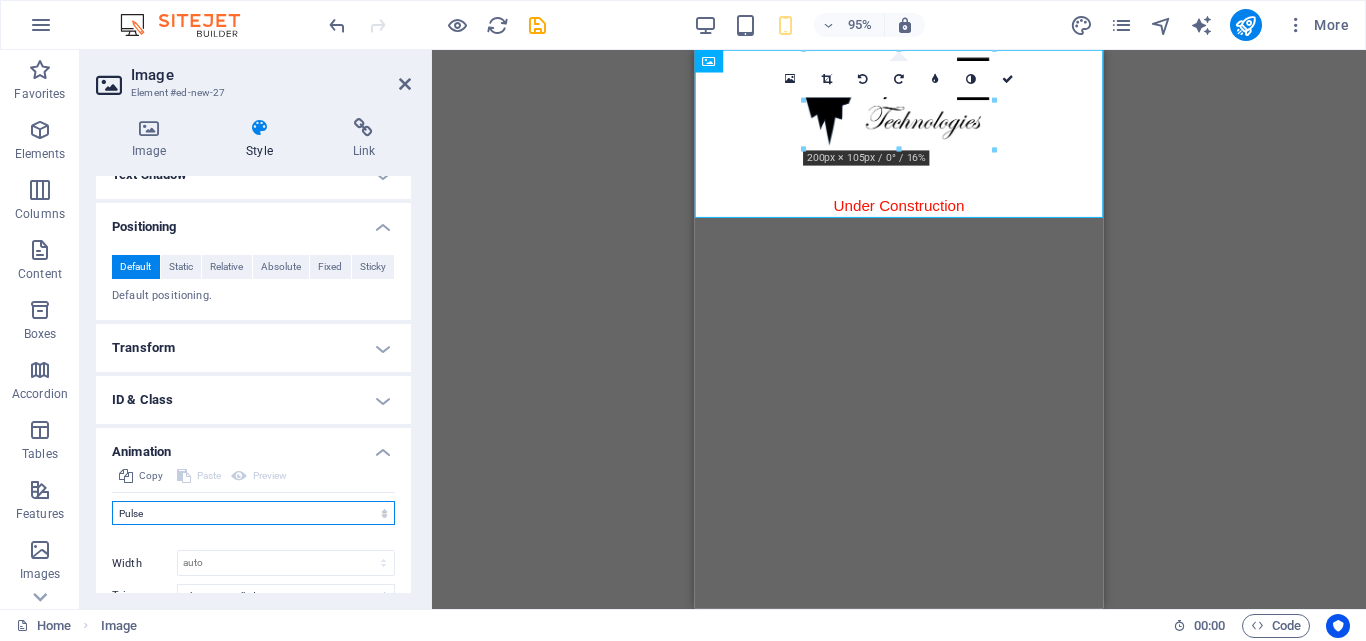 click on "Don't animate Show / Hide Slide up/down Zoom in/out Slide left to right Slide right to left Slide top to bottom Slide bottom to top Pulse Blink Open as overlay" at bounding box center (253, 513) 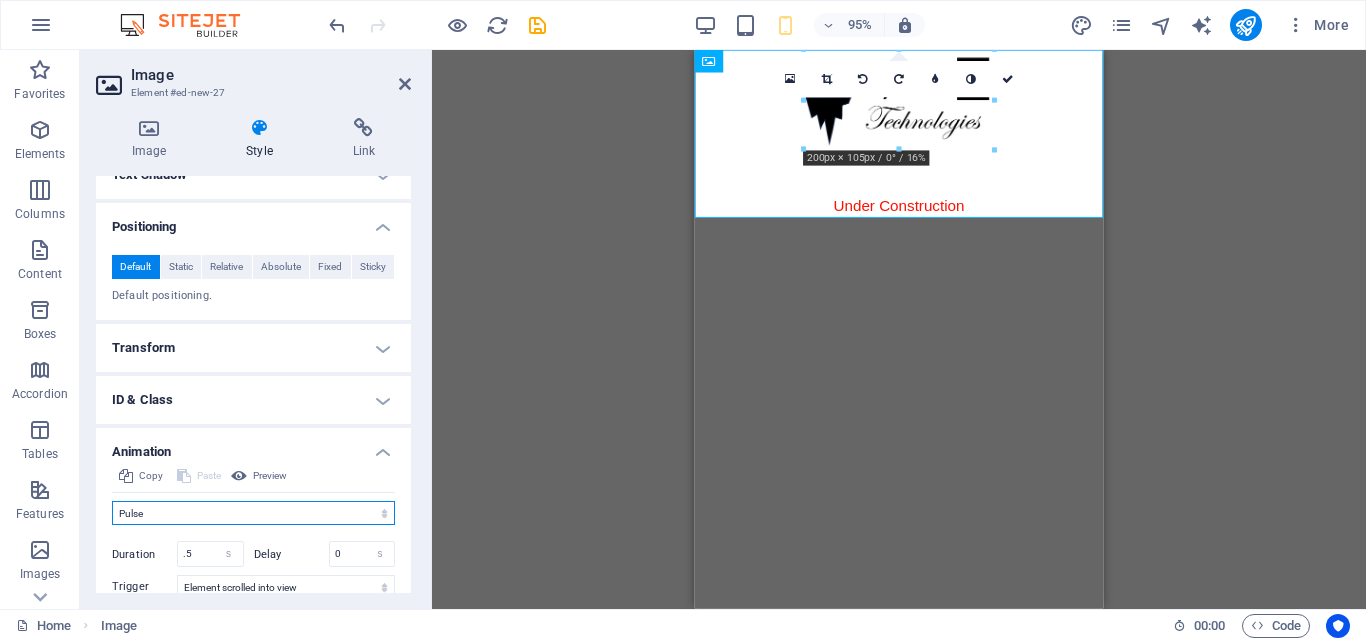 click on "Don't animate Show / Hide Slide up/down Zoom in/out Slide left to right Slide right to left Slide top to bottom Slide bottom to top Pulse Blink Open as overlay" at bounding box center [253, 513] 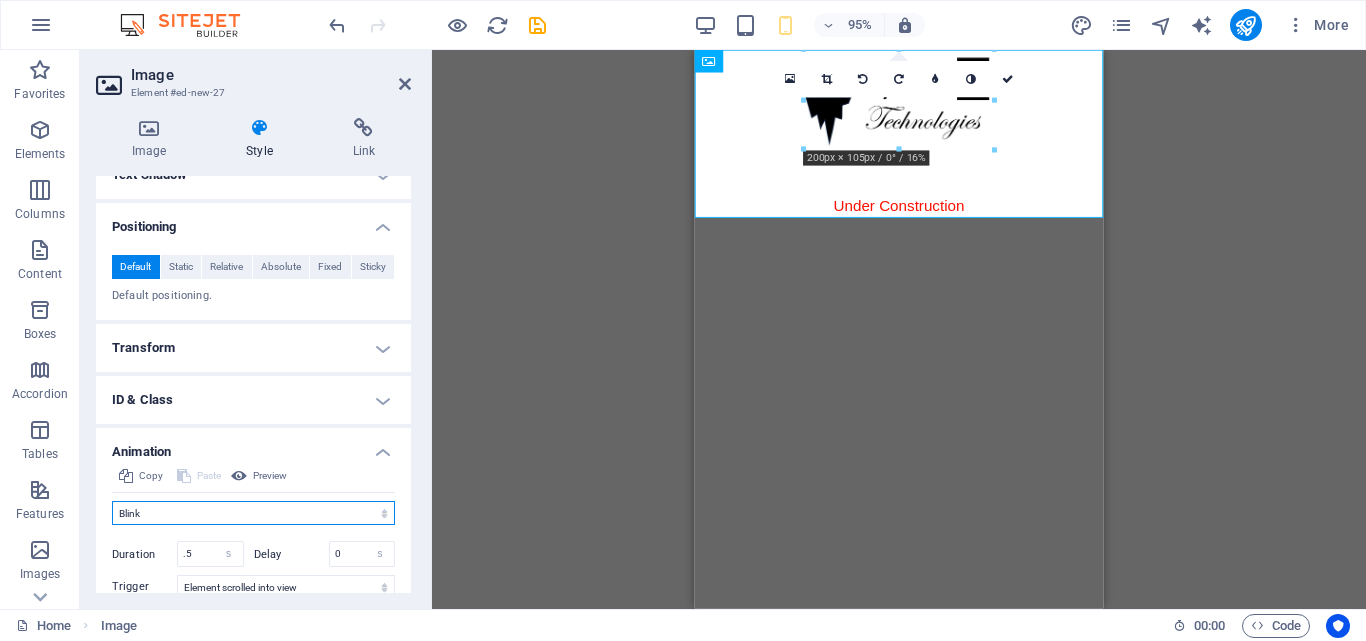 click on "Don't animate Show / Hide Slide up/down Zoom in/out Slide left to right Slide right to left Slide top to bottom Slide bottom to top Pulse Blink Open as overlay" at bounding box center (253, 513) 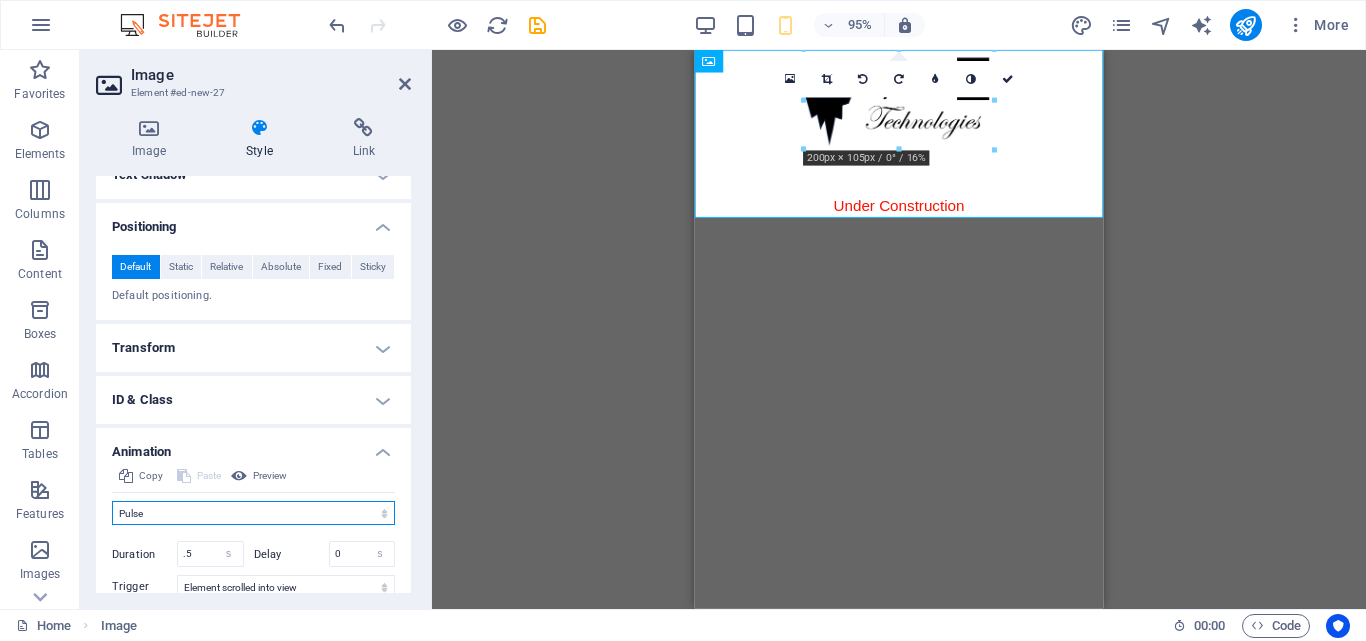 click on "Don't animate Show / Hide Slide up/down Zoom in/out Slide left to right Slide right to left Slide top to bottom Slide bottom to top Pulse Blink Open as overlay" at bounding box center [253, 513] 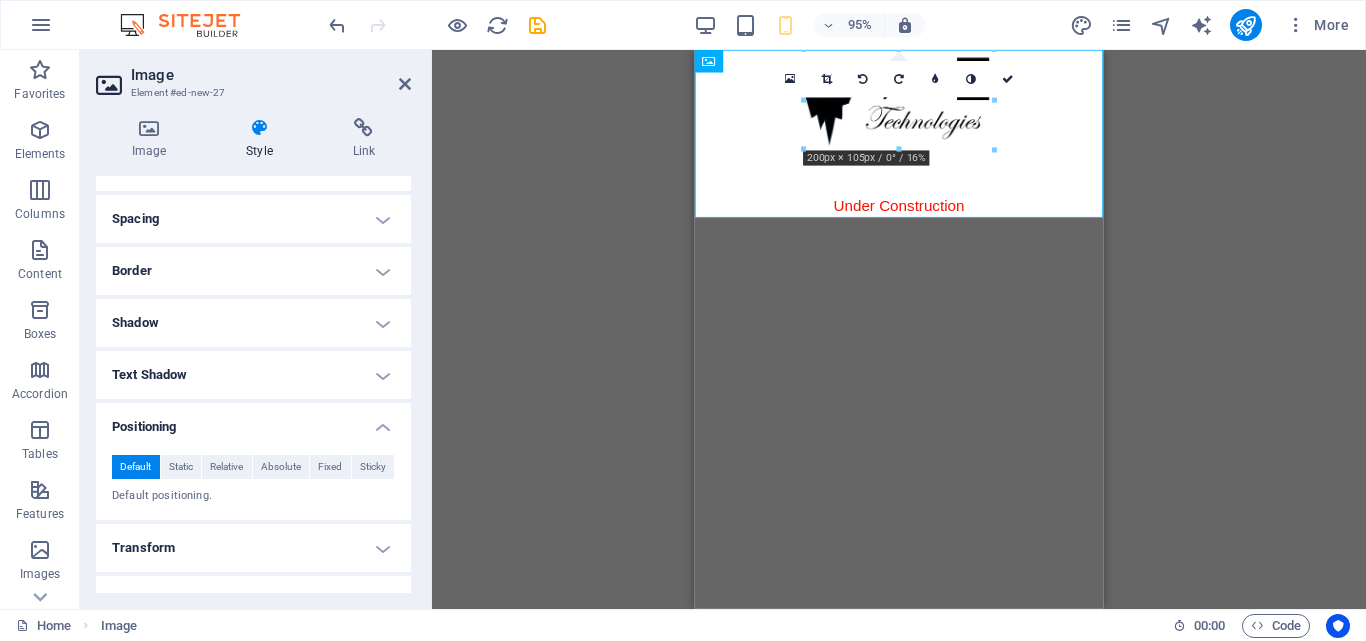 scroll, scrollTop: 149, scrollLeft: 0, axis: vertical 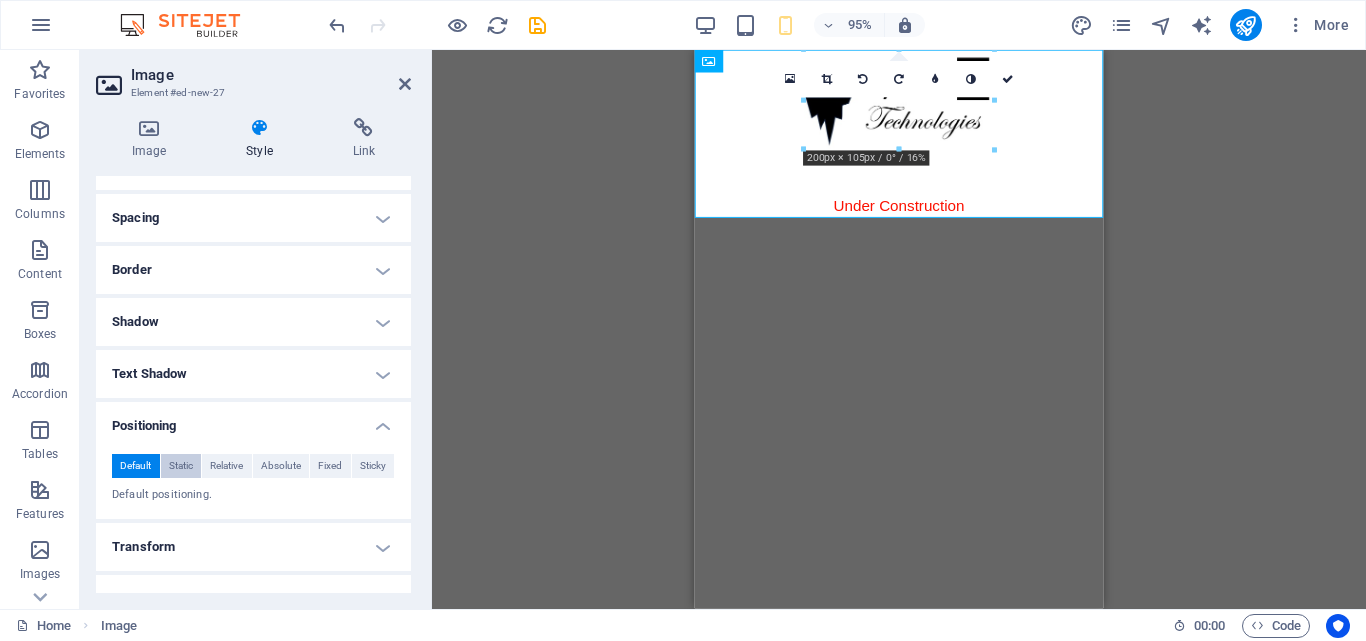 click on "Static" at bounding box center [181, 466] 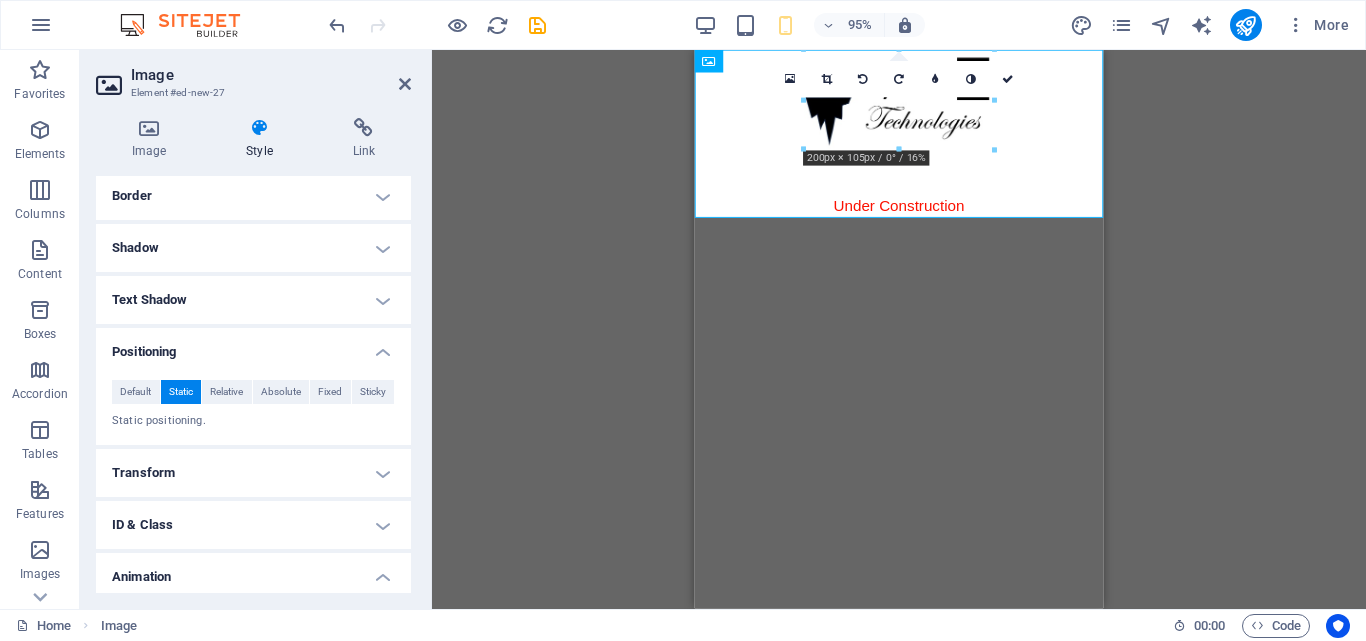 scroll, scrollTop: 224, scrollLeft: 0, axis: vertical 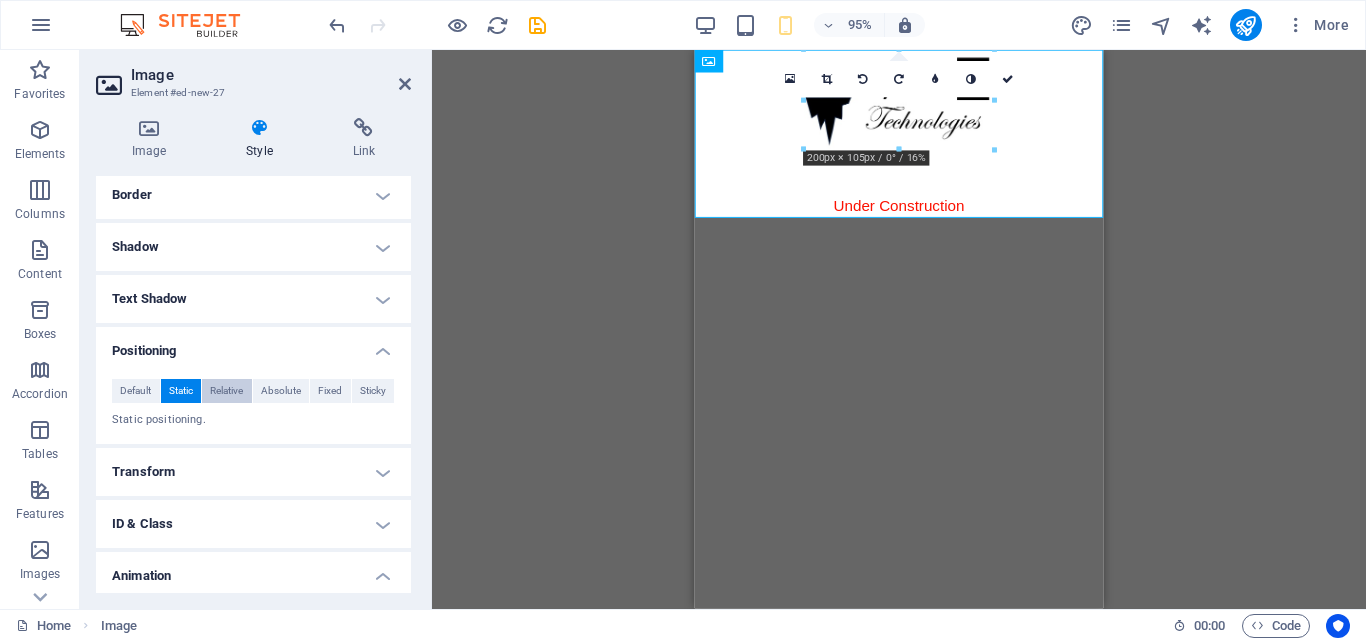 click on "Relative" at bounding box center (226, 391) 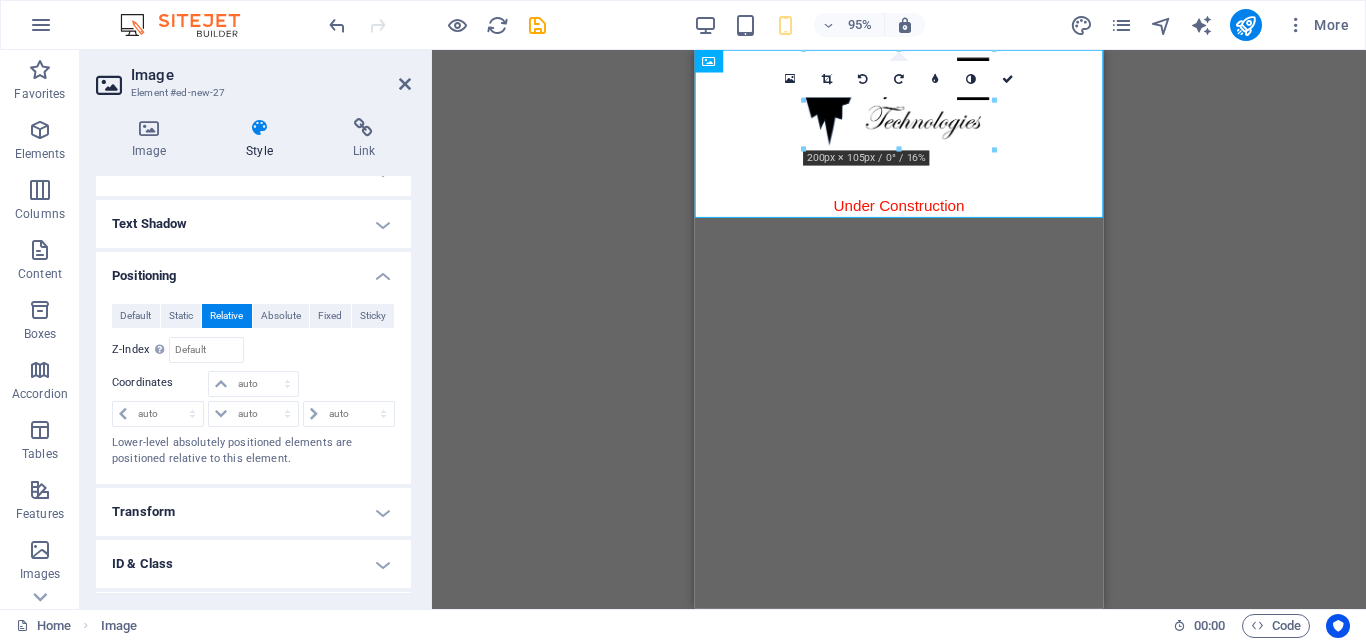 scroll, scrollTop: 300, scrollLeft: 0, axis: vertical 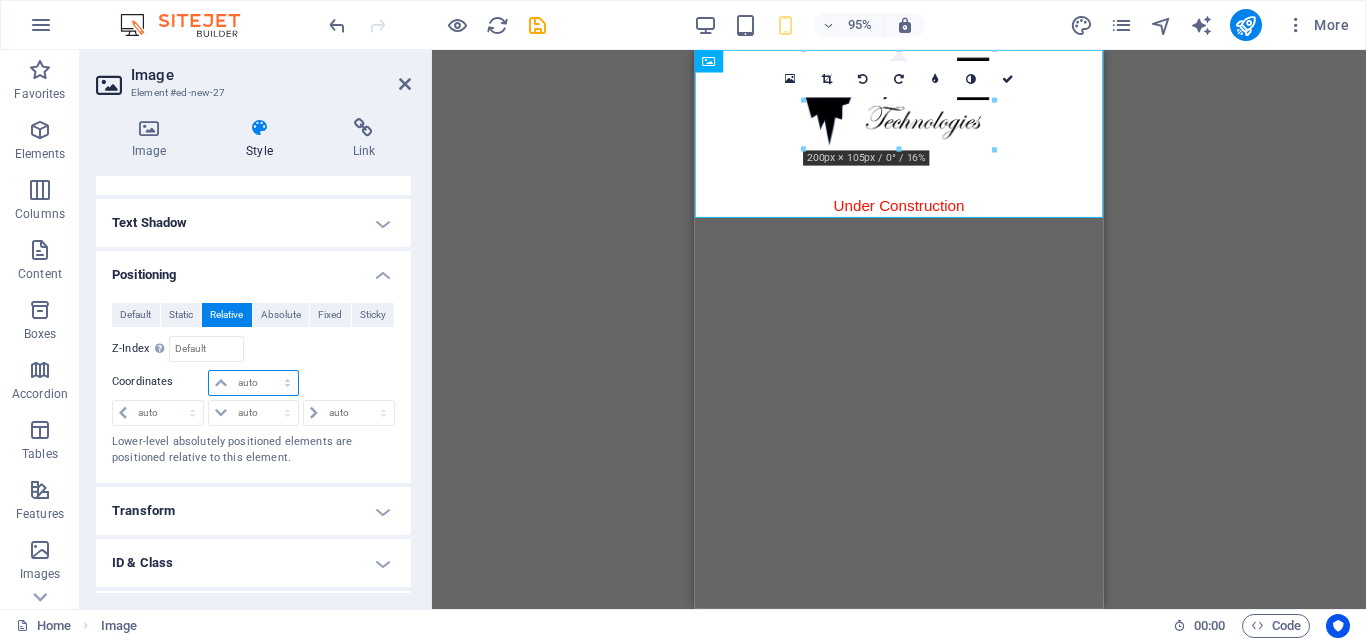 click on "auto px rem % em" at bounding box center (253, 383) 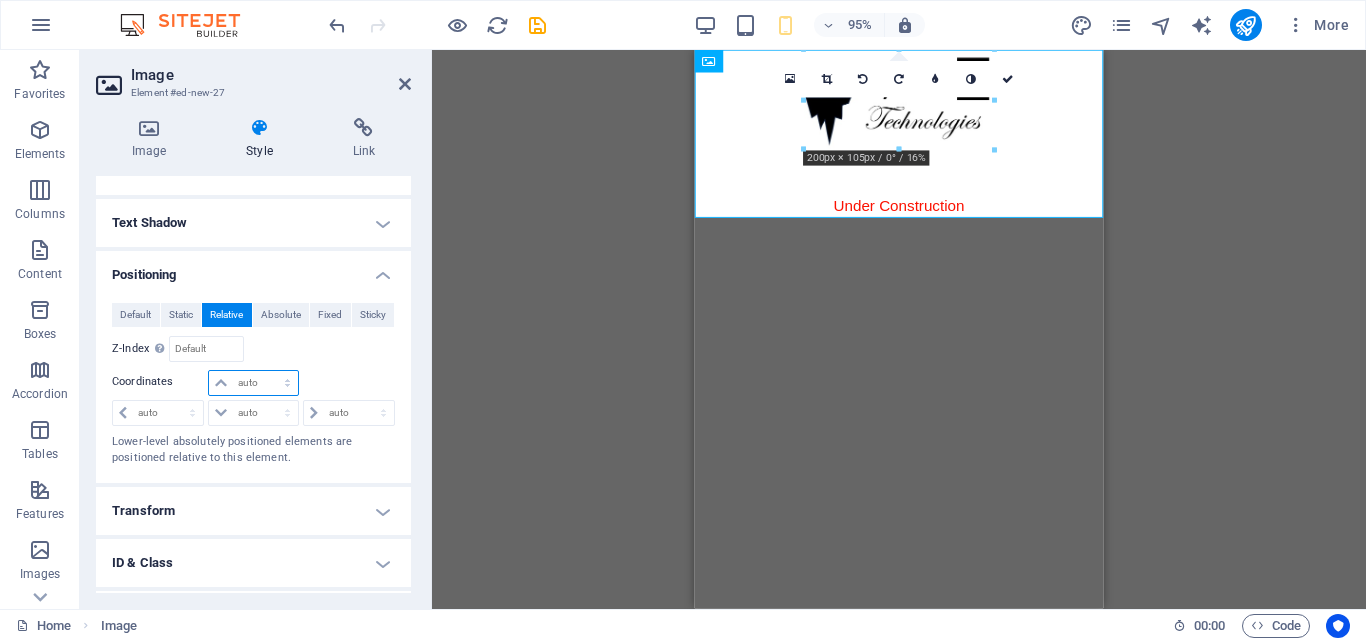 select on "%" 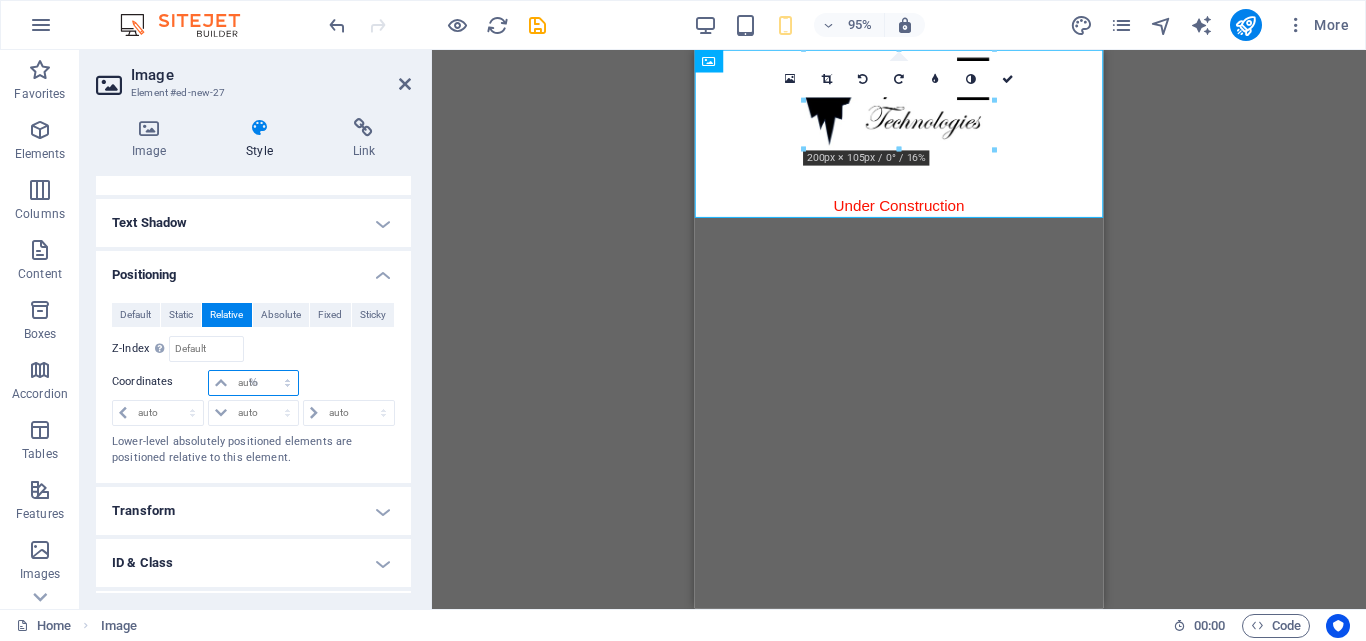 click on "auto px rem % em" at bounding box center [253, 383] 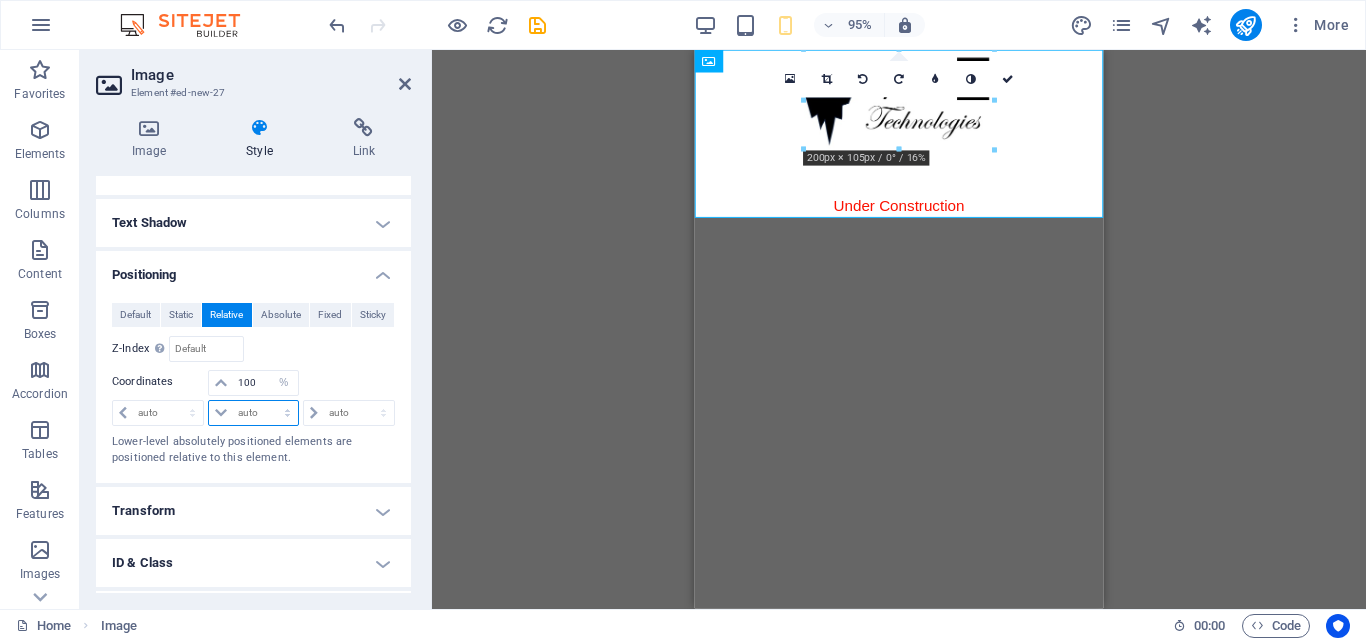 click on "auto px rem % em" at bounding box center [253, 413] 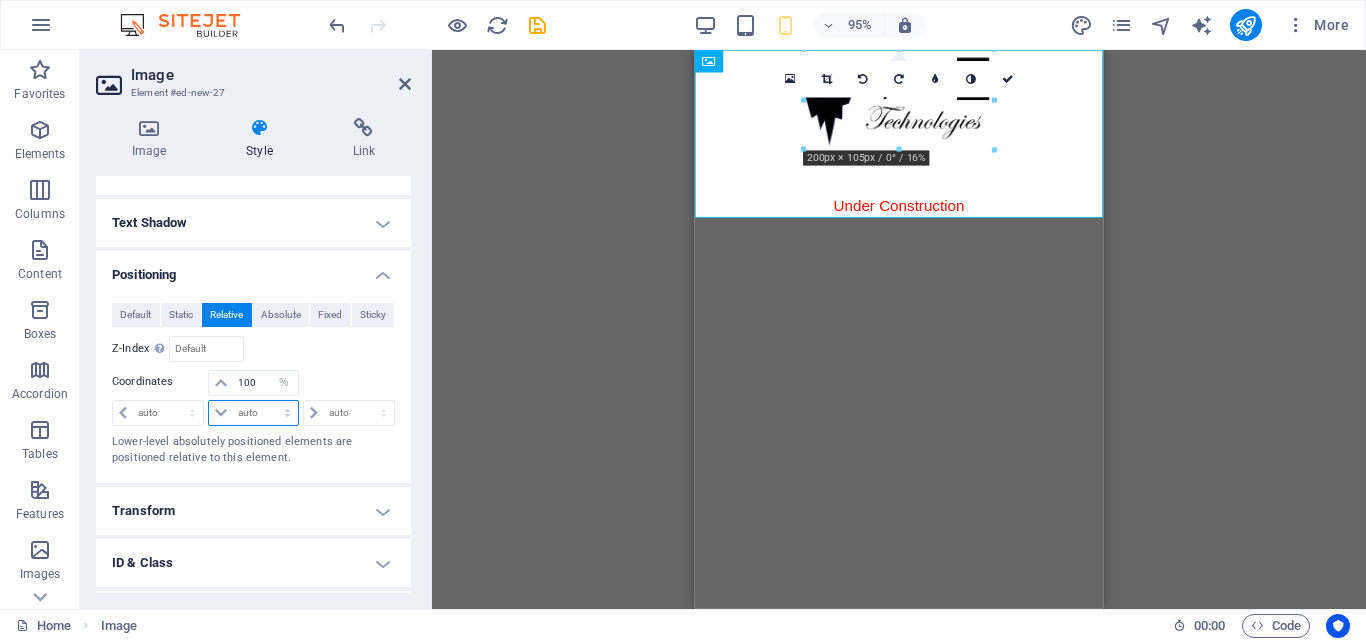 select on "%" 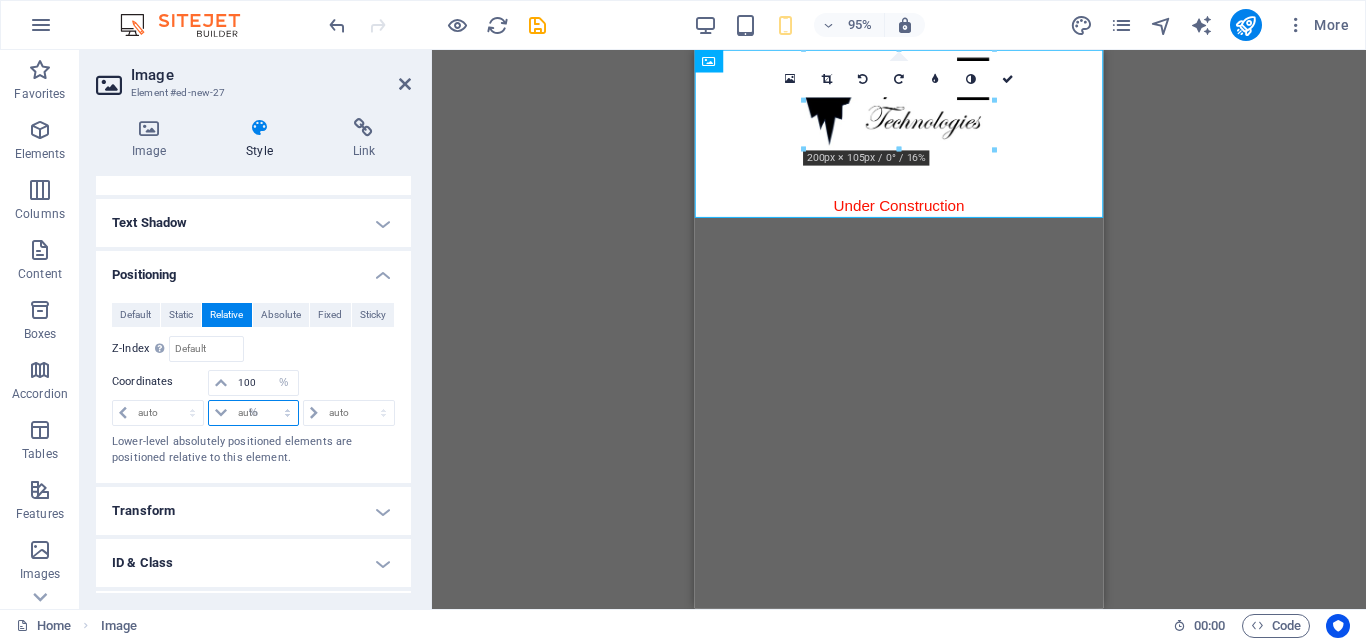 click on "auto px rem % em" at bounding box center (253, 413) 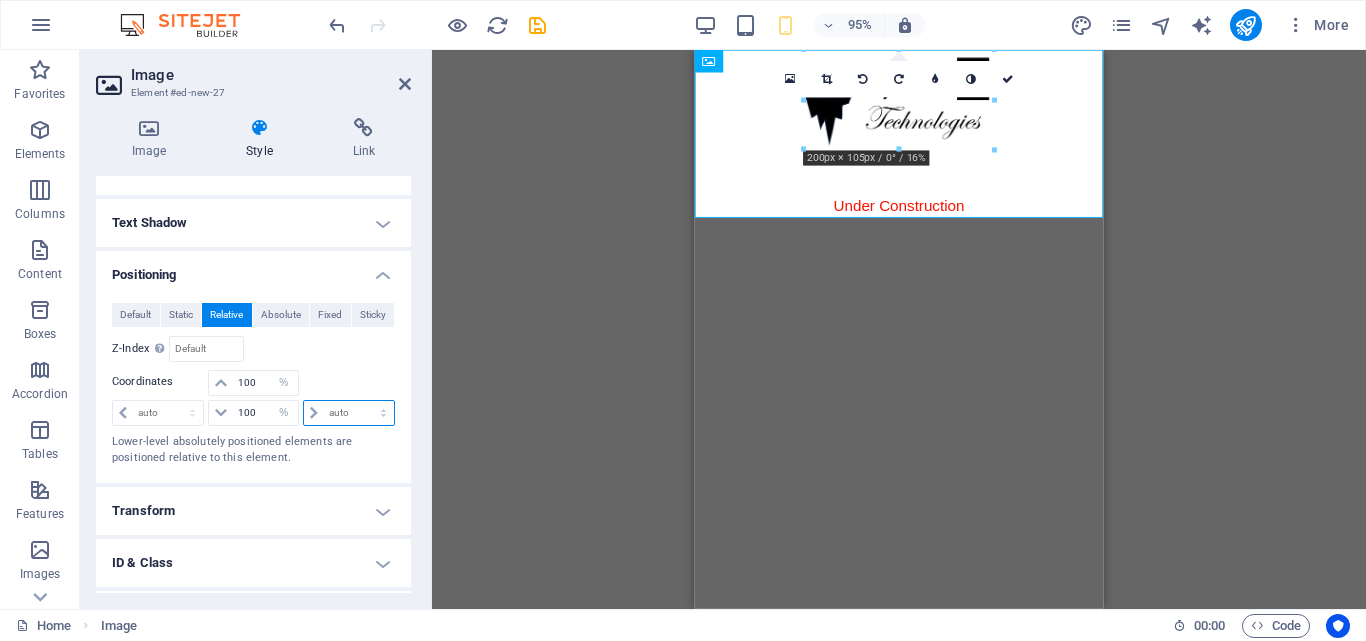 click on "auto px rem % em" at bounding box center (349, 413) 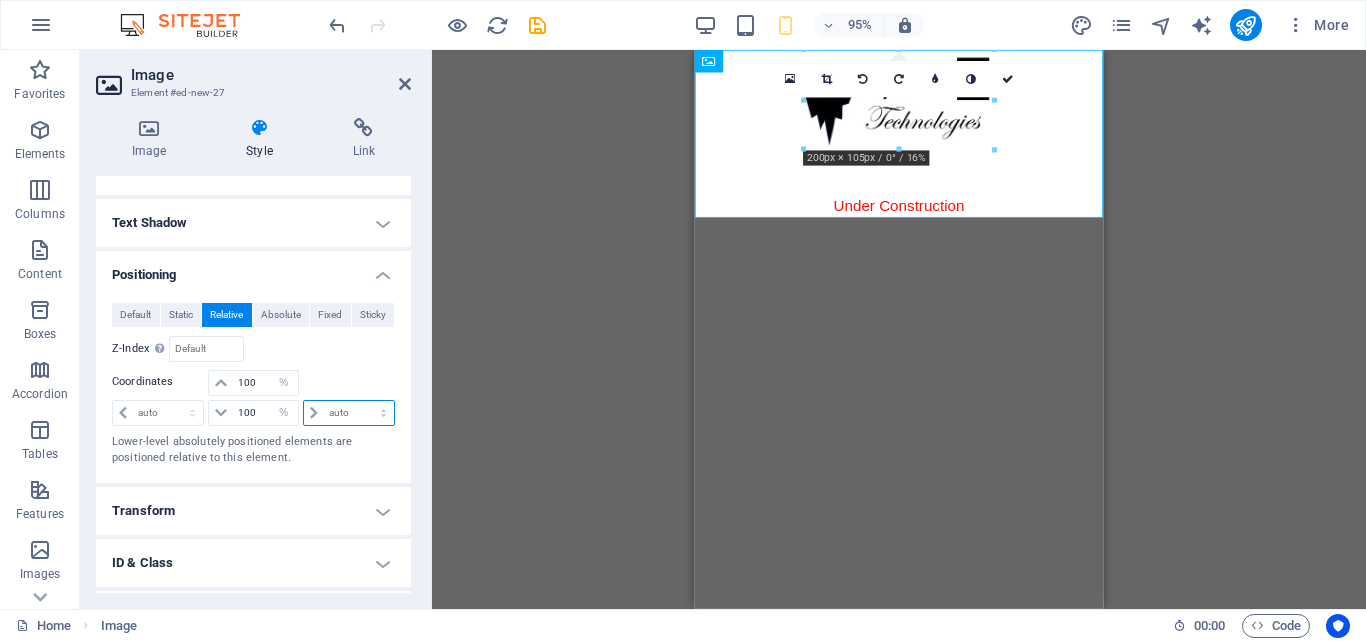 select on "%" 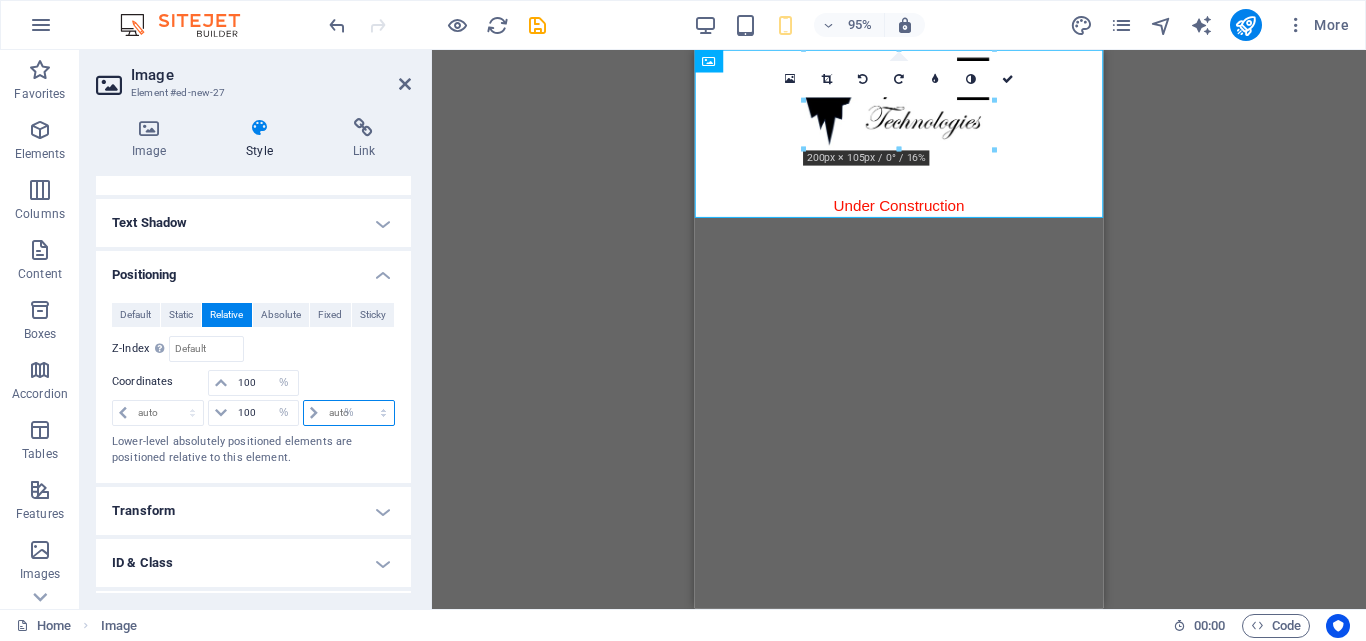 click on "auto px rem % em" at bounding box center [349, 413] 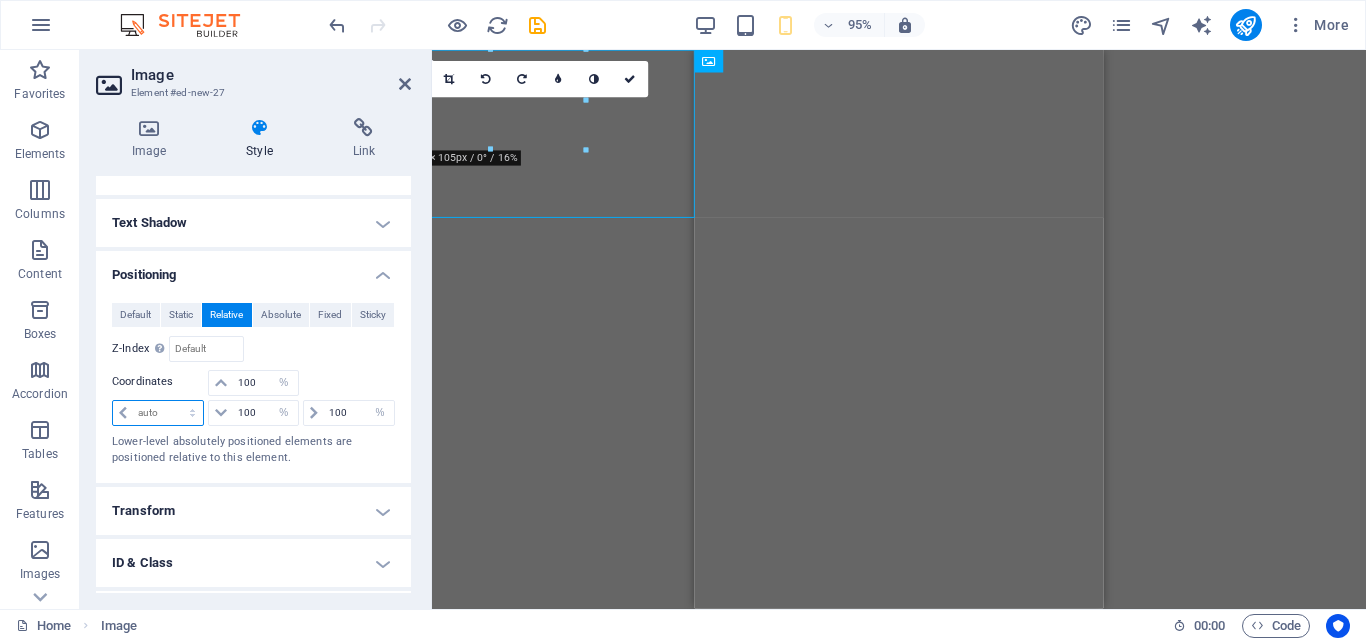 click on "auto px rem % em" at bounding box center (158, 413) 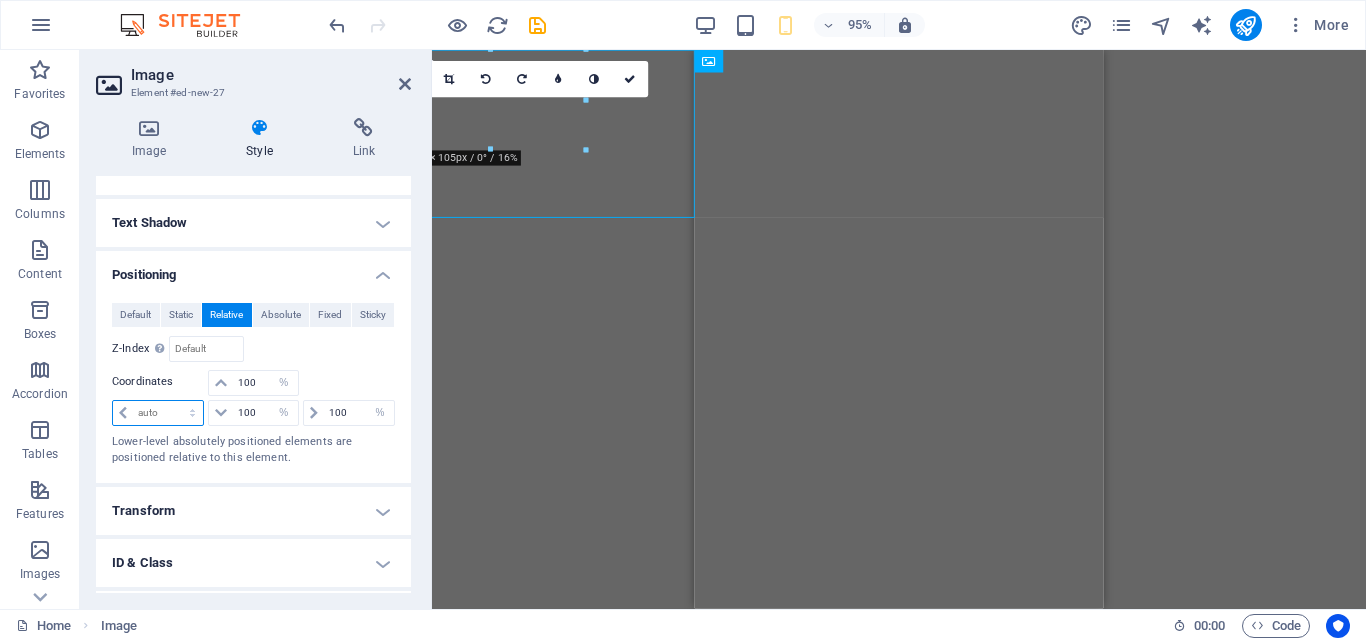 select on "%" 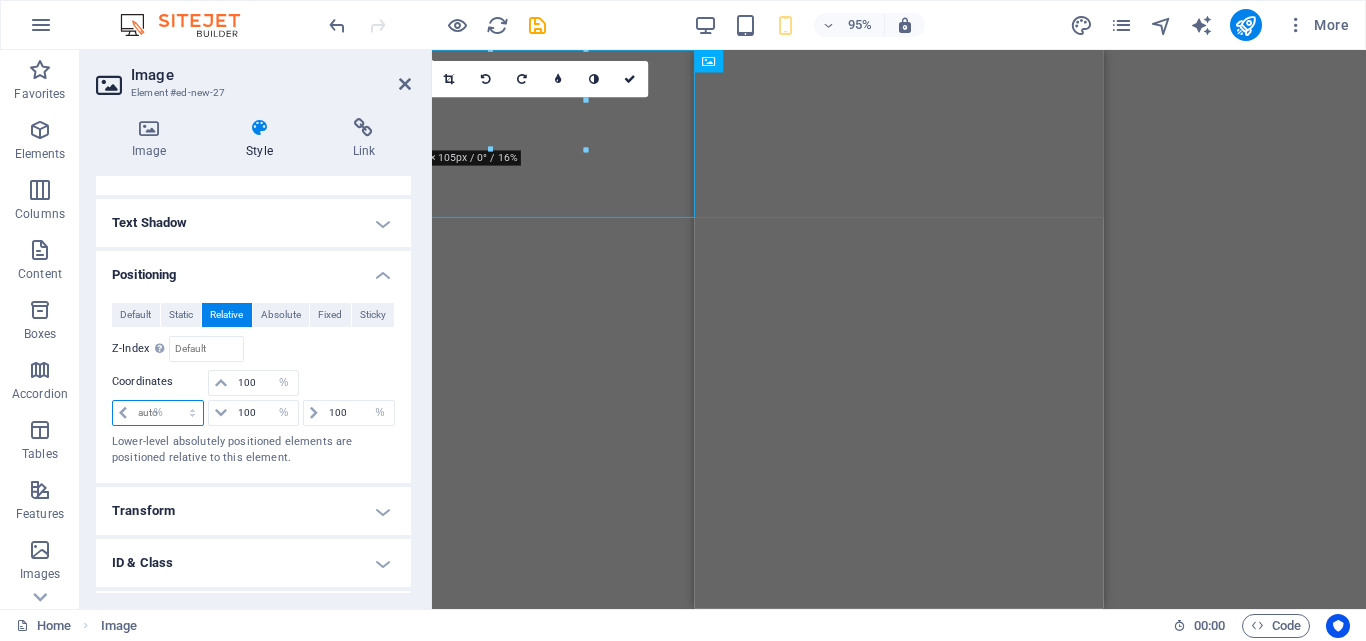 click on "auto px rem % em" at bounding box center (158, 413) 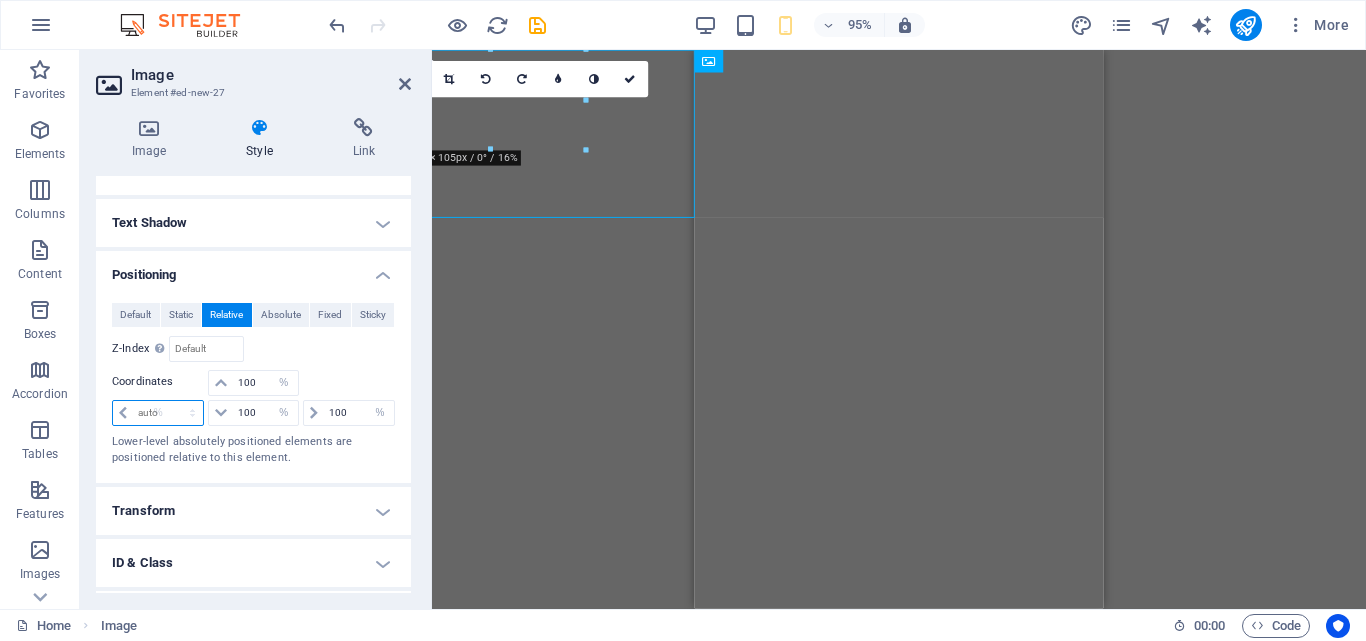 type on "100" 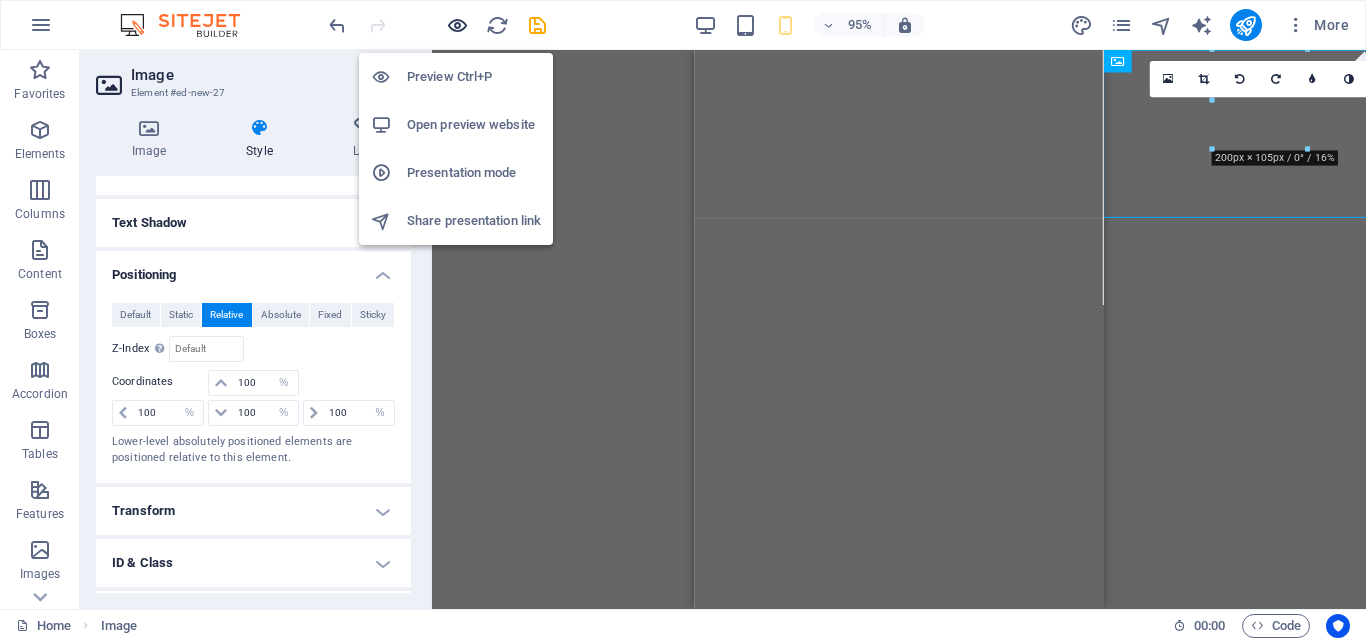 click at bounding box center [457, 25] 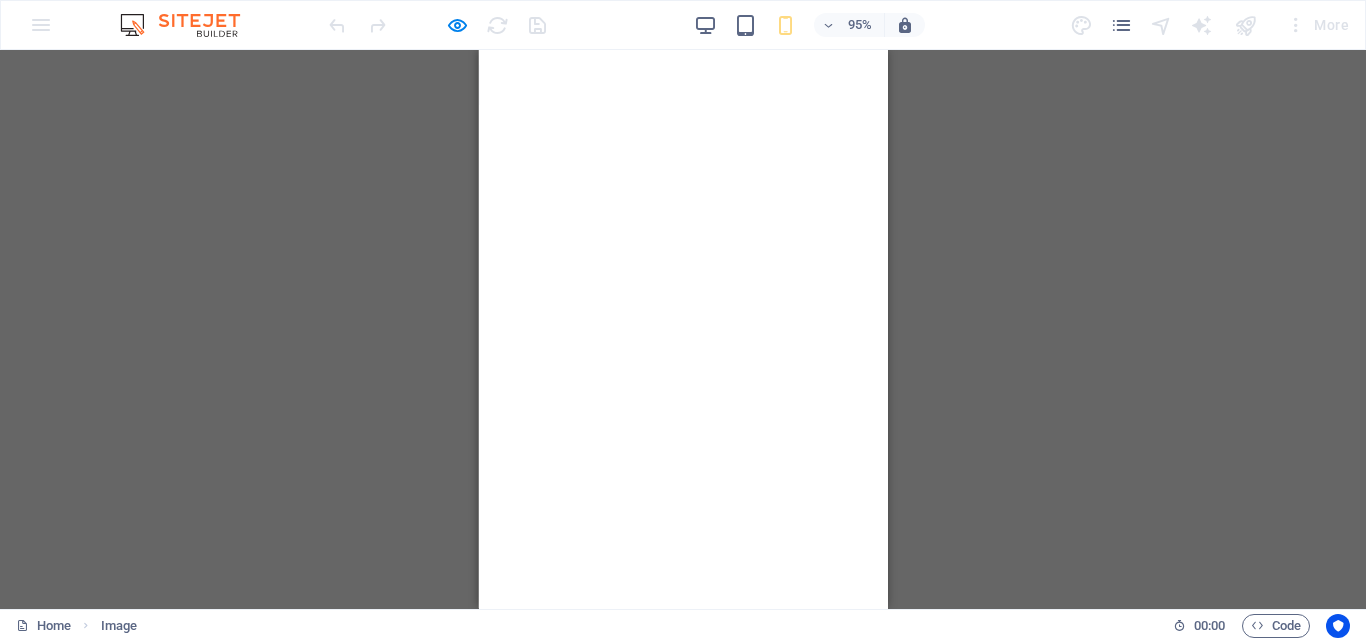 scroll, scrollTop: 0, scrollLeft: 376, axis: horizontal 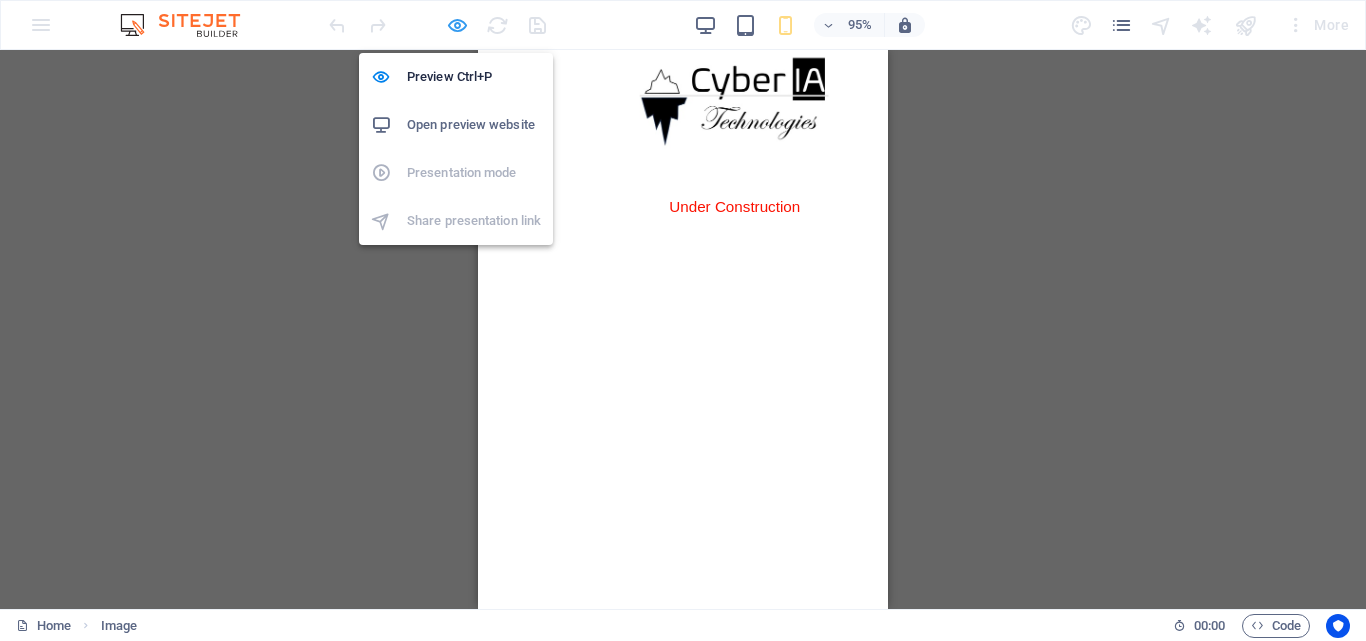 click at bounding box center (457, 25) 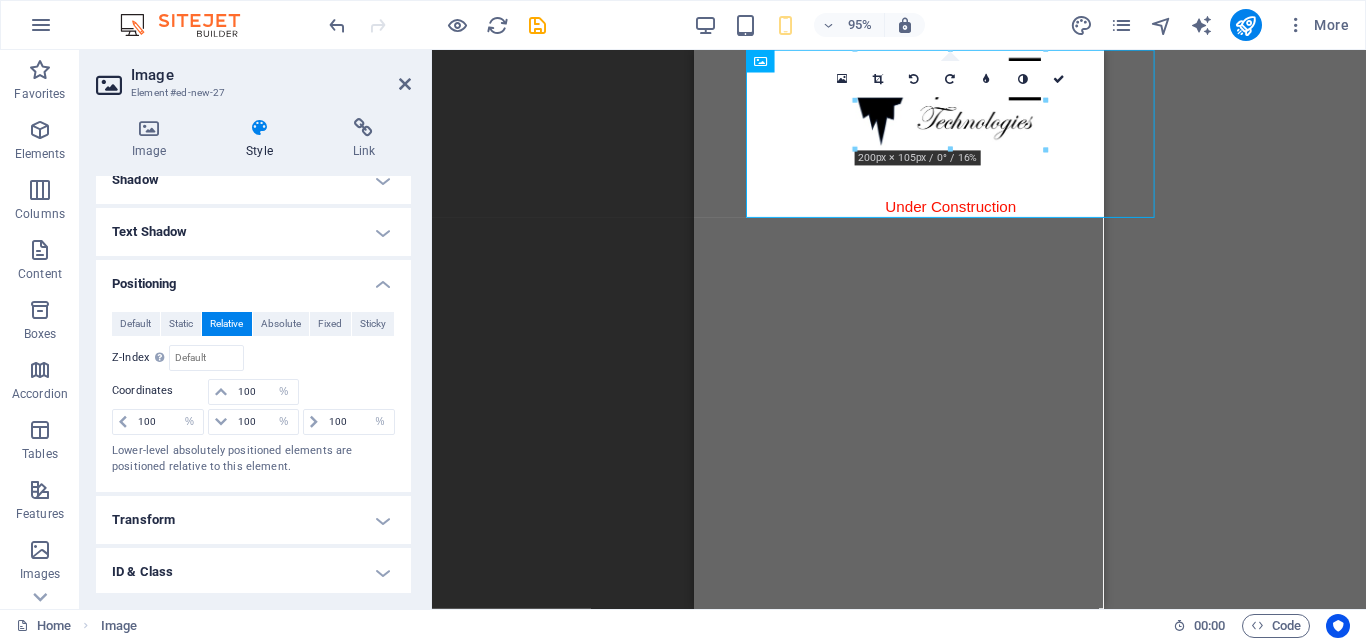 scroll, scrollTop: 292, scrollLeft: 0, axis: vertical 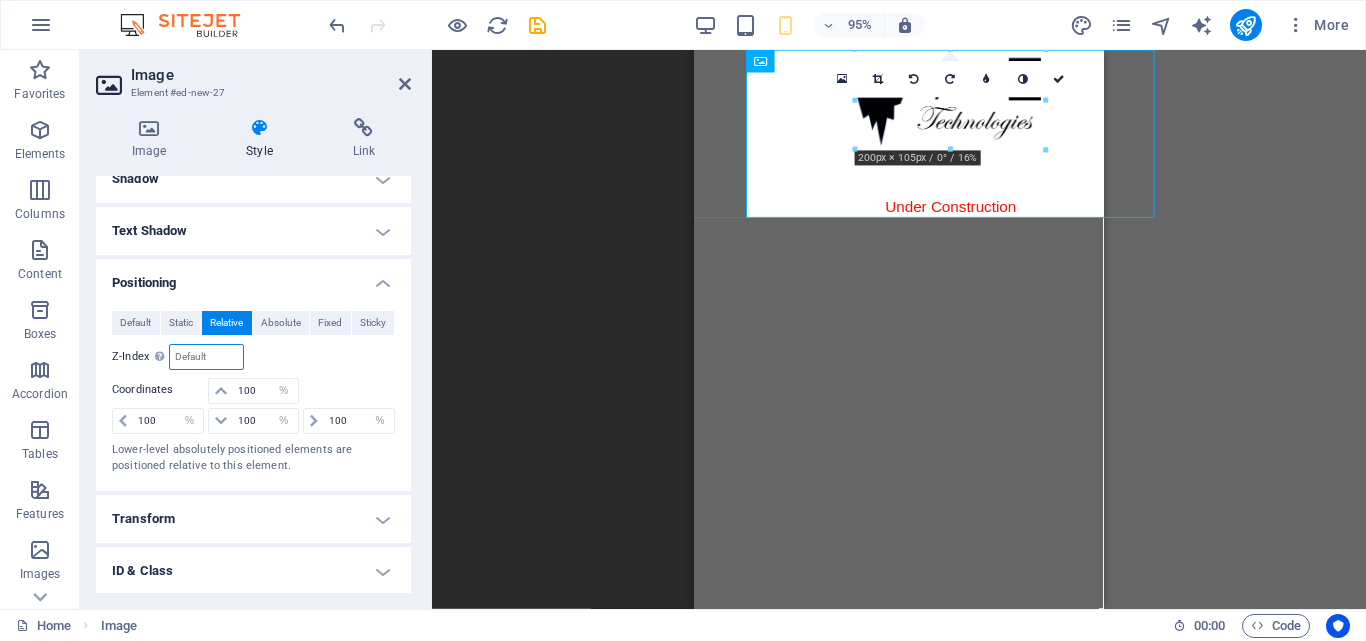 click at bounding box center (206, 357) 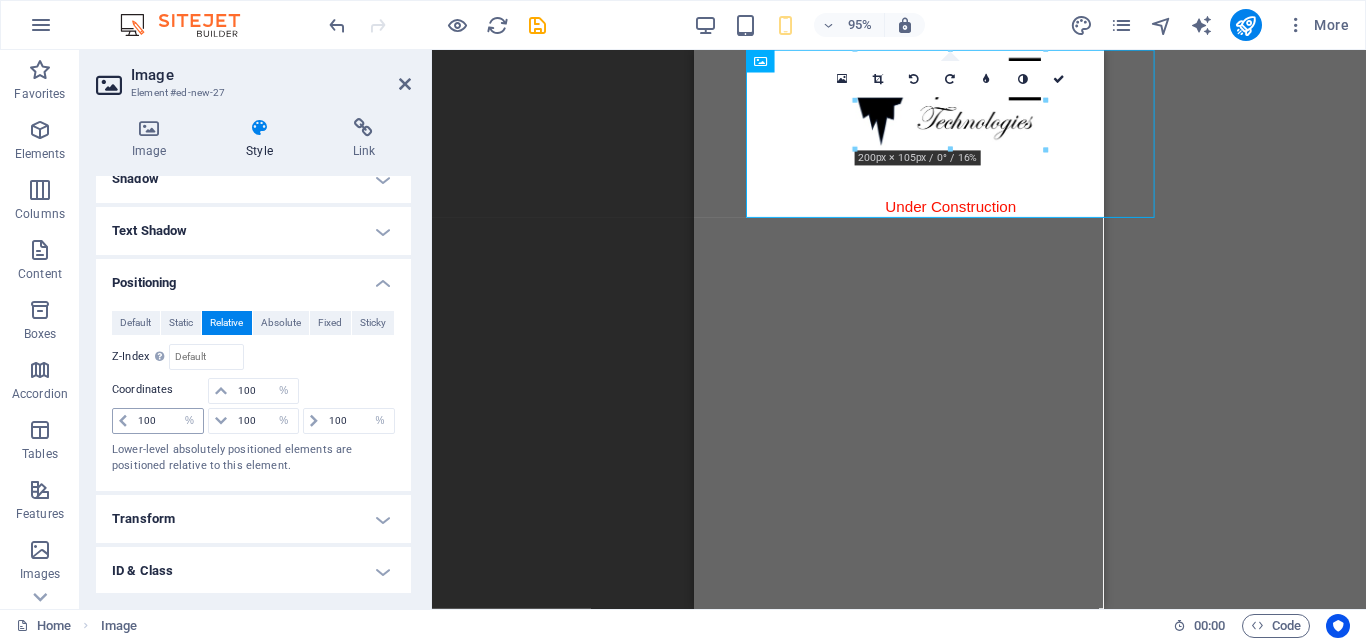 click at bounding box center [123, 421] 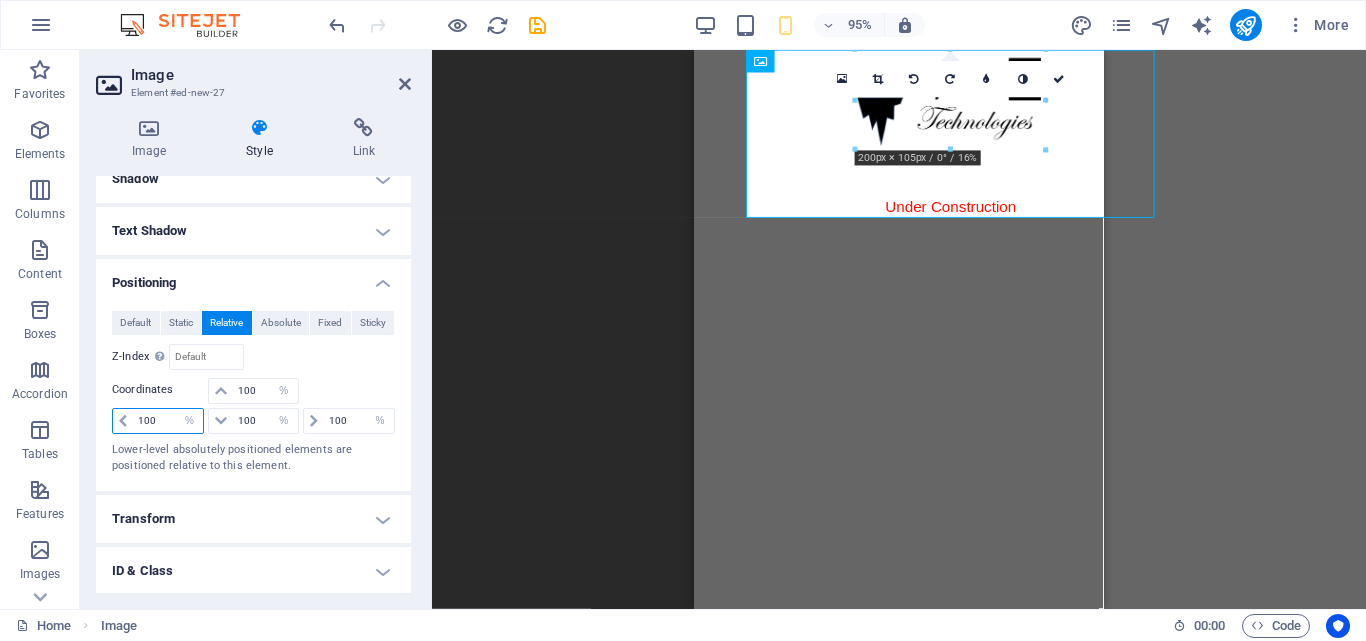 click on "100" at bounding box center (168, 421) 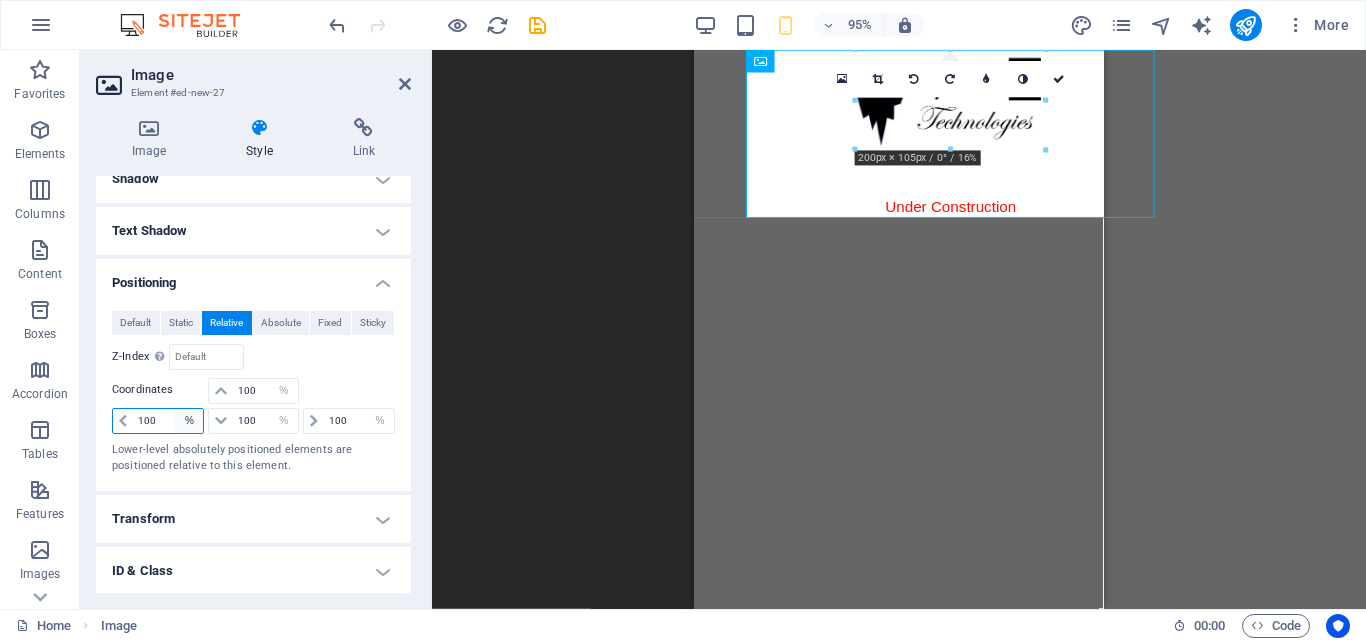 click on "auto px rem % em" at bounding box center (189, 421) 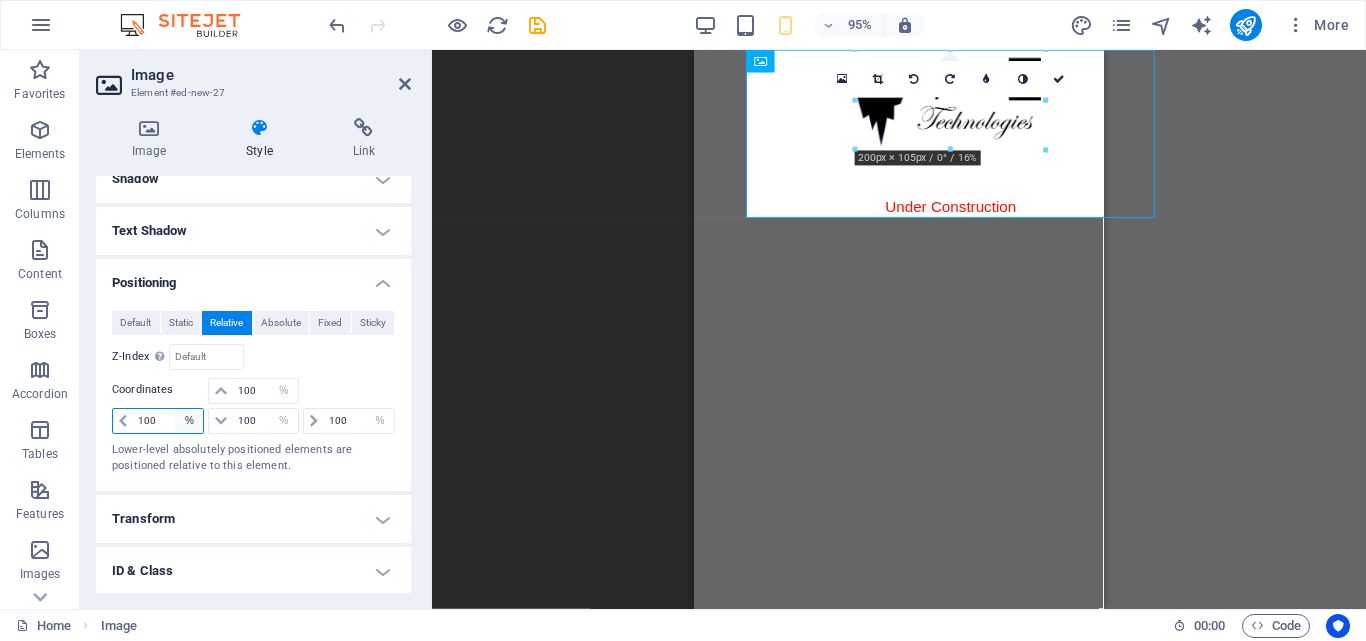 select on "auto" 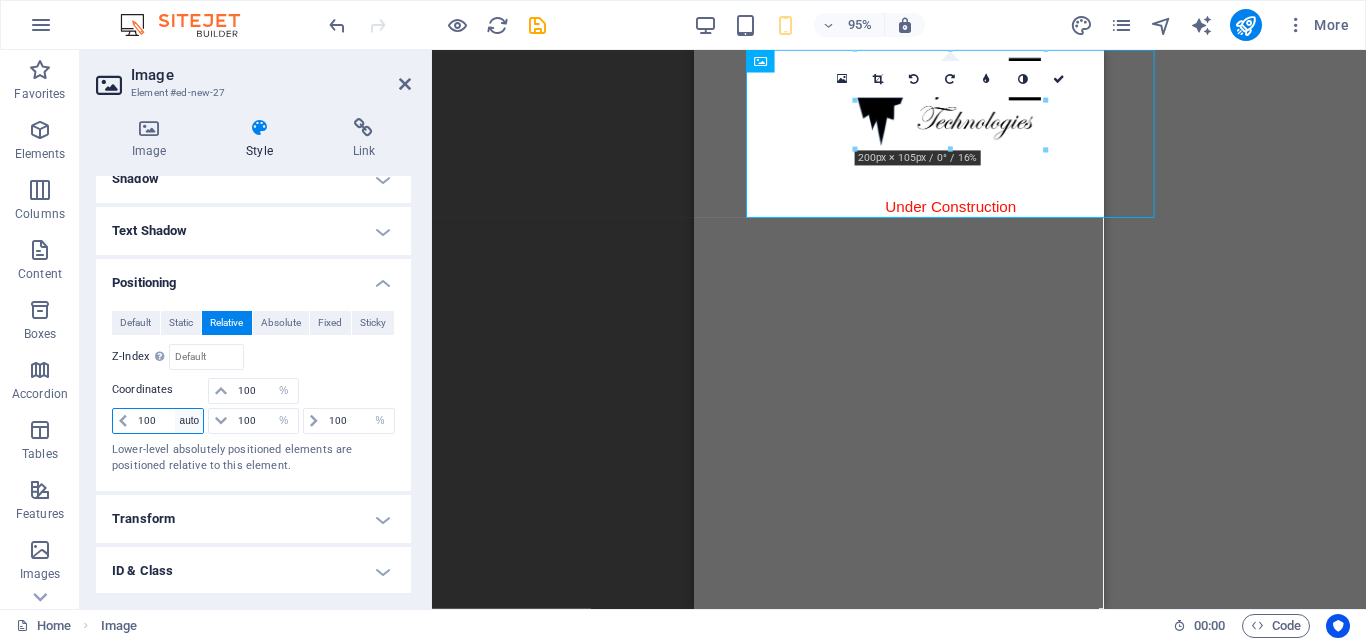 click on "auto px rem % em" at bounding box center (189, 421) 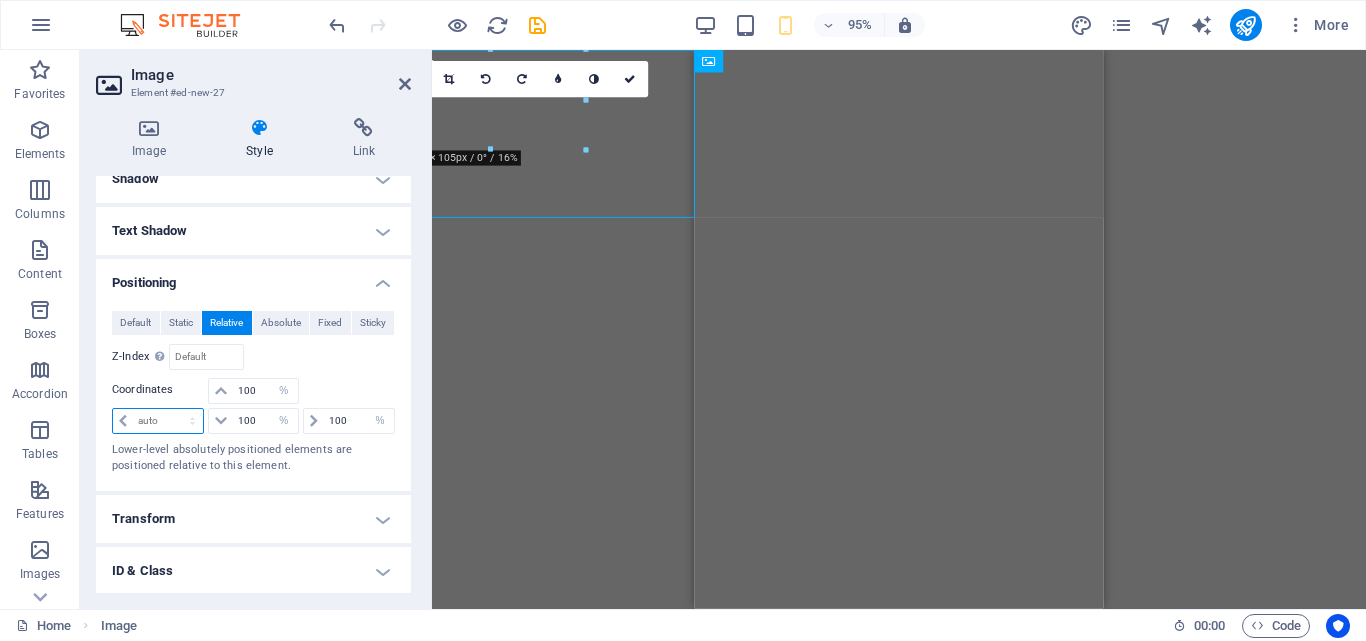 scroll, scrollTop: 0, scrollLeft: 0, axis: both 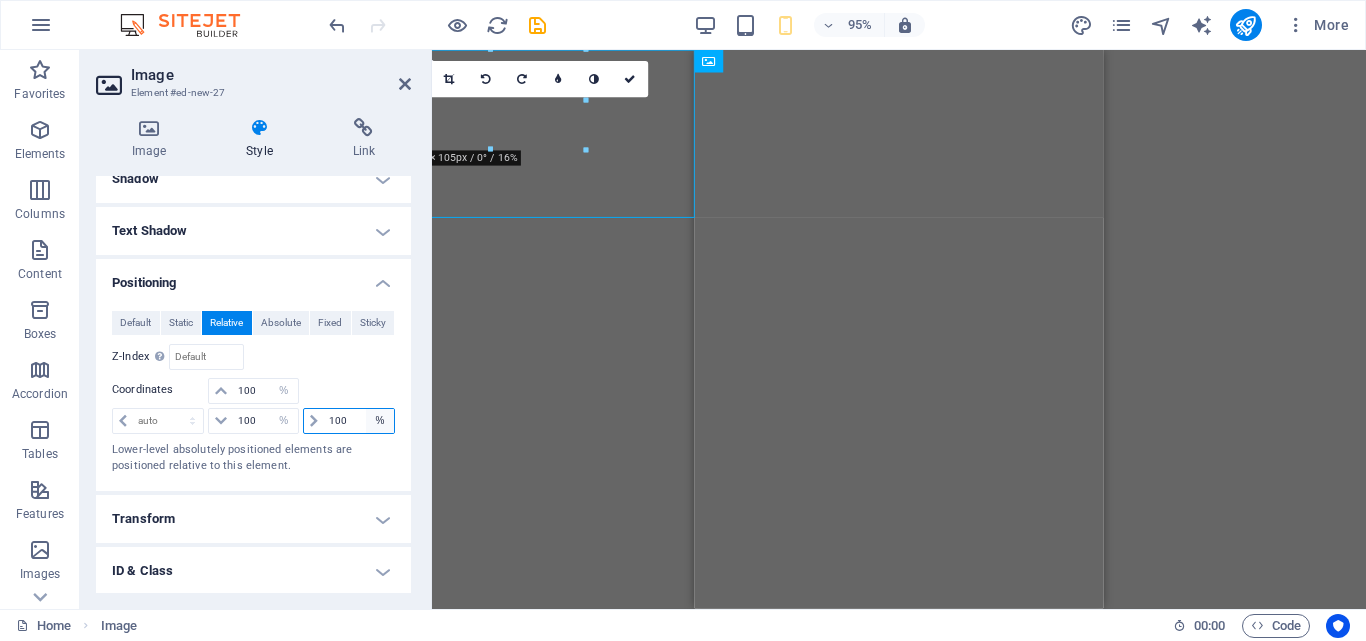 click on "auto px rem % em" at bounding box center [380, 421] 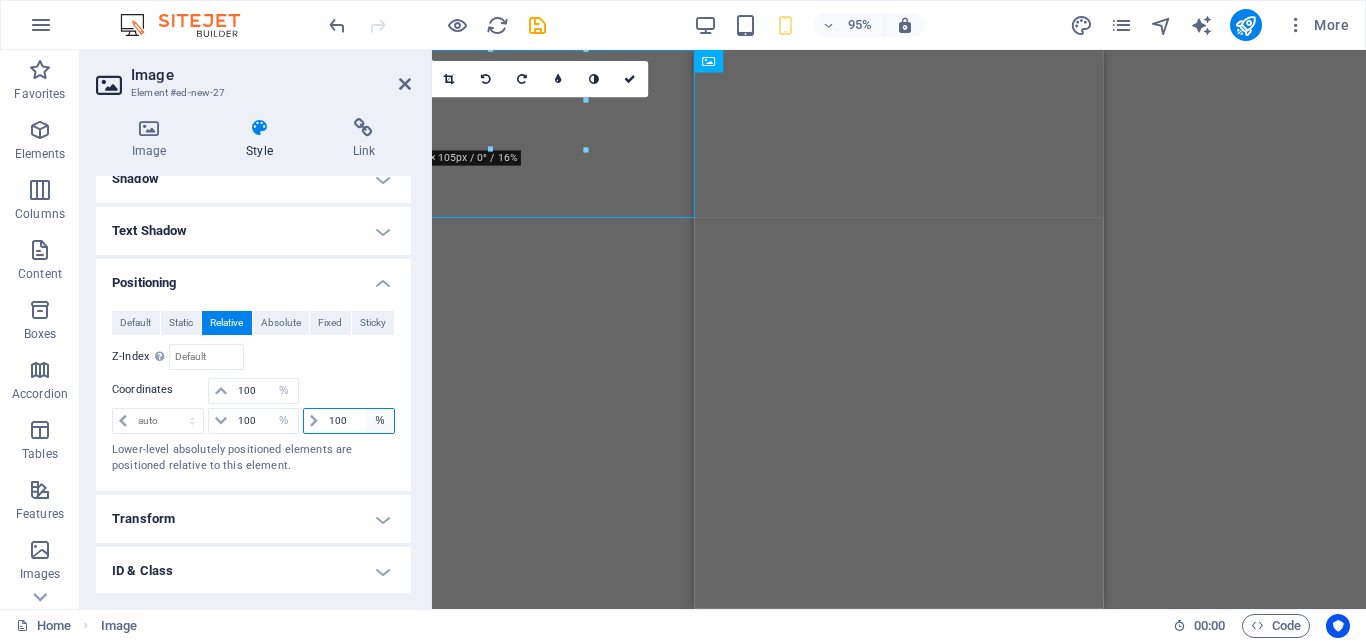 select on "auto" 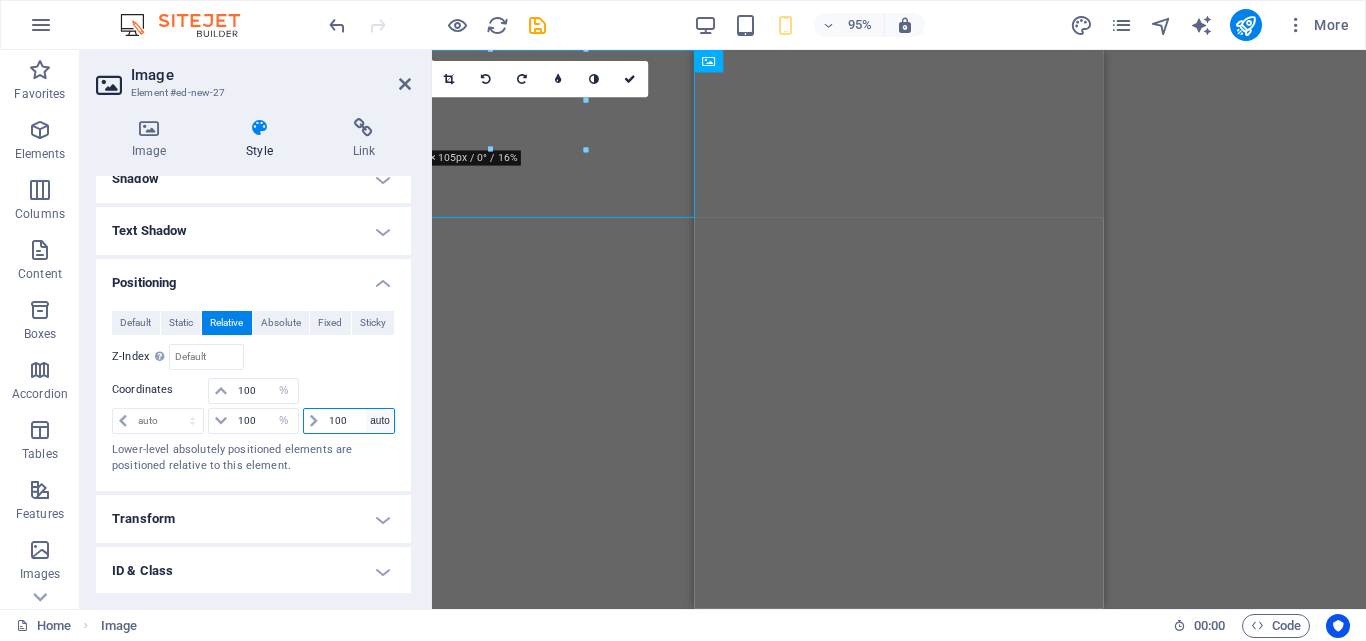 click on "auto px rem % em" at bounding box center [380, 421] 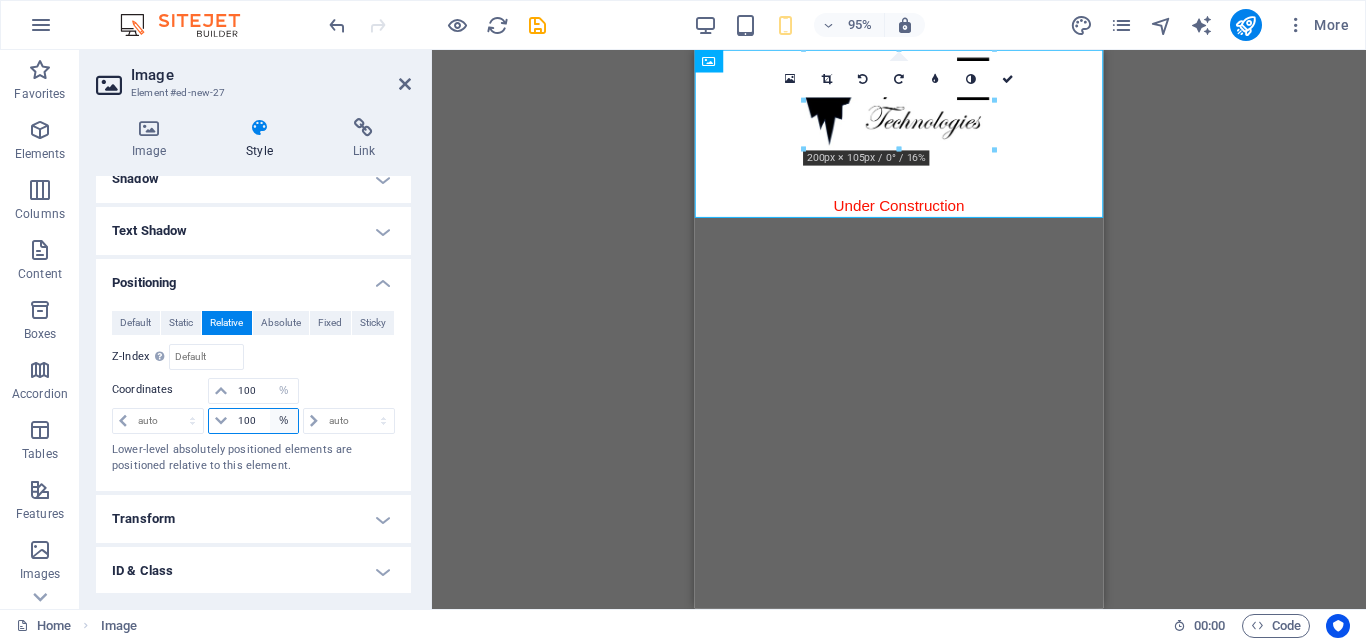 click on "auto px rem % em" at bounding box center [284, 421] 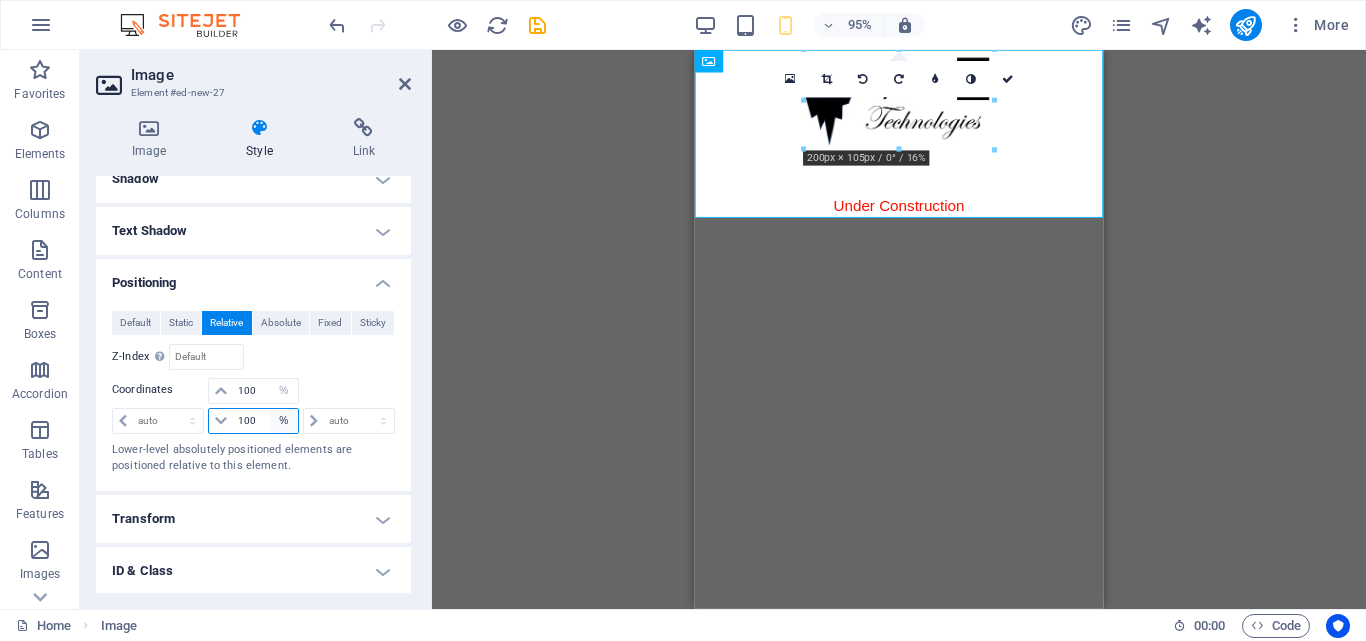 click on "auto px rem % em" at bounding box center (284, 421) 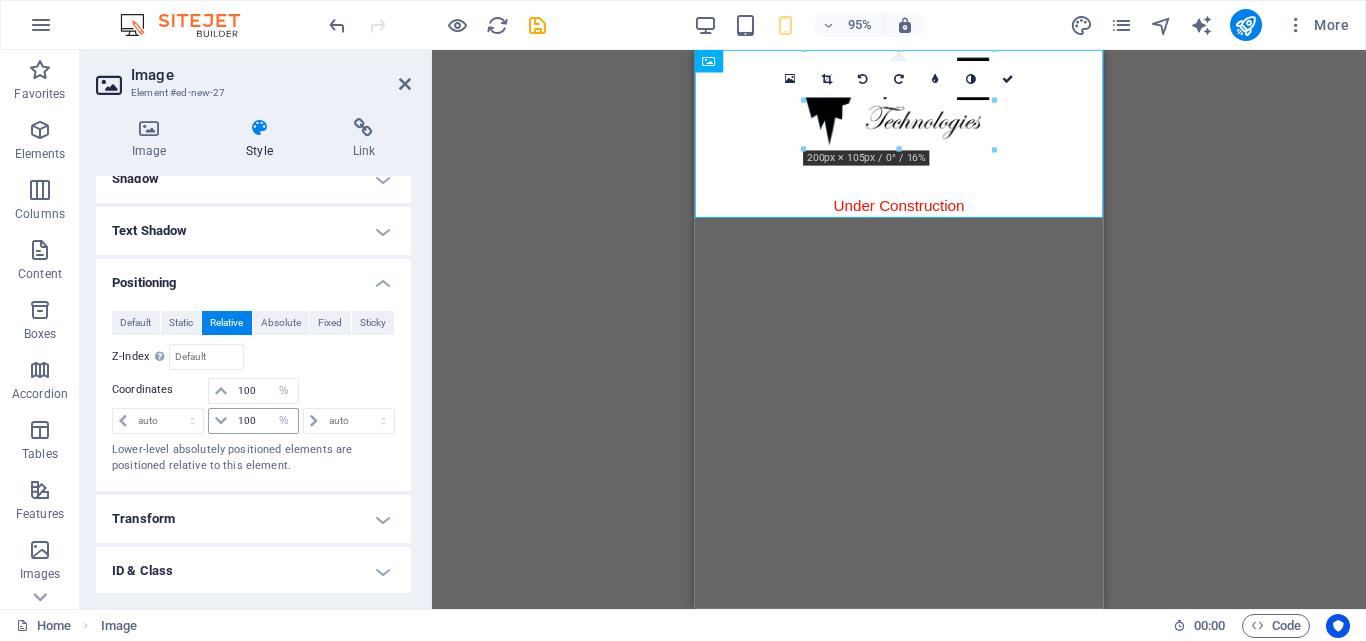 click at bounding box center [221, 421] 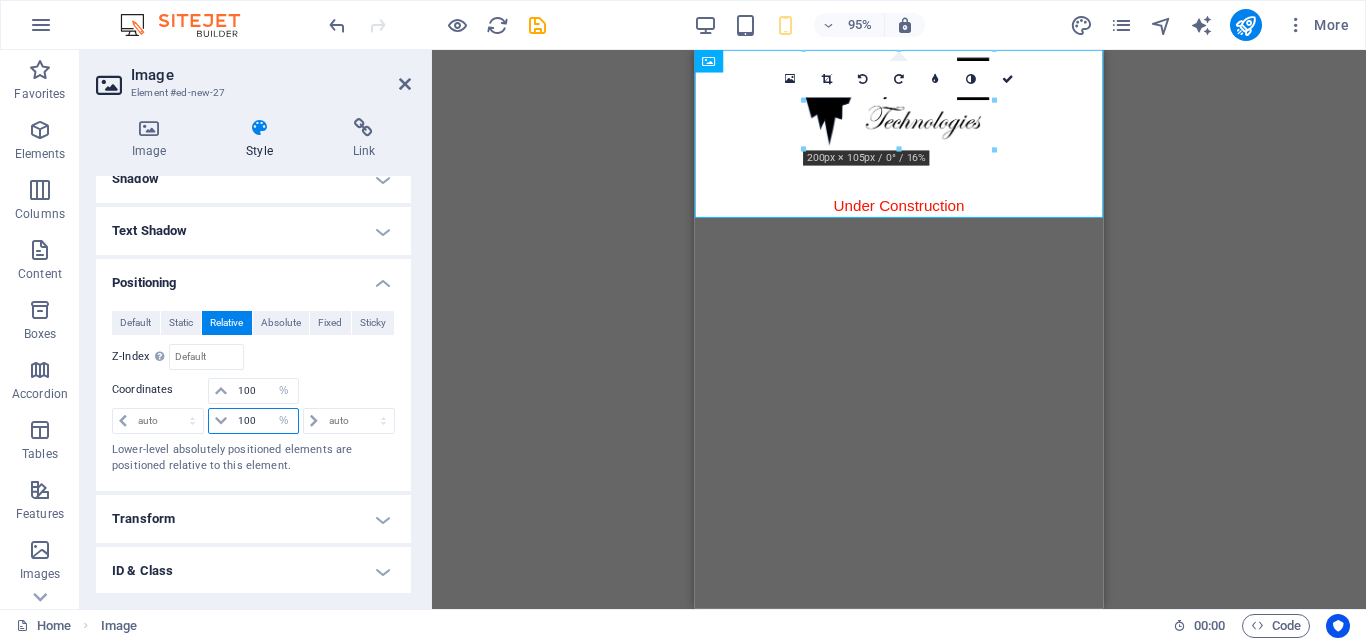 click on "100" at bounding box center (265, 421) 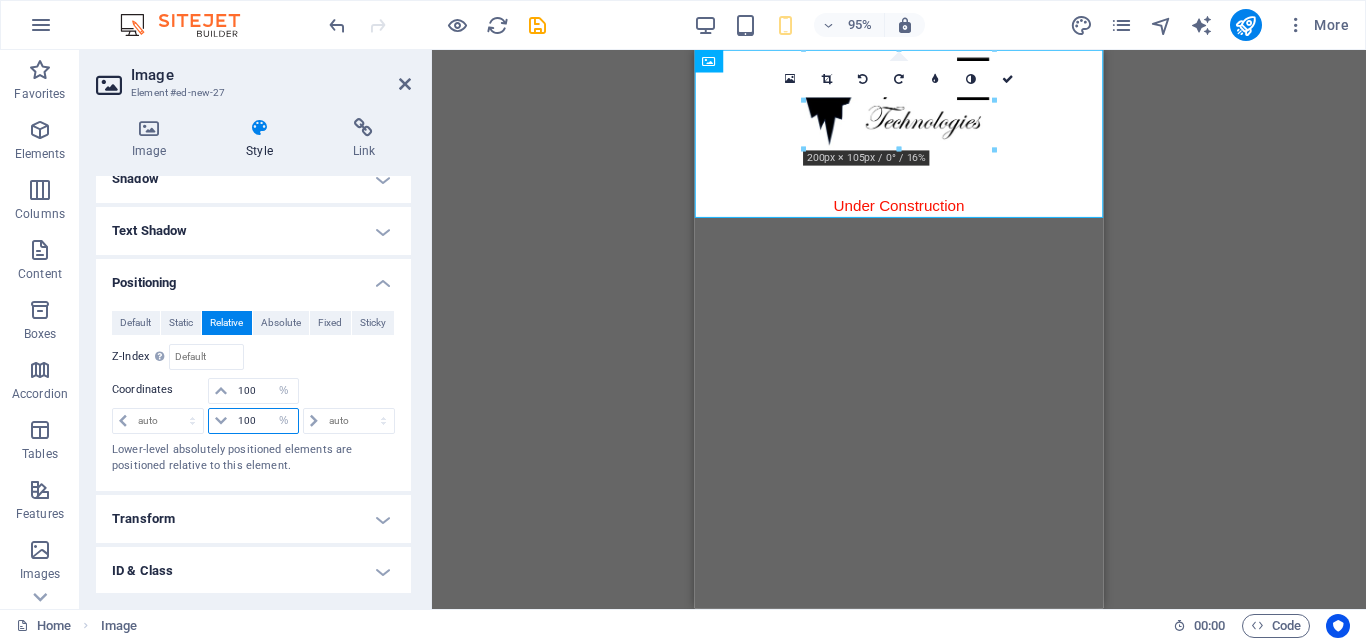 click on "100" at bounding box center (265, 421) 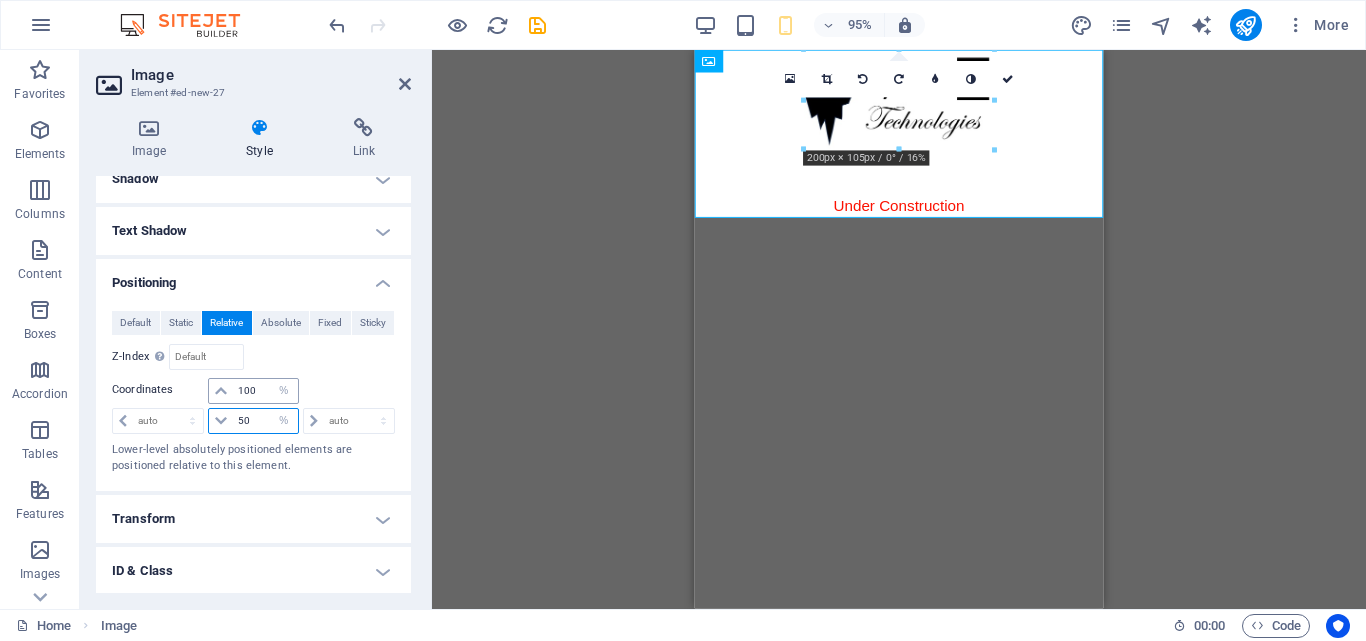 type on "50" 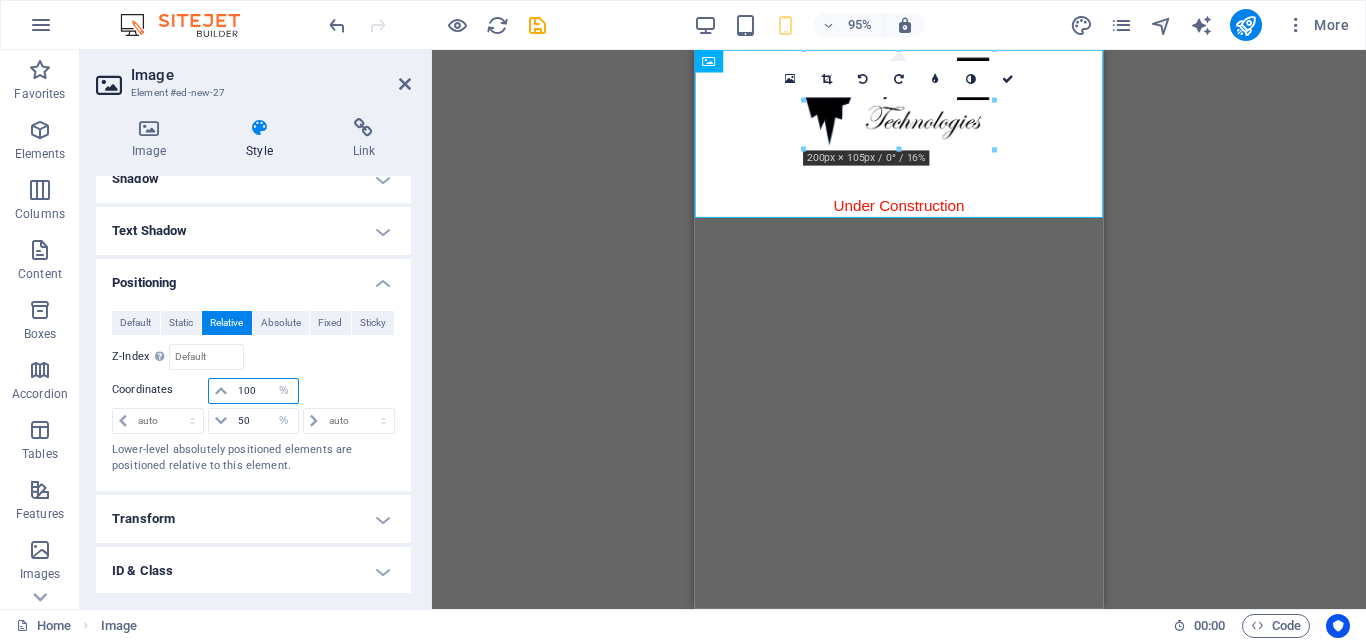 click on "100" at bounding box center (265, 391) 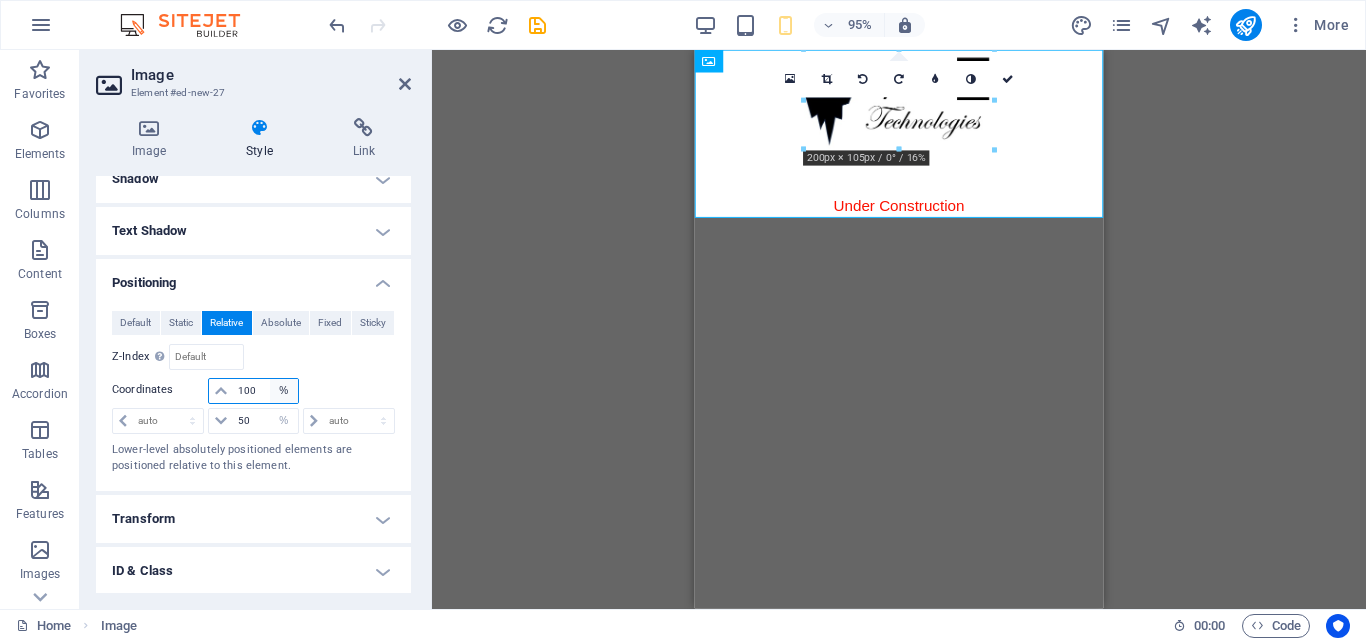 click on "auto px rem % em" at bounding box center [284, 391] 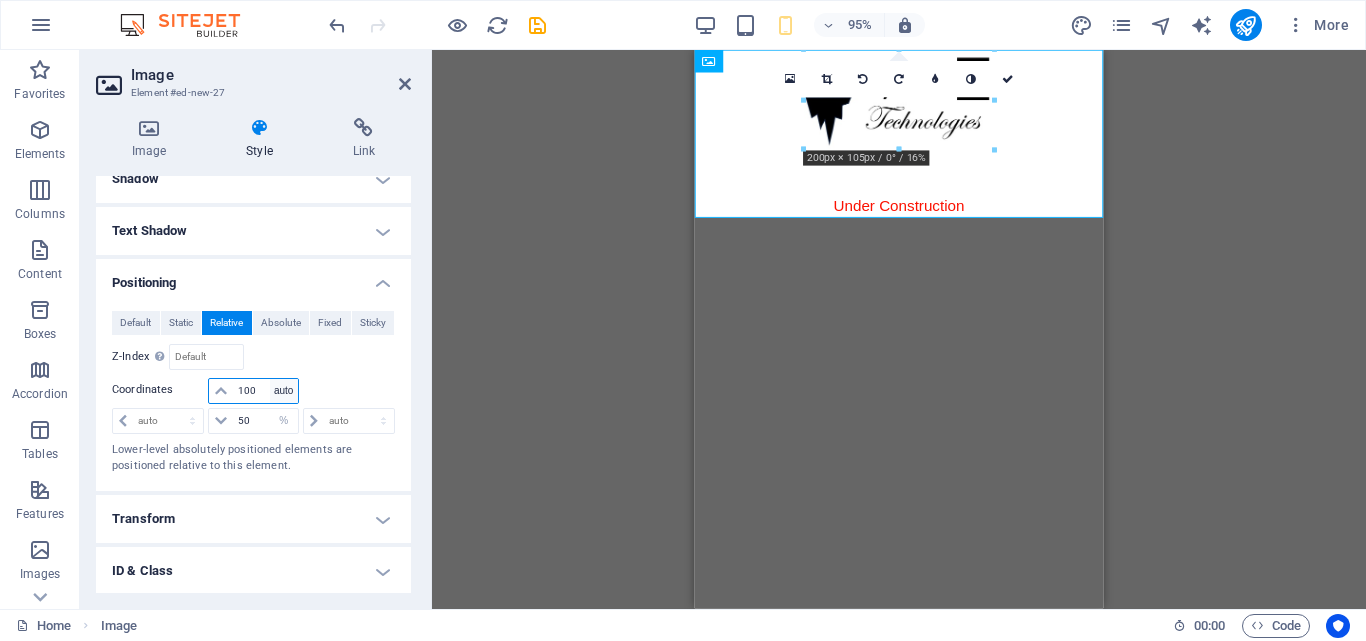 click on "auto px rem % em" at bounding box center [284, 391] 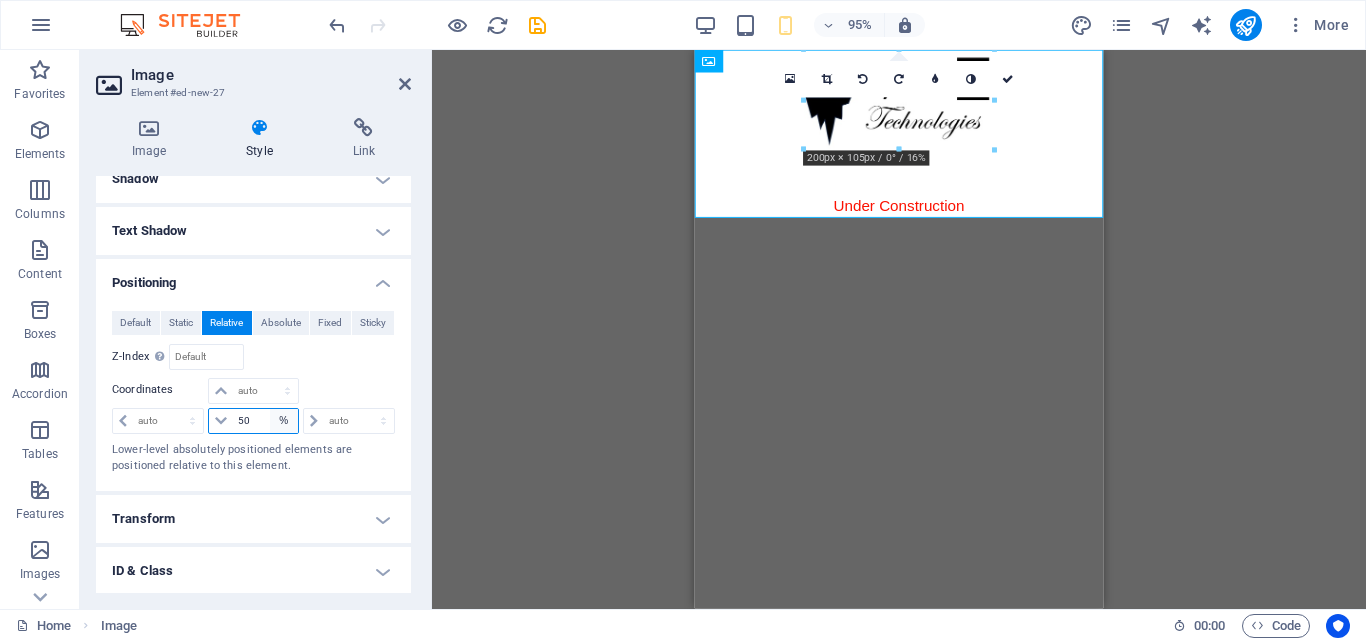 click on "auto px rem % em" at bounding box center (284, 421) 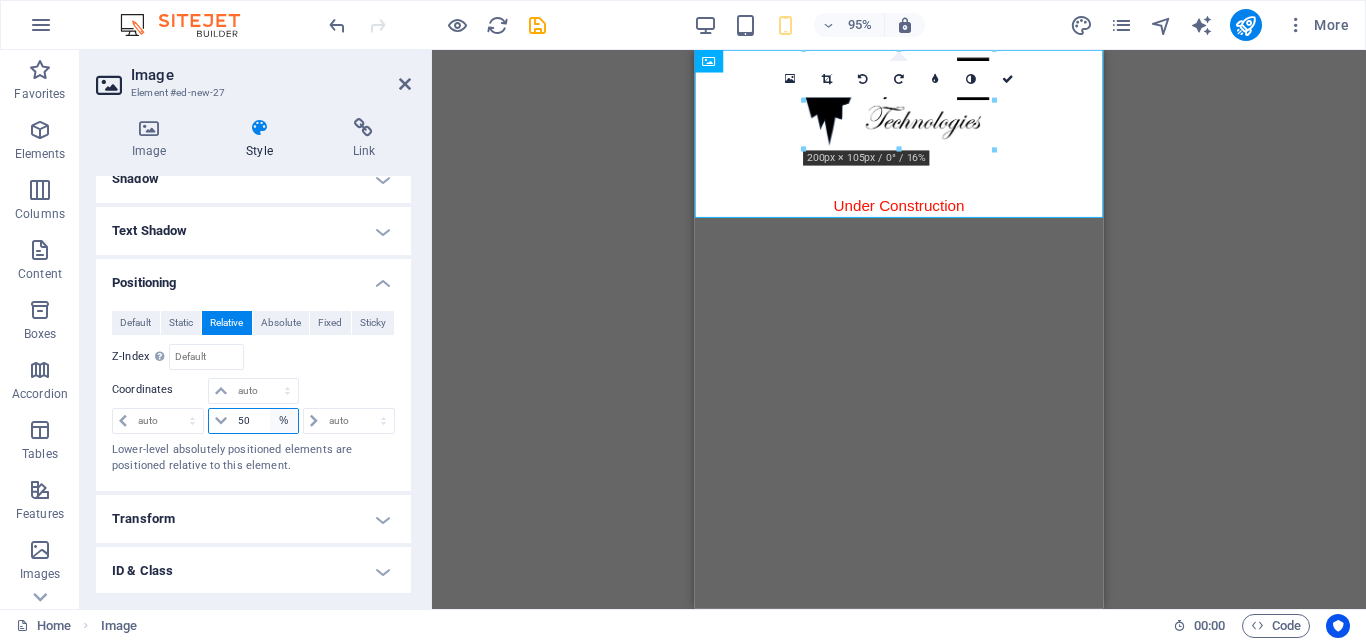 select on "auto" 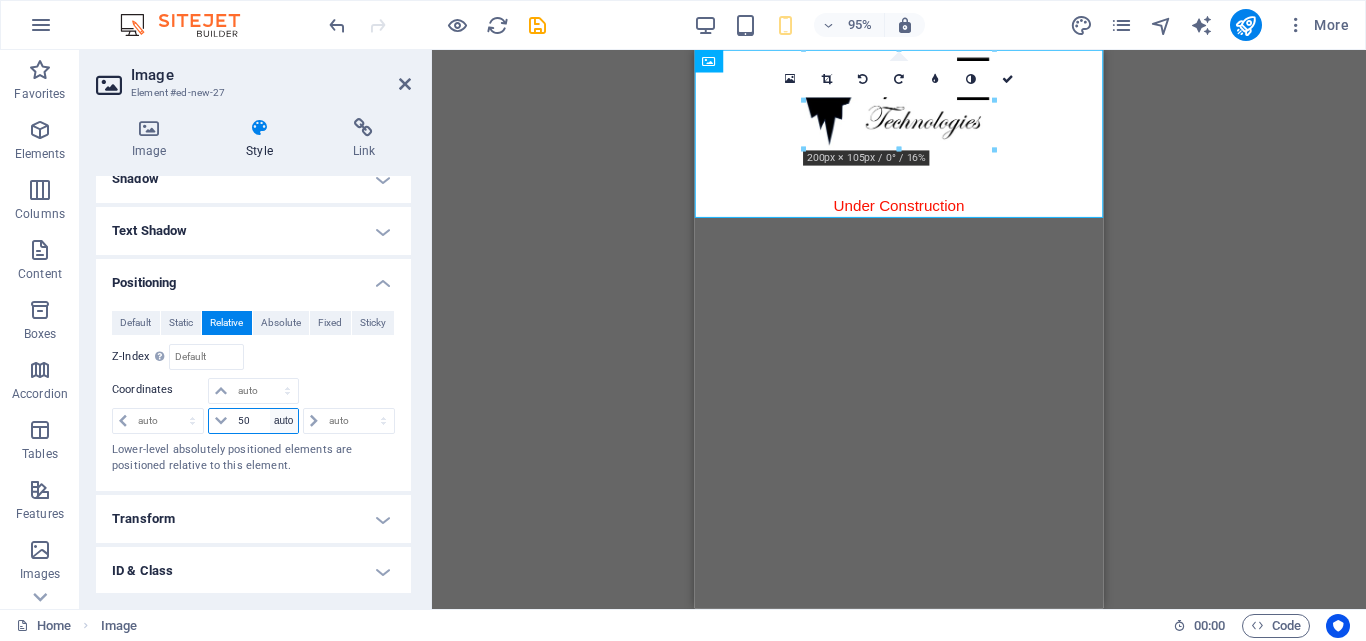 click on "auto px rem % em" at bounding box center (284, 421) 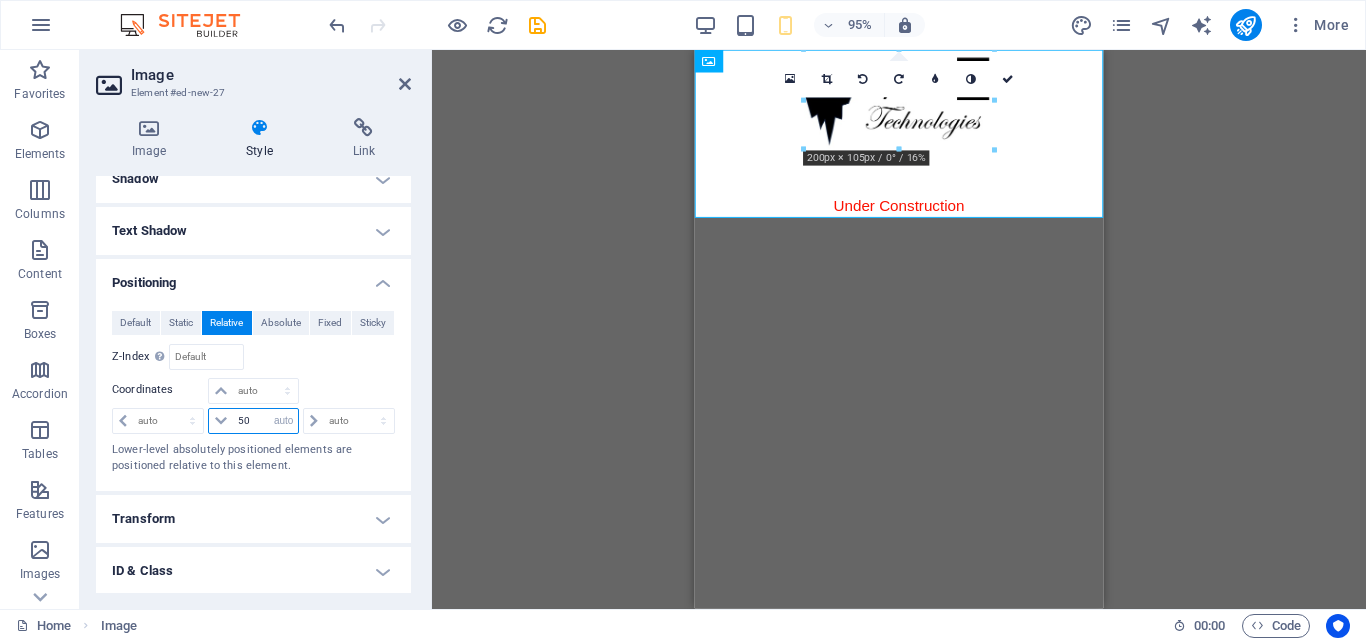 type 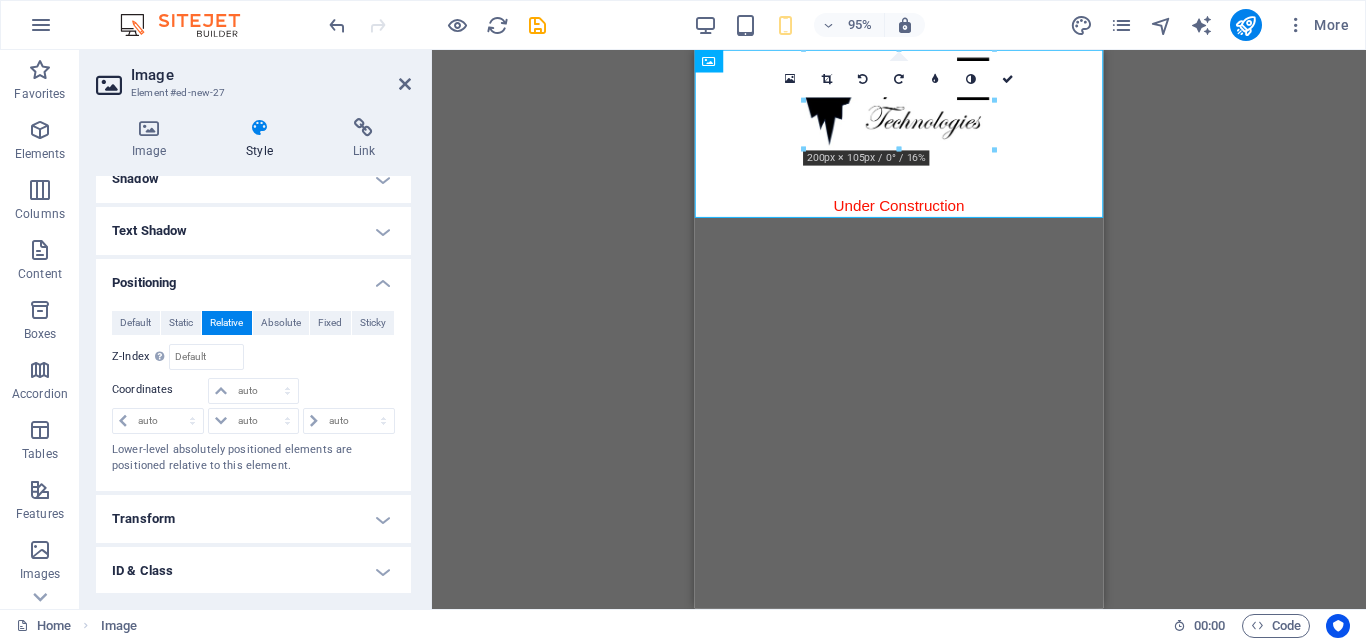 click on "Transform" at bounding box center (253, 519) 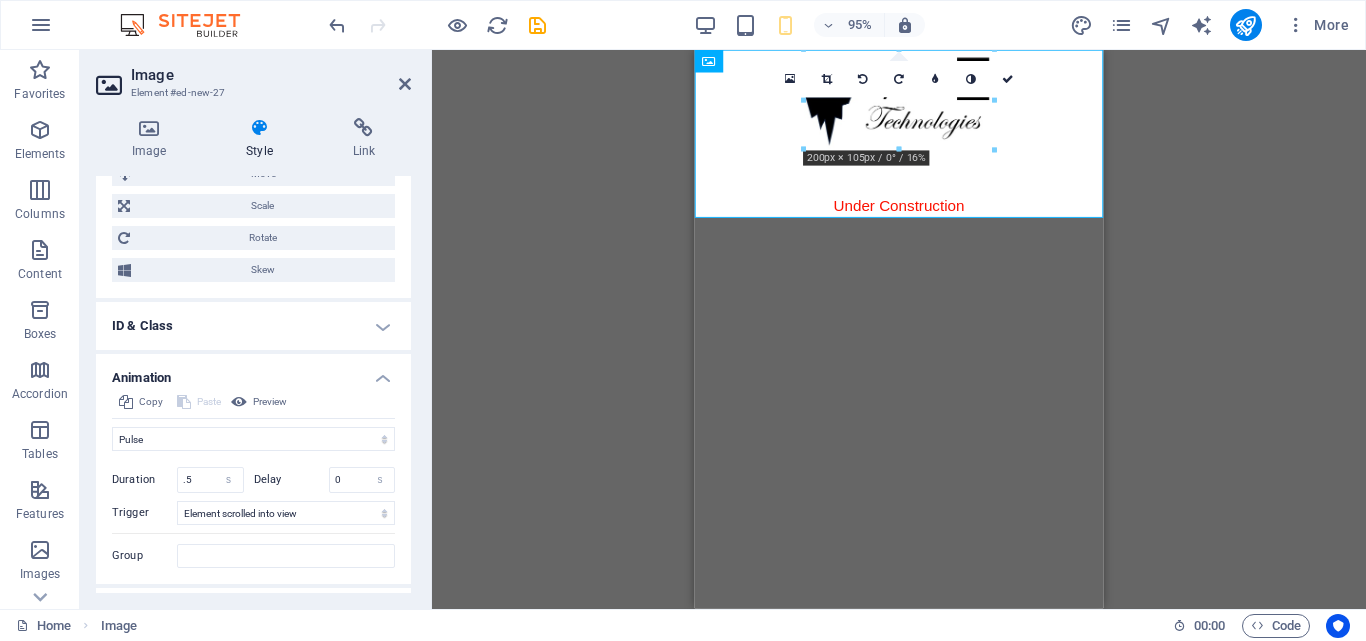 scroll, scrollTop: 678, scrollLeft: 0, axis: vertical 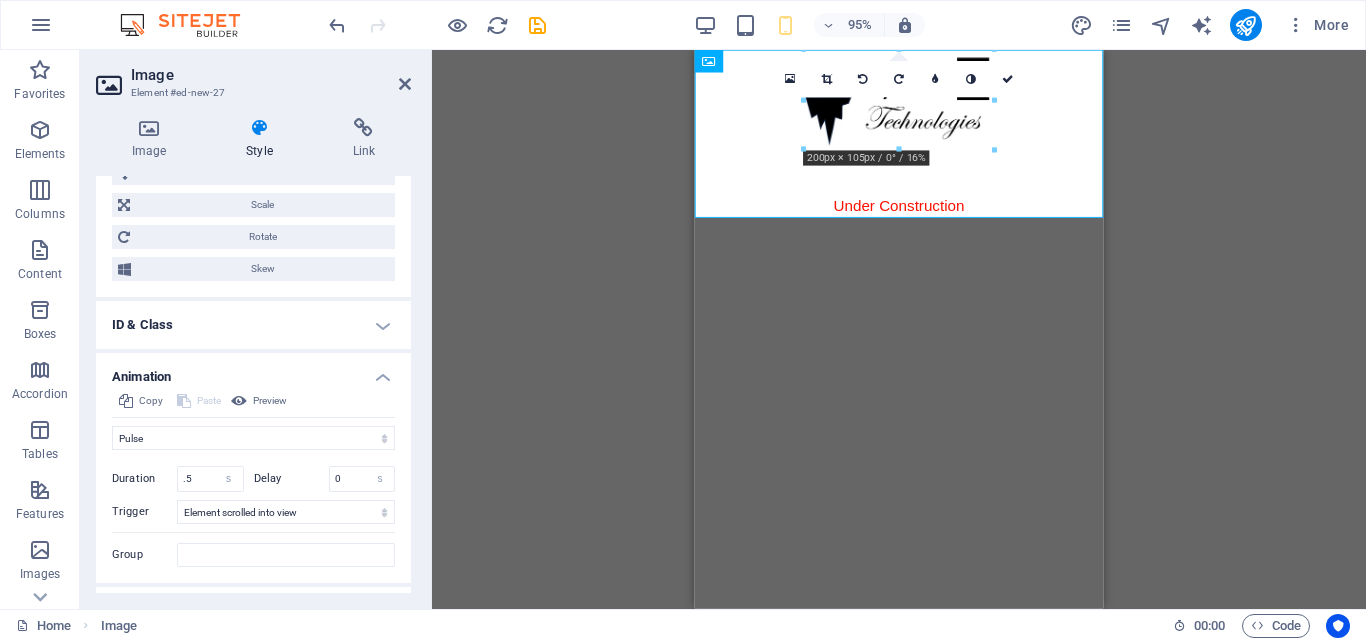 click on "ID & Class" at bounding box center (253, 325) 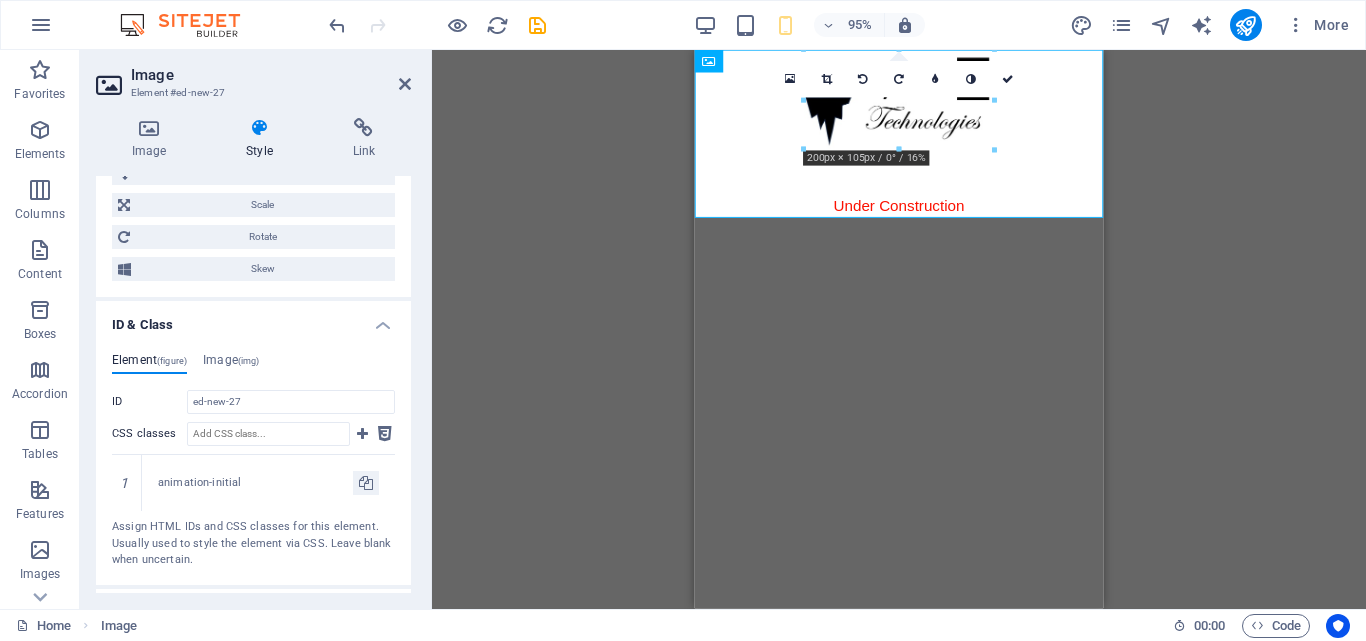 click on "ID & Class" at bounding box center (253, 319) 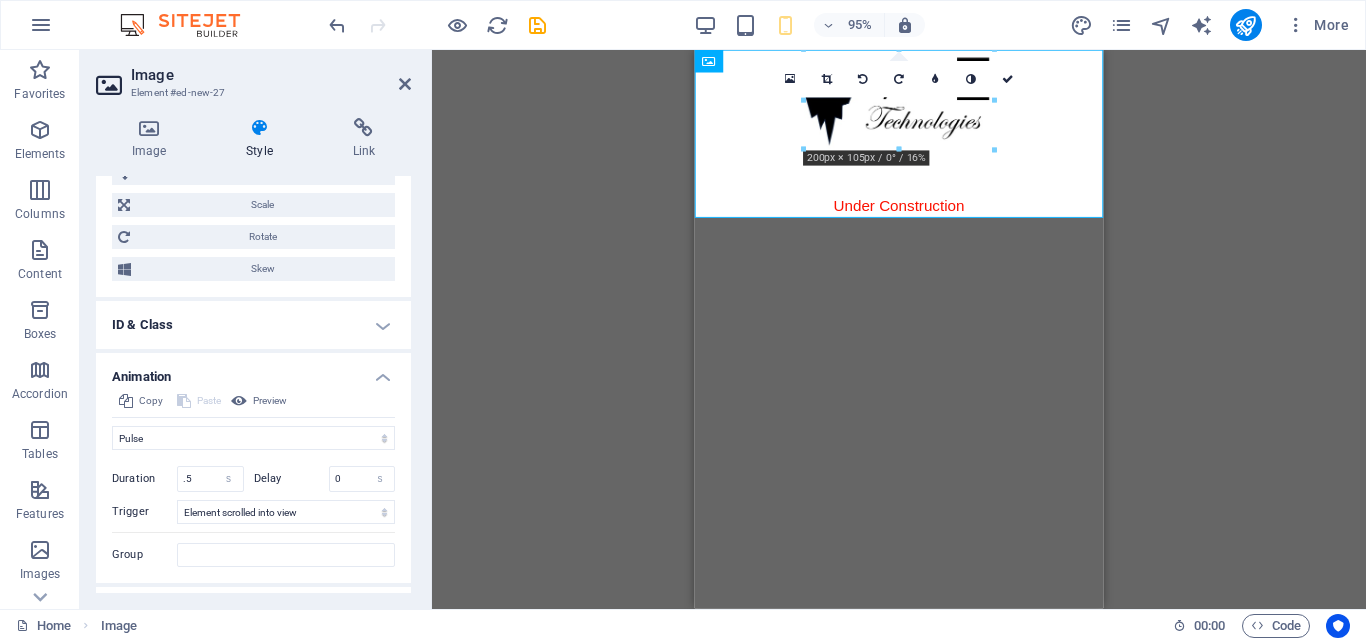scroll, scrollTop: 720, scrollLeft: 0, axis: vertical 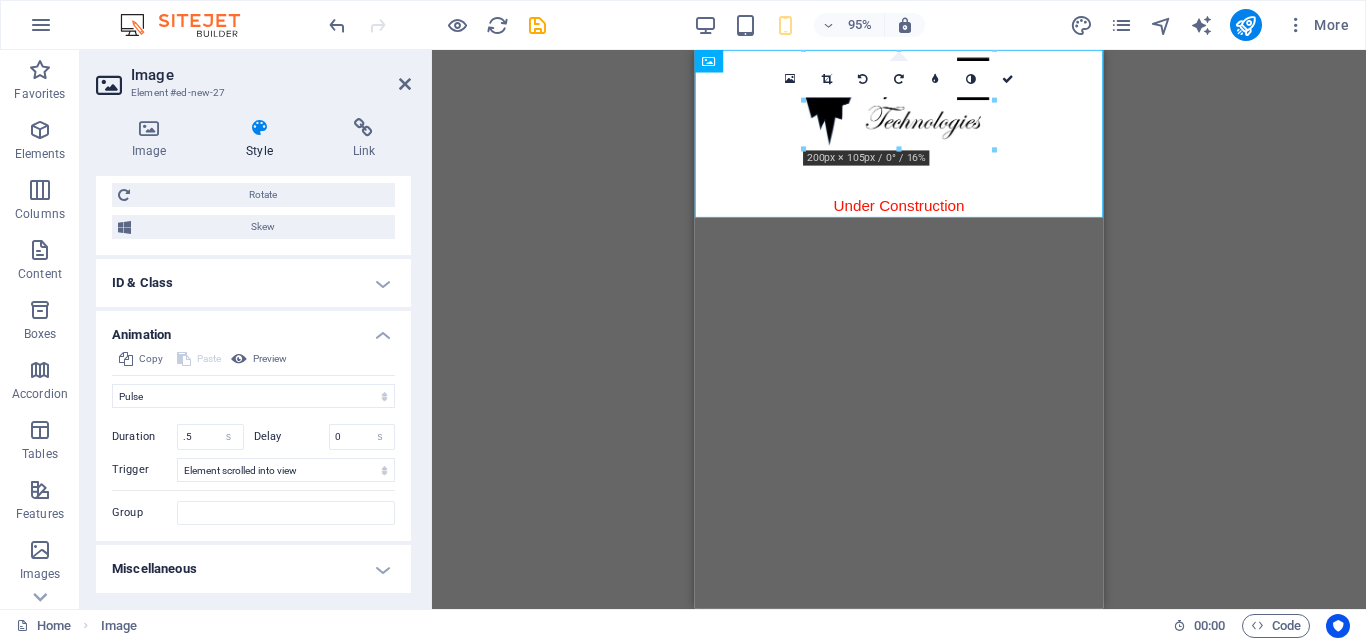 click on "Miscellaneous" at bounding box center (253, 569) 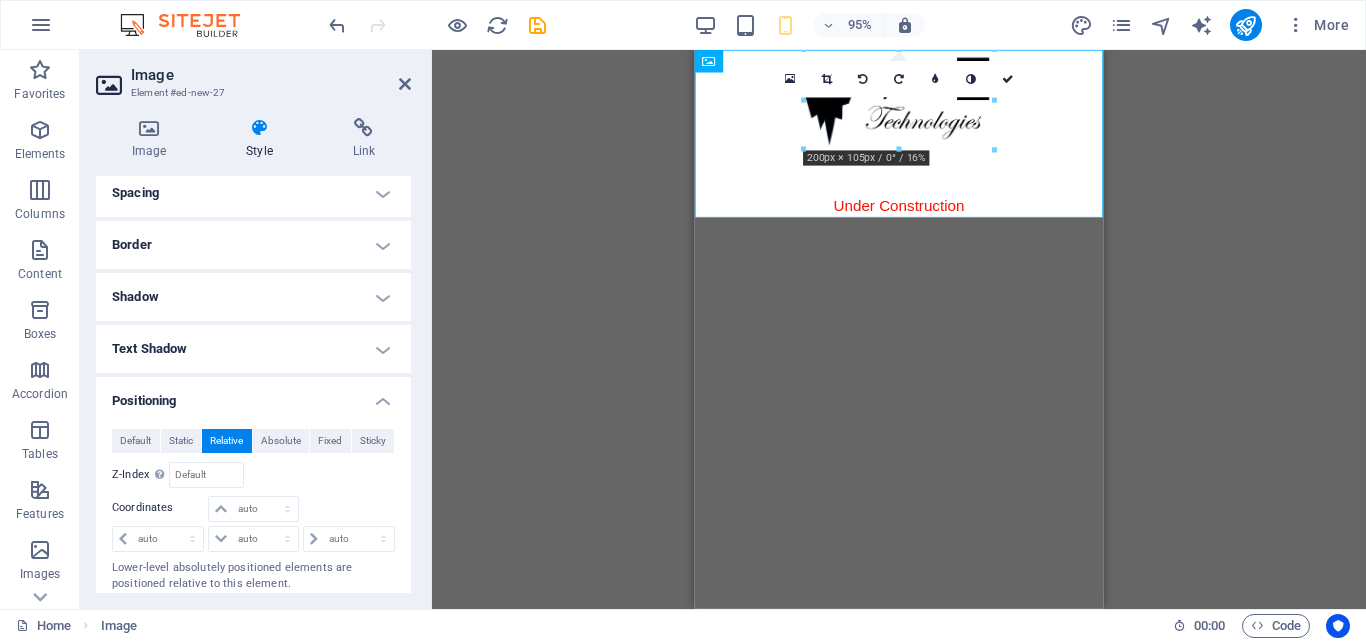 scroll, scrollTop: 0, scrollLeft: 0, axis: both 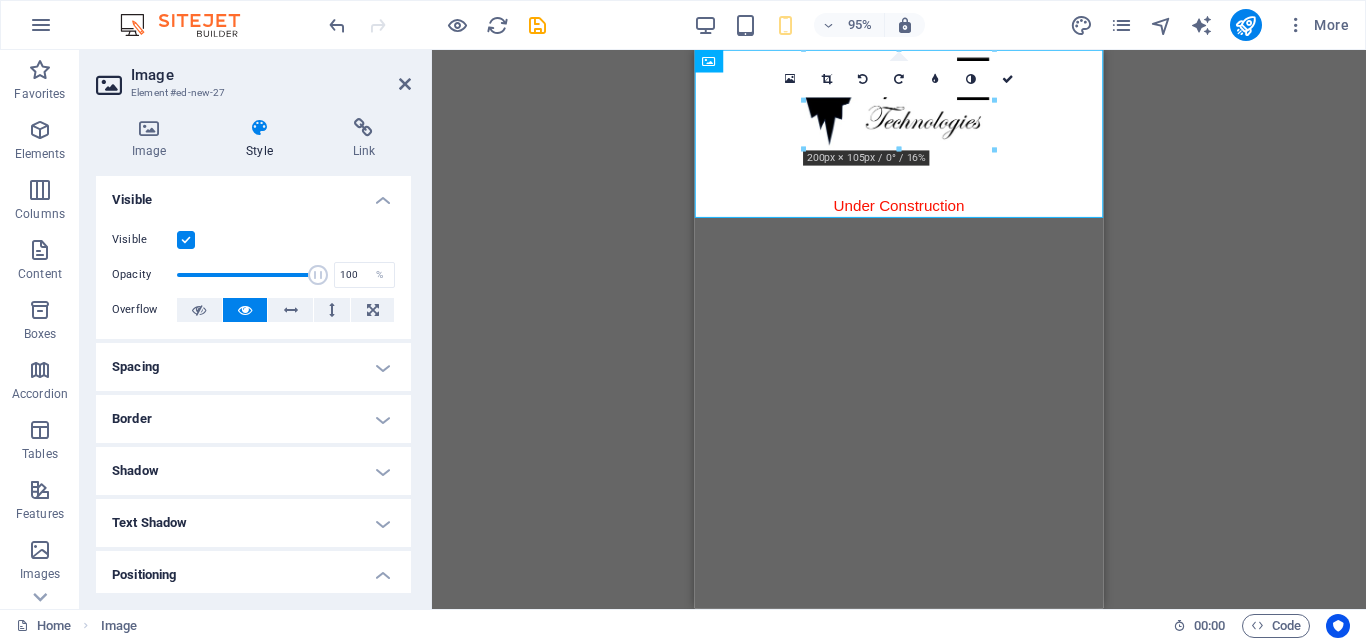 click on "Positioning" at bounding box center [253, 569] 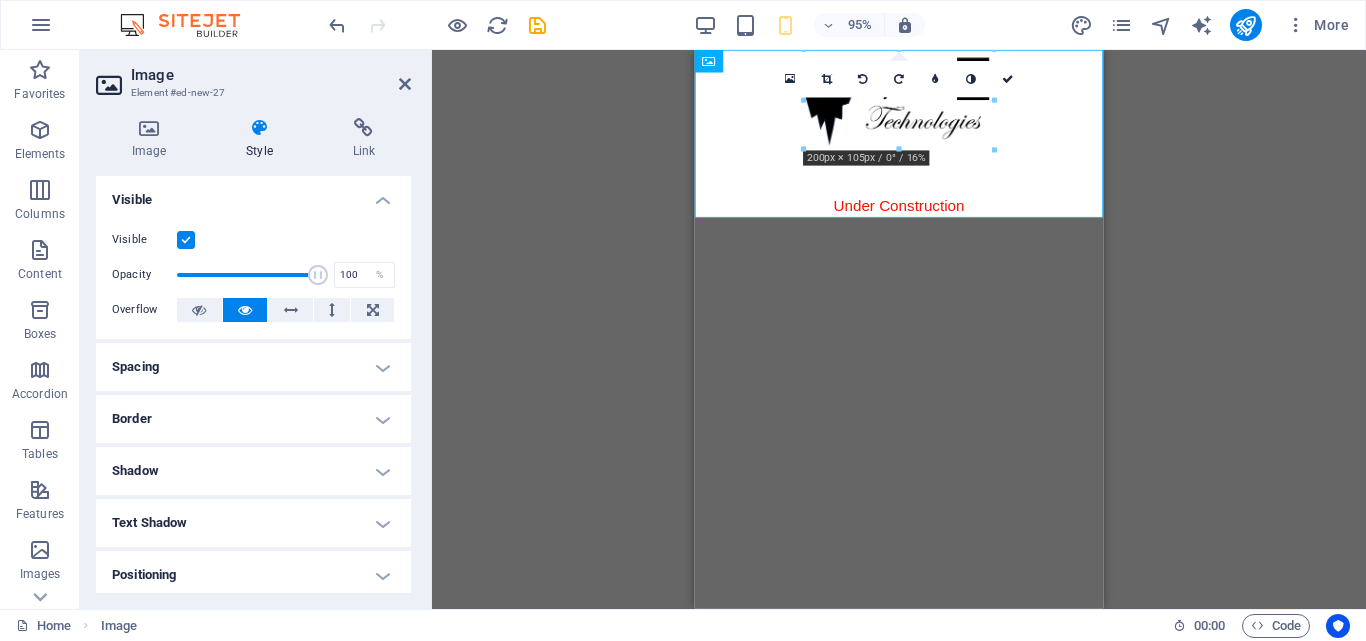 click on "Skip to main content
Under Construction" at bounding box center (909, 138) 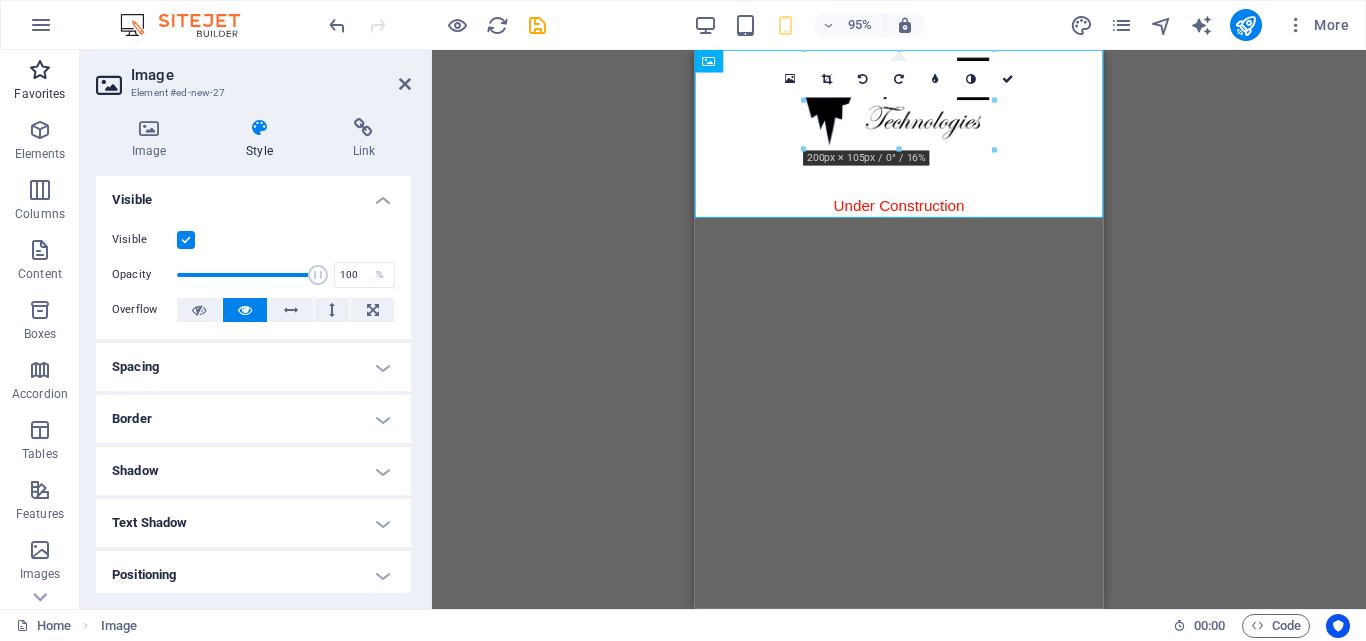 click on "Favorites" at bounding box center [39, 94] 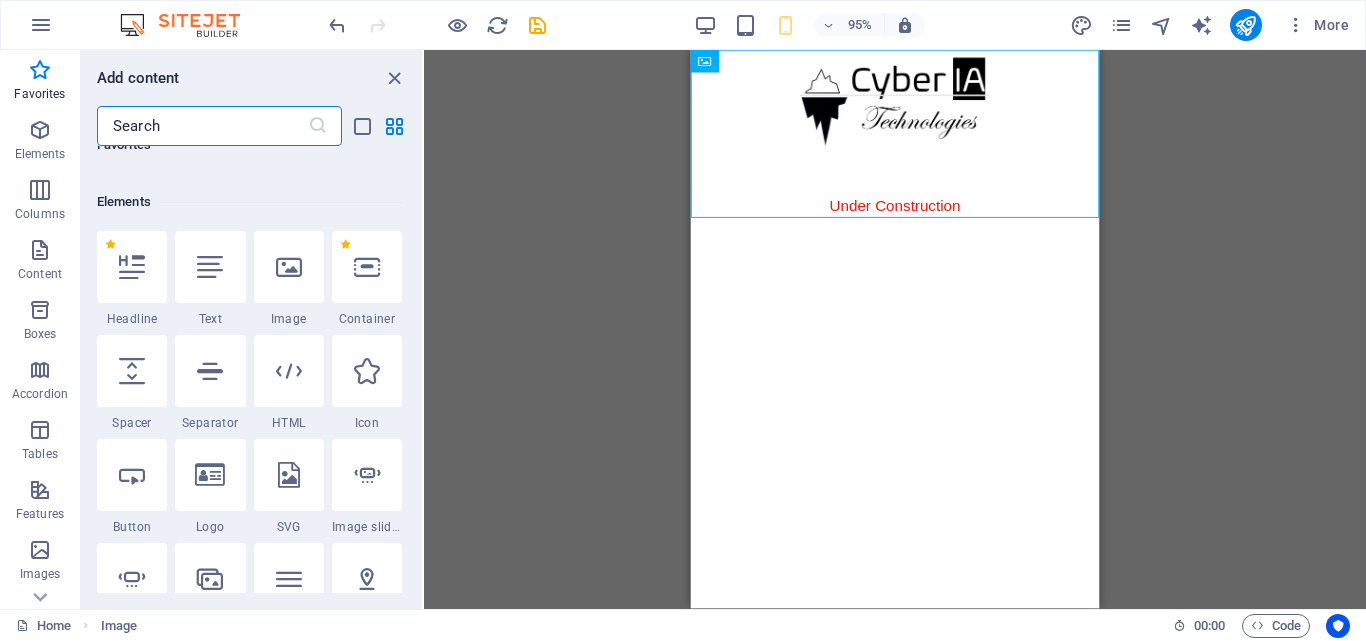 scroll, scrollTop: 0, scrollLeft: 0, axis: both 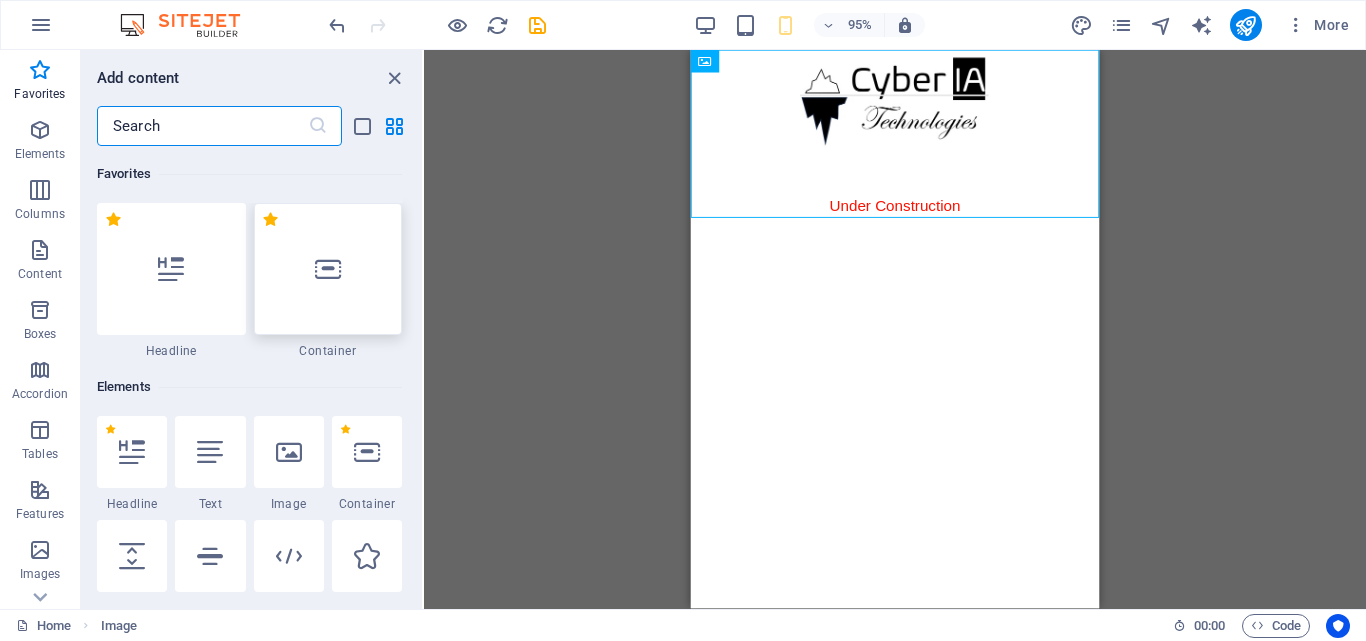 click at bounding box center (328, 269) 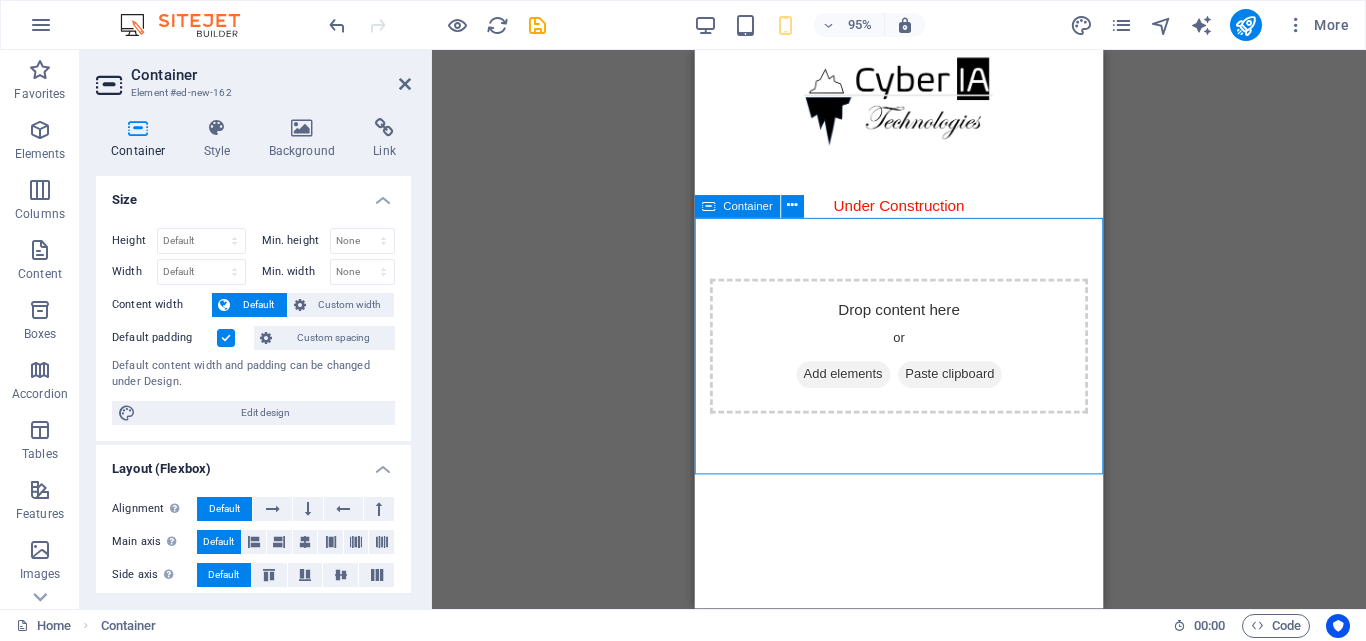 click on "Add elements" at bounding box center (850, 392) 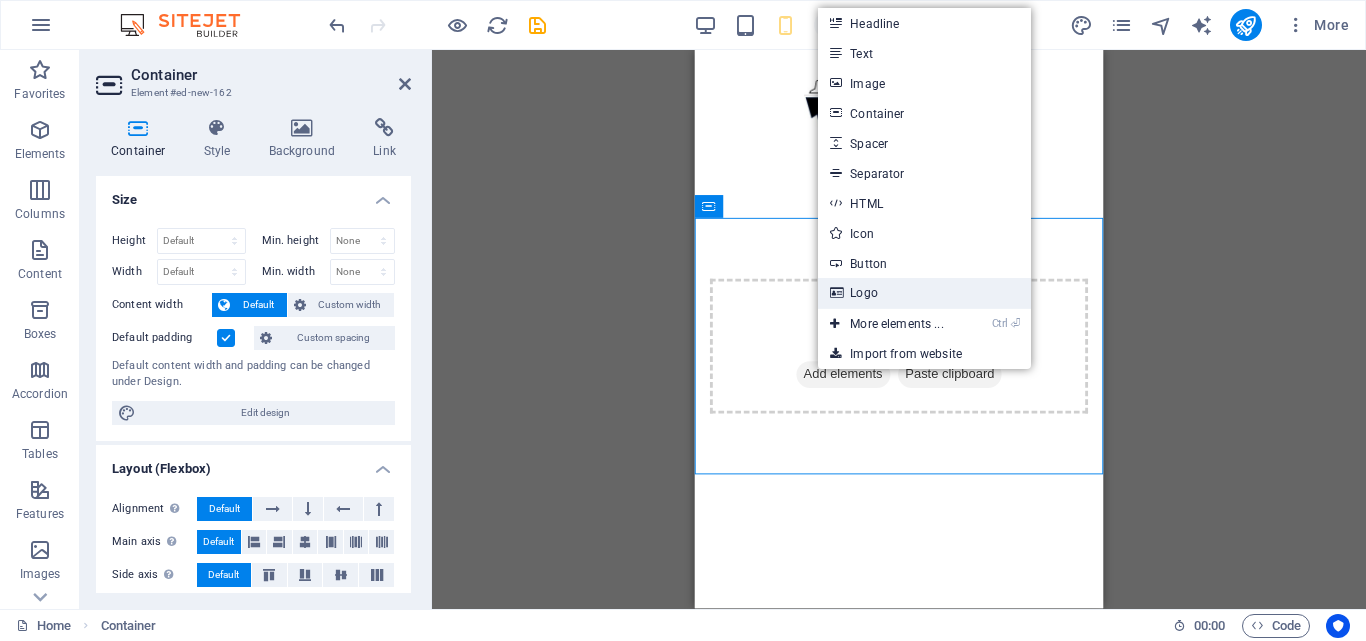 click on "Logo" at bounding box center (924, 293) 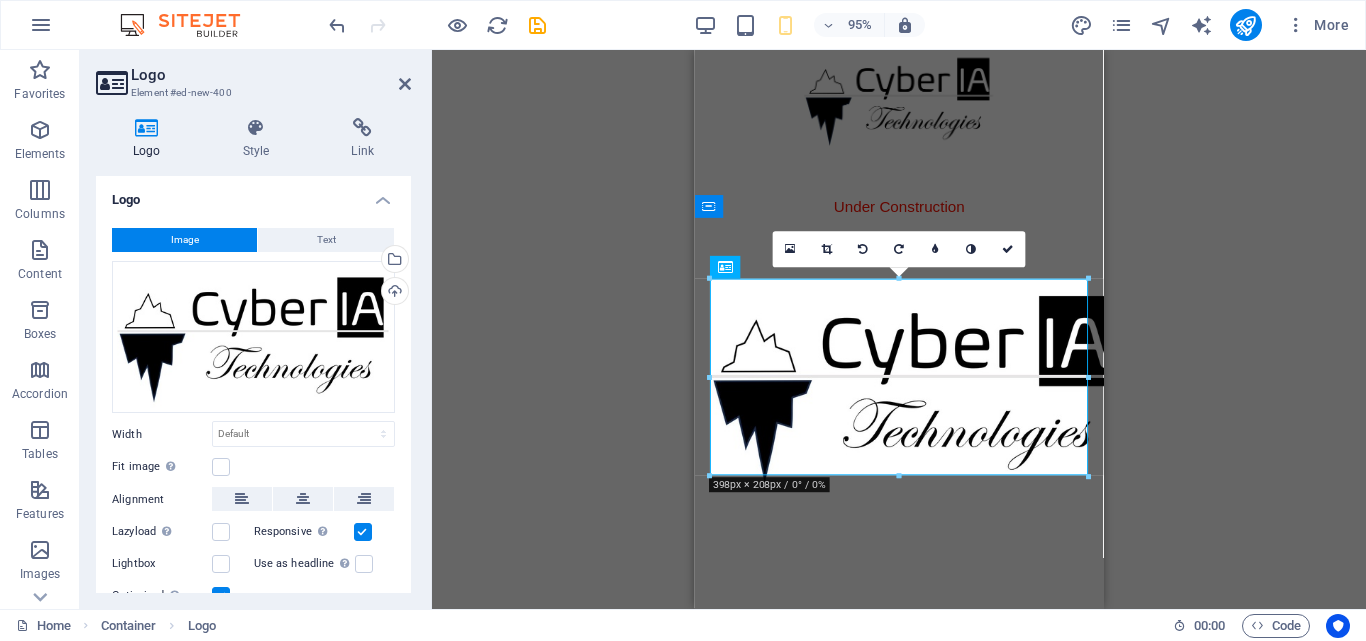 click on "Drag here to replace the existing content. Press “Ctrl” if you want to create a new element.
Placeholder   Image   Container   Placeholder   Logo 180 170 160 150 140 130 120 110 100 90 80 70 60 50 40 30 20 10 0 -10 -20 -30 -40 -50 -60 -70 -80 -90 -100 -110 -120 -130 -140 -150 -160 -170 398px × 208px / 0° / 0% 16:10 16:9 4:3 1:1 1:2 0" at bounding box center [899, 329] 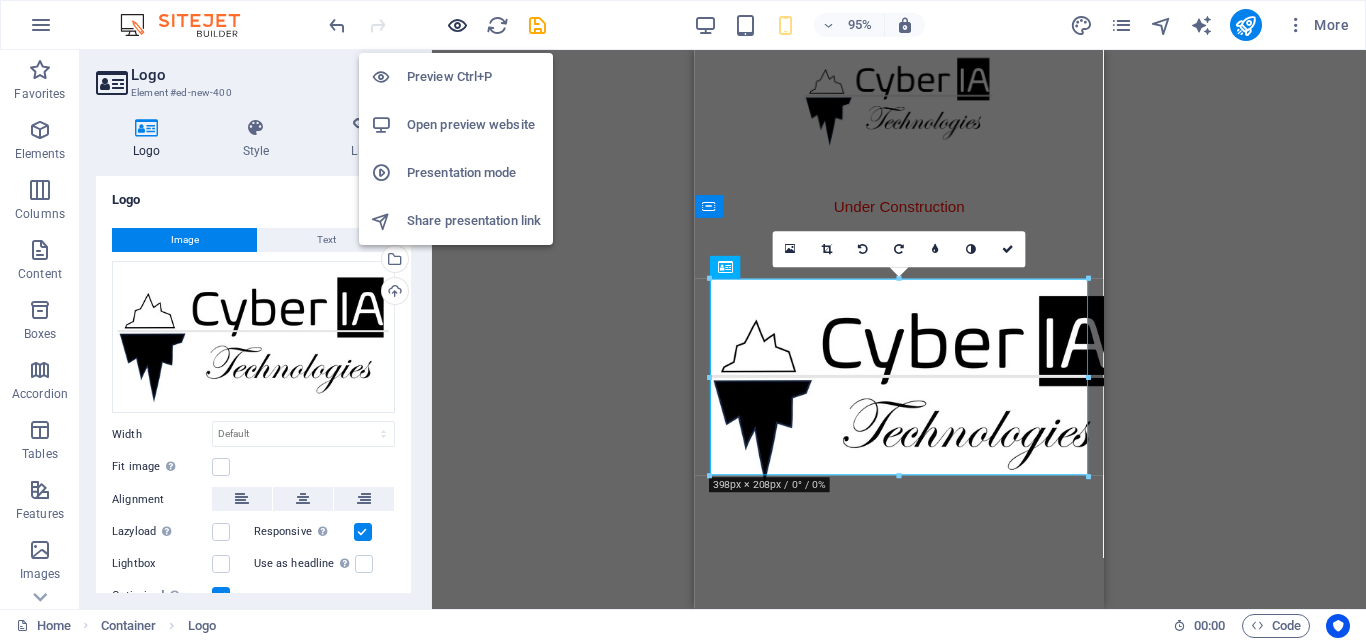 click at bounding box center (457, 25) 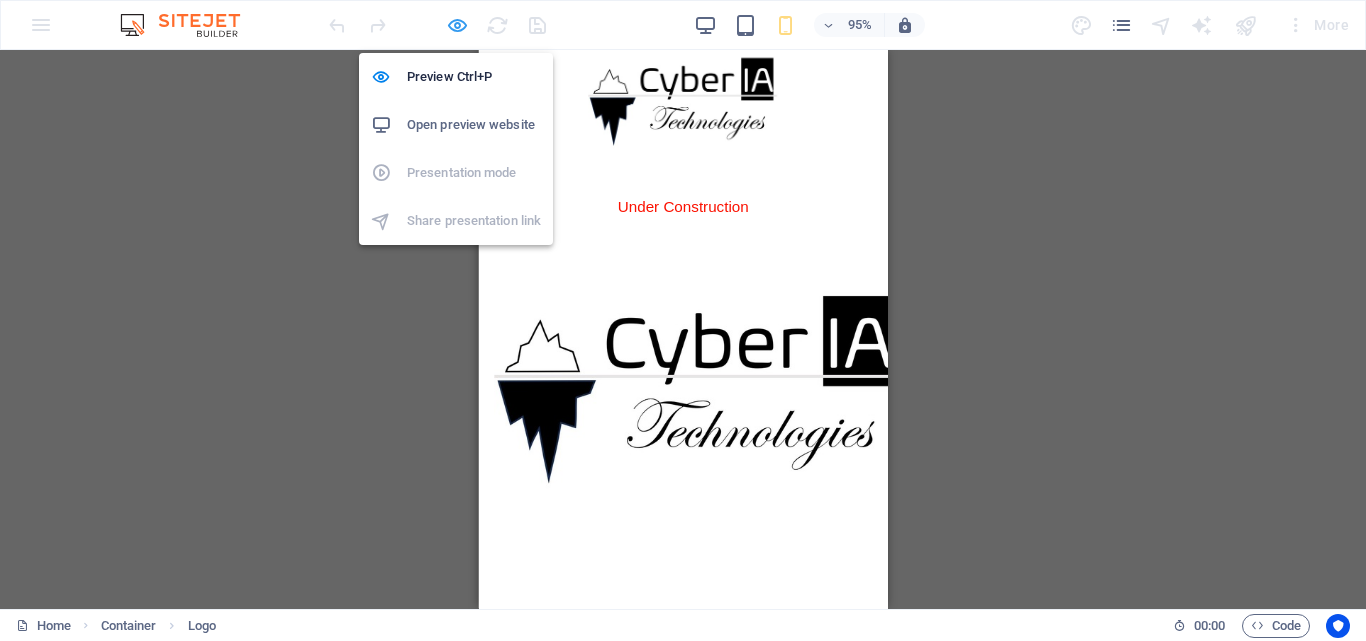 click at bounding box center (457, 25) 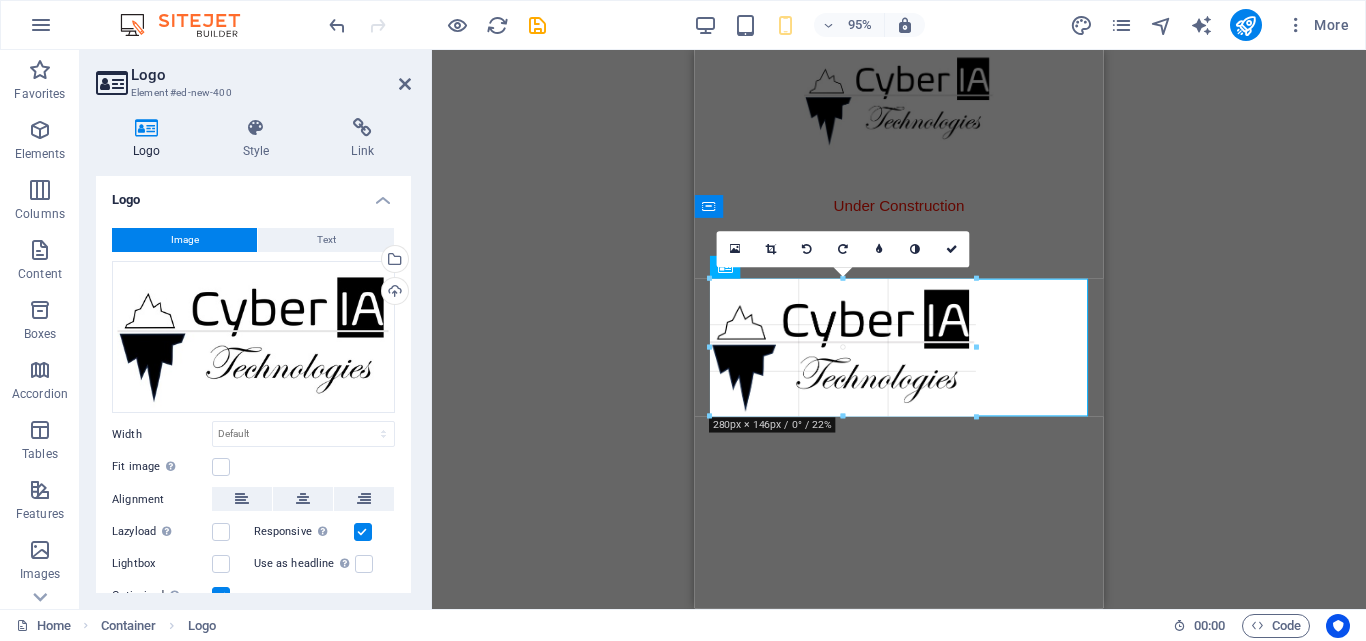 drag, startPoint x: 1089, startPoint y: 276, endPoint x: 940, endPoint y: 340, distance: 162.1635 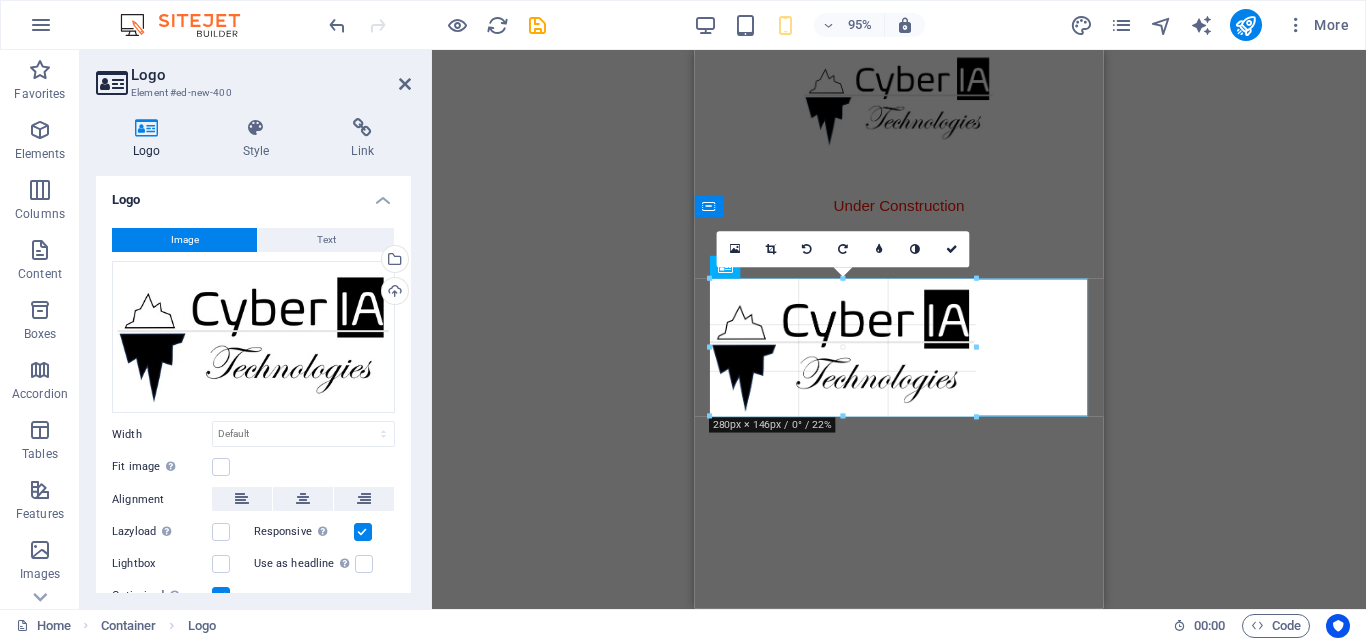 type on "281" 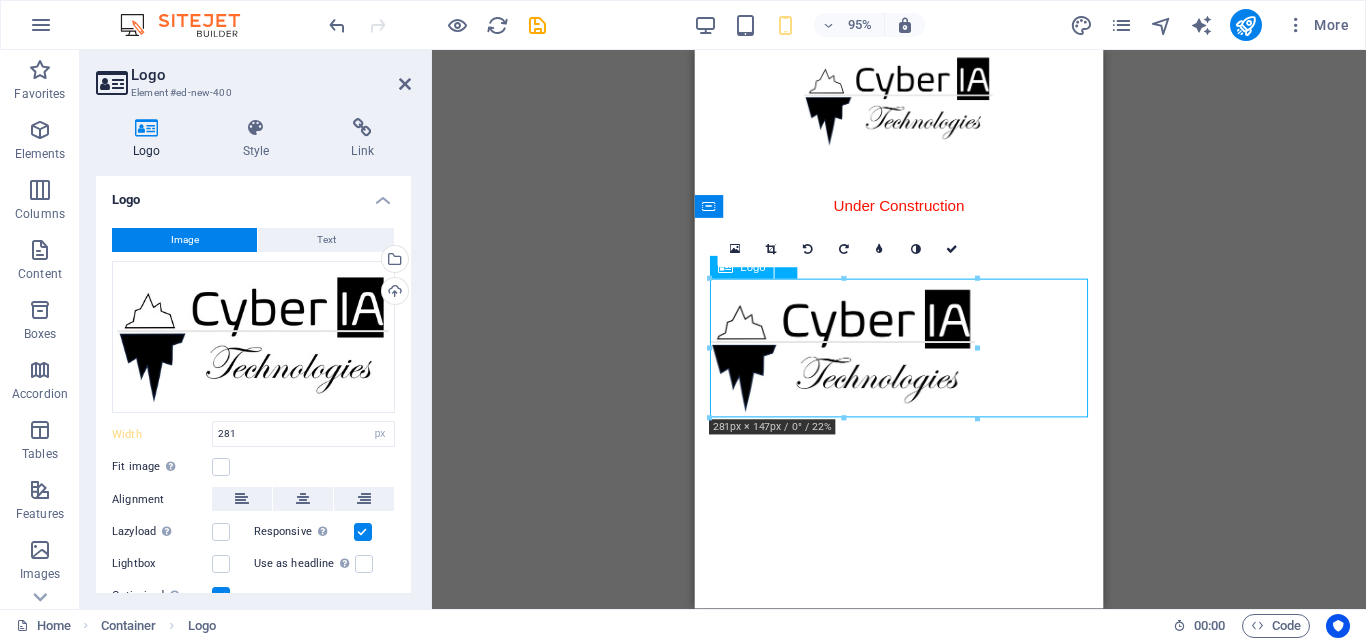 drag, startPoint x: 776, startPoint y: 344, endPoint x: 859, endPoint y: 338, distance: 83.21658 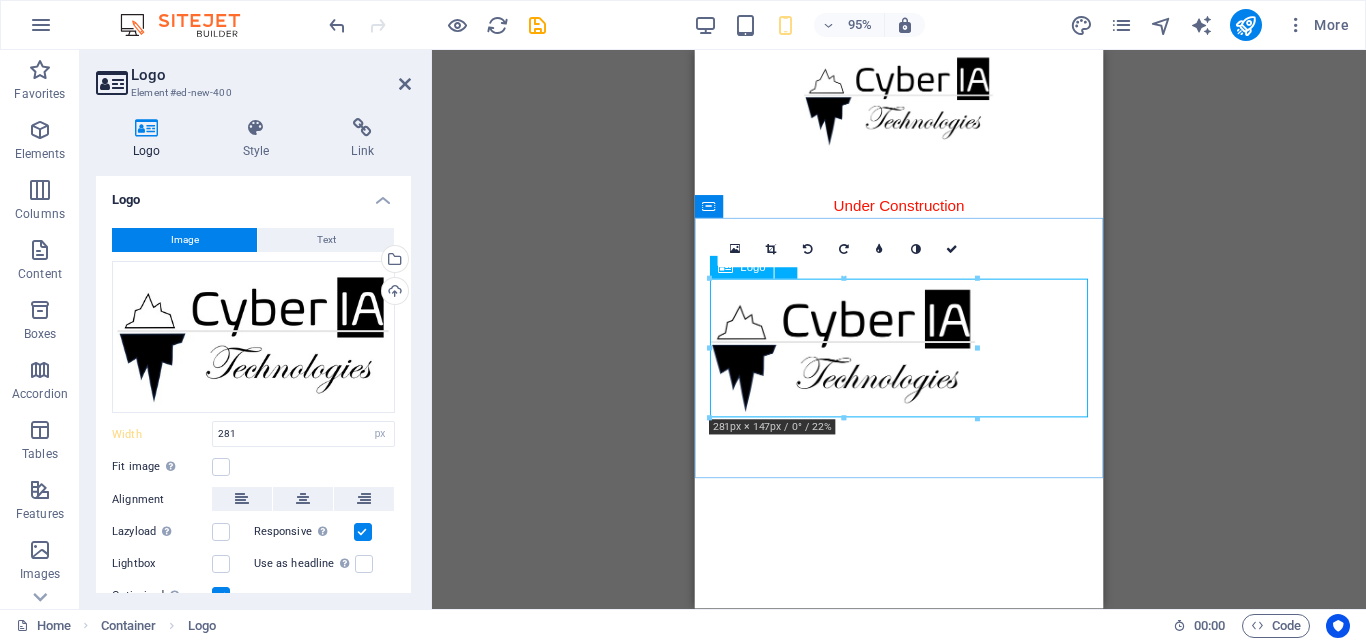 drag, startPoint x: 1405, startPoint y: 397, endPoint x: 794, endPoint y: 345, distance: 613.2088 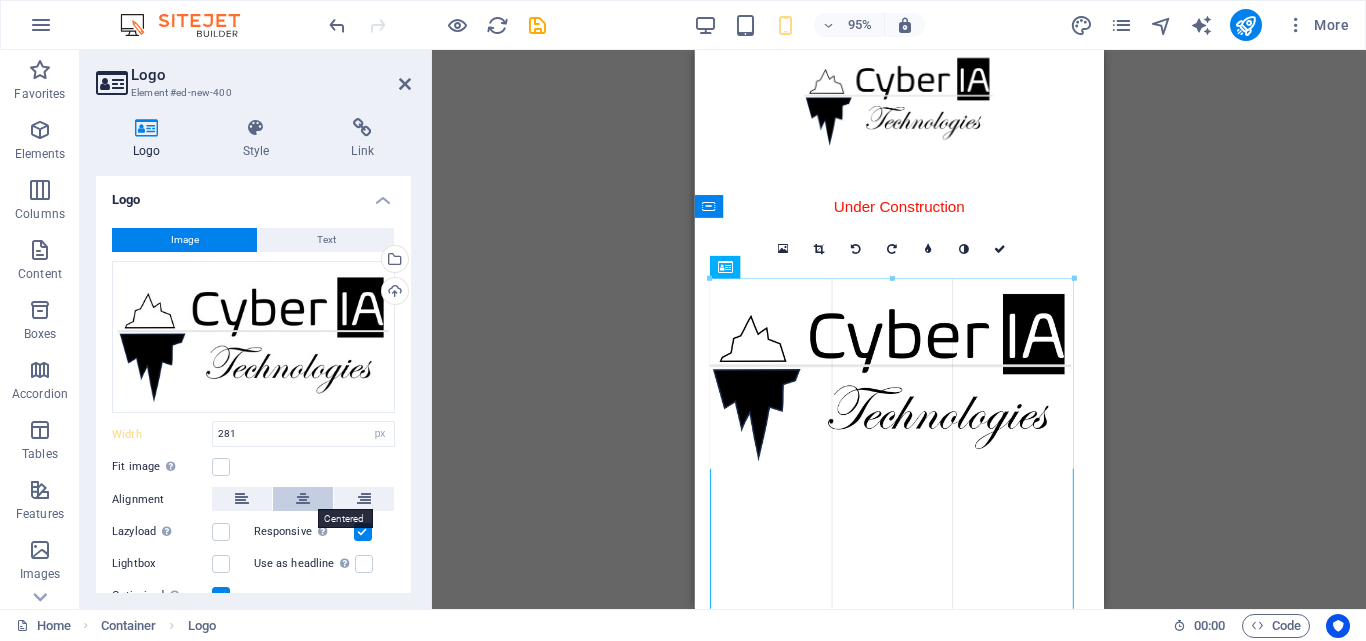 click at bounding box center (303, 499) 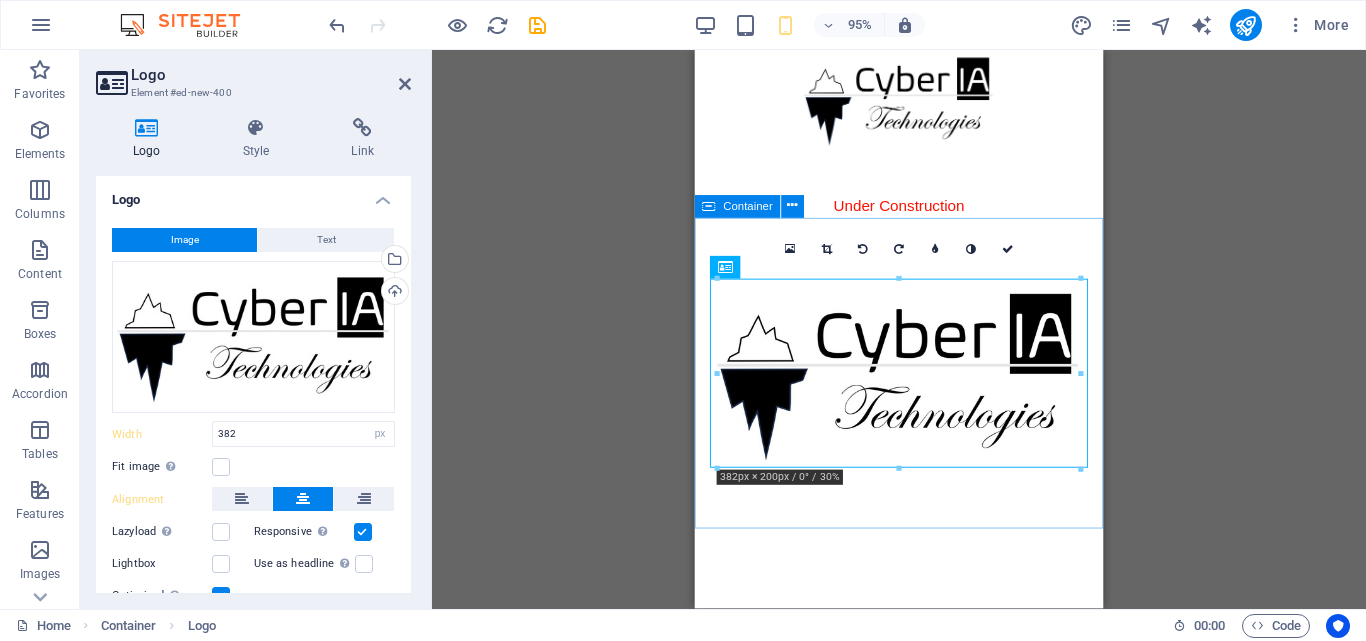 click at bounding box center (909, 391) 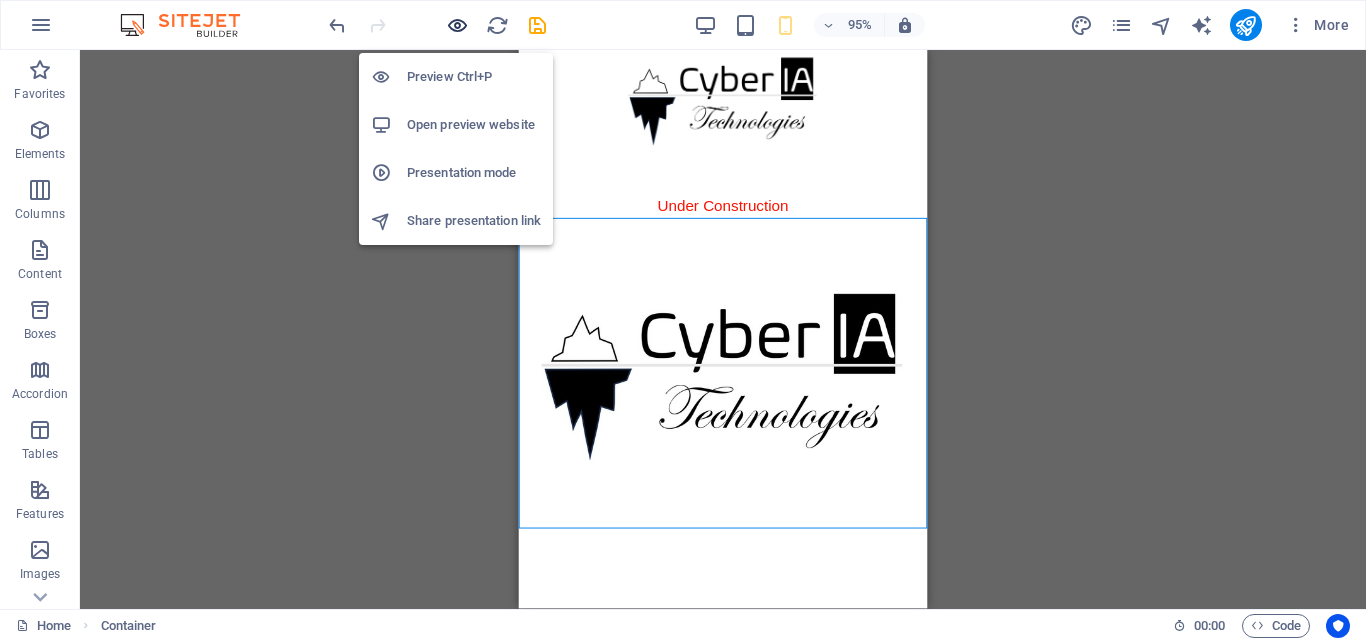 click at bounding box center [457, 25] 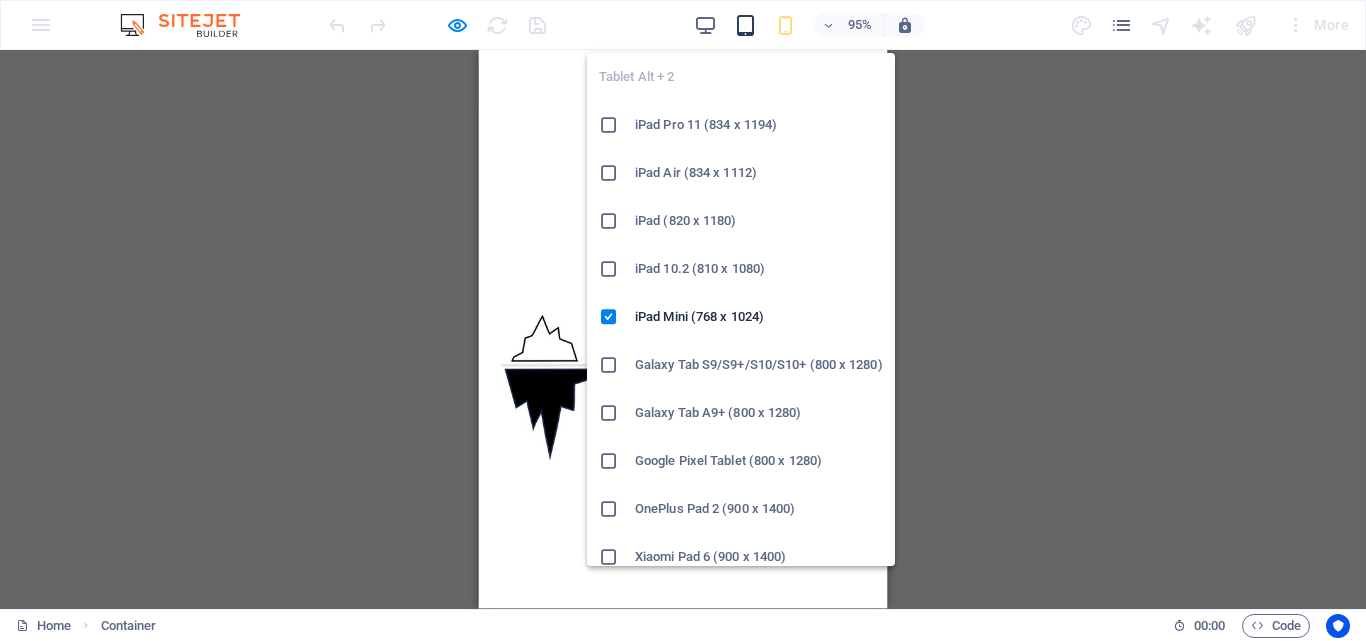 click at bounding box center (745, 25) 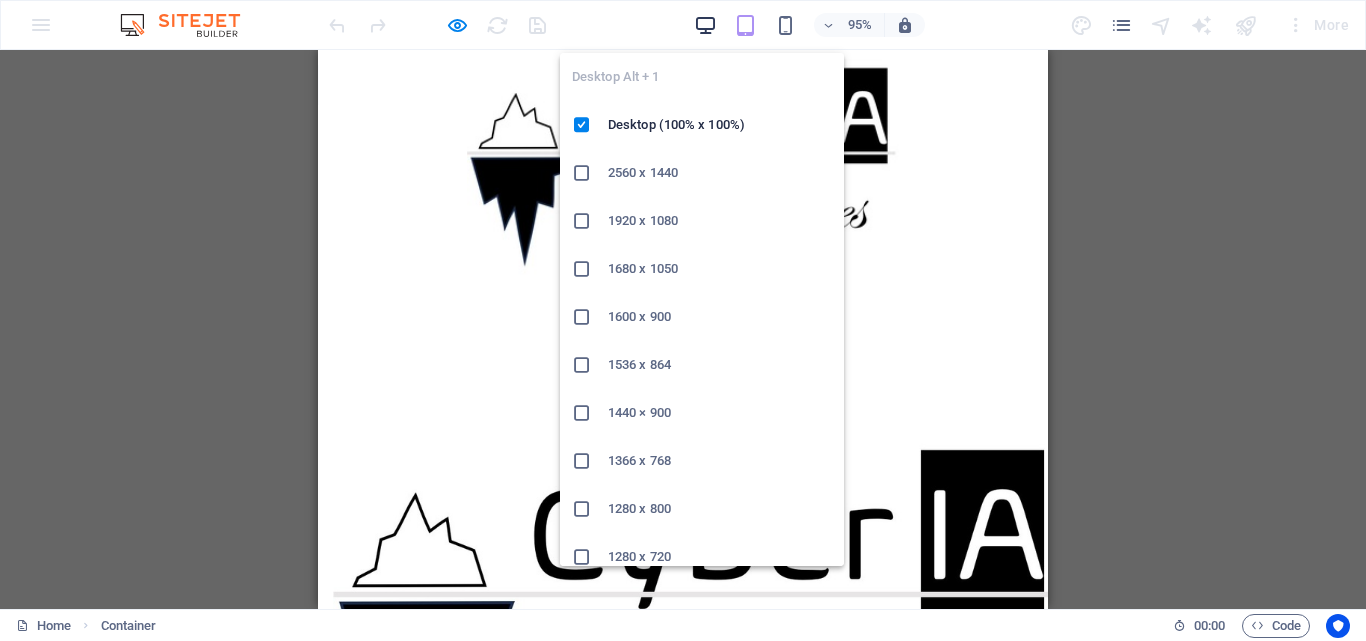 click at bounding box center [705, 25] 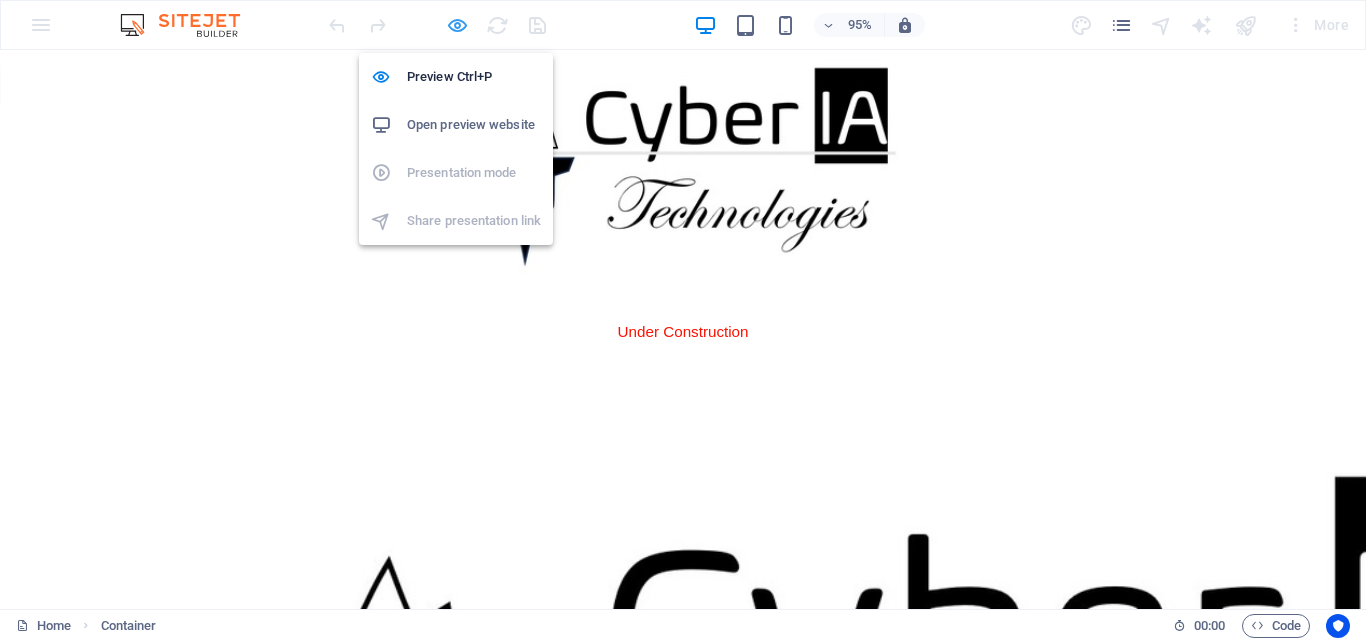 click at bounding box center [457, 25] 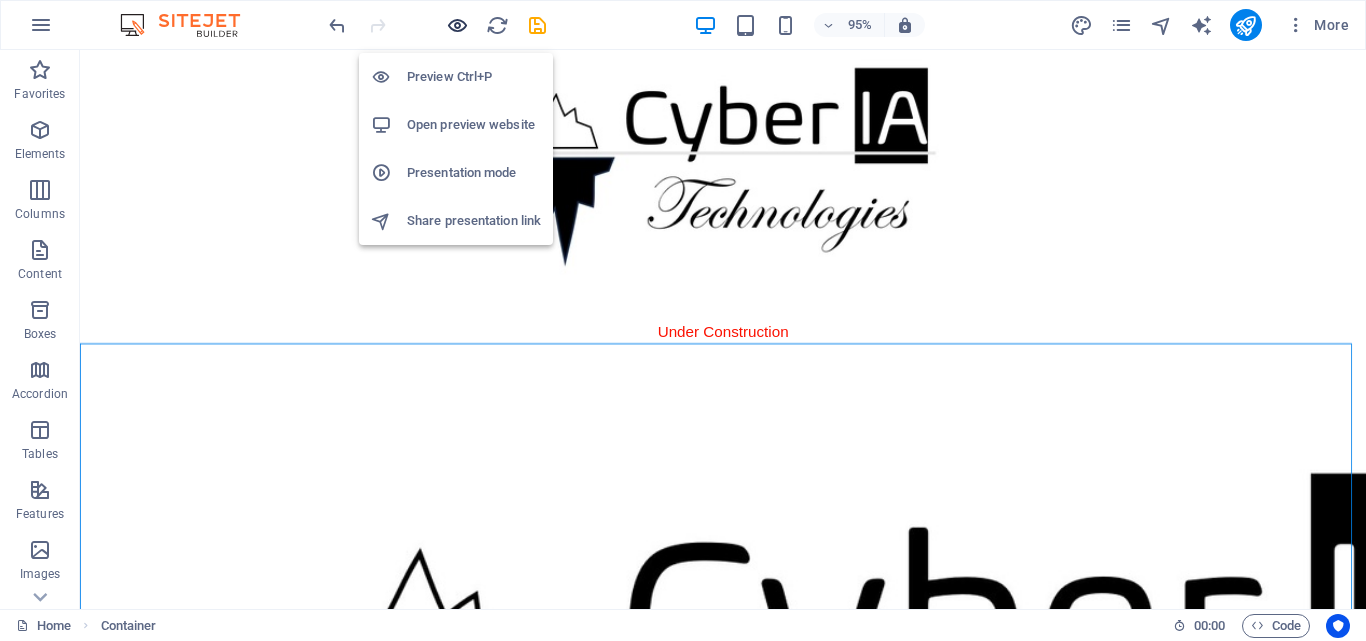 click at bounding box center (457, 25) 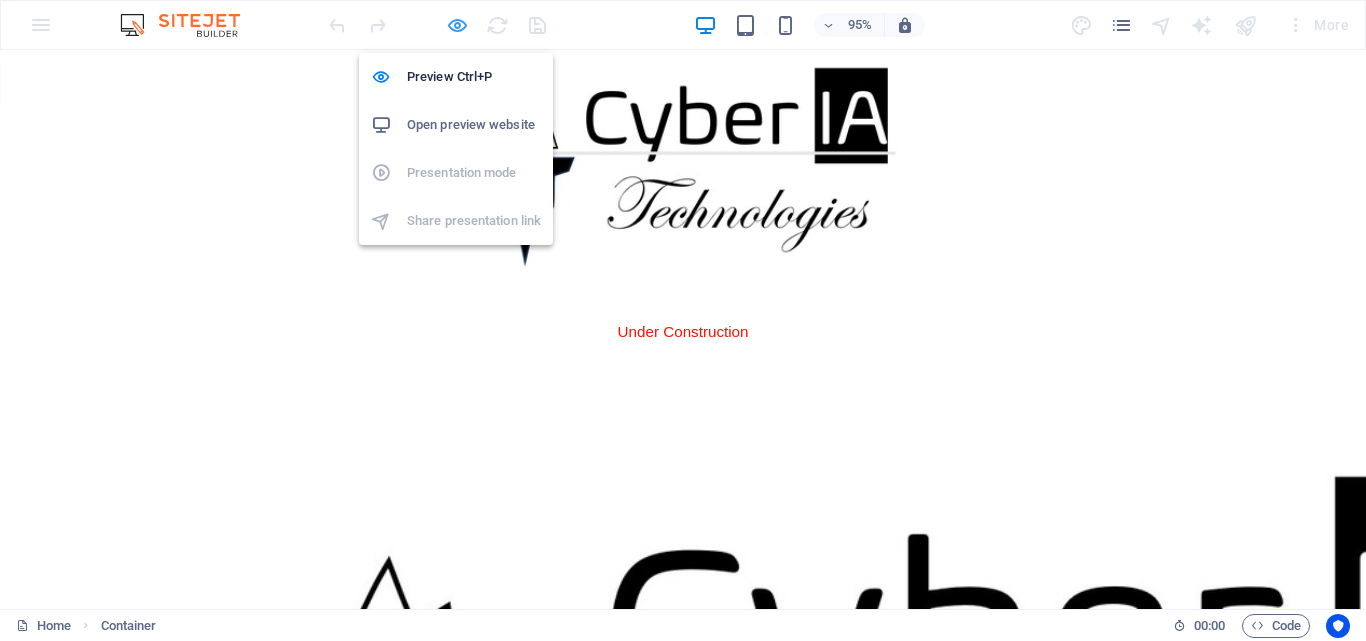 click at bounding box center (457, 25) 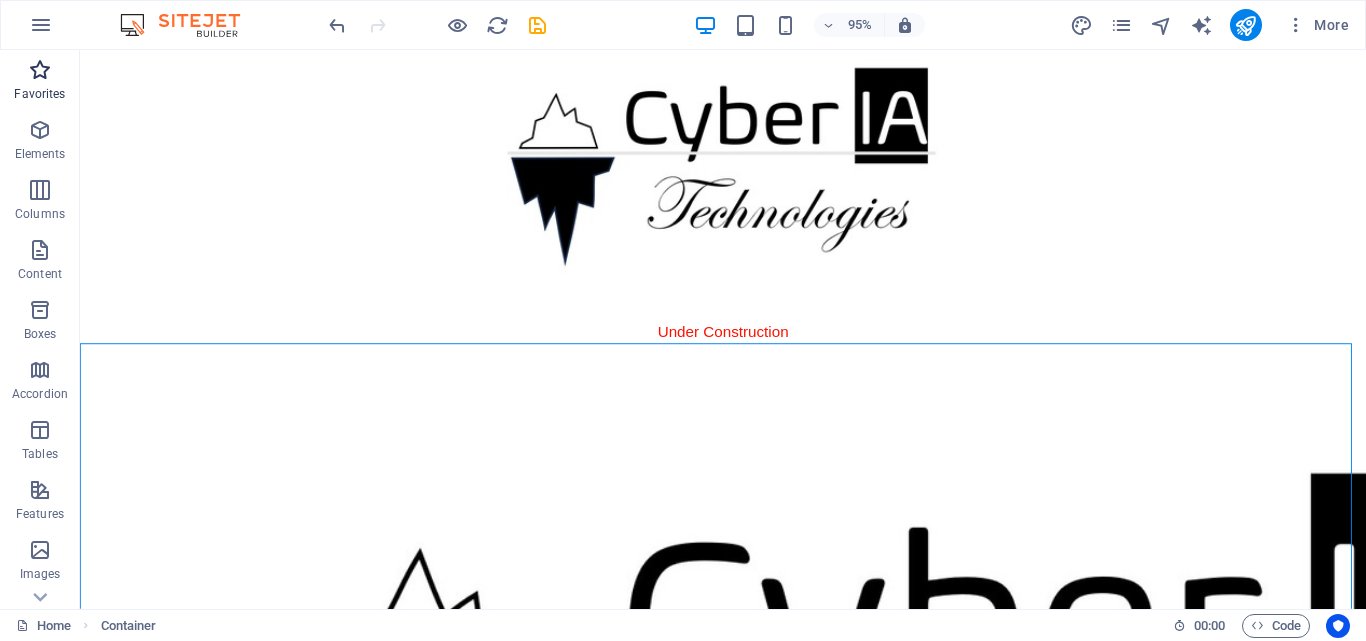 click on "Favorites" at bounding box center (39, 94) 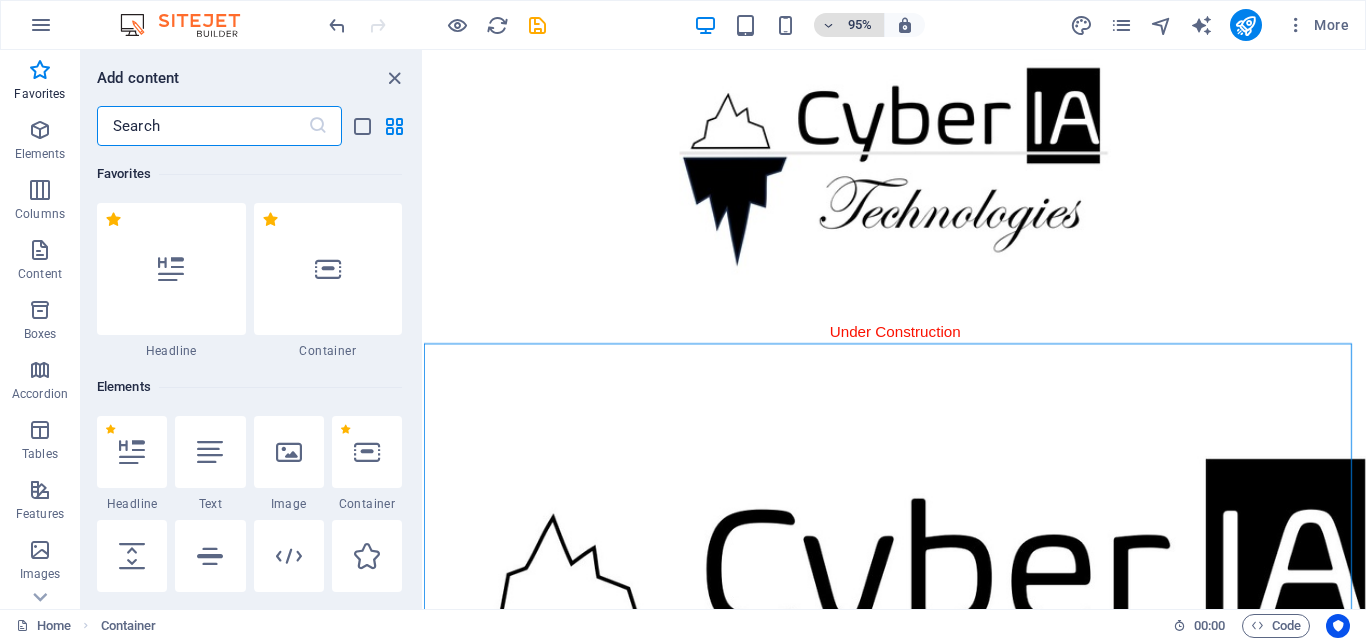 click at bounding box center (829, 25) 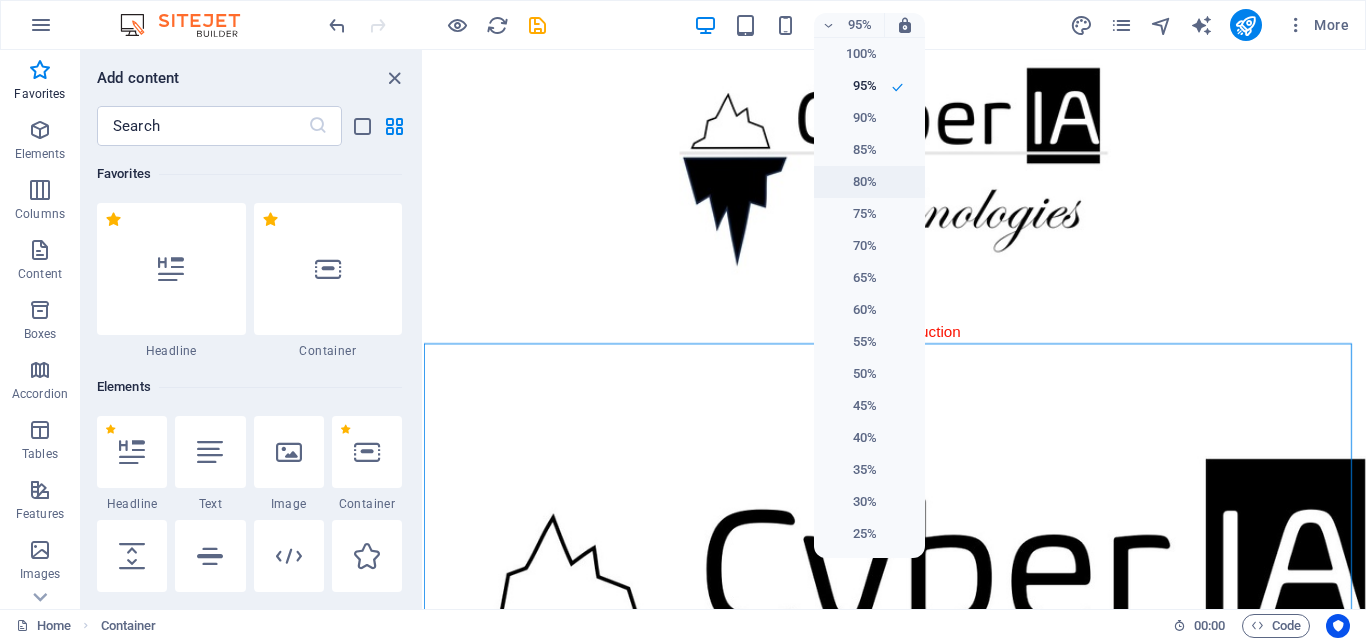 click on "80%" at bounding box center (869, 182) 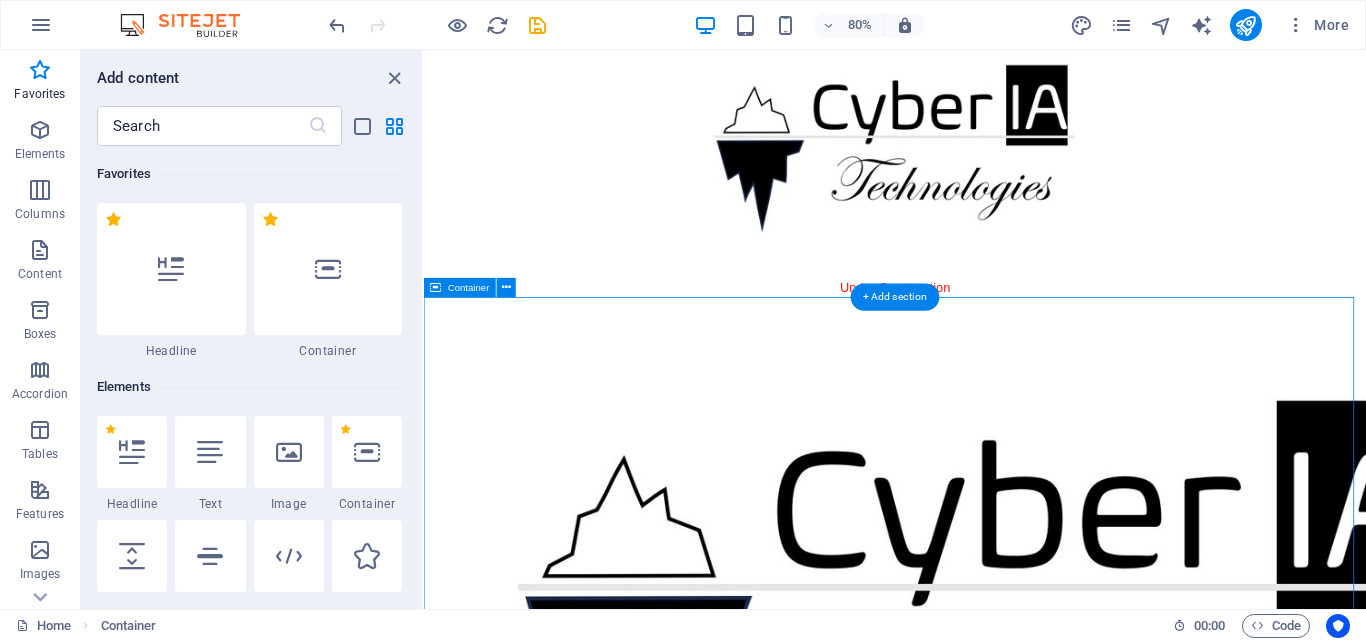 click at bounding box center (1013, 747) 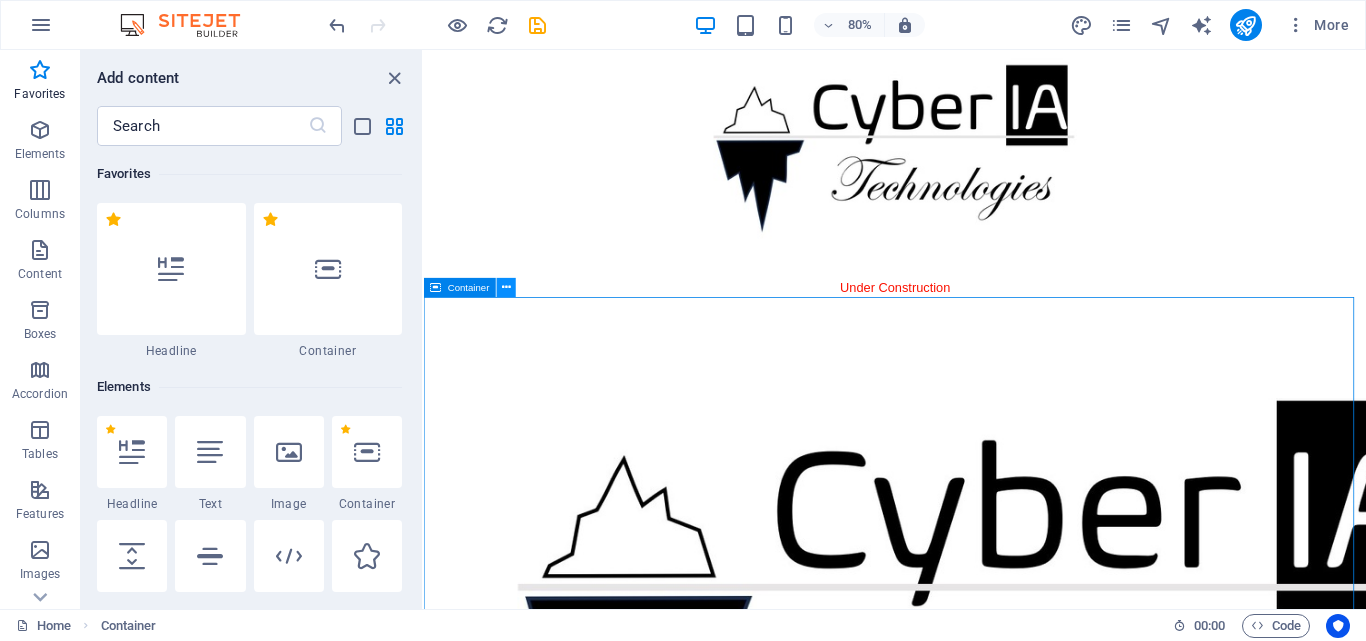 click at bounding box center (506, 287) 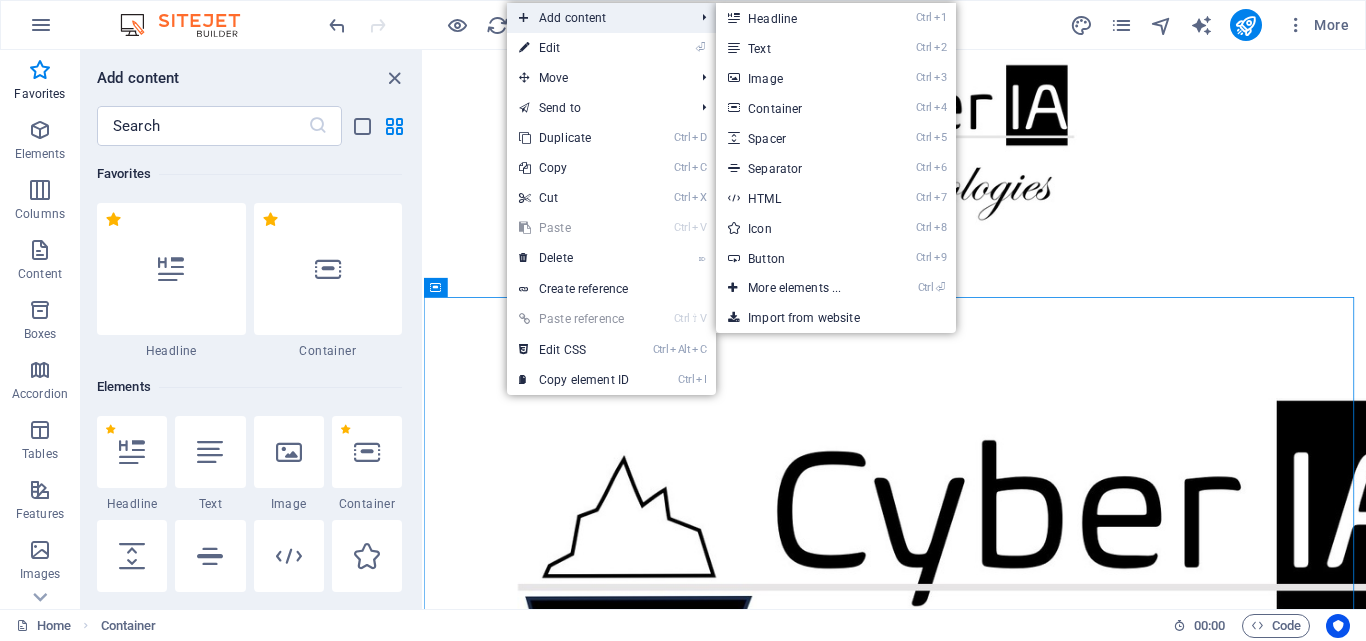 click on "Add content" at bounding box center [596, 18] 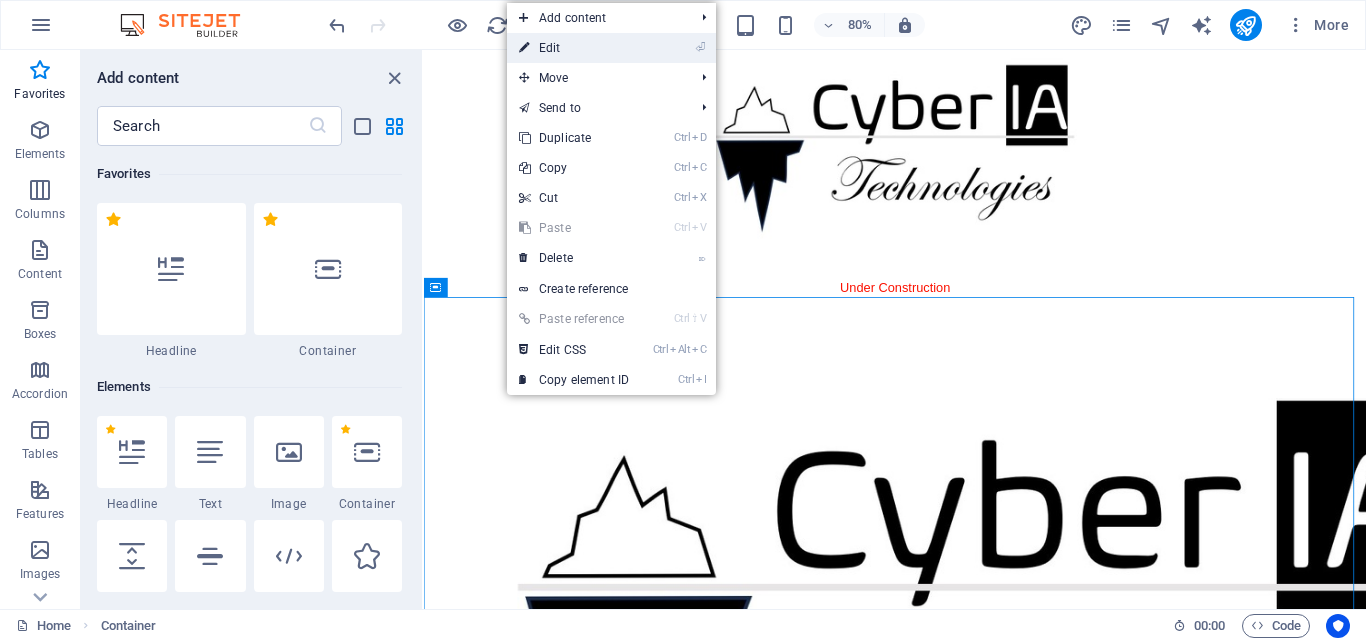 click on "⏎  Edit" at bounding box center [574, 48] 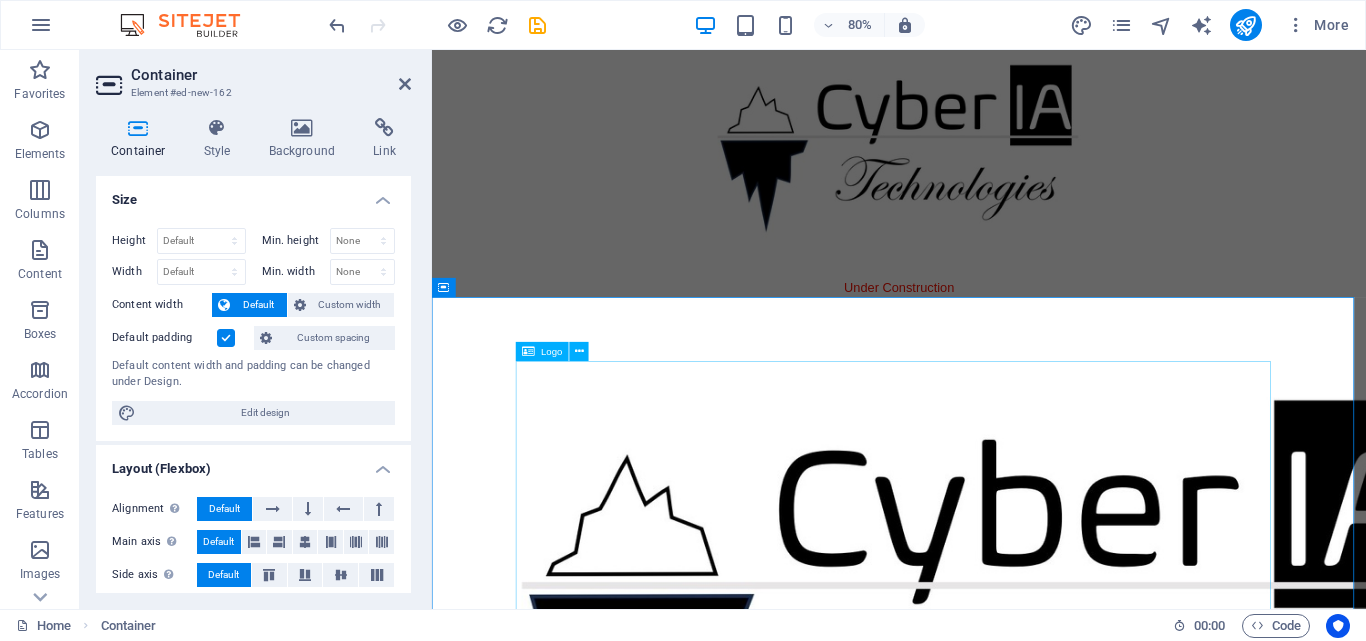 click at bounding box center [1016, 744] 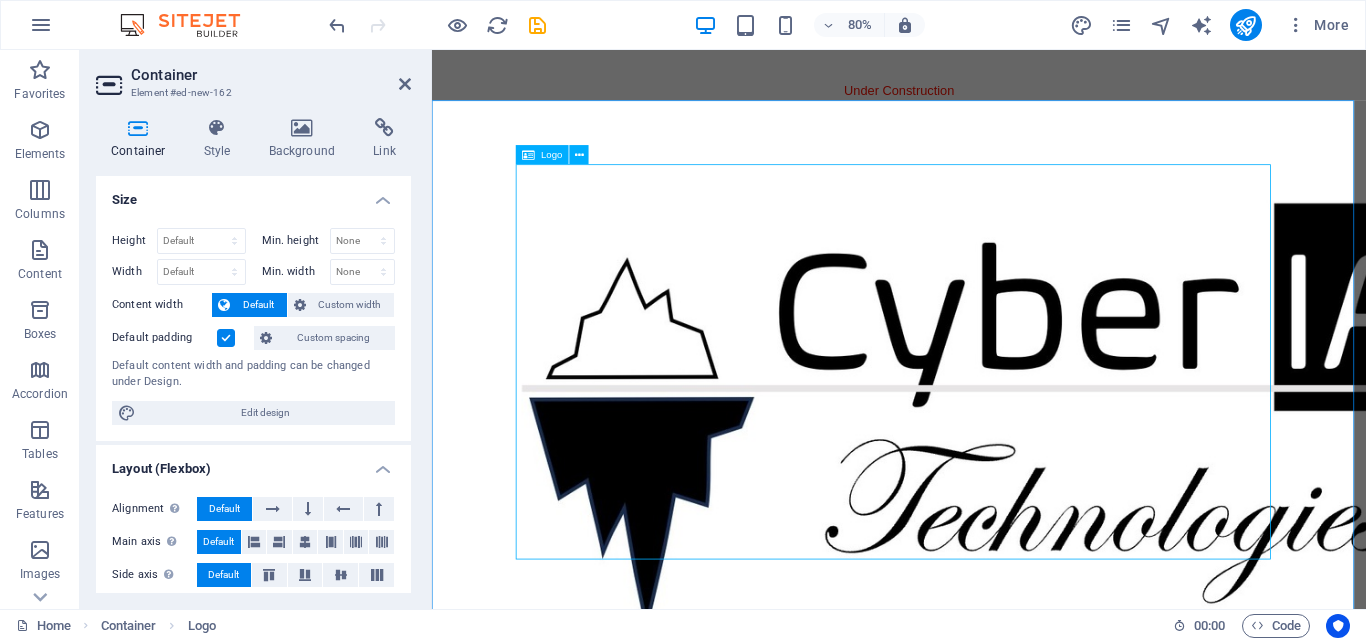scroll, scrollTop: 247, scrollLeft: 0, axis: vertical 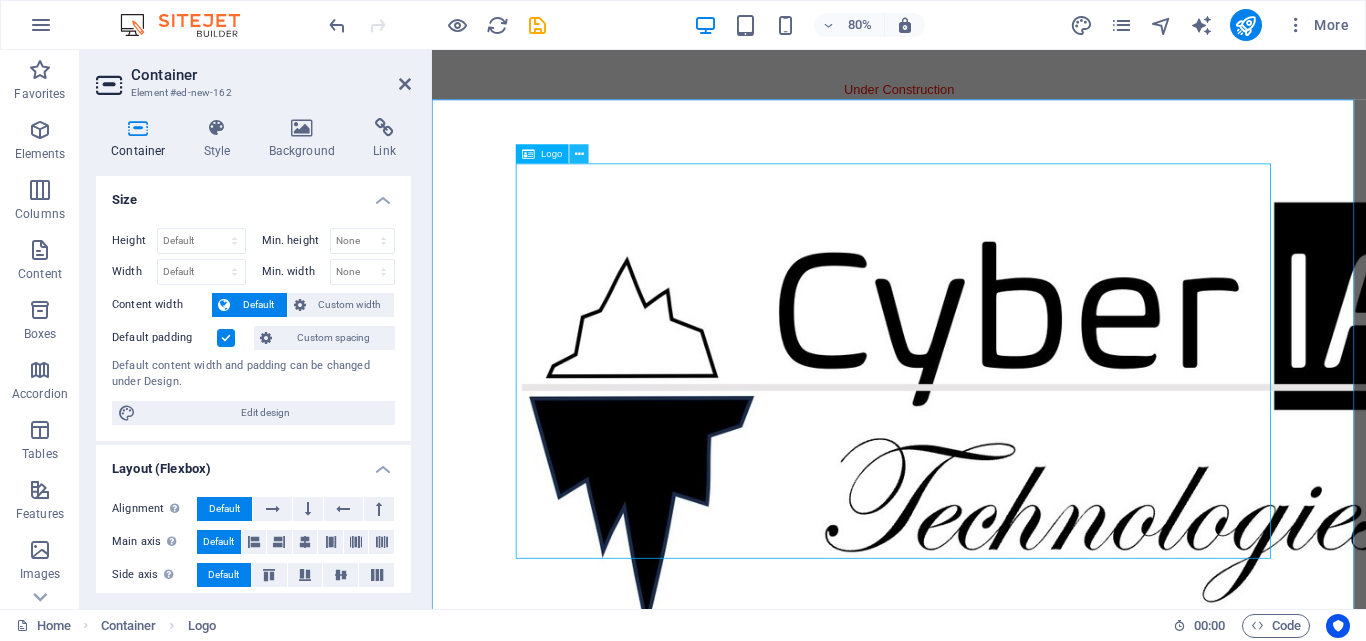 click at bounding box center [579, 154] 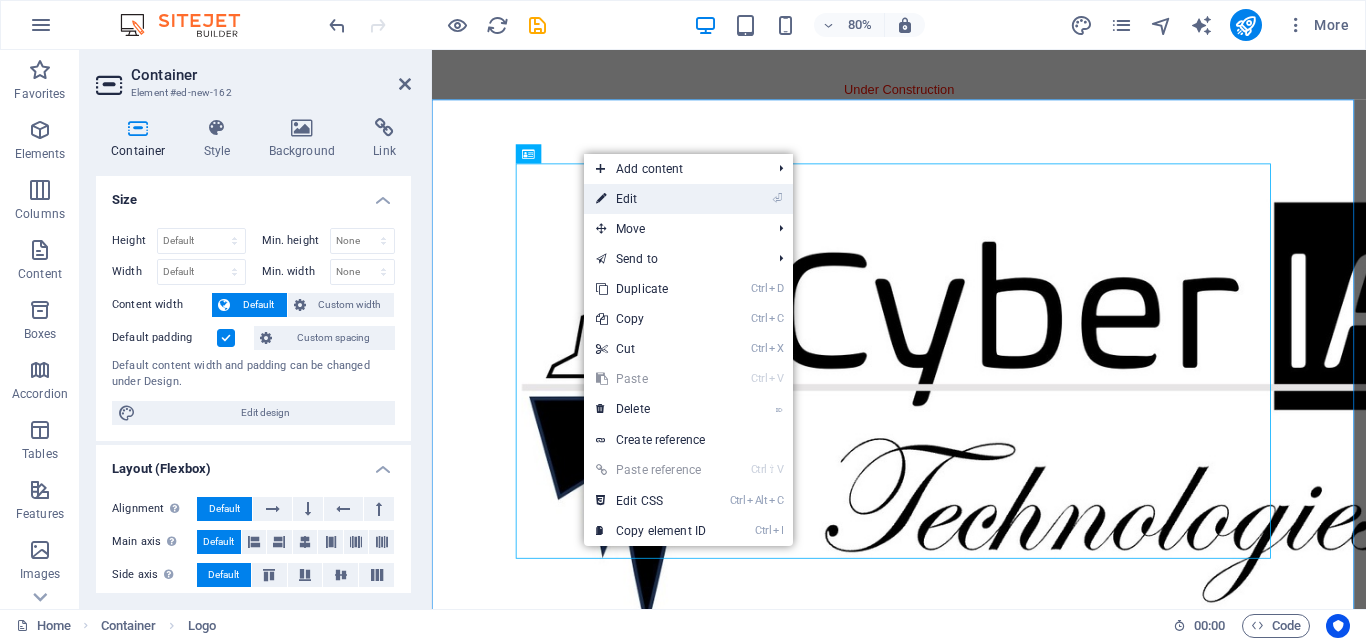 click on "⏎  Edit" at bounding box center [651, 199] 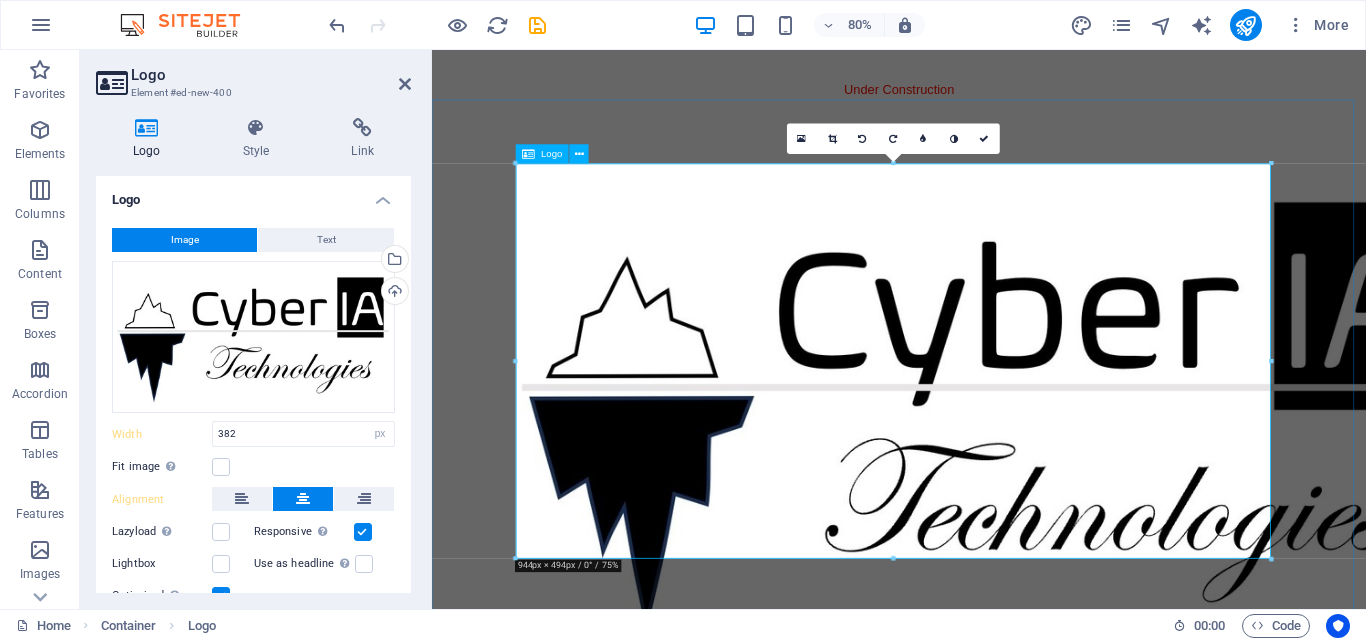 type 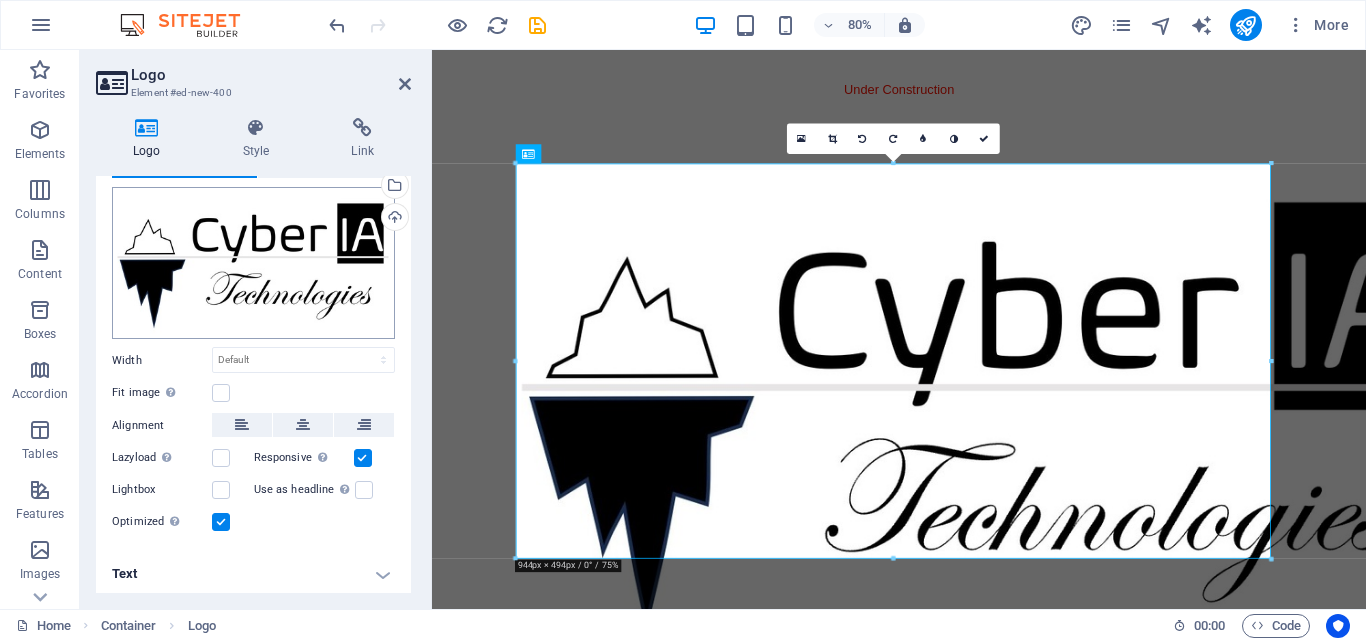 scroll, scrollTop: 77, scrollLeft: 0, axis: vertical 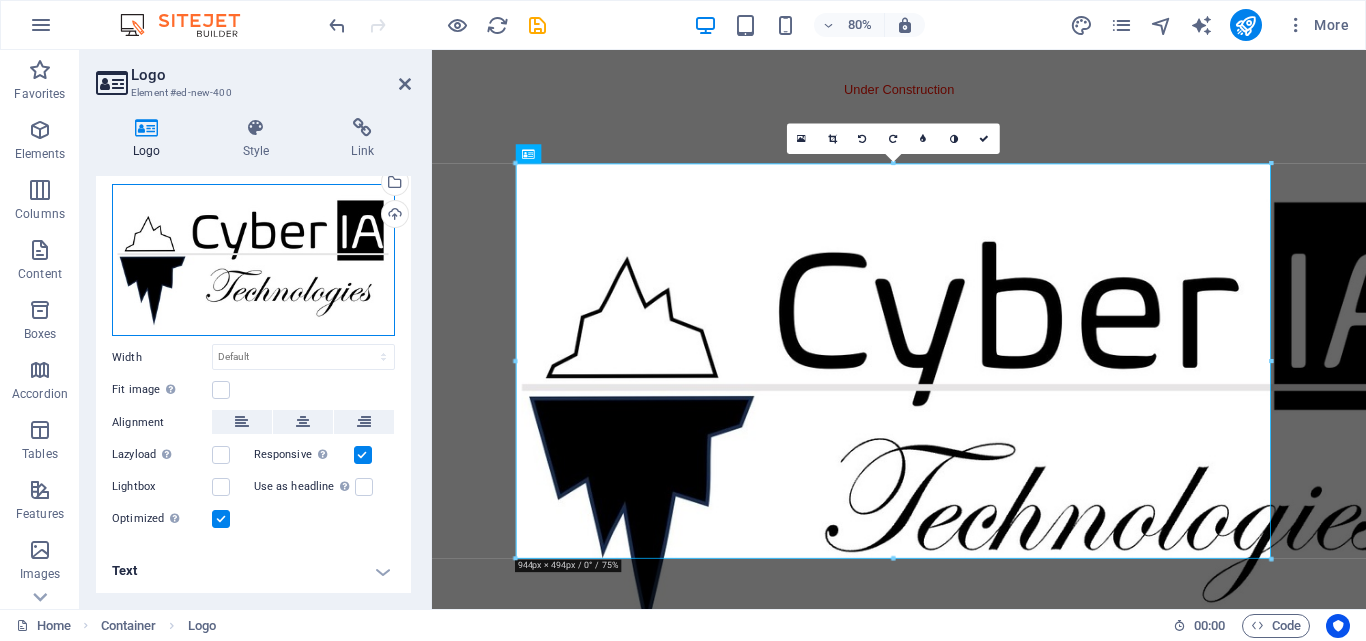 click on "Drag files here, click to choose files or select files from Files or our free stock photos & videos" at bounding box center [253, 260] 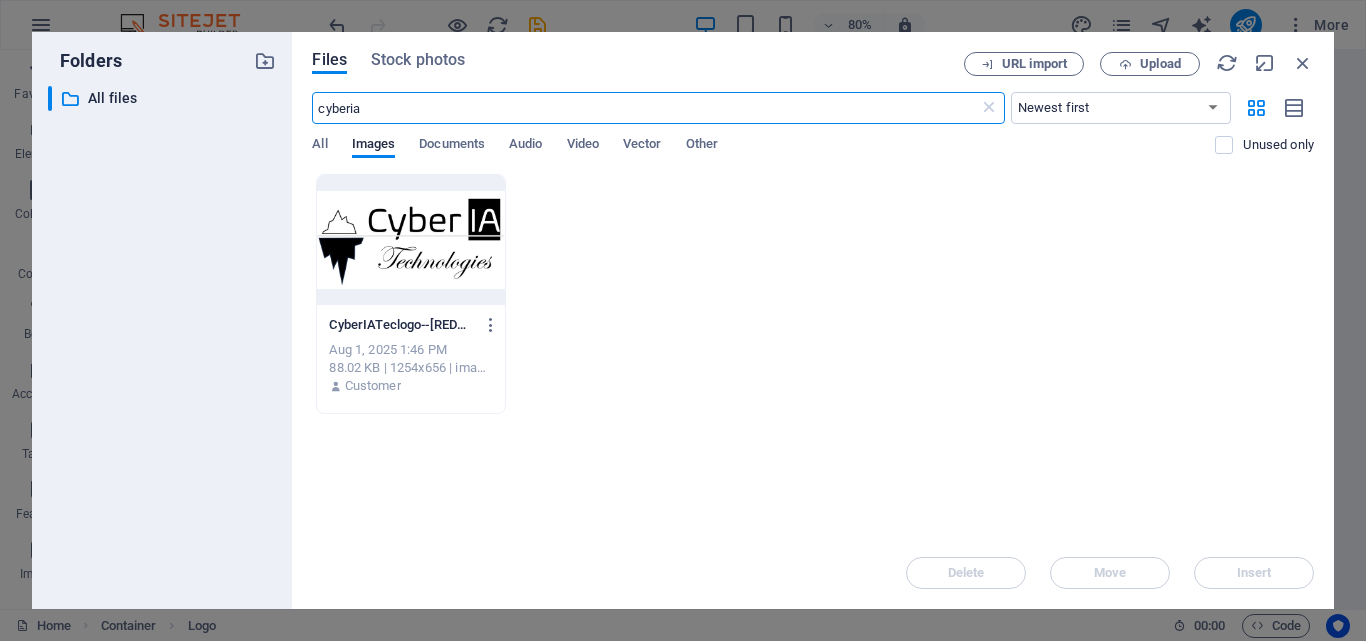 scroll, scrollTop: 0, scrollLeft: 0, axis: both 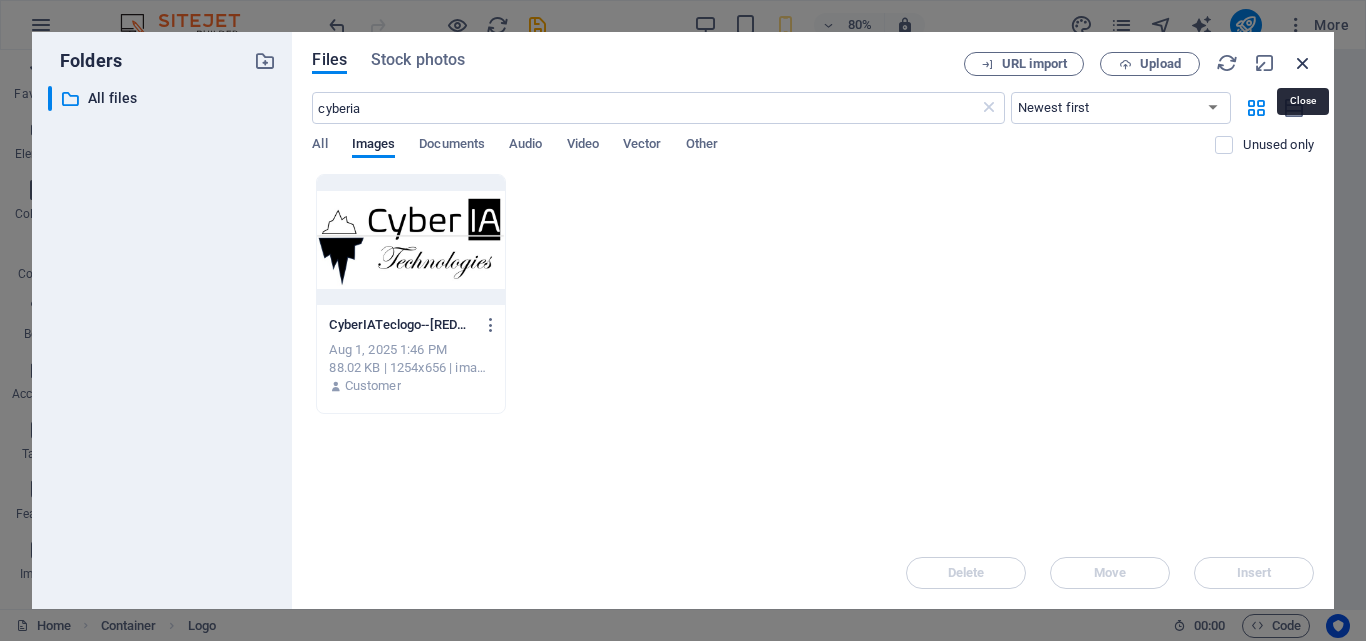 drag, startPoint x: 1292, startPoint y: 75, endPoint x: 1306, endPoint y: 60, distance: 20.518284 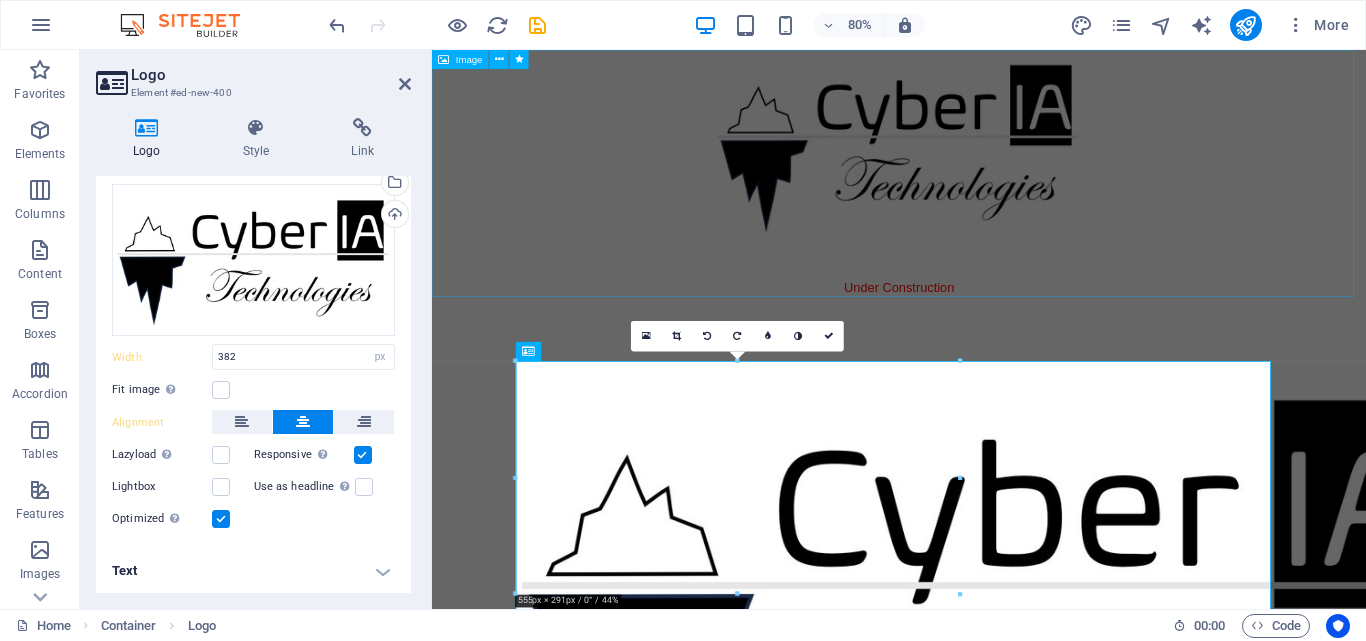 type 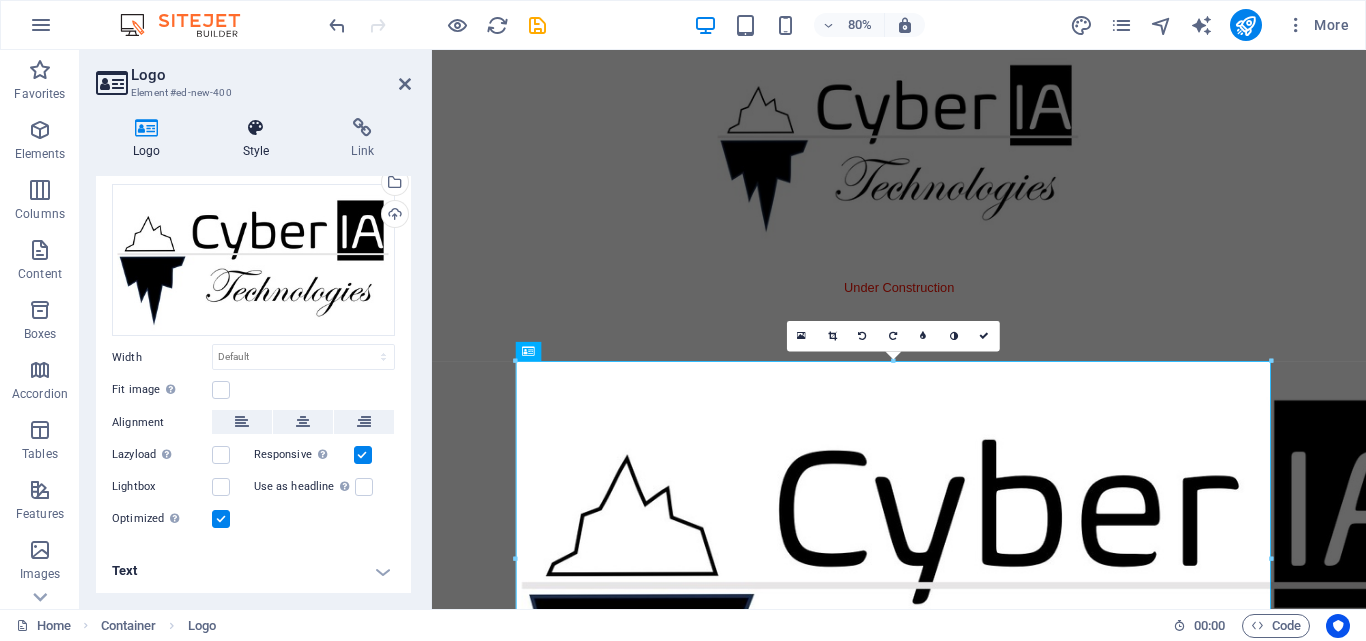 click at bounding box center (256, 128) 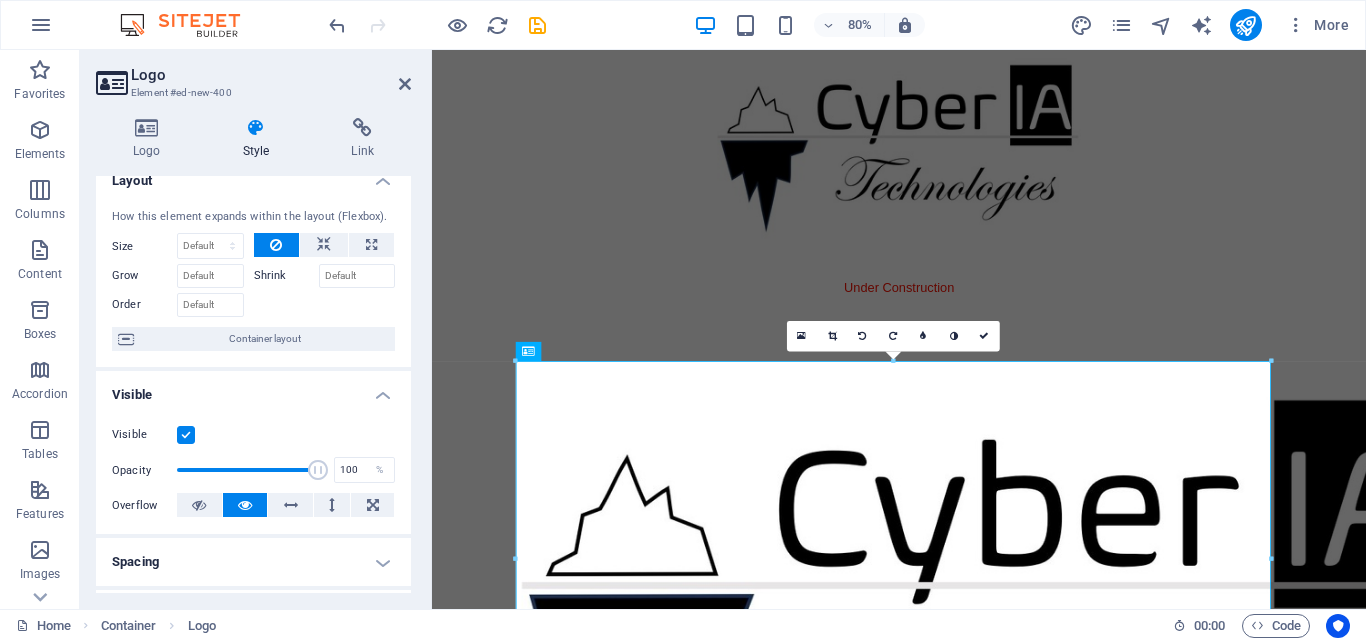 scroll, scrollTop: 20, scrollLeft: 0, axis: vertical 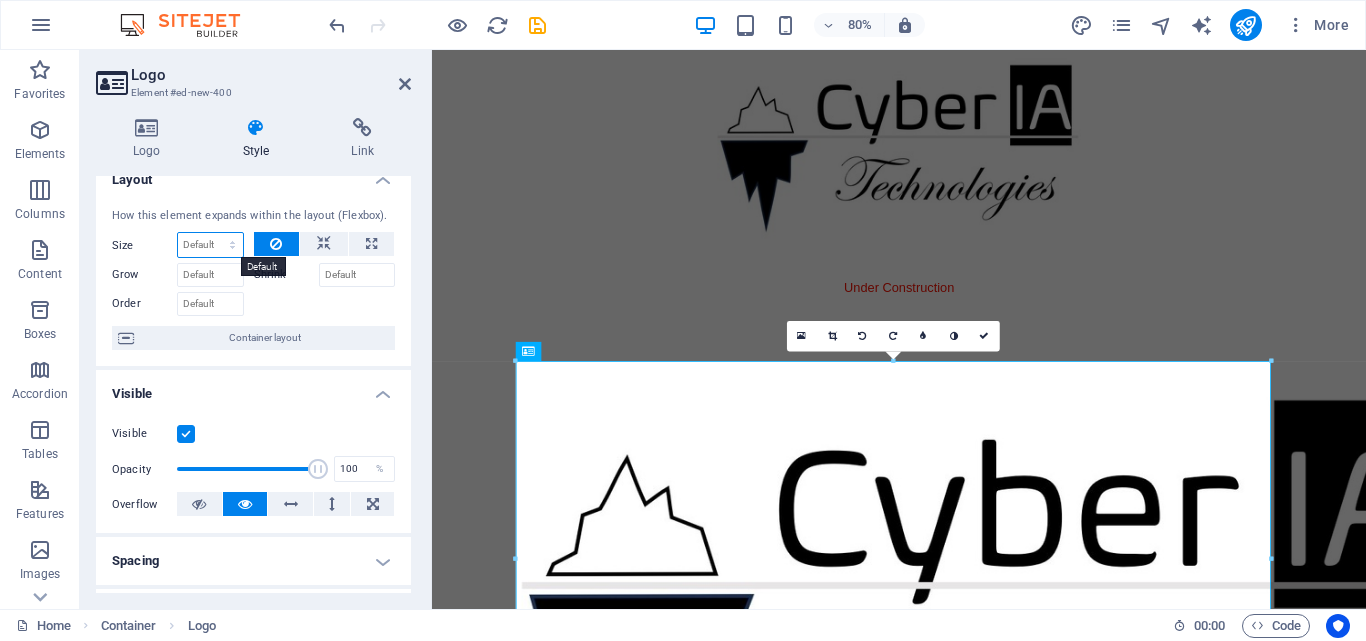 click on "Default auto px % 1/1 1/2 1/3 1/4 1/5 1/6 1/7 1/8 1/9 1/10" at bounding box center (210, 245) 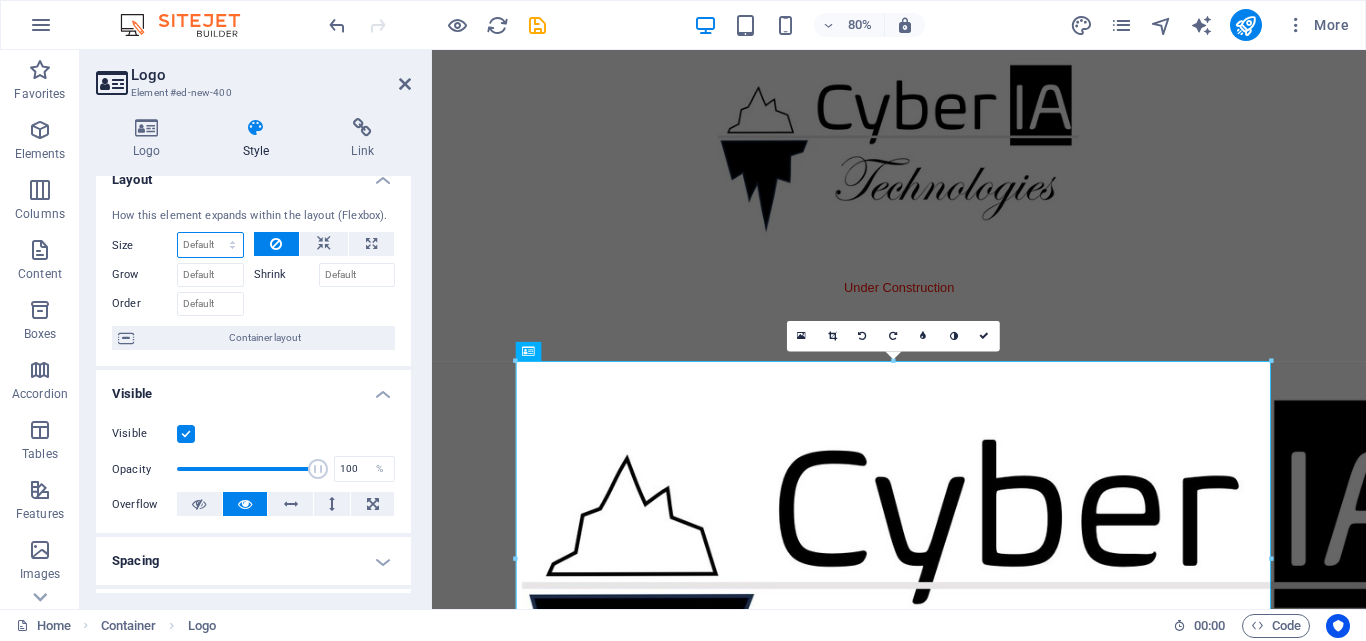 click on "Default auto px % 1/1 1/2 1/3 1/4 1/5 1/6 1/7 1/8 1/9 1/10" at bounding box center [210, 245] 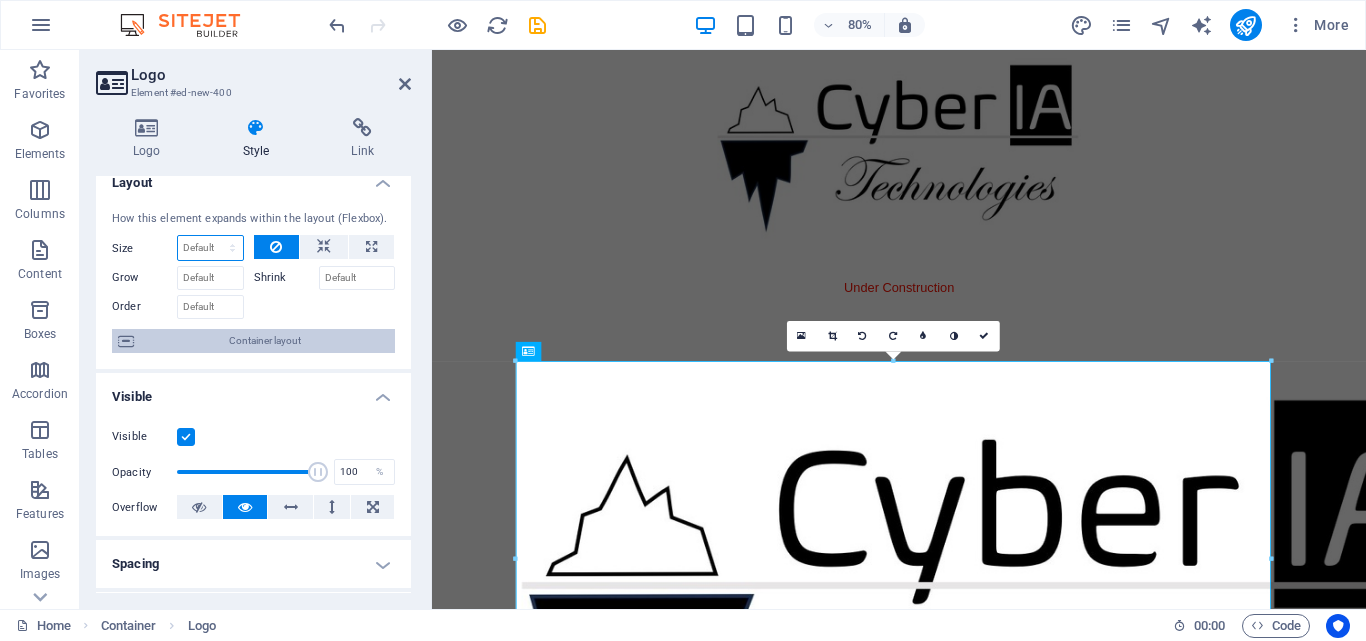 scroll, scrollTop: 0, scrollLeft: 0, axis: both 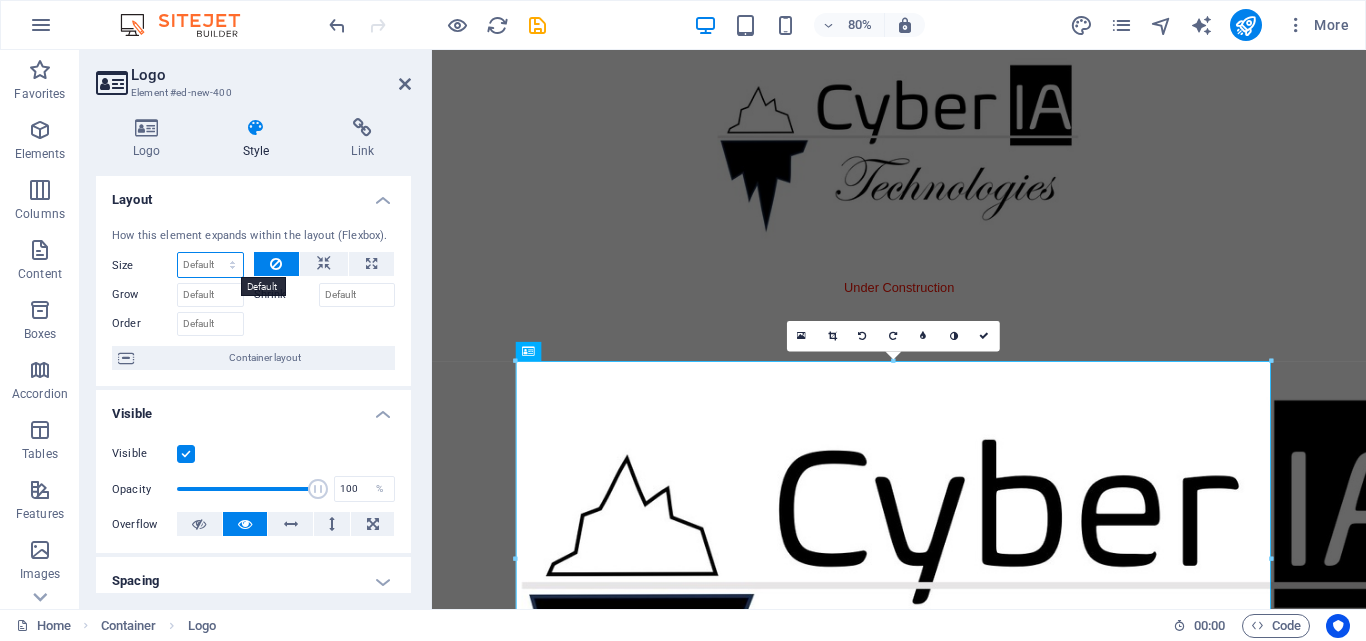 click on "Default auto px % 1/1 1/2 1/3 1/4 1/5 1/6 1/7 1/8 1/9 1/10" at bounding box center [210, 265] 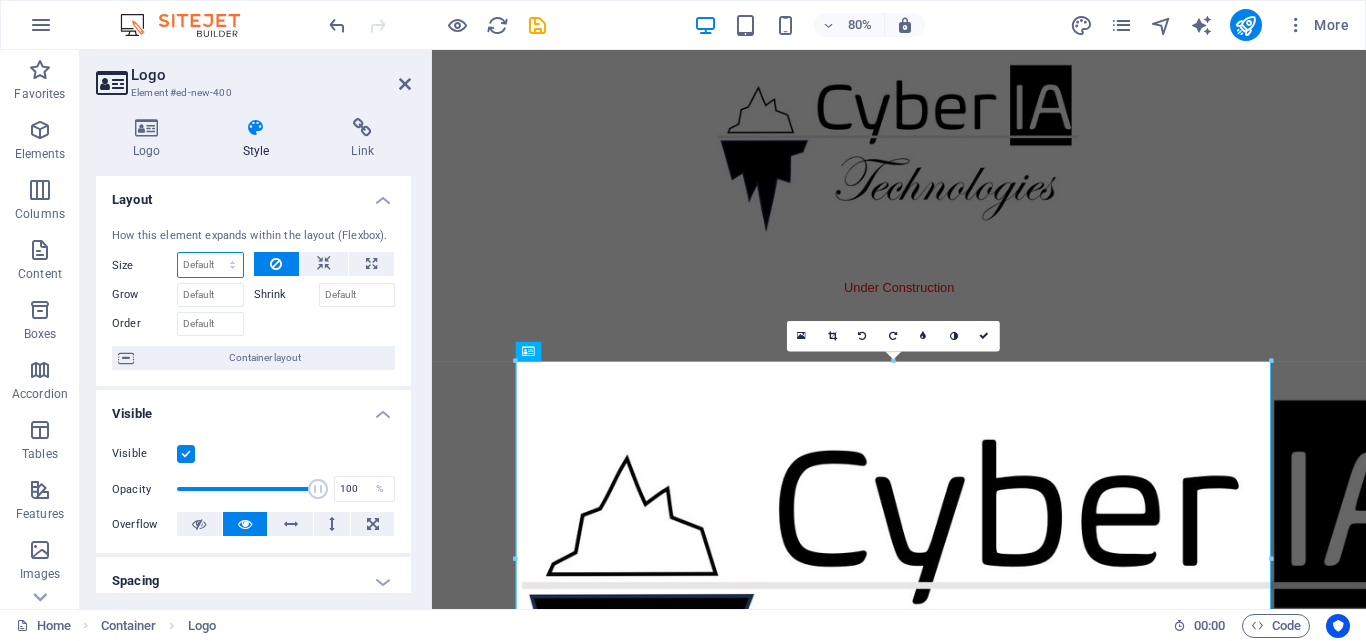 select on "1/5" 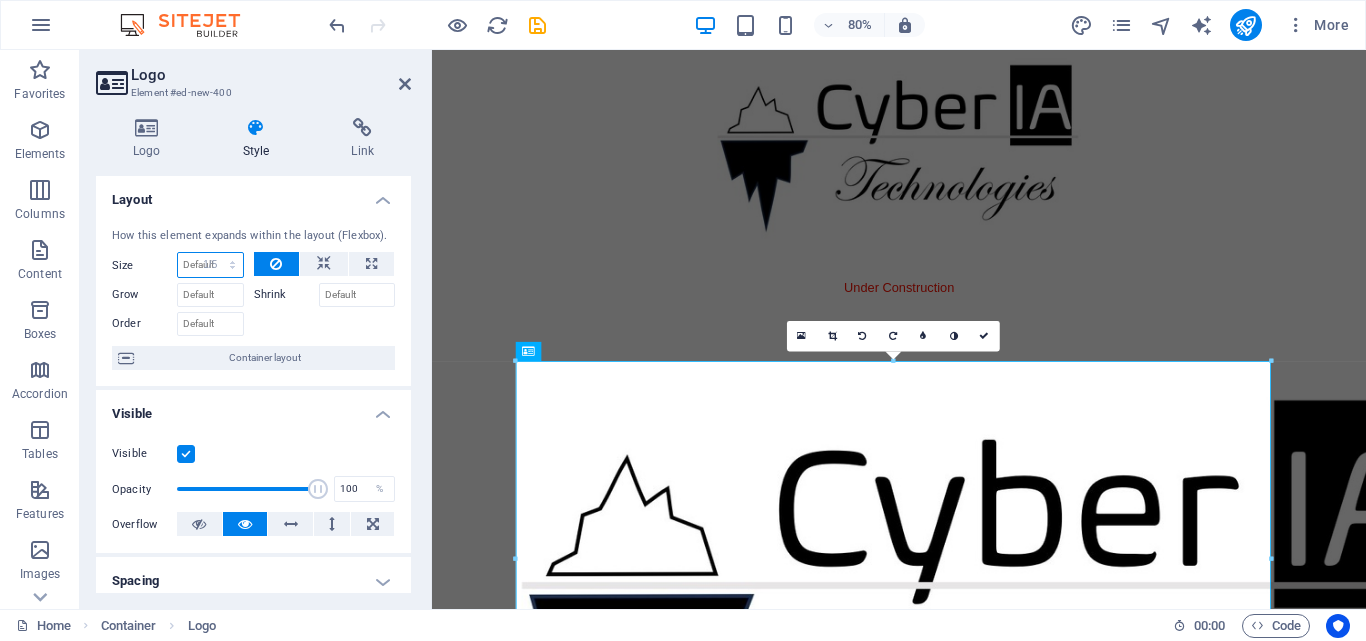 click on "Default auto px % 1/1 1/2 1/3 1/4 1/5 1/6 1/7 1/8 1/9 1/10" at bounding box center [210, 265] 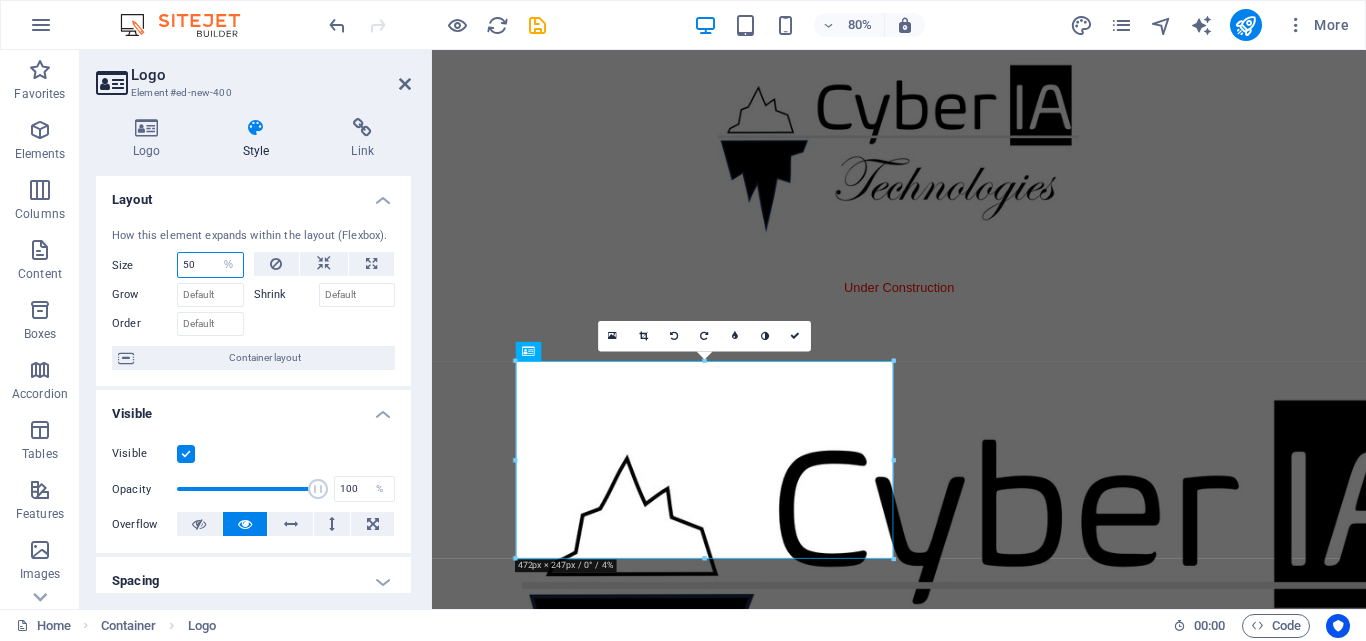 type on "5" 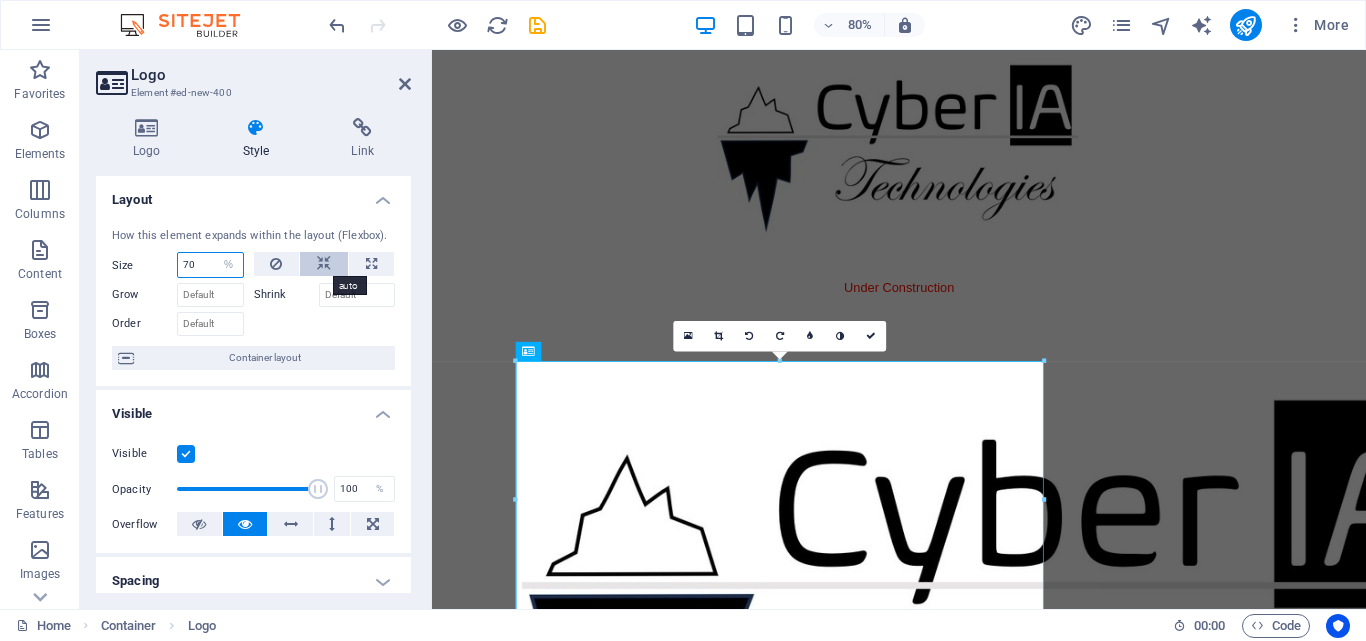 type on "70" 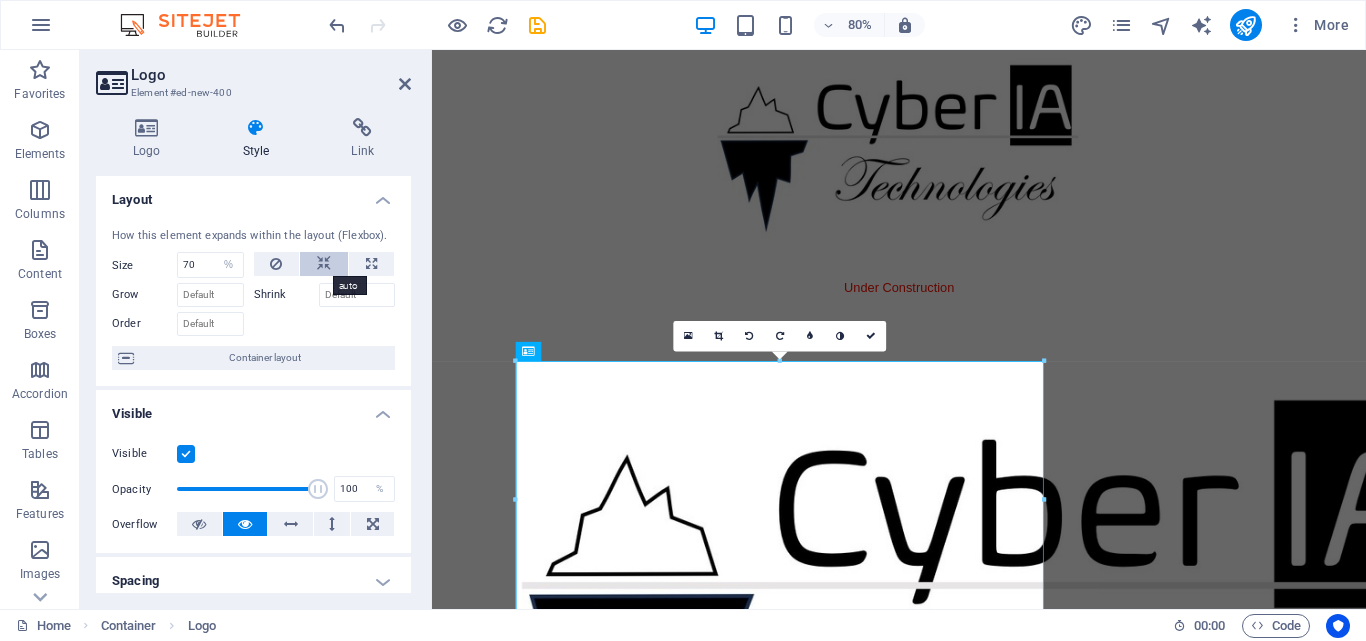 click at bounding box center (324, 264) 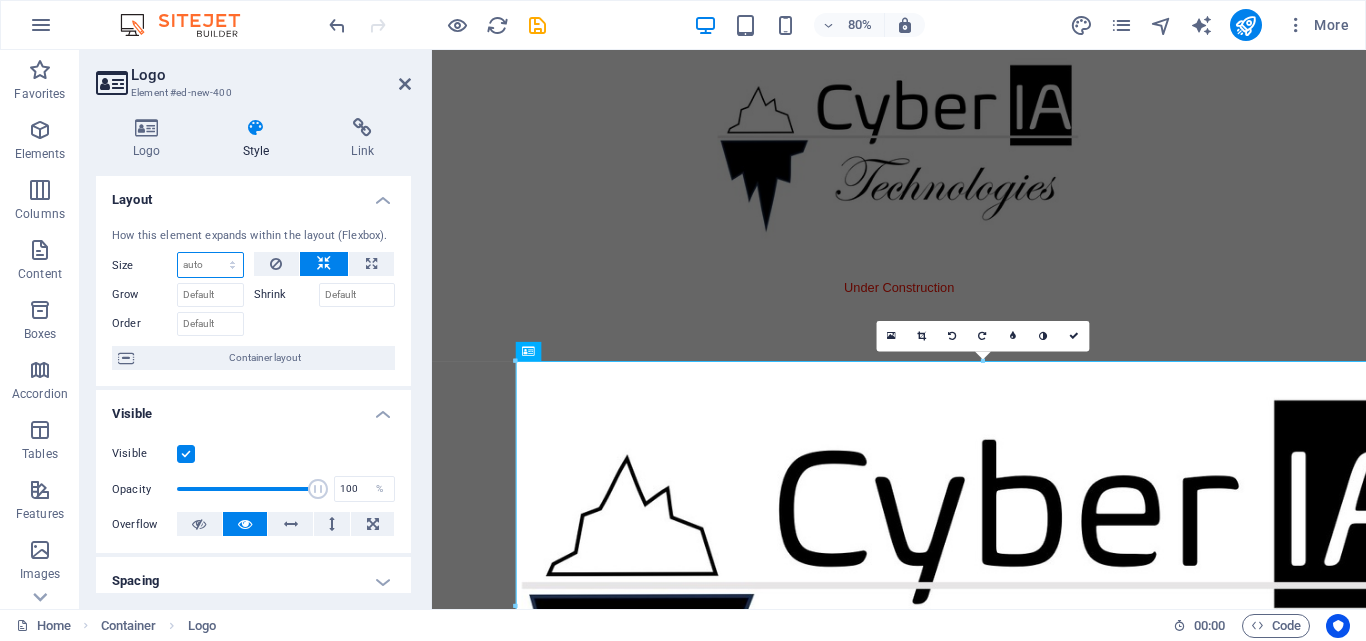 click on "Default auto px % 1/1 1/2 1/3 1/4 1/5 1/6 1/7 1/8 1/9 1/10" at bounding box center (210, 265) 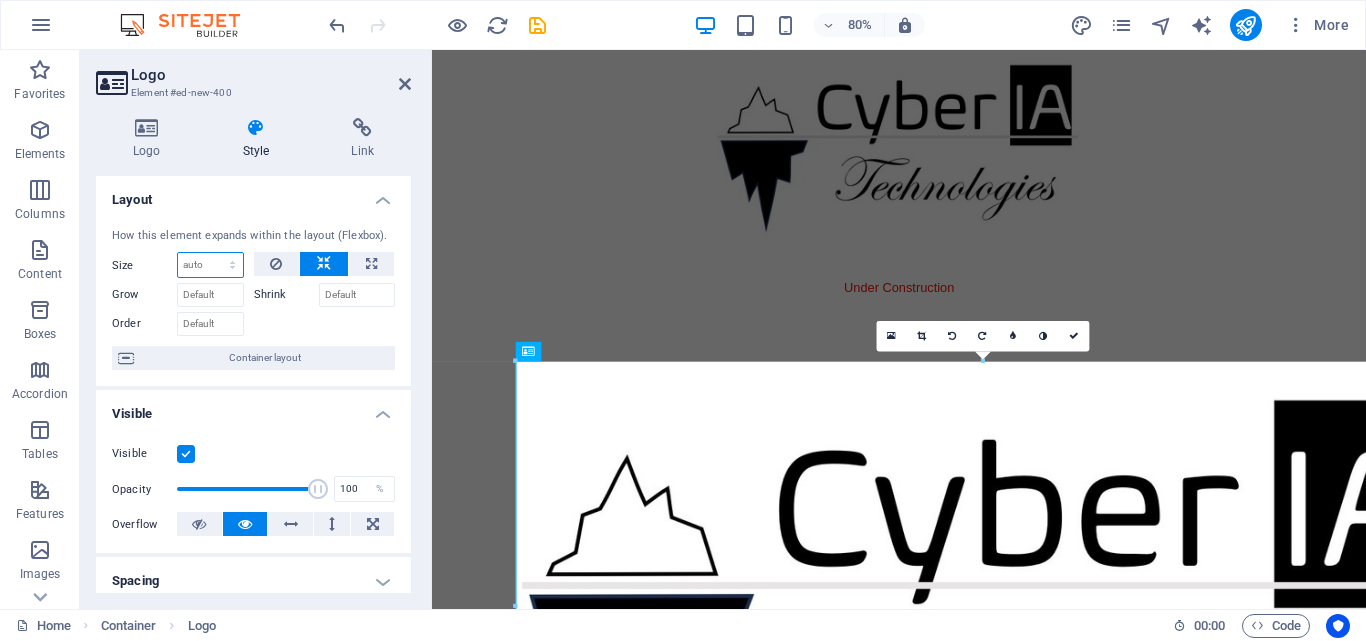 select on "1/3" 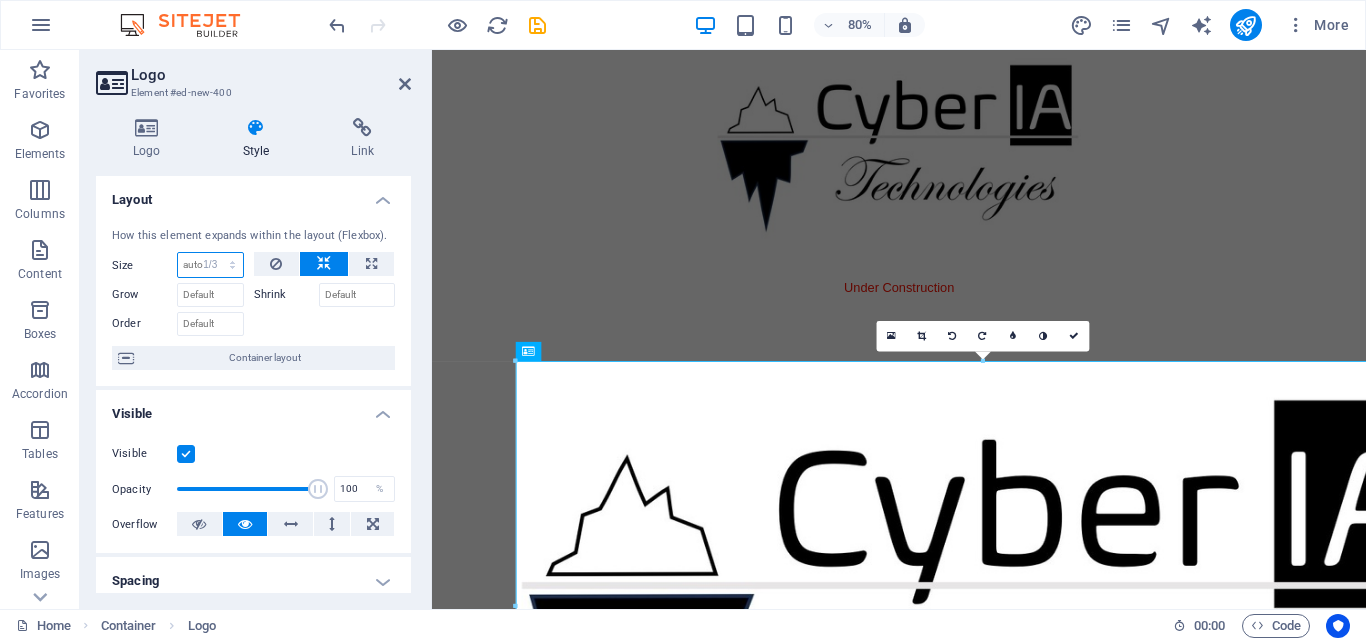 click on "Default auto px % 1/1 1/2 1/3 1/4 1/5 1/6 1/7 1/8 1/9 1/10" at bounding box center [210, 265] 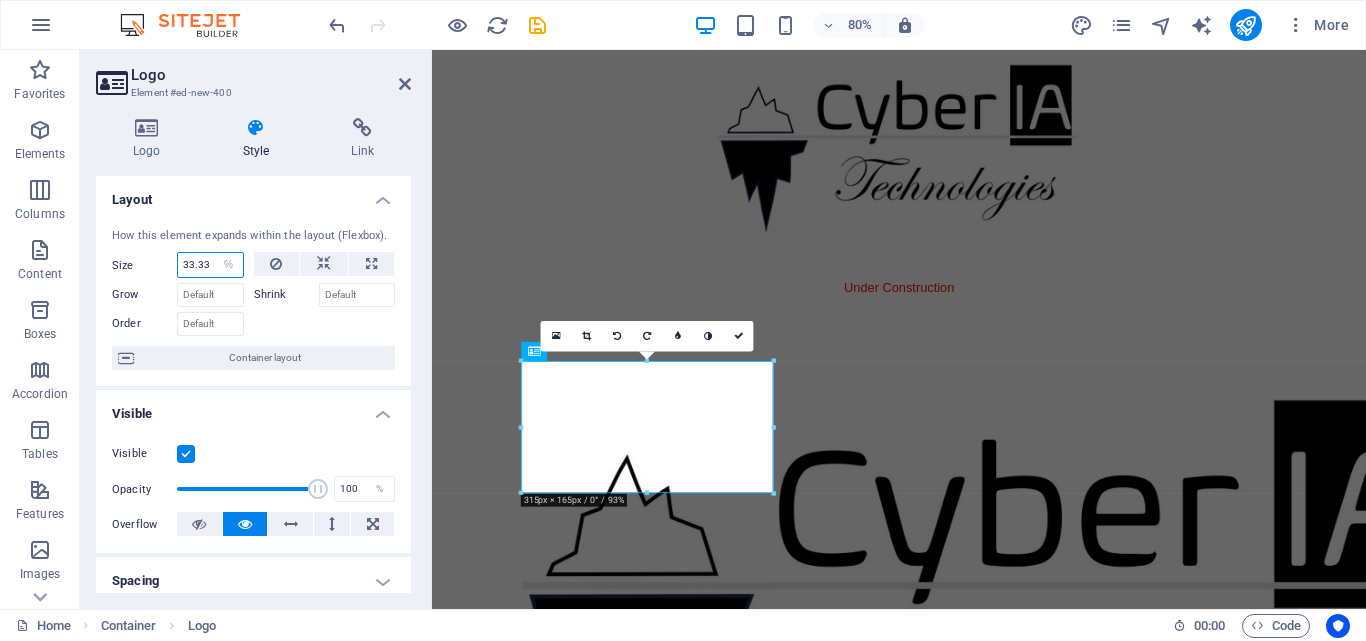 click on "33.33" at bounding box center (210, 265) 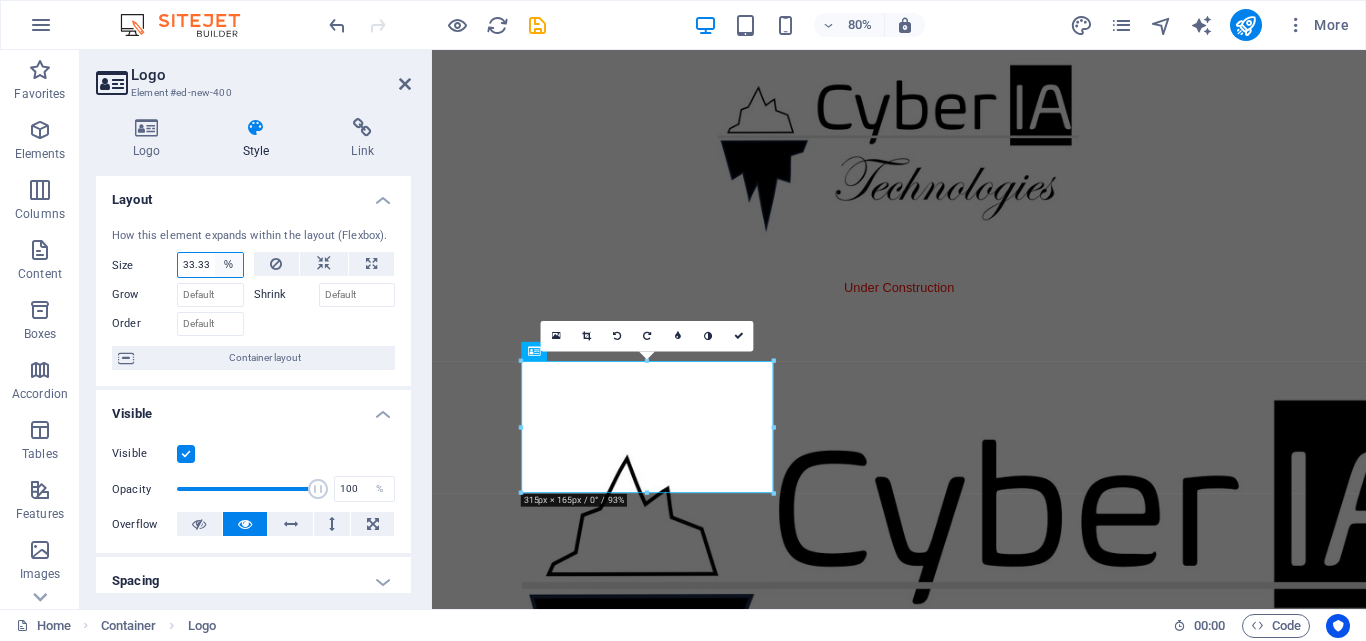 click on "Default auto px % 1/1 1/2 1/3 1/4 1/5 1/6 1/7 1/8 1/9 1/10" at bounding box center [229, 265] 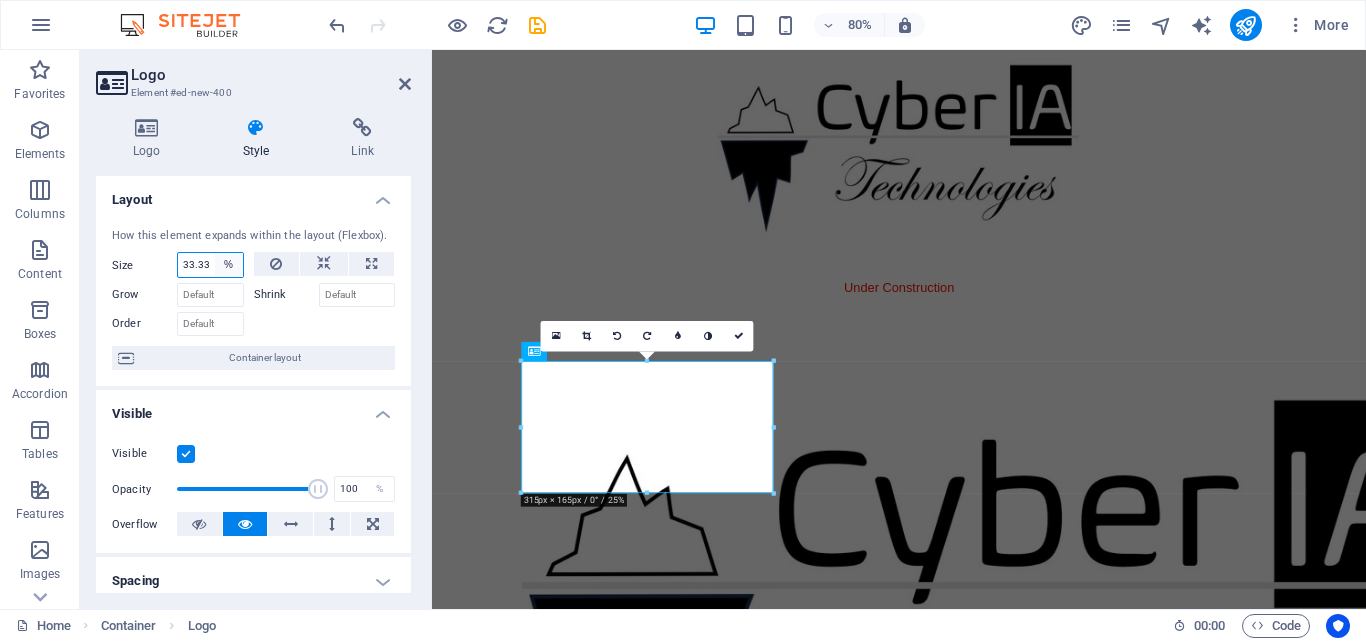 select on "1/2" 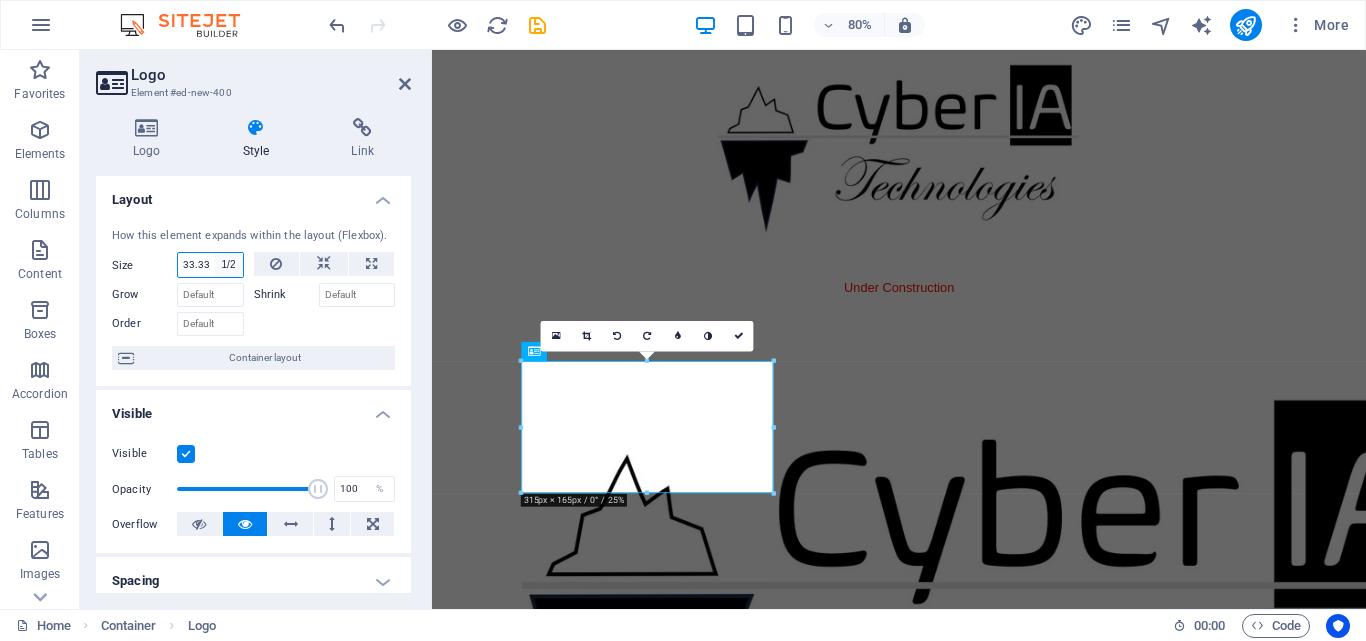 click on "Default auto px % 1/1 1/2 1/3 1/4 1/5 1/6 1/7 1/8 1/9 1/10" at bounding box center [229, 265] 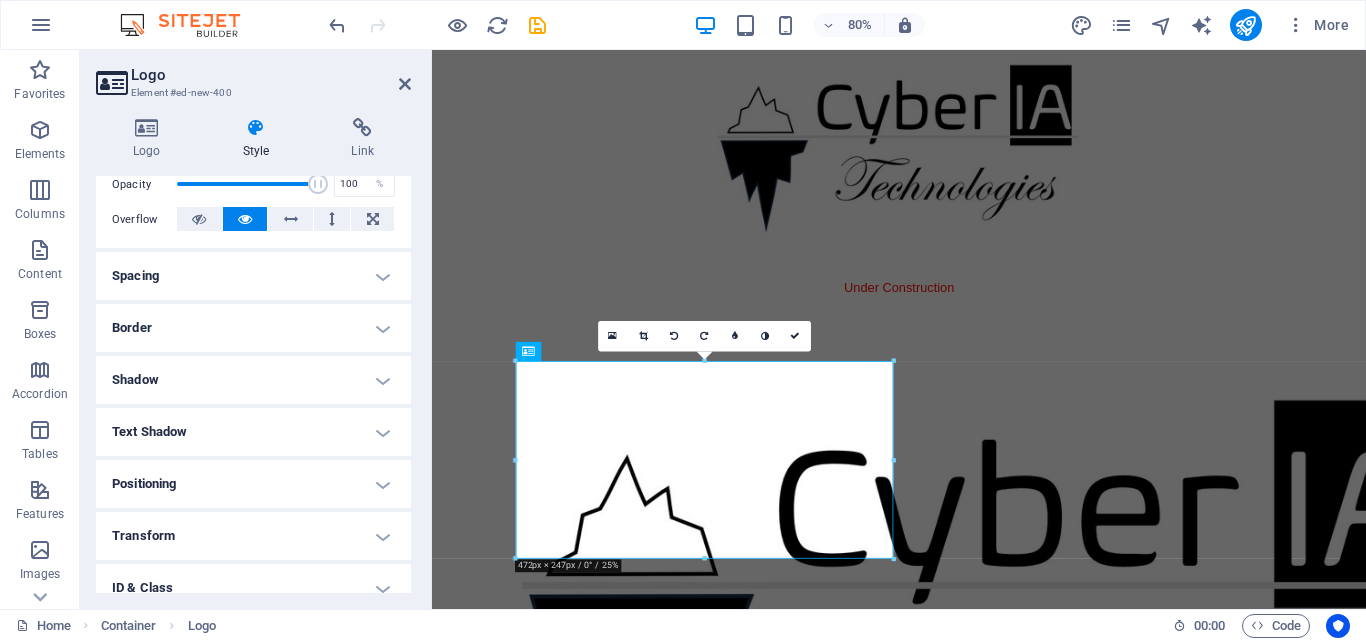 scroll, scrollTop: 308, scrollLeft: 0, axis: vertical 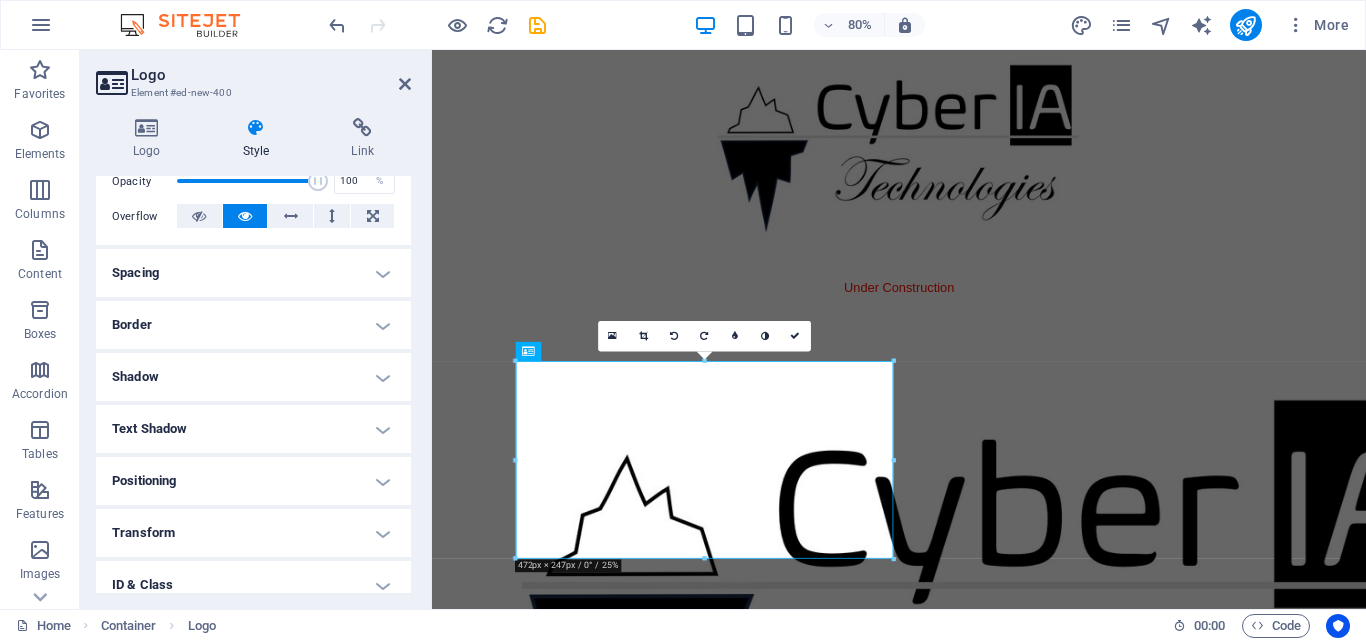 click on "Positioning" at bounding box center [253, 481] 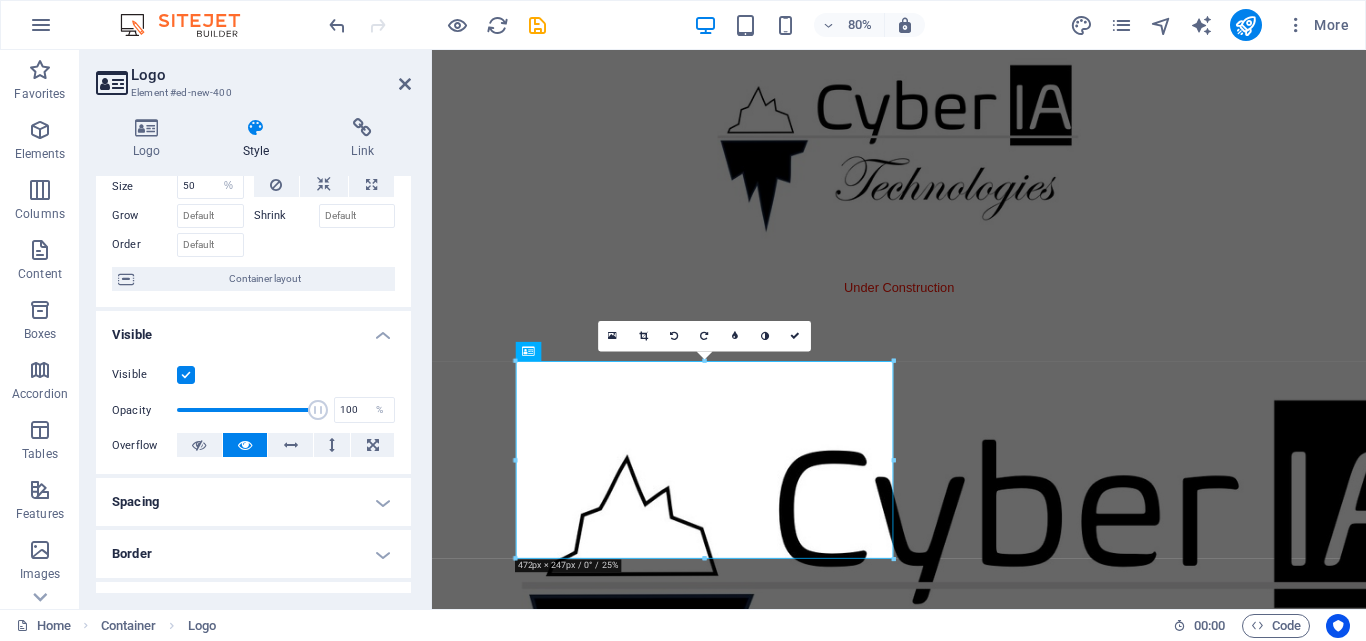 scroll, scrollTop: 0, scrollLeft: 0, axis: both 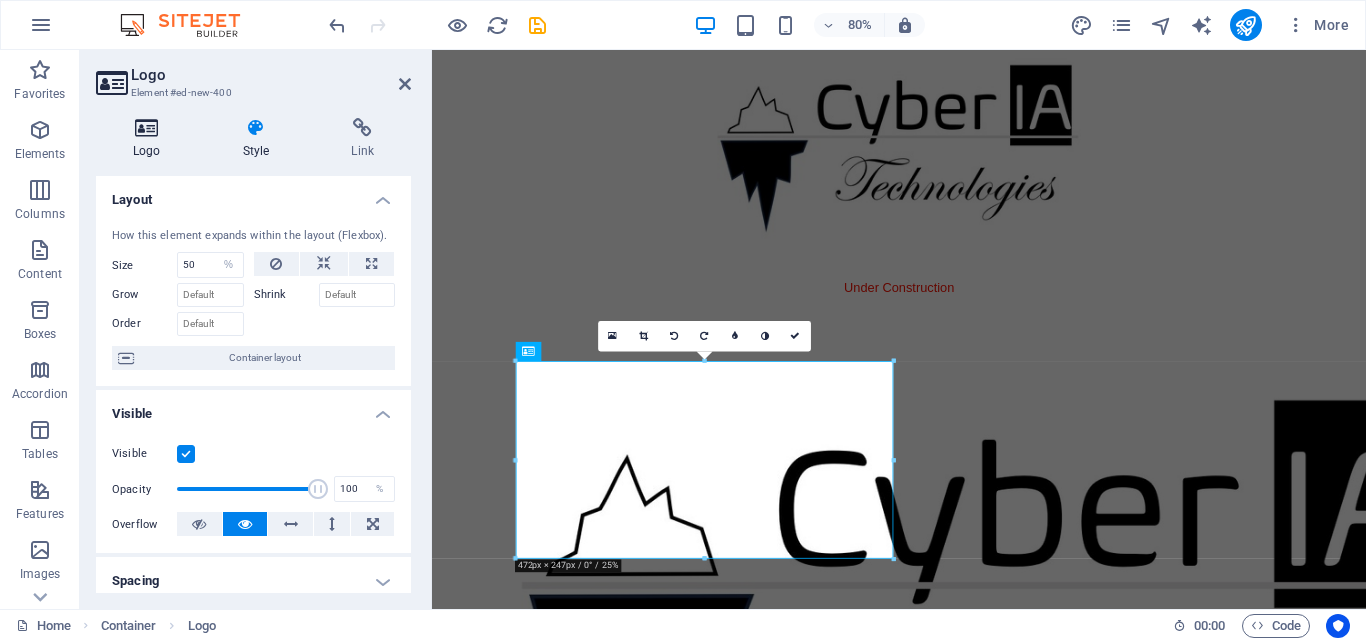 click on "Logo" at bounding box center [151, 139] 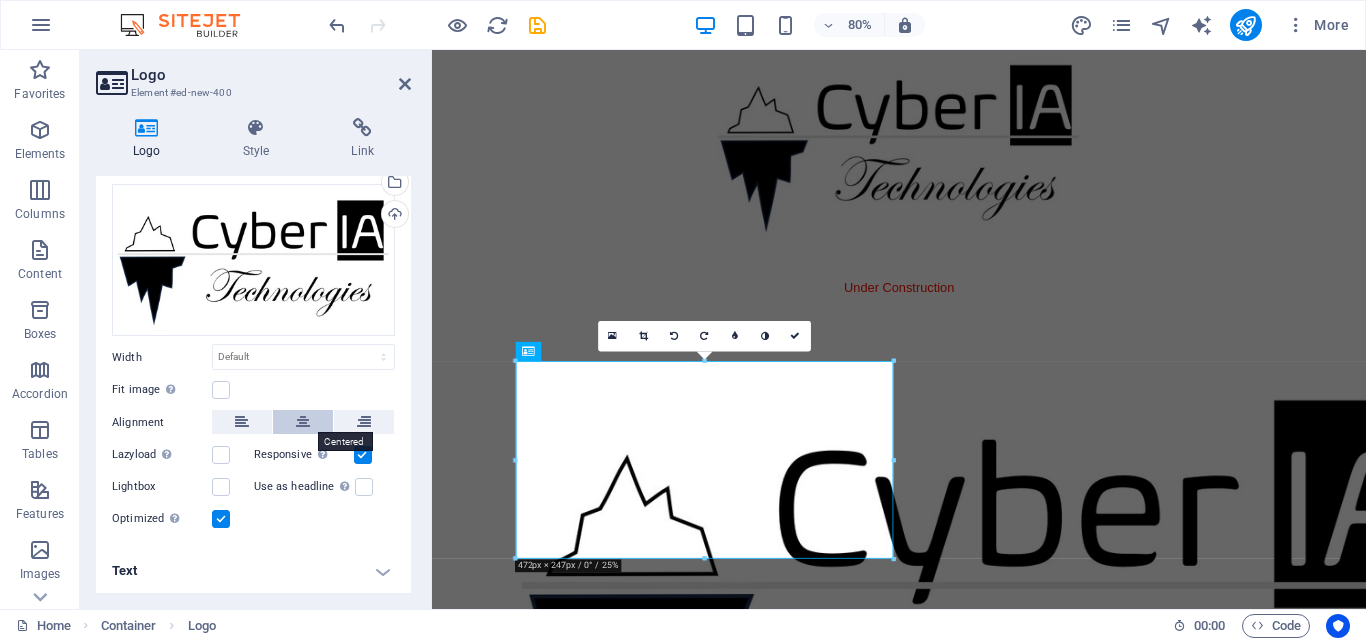 click at bounding box center (303, 422) 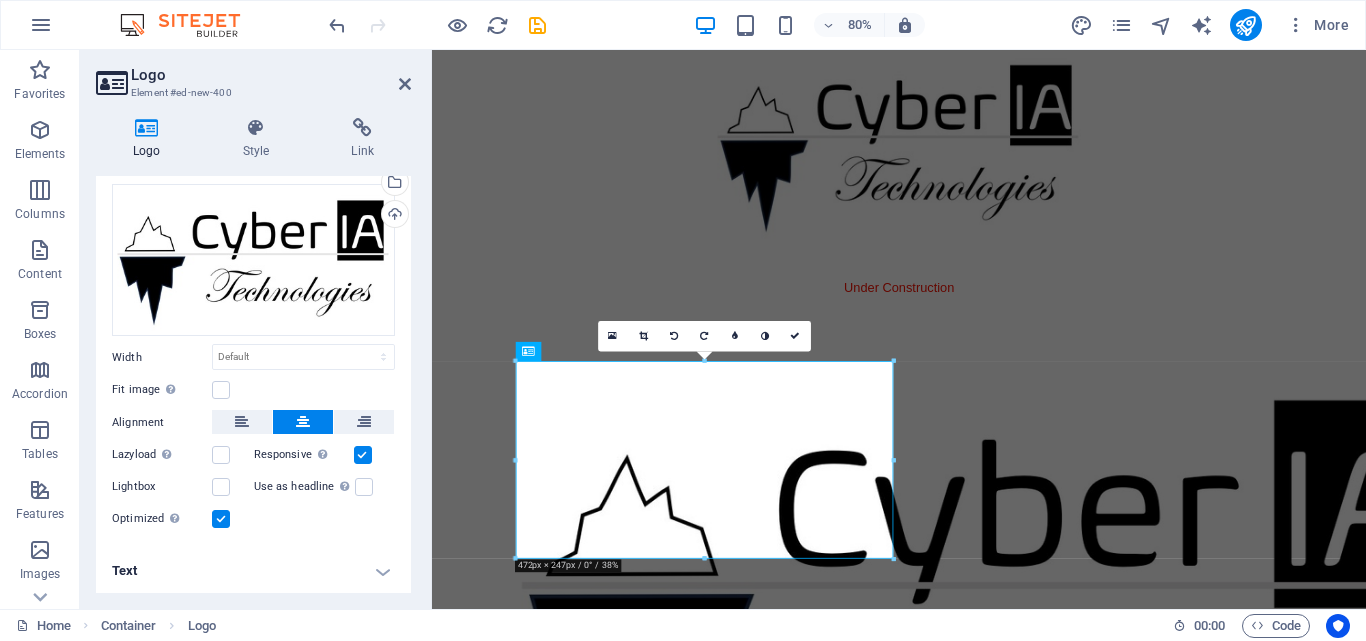 click at bounding box center [303, 422] 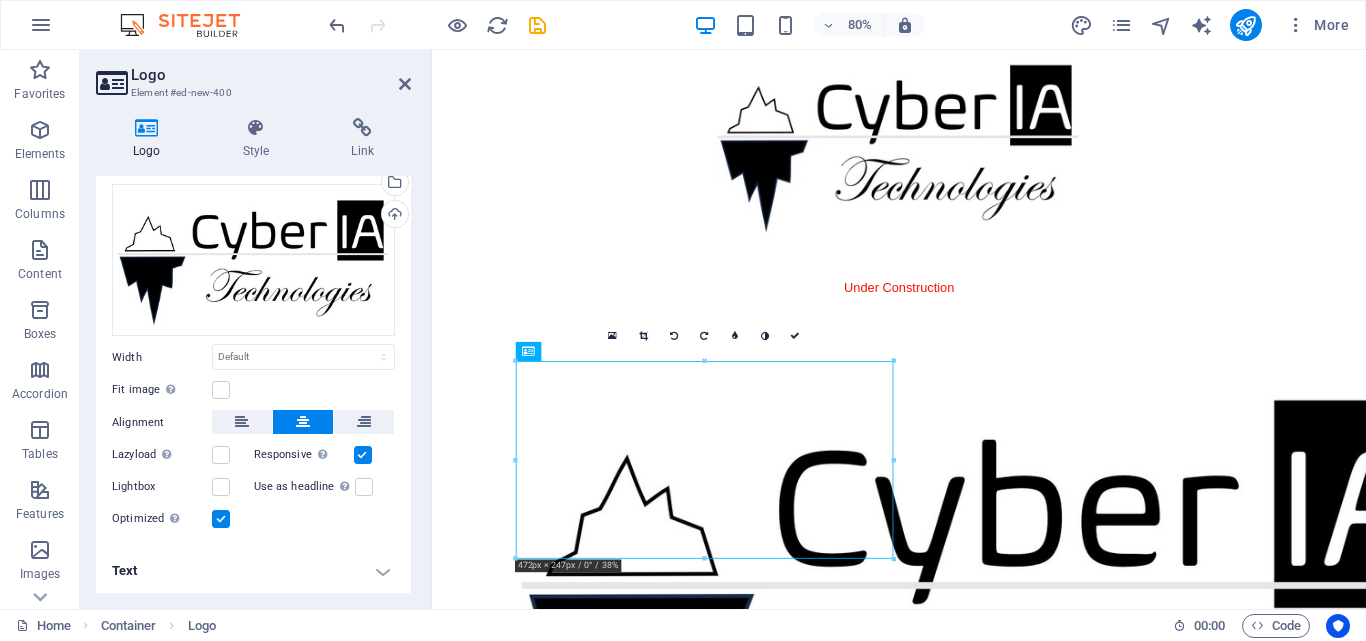 drag, startPoint x: 1002, startPoint y: 498, endPoint x: 1215, endPoint y: 467, distance: 215.24405 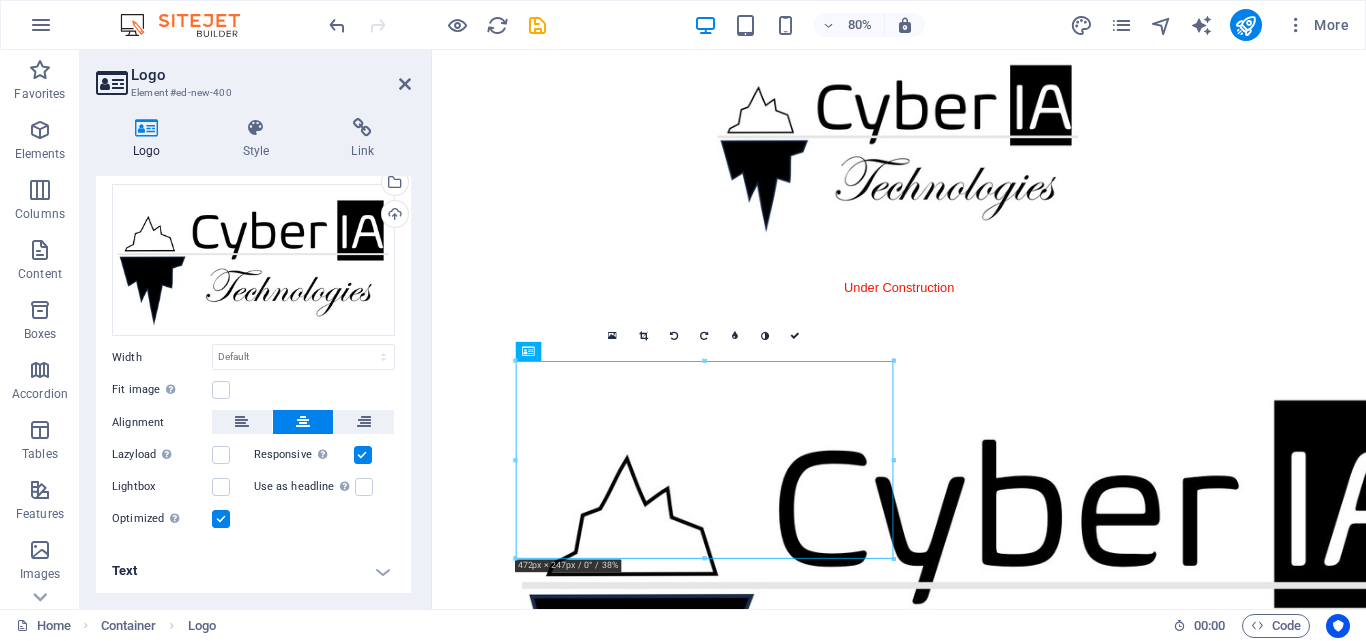 click at bounding box center [1016, 744] 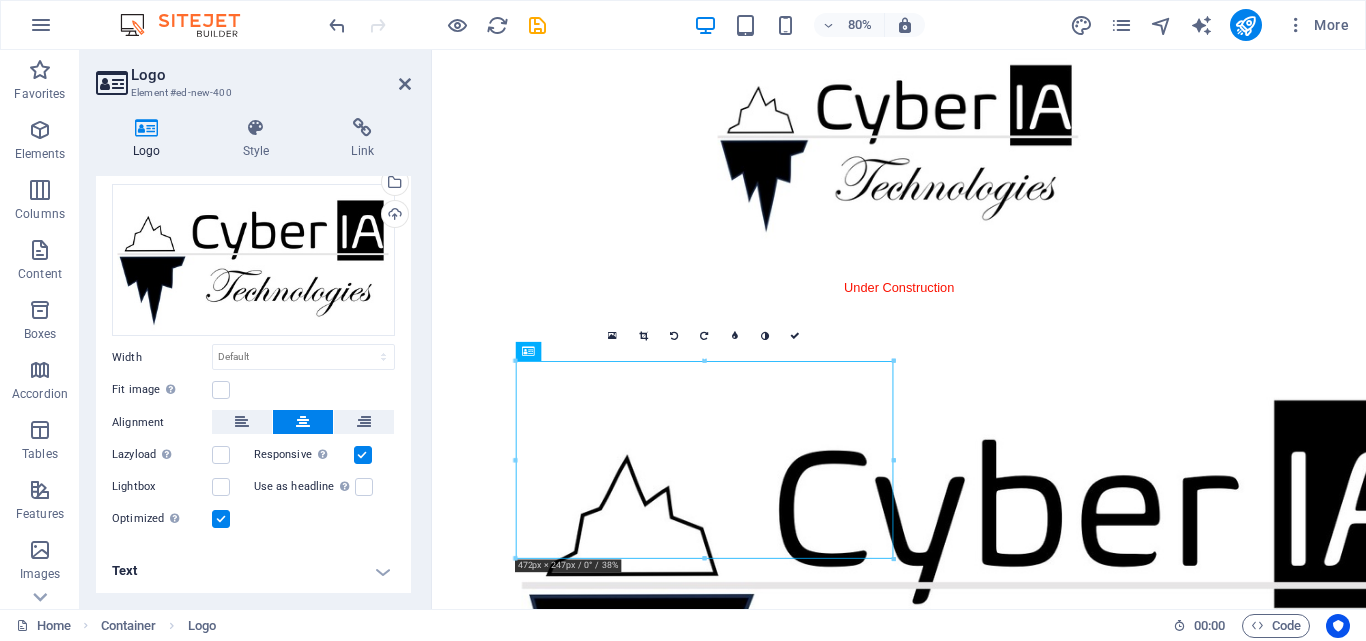 drag, startPoint x: 835, startPoint y: 558, endPoint x: 1080, endPoint y: 546, distance: 245.2937 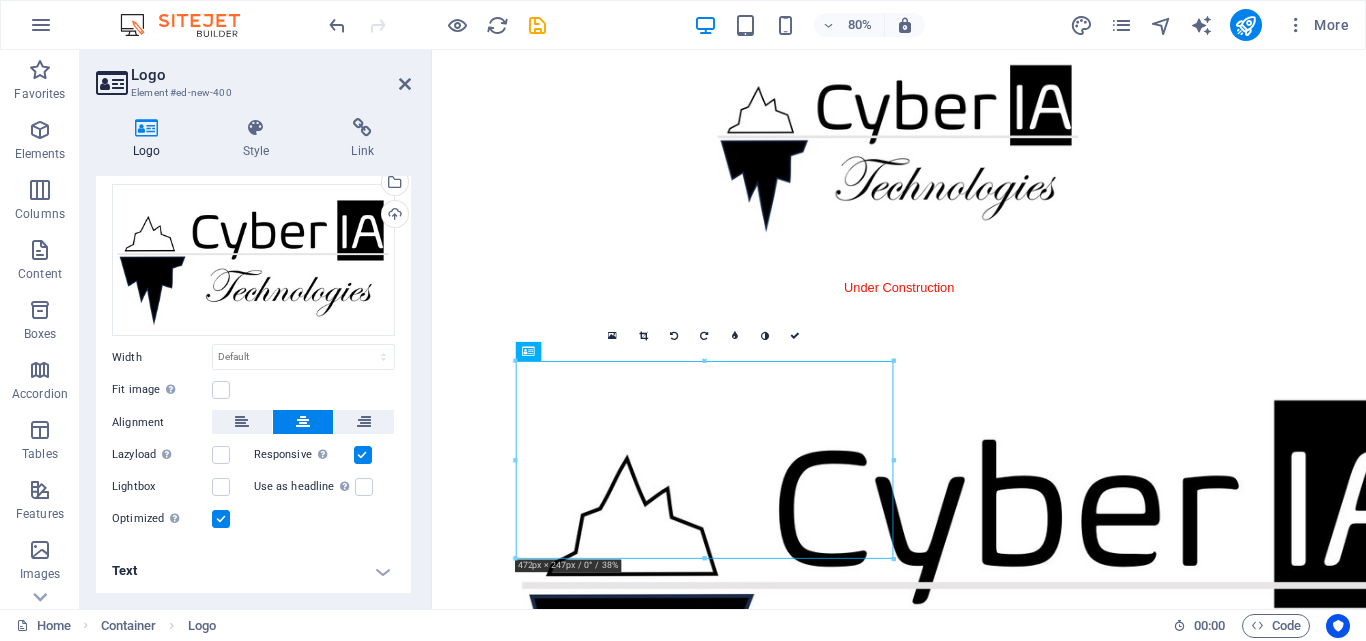 click at bounding box center (1016, 744) 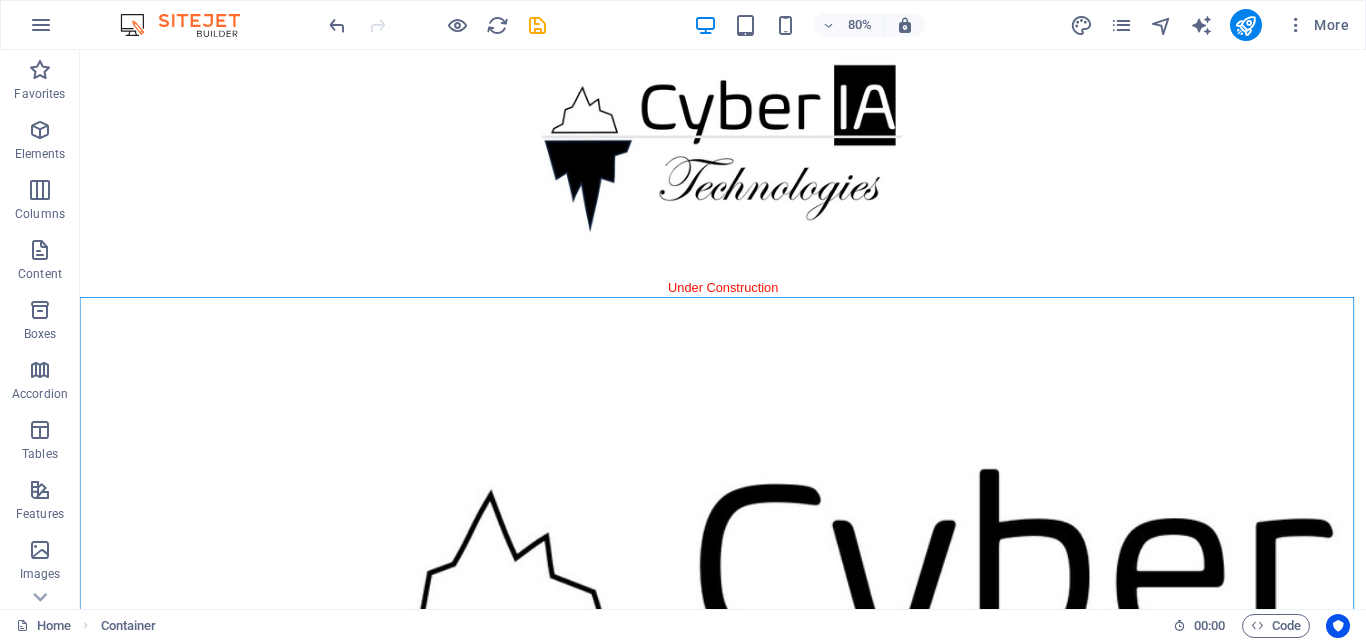 drag, startPoint x: 728, startPoint y: 546, endPoint x: 1238, endPoint y: 540, distance: 510.03528 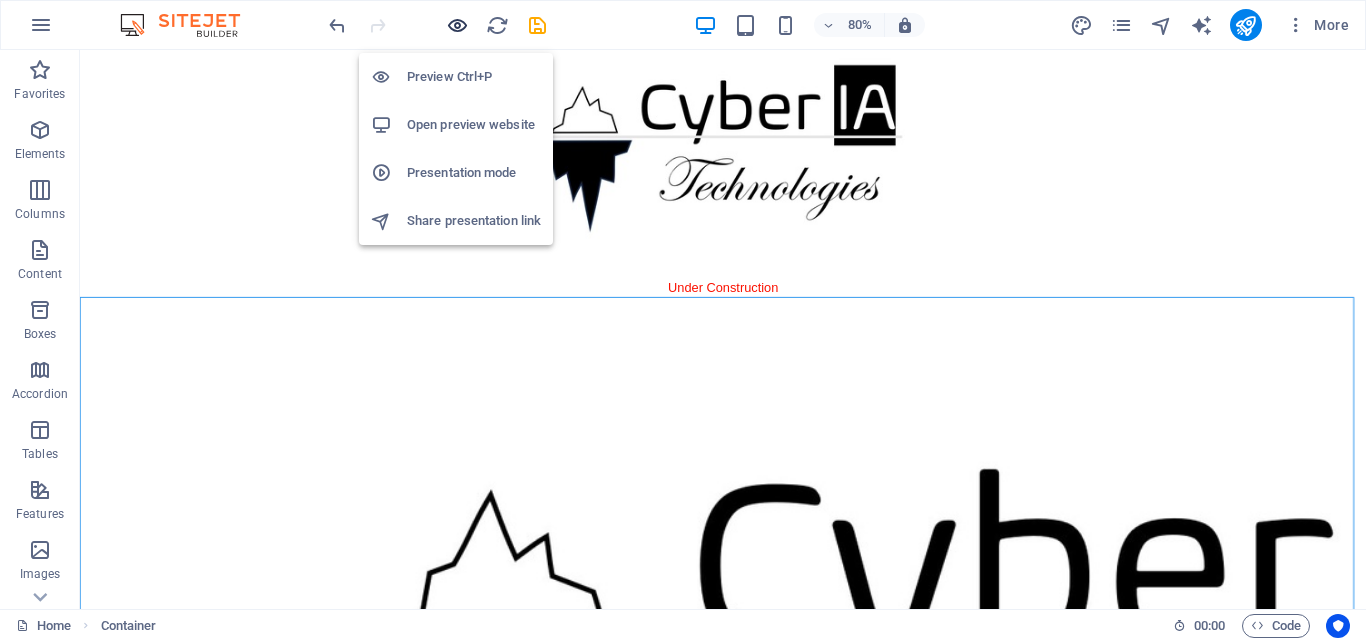 click at bounding box center [457, 25] 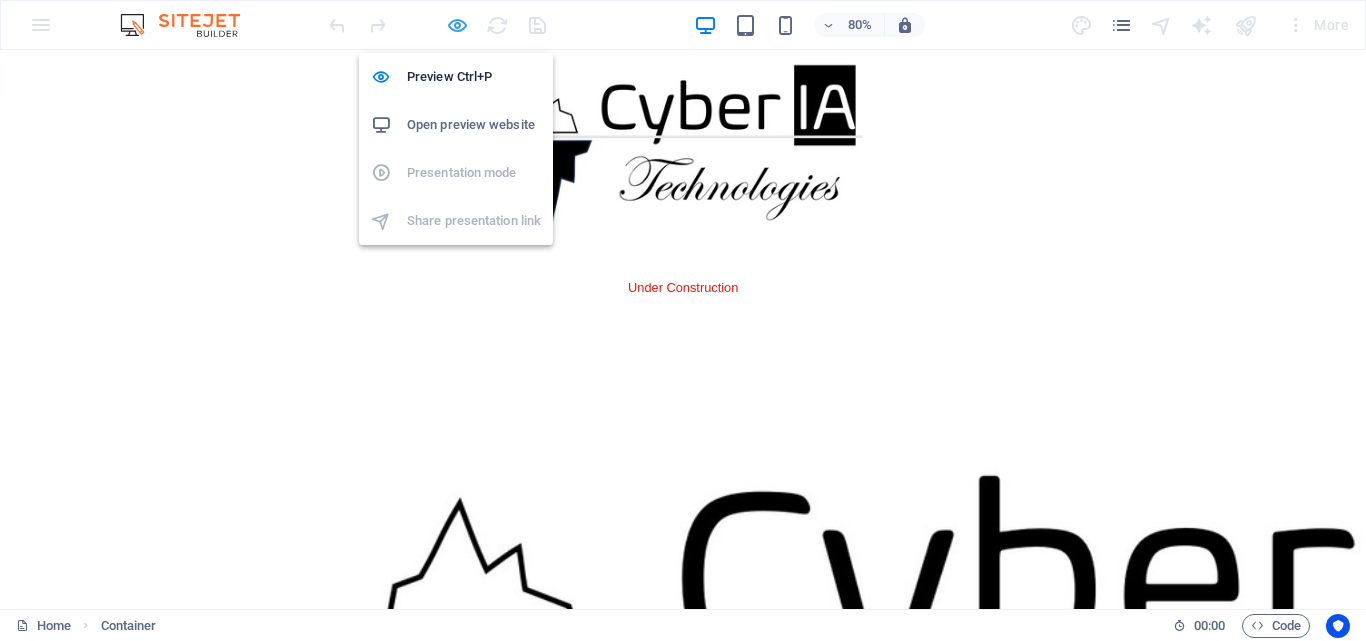 click at bounding box center (457, 25) 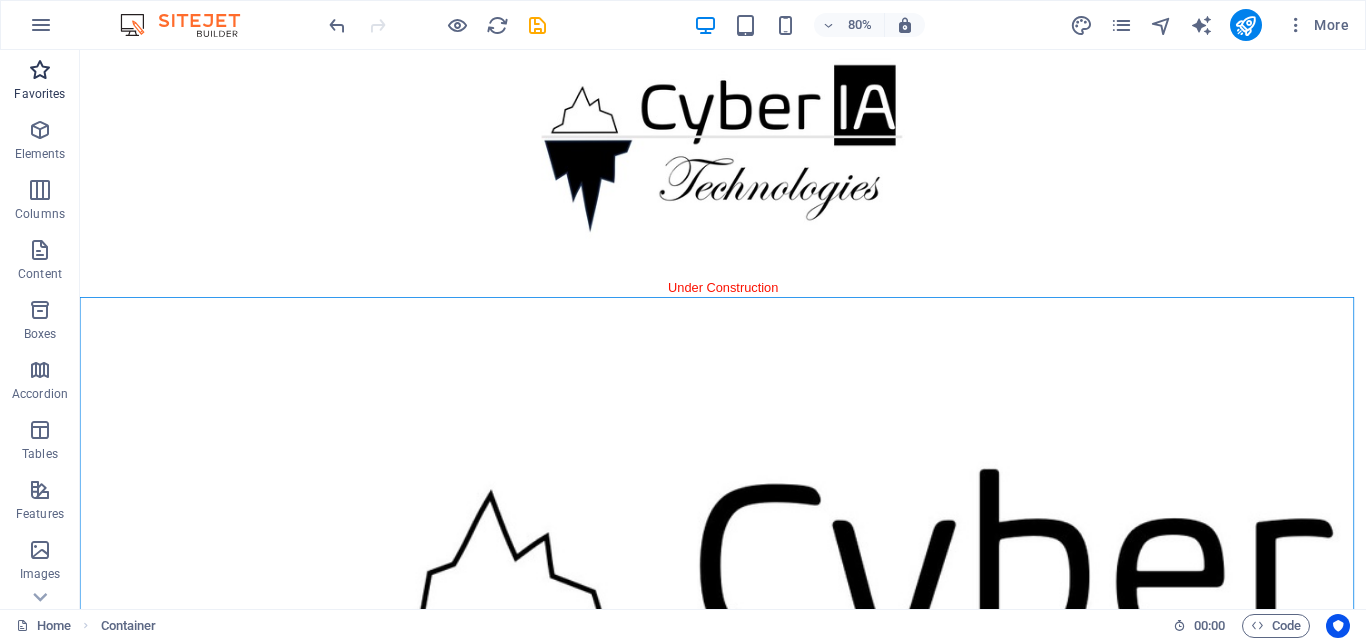 click on "Favorites" at bounding box center [40, 82] 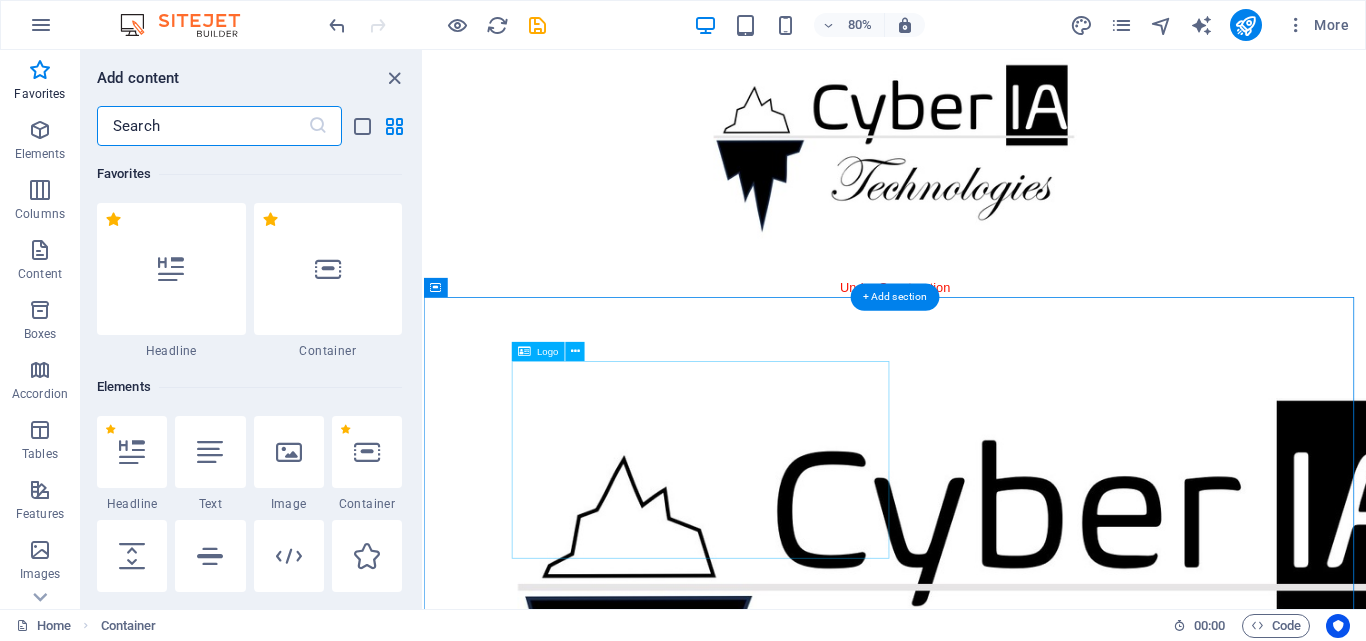 click at bounding box center [1013, 747] 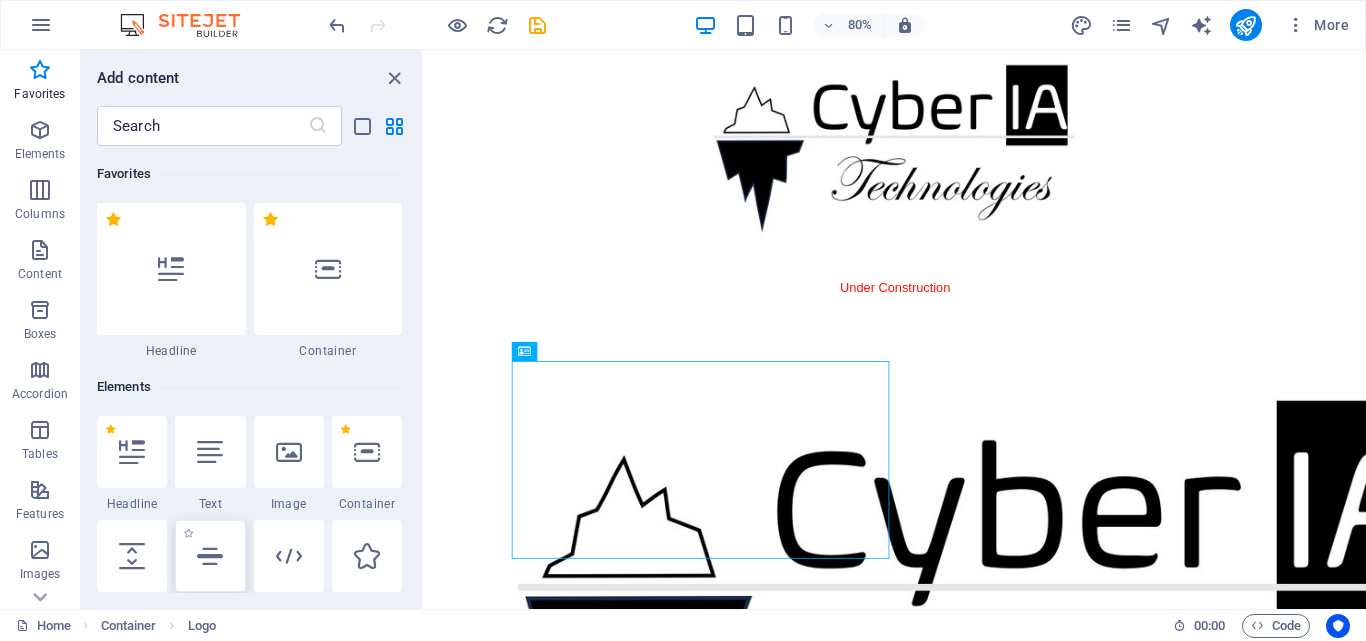 click at bounding box center [210, 556] 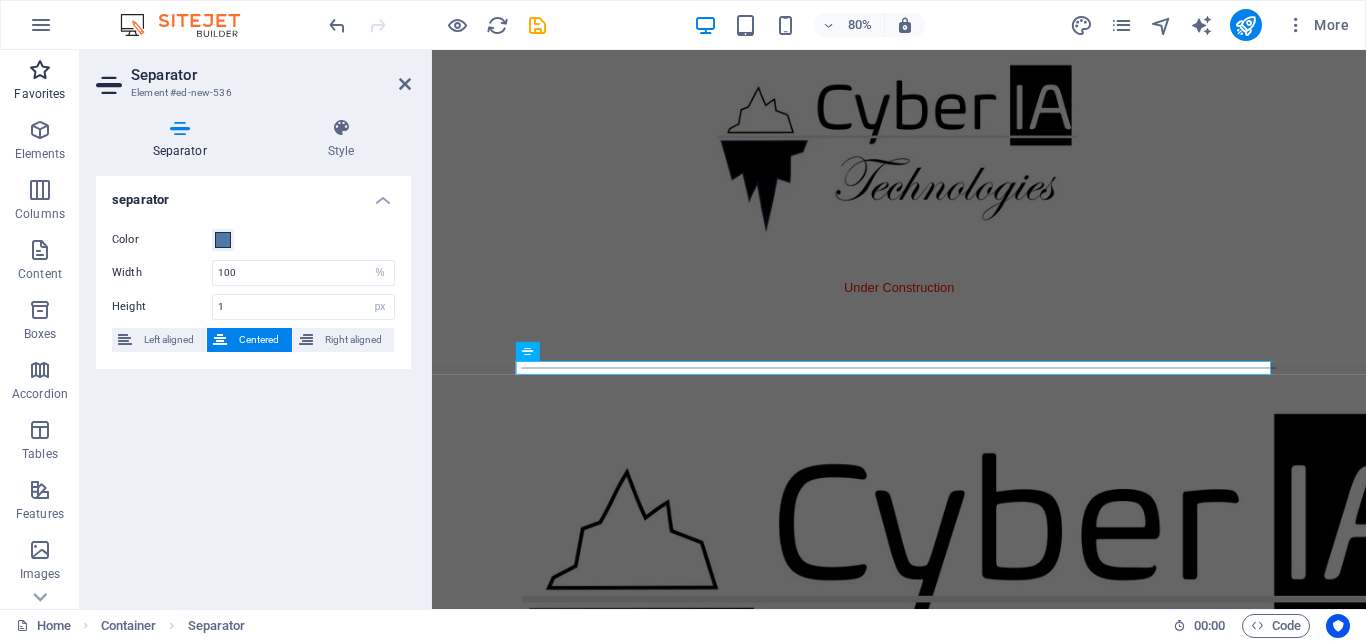 click at bounding box center (40, 70) 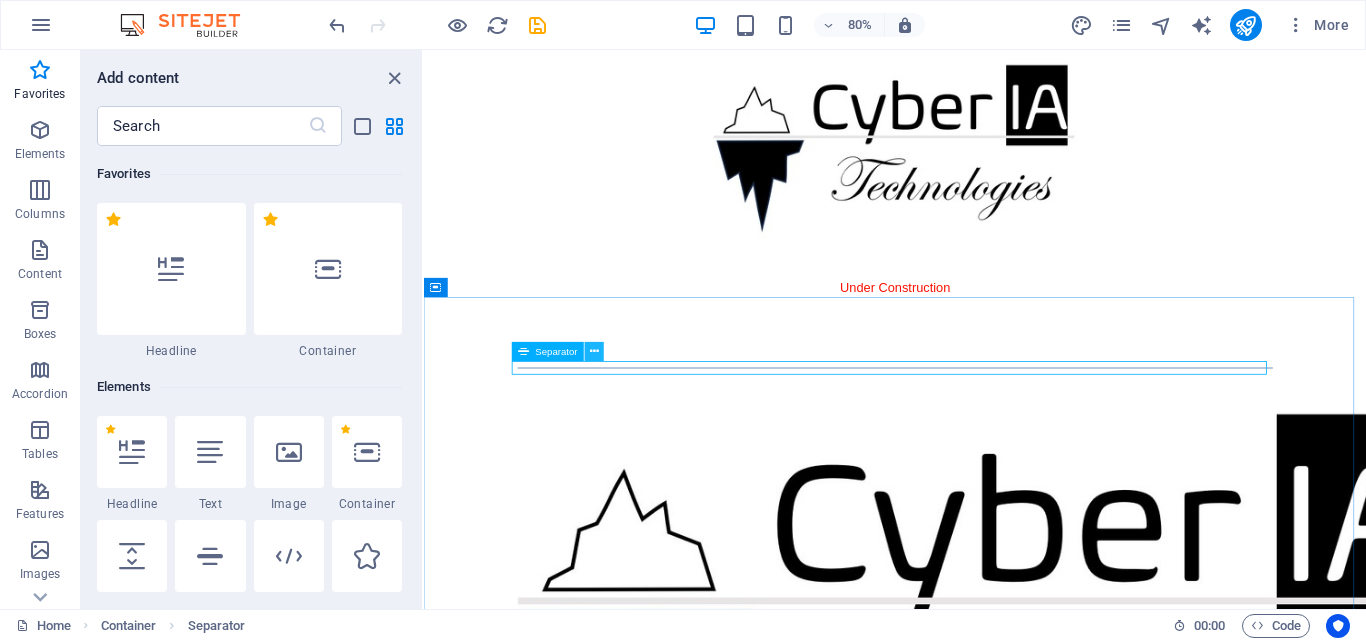 click at bounding box center (594, 351) 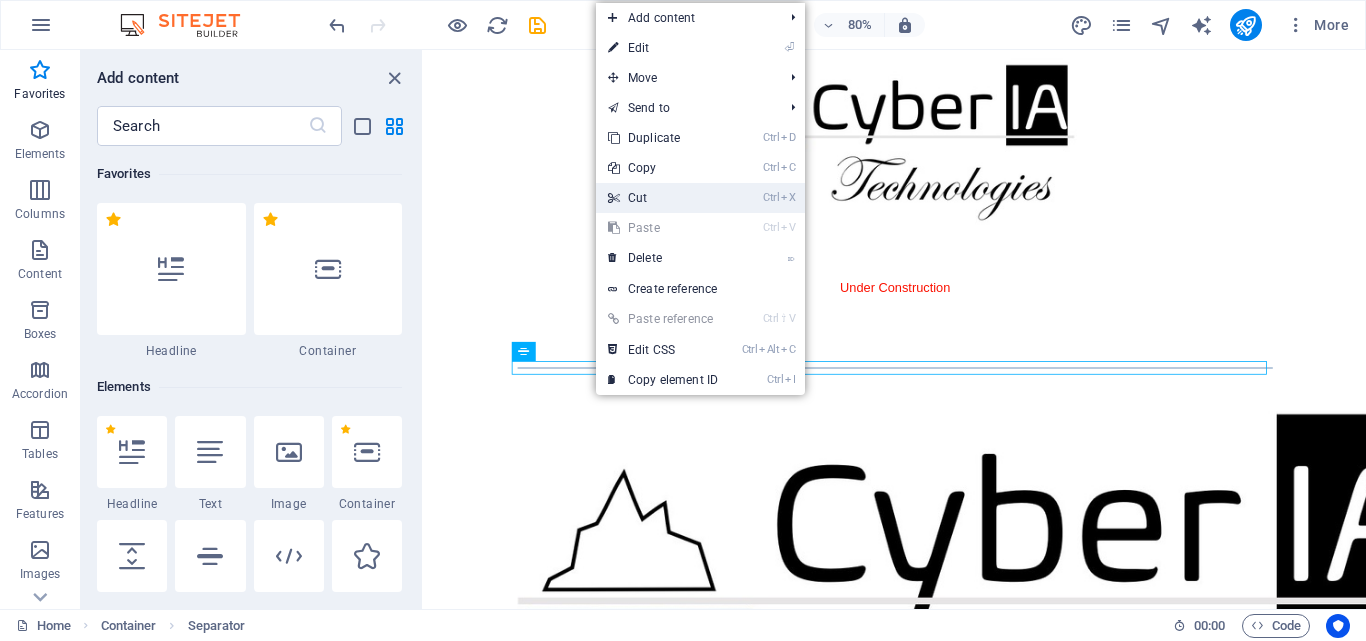 click on "Ctrl X  Cut" at bounding box center (663, 198) 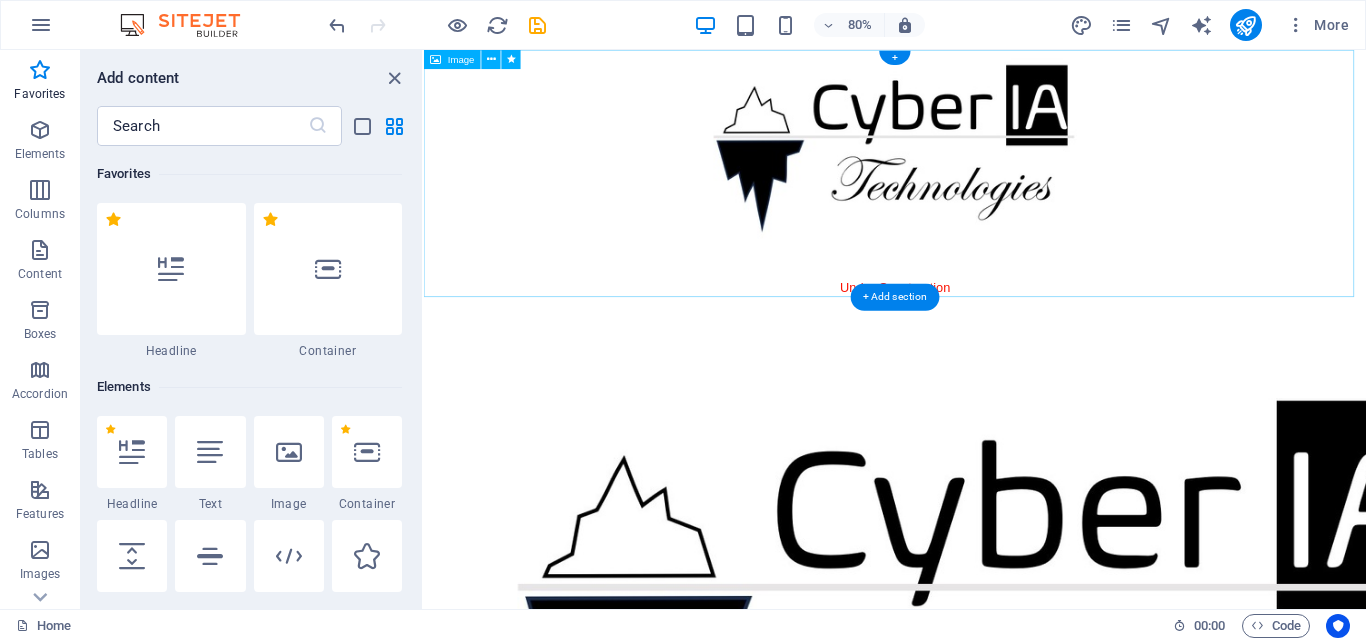 click on "Under Construction" at bounding box center (1013, 204) 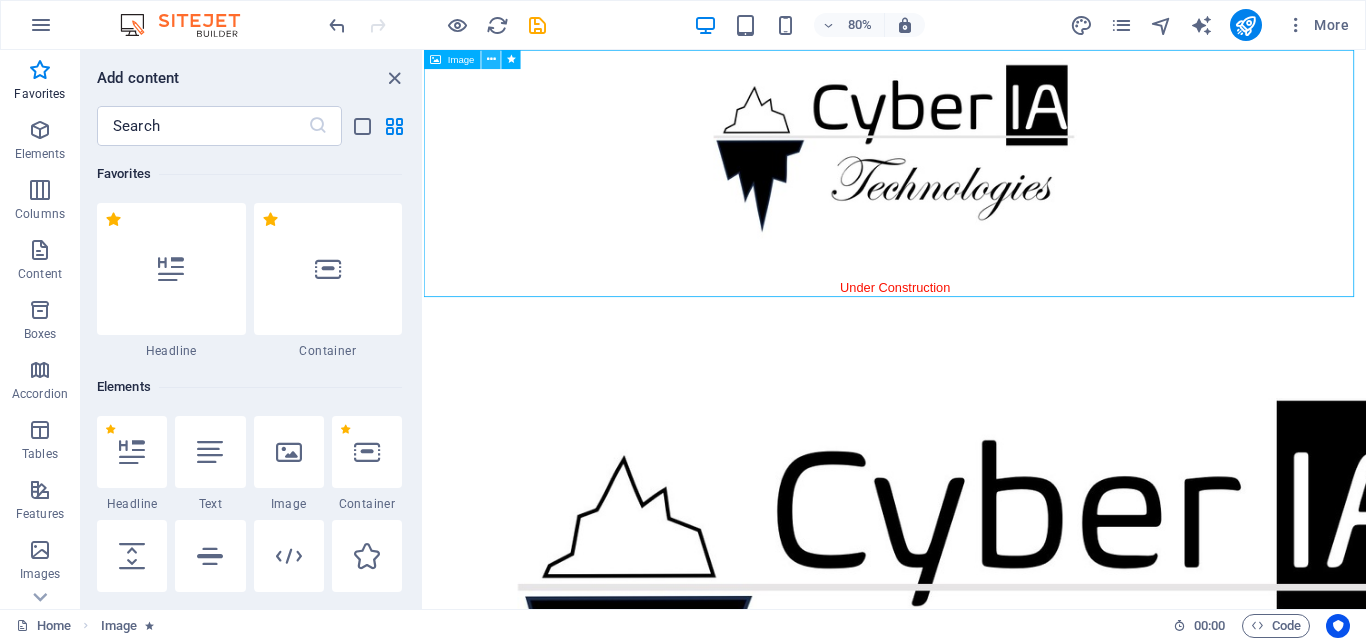 click at bounding box center [491, 59] 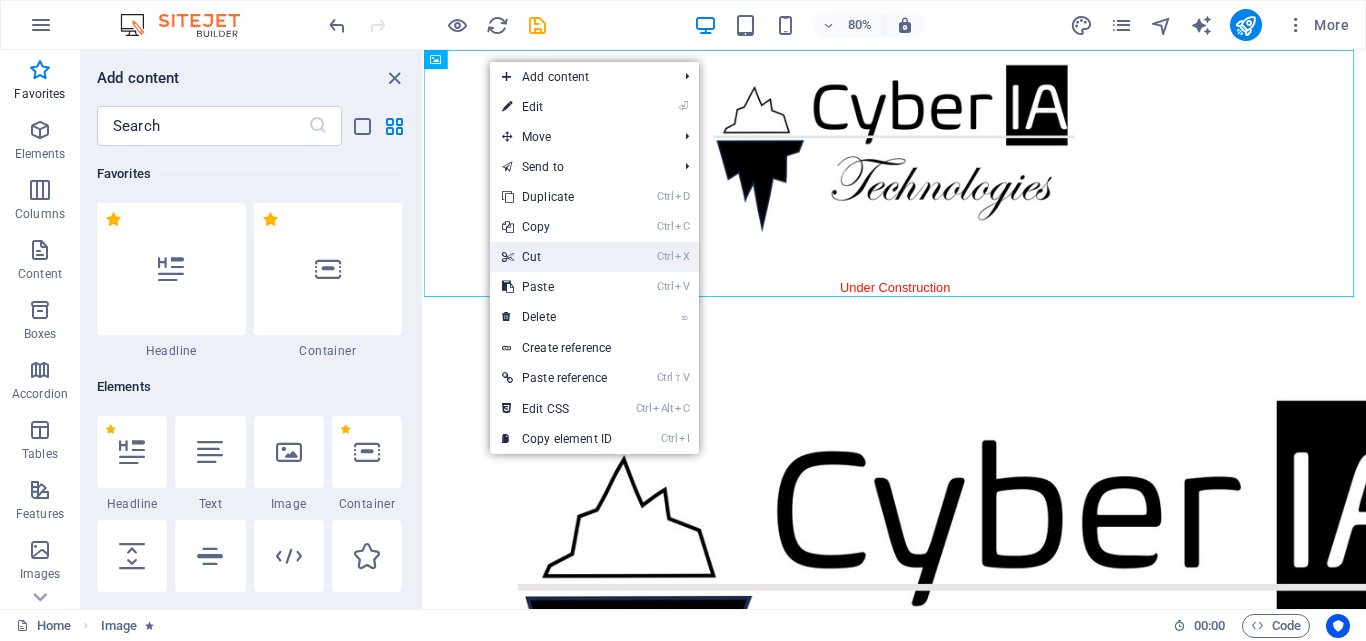 click on "Ctrl X  Cut" at bounding box center [557, 257] 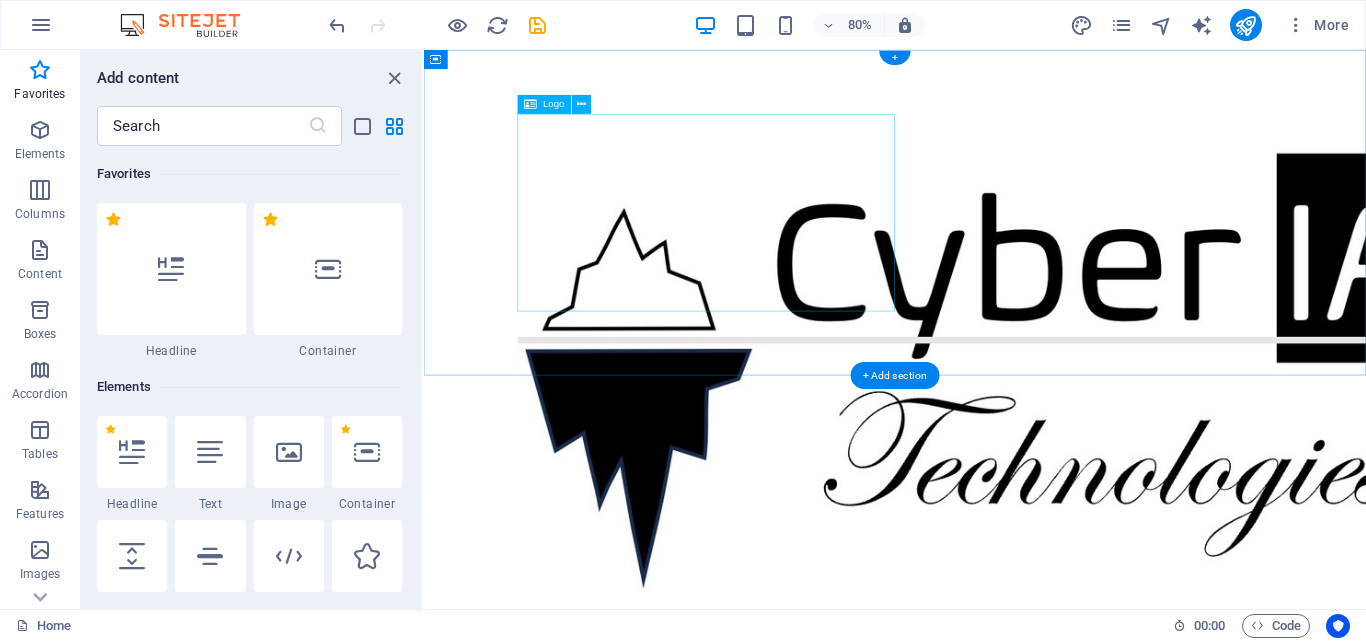click at bounding box center (1013, 438) 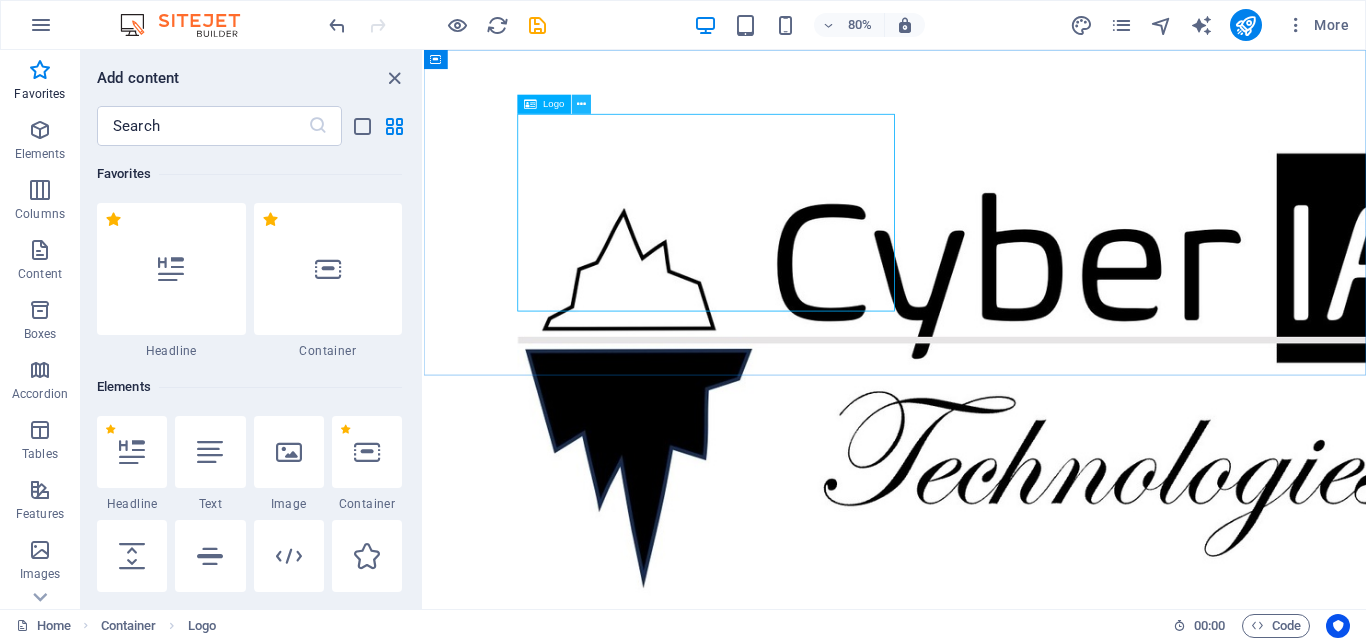 click at bounding box center (581, 104) 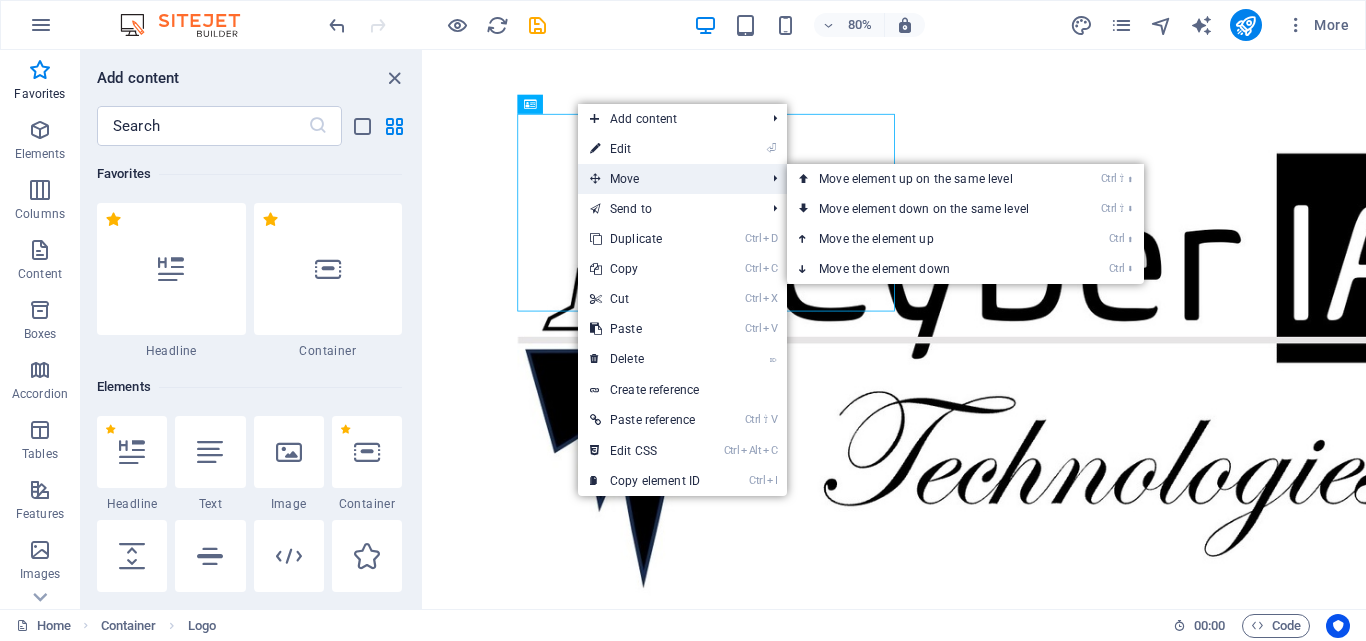 click on "Move" at bounding box center (667, 179) 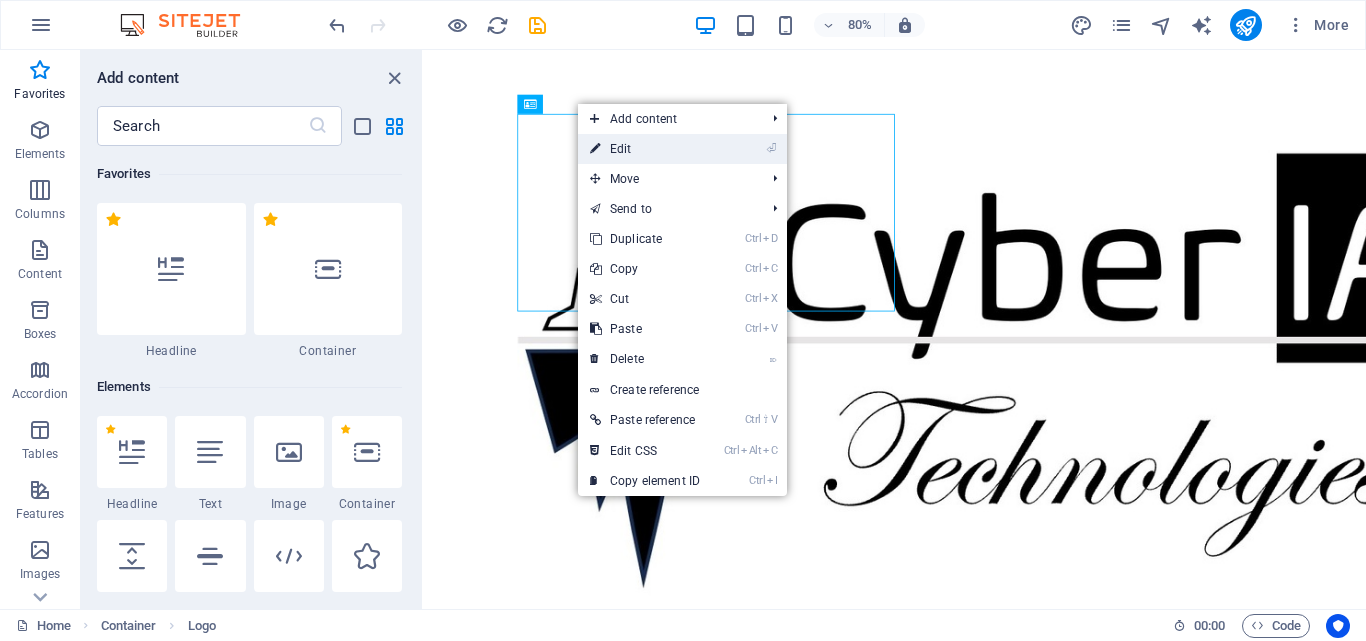click on "⏎  Edit" at bounding box center [645, 149] 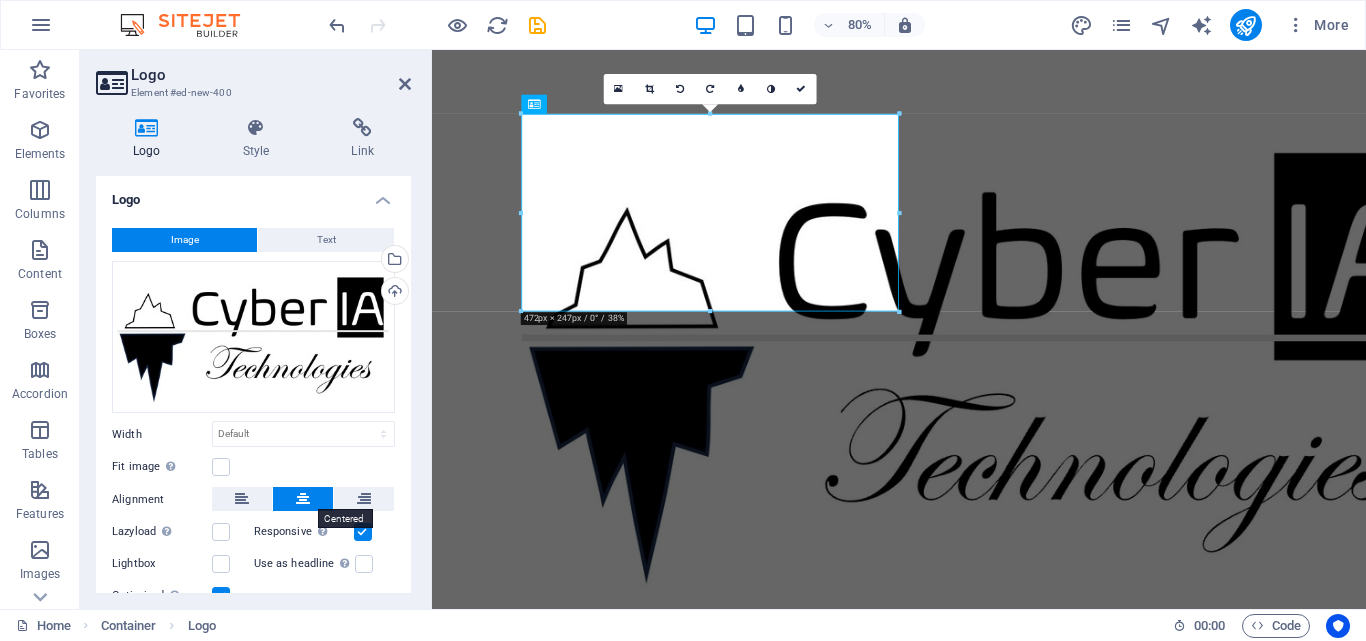 click at bounding box center (303, 499) 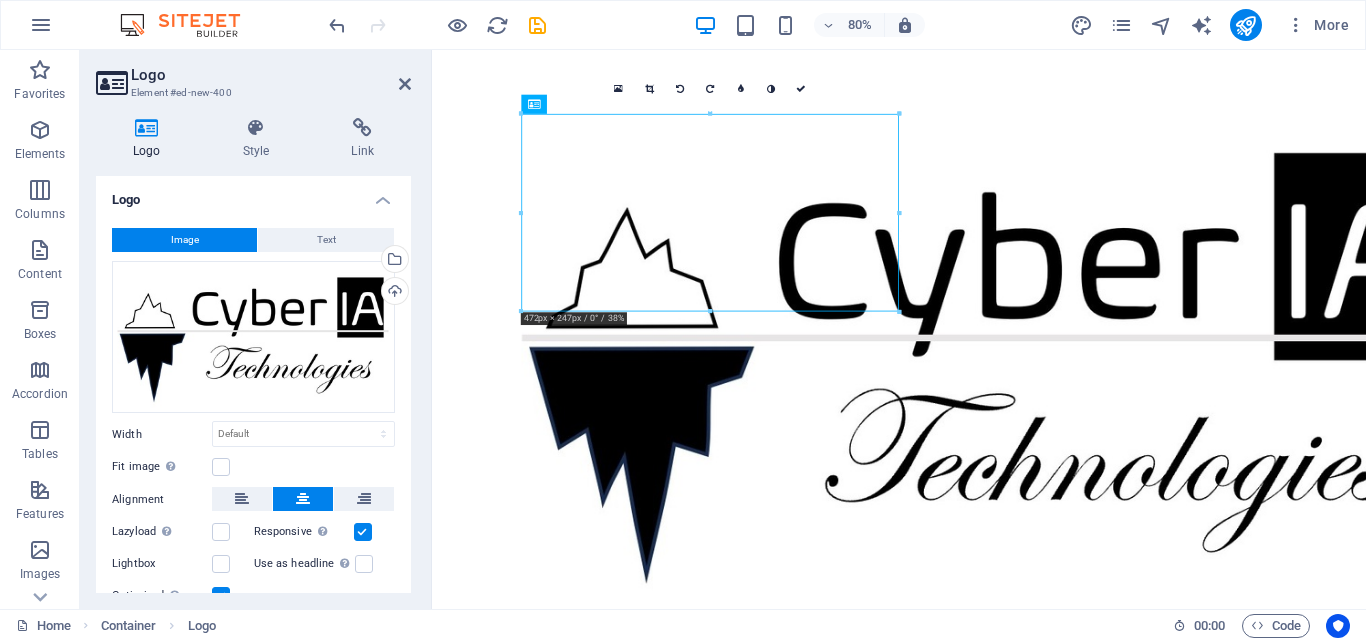 drag, startPoint x: 980, startPoint y: 153, endPoint x: 854, endPoint y: 152, distance: 126.00397 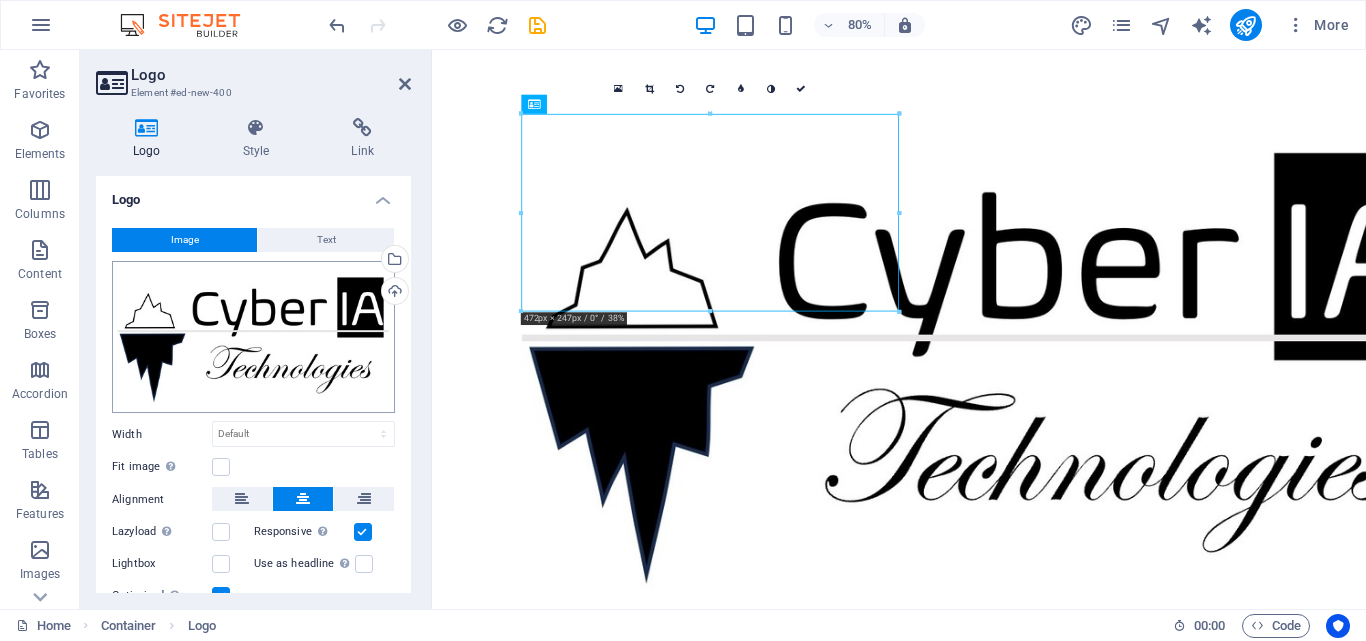 scroll, scrollTop: 77, scrollLeft: 0, axis: vertical 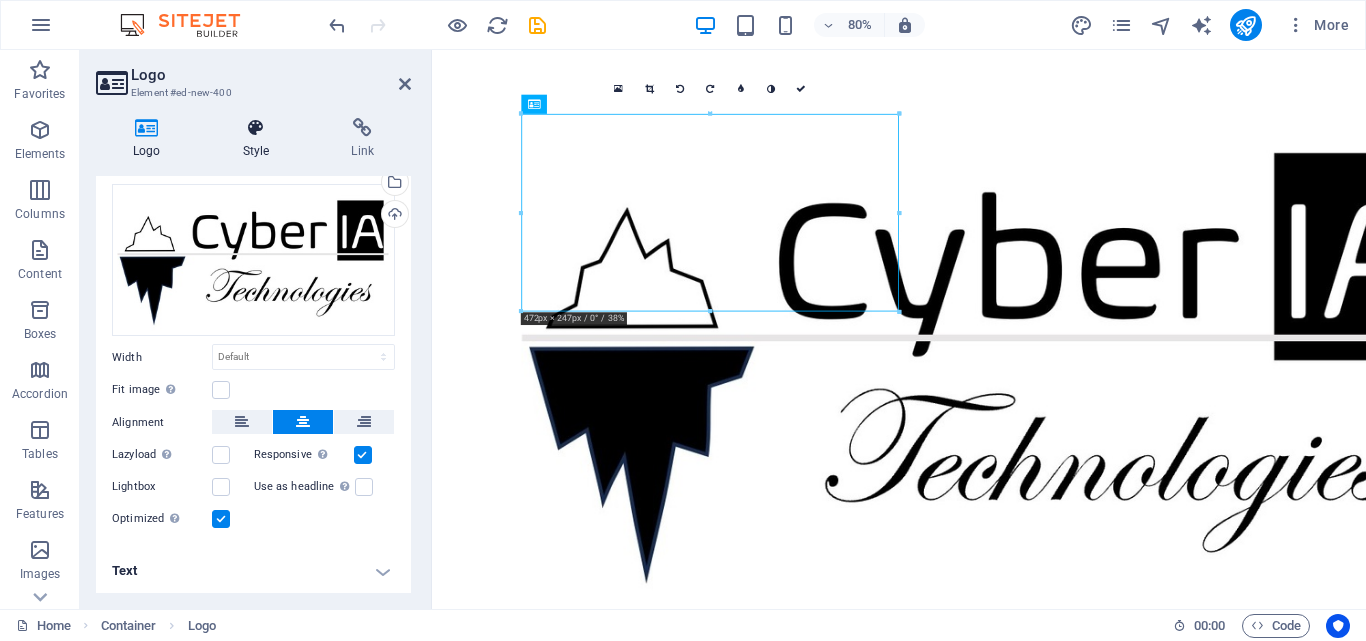 click at bounding box center (256, 128) 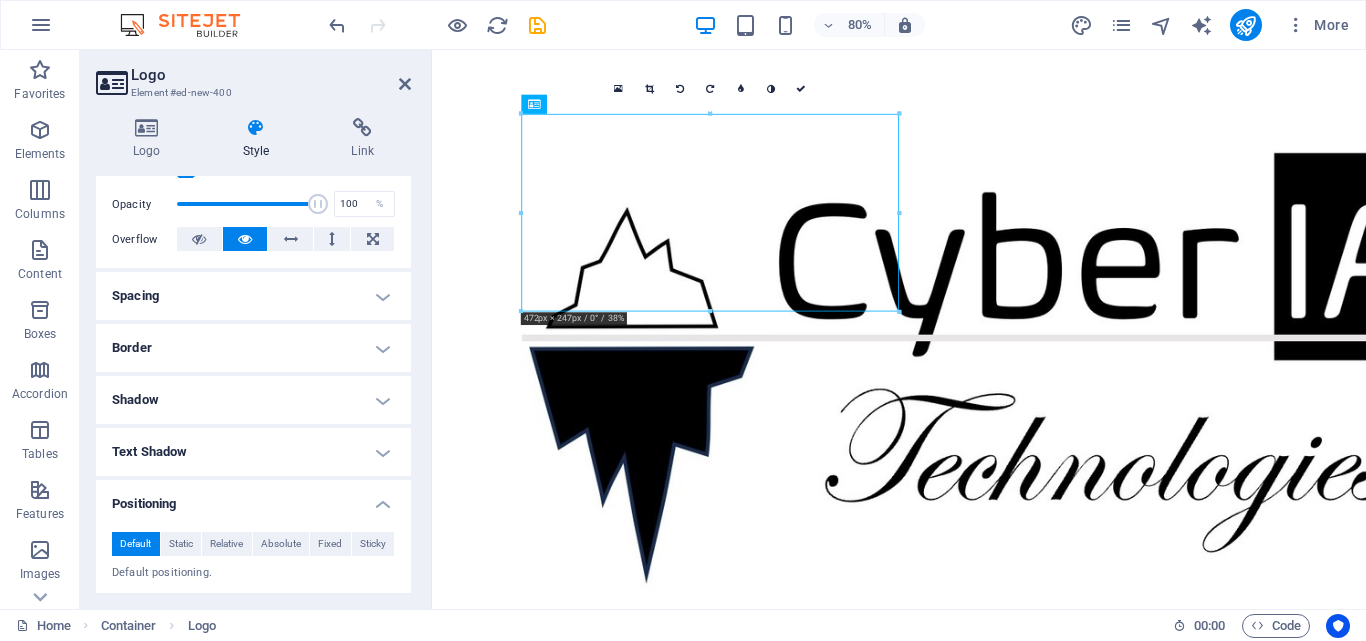 scroll, scrollTop: 286, scrollLeft: 0, axis: vertical 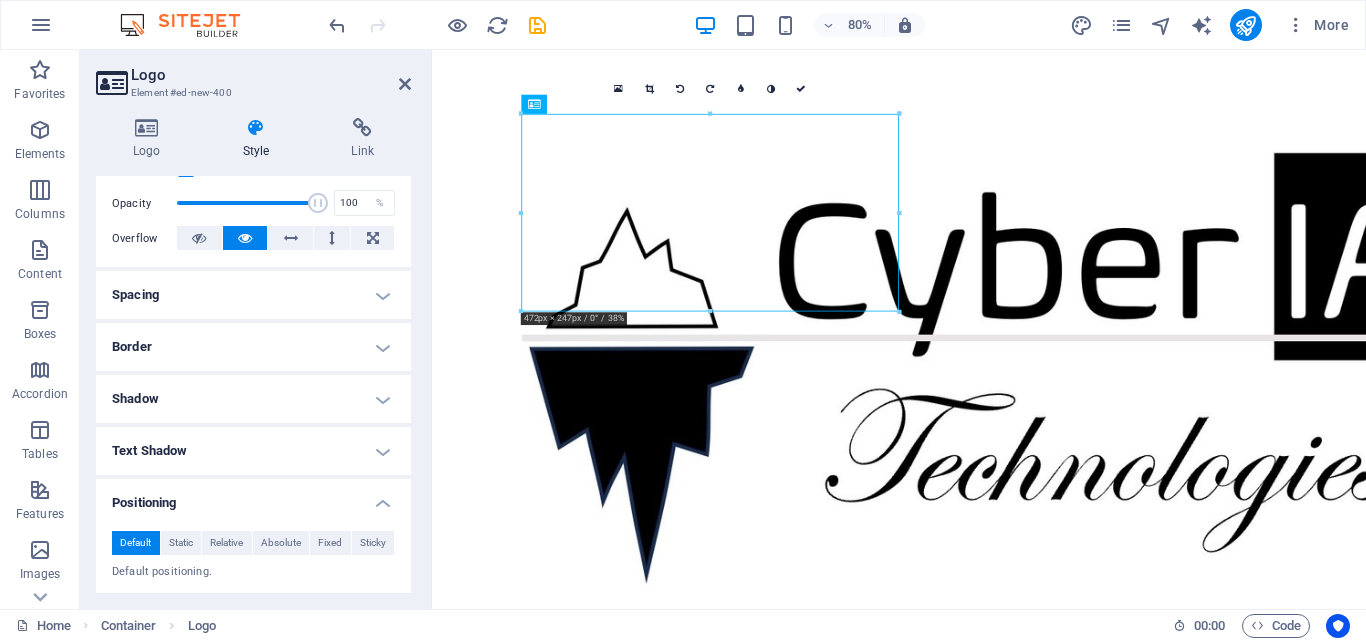 click on "Spacing" at bounding box center [253, 295] 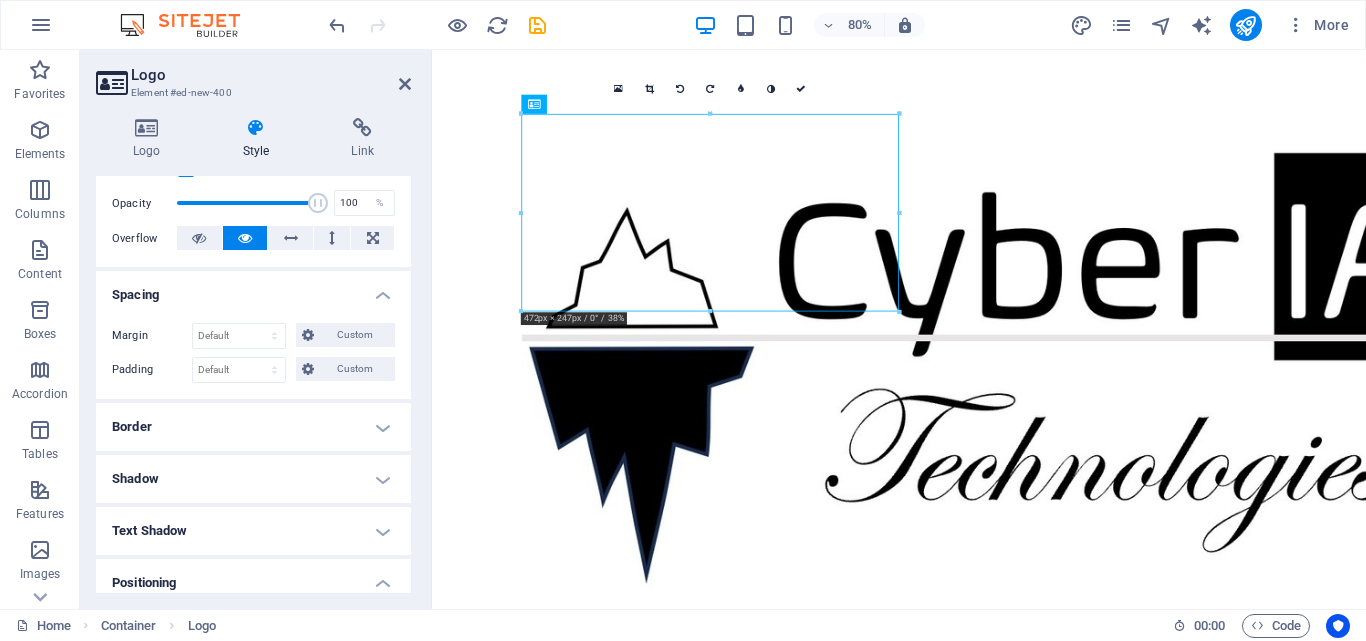 click on "Spacing" at bounding box center (253, 289) 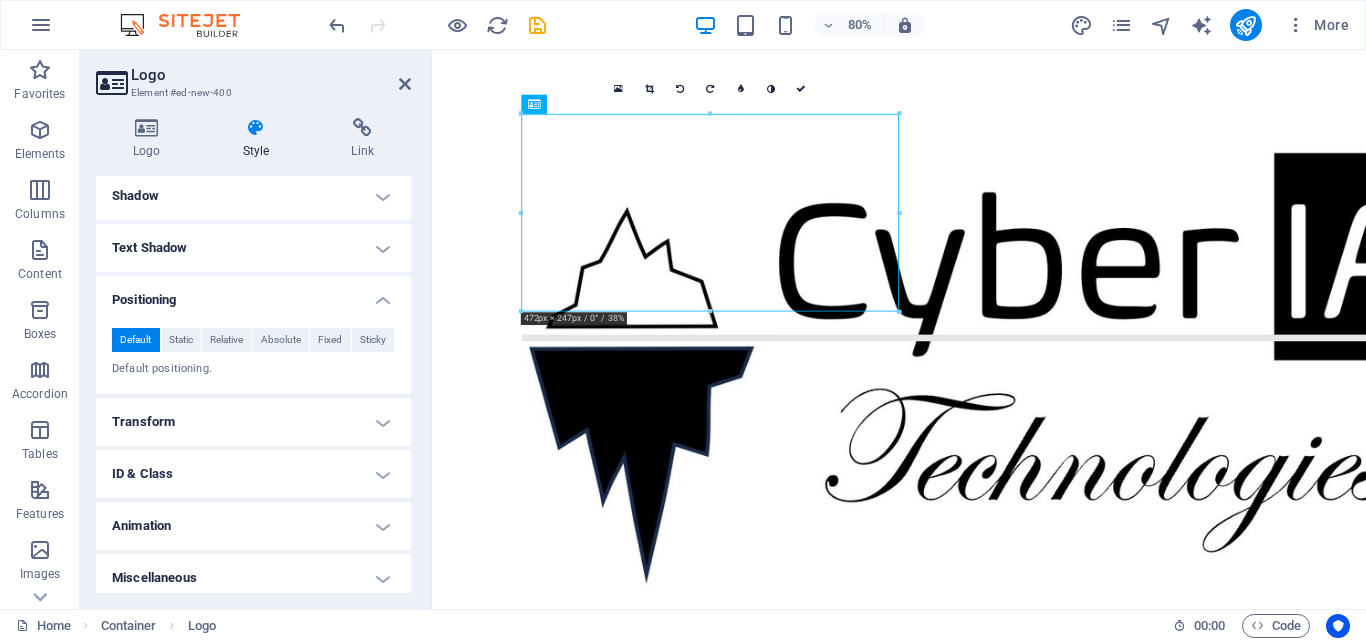 scroll, scrollTop: 498, scrollLeft: 0, axis: vertical 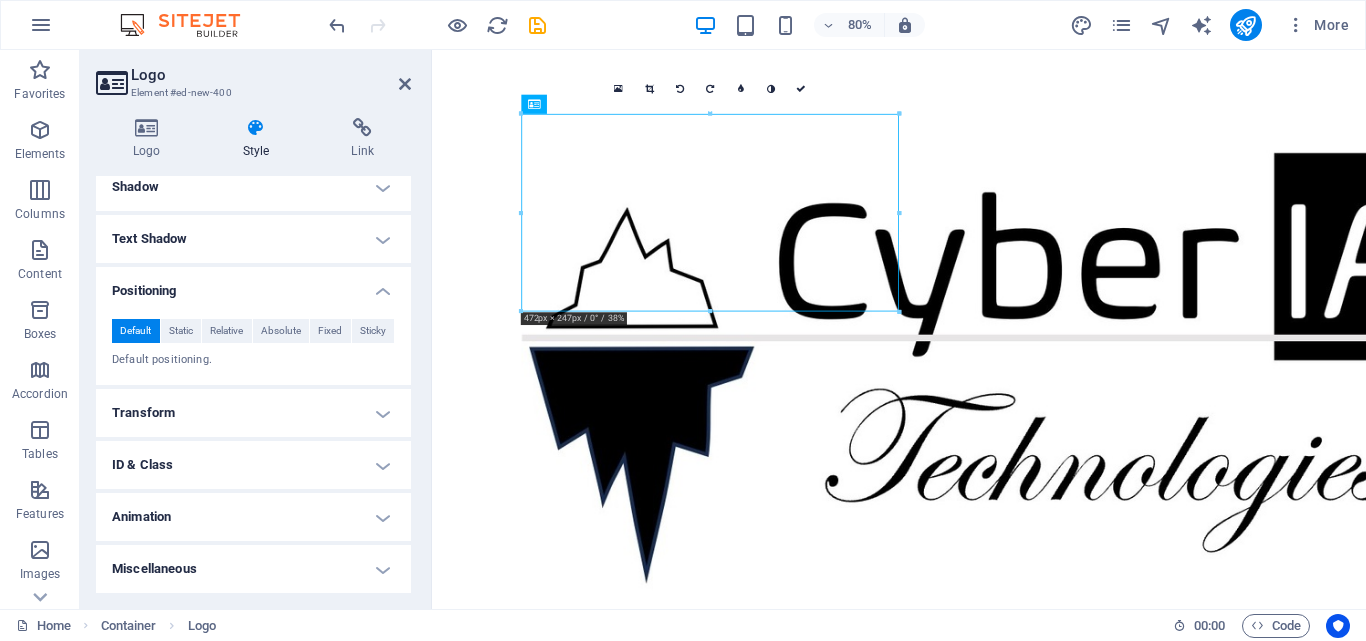 click on "Animation" at bounding box center [253, 517] 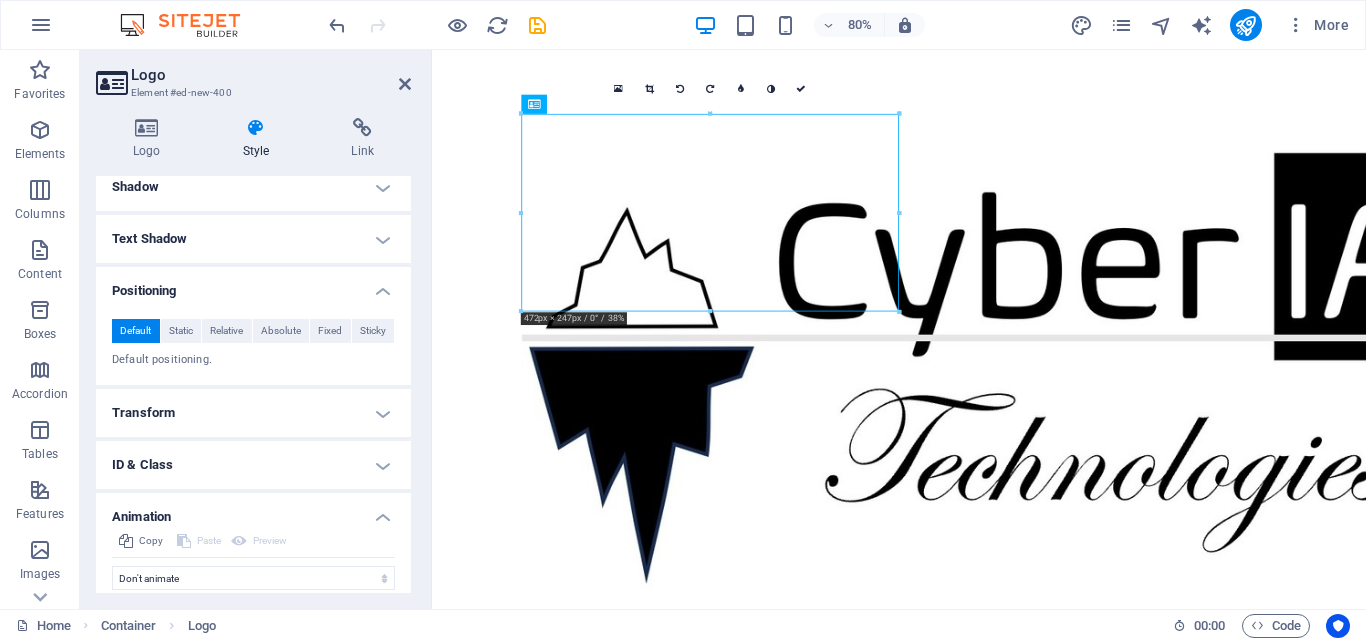 scroll, scrollTop: 563, scrollLeft: 0, axis: vertical 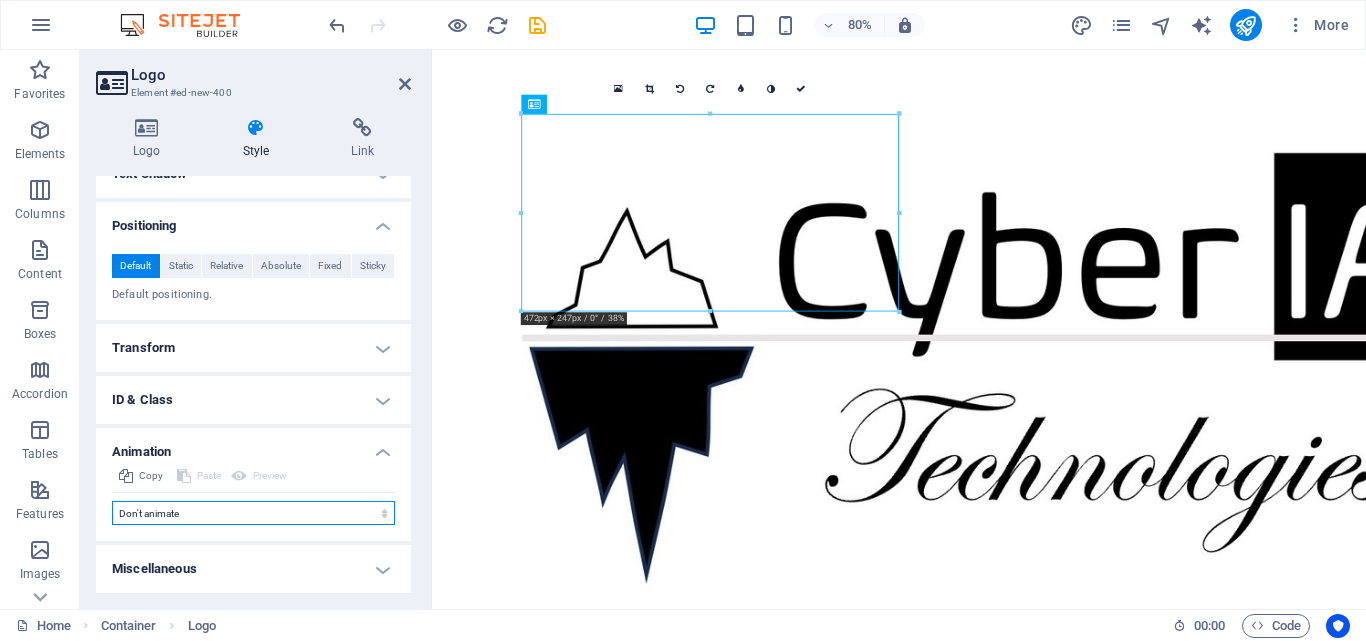 click on "Don't animate Show / Hide Slide up/down Zoom in/out Slide left to right Slide right to left Slide top to bottom Slide bottom to top Pulse Blink Open as overlay" at bounding box center (253, 513) 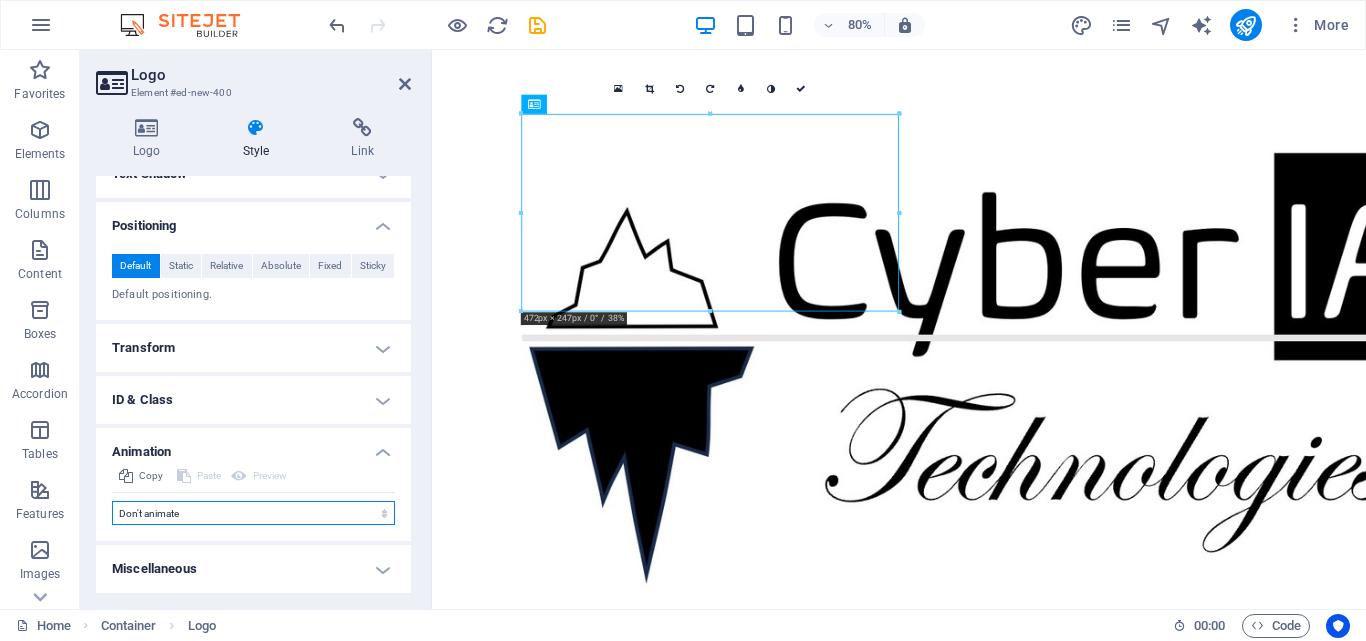 select on "shrink" 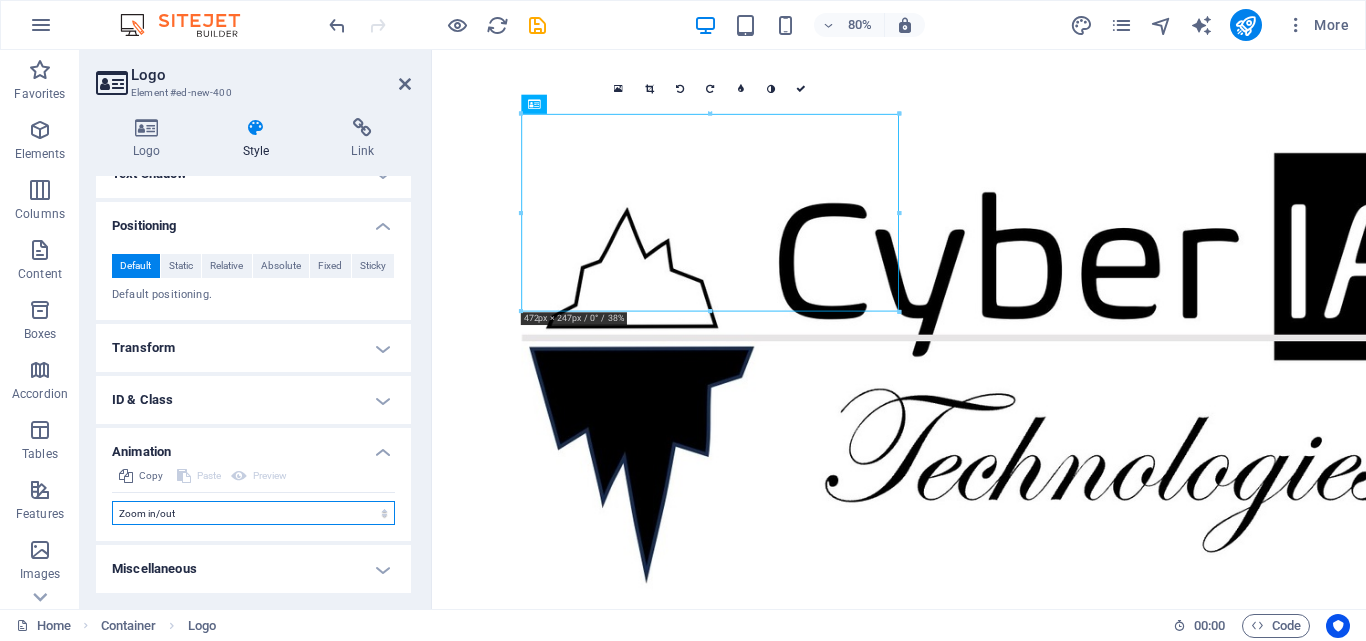 click on "Don't animate Show / Hide Slide up/down Zoom in/out Slide left to right Slide right to left Slide top to bottom Slide bottom to top Pulse Blink Open as overlay" at bounding box center [253, 513] 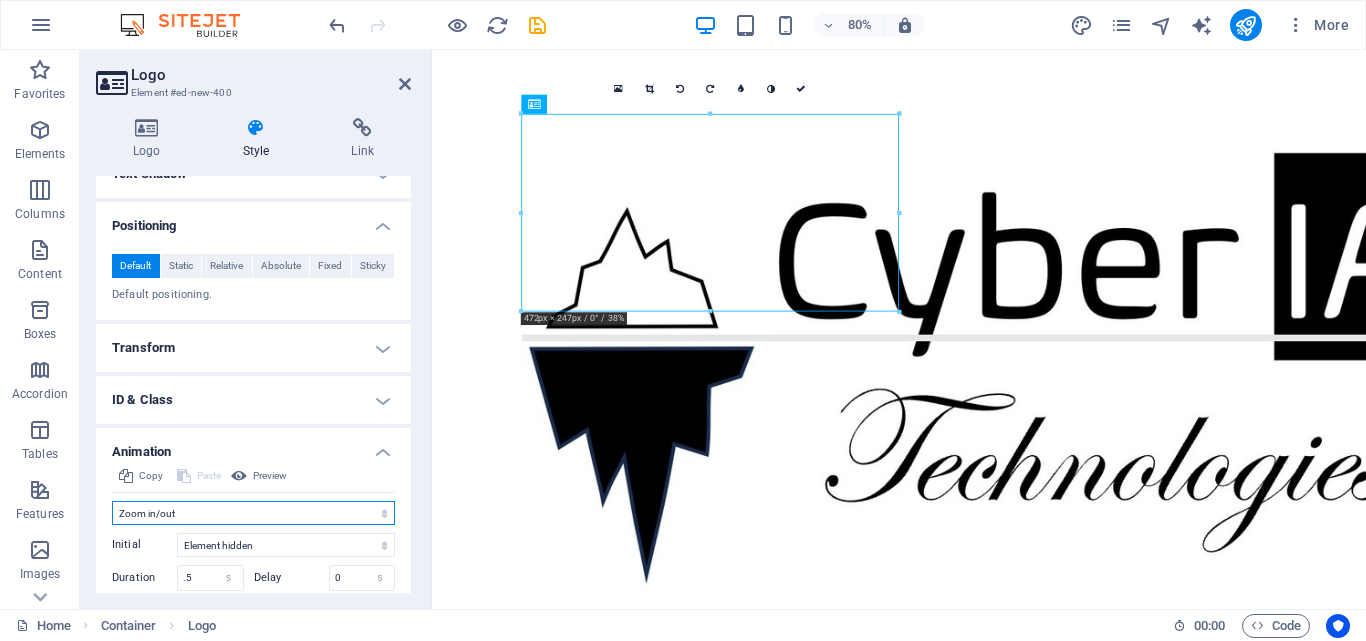 click on "Don't animate Show / Hide Slide up/down Zoom in/out Slide left to right Slide right to left Slide top to bottom Slide bottom to top Pulse Blink Open as overlay" at bounding box center [253, 513] 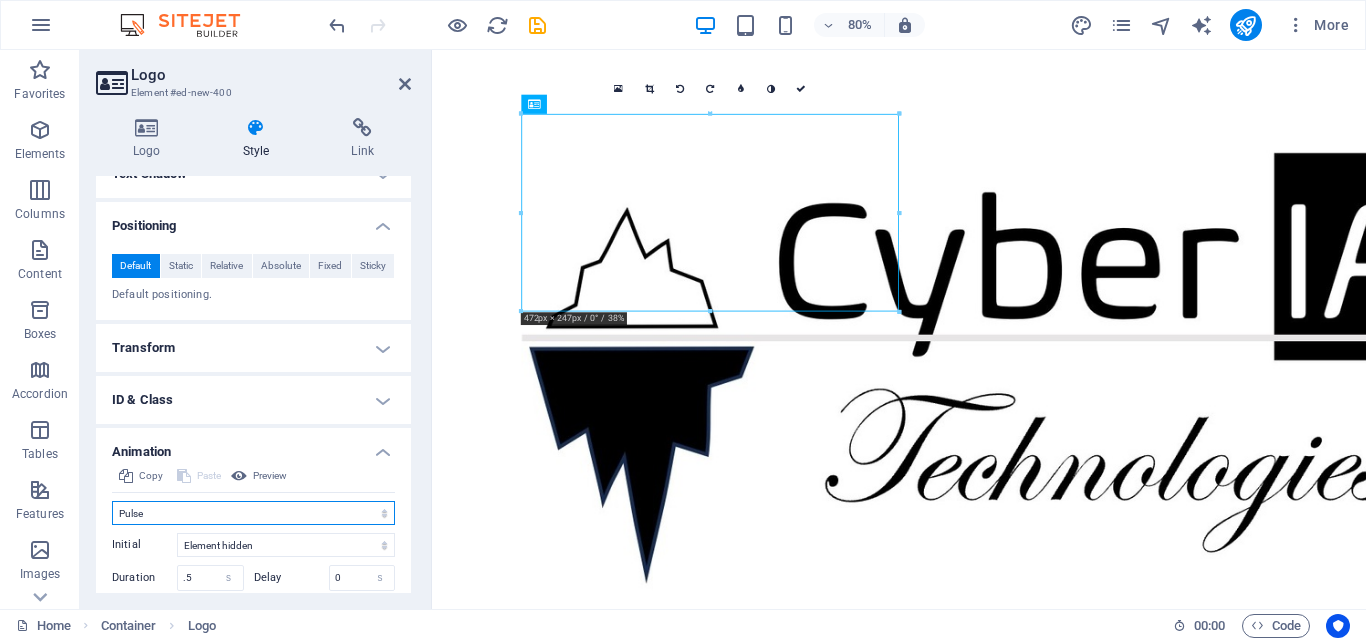 click on "Don't animate Show / Hide Slide up/down Zoom in/out Slide left to right Slide right to left Slide top to bottom Slide bottom to top Pulse Blink Open as overlay" at bounding box center [253, 513] 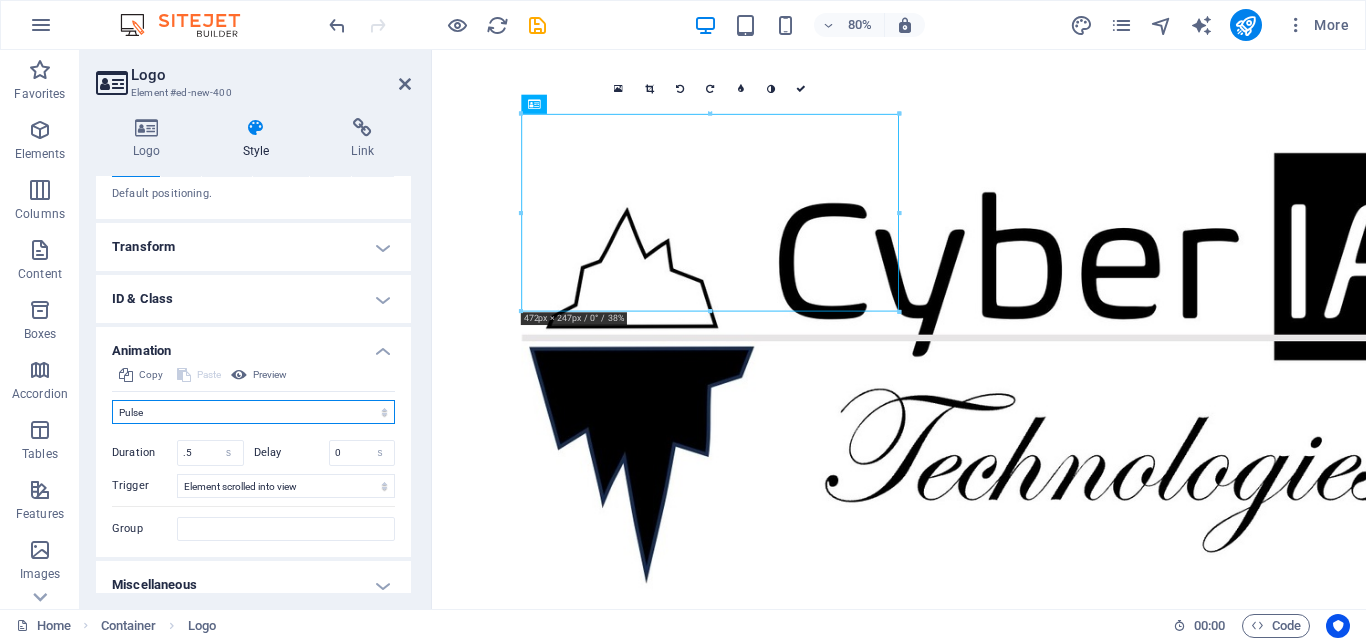 scroll, scrollTop: 680, scrollLeft: 0, axis: vertical 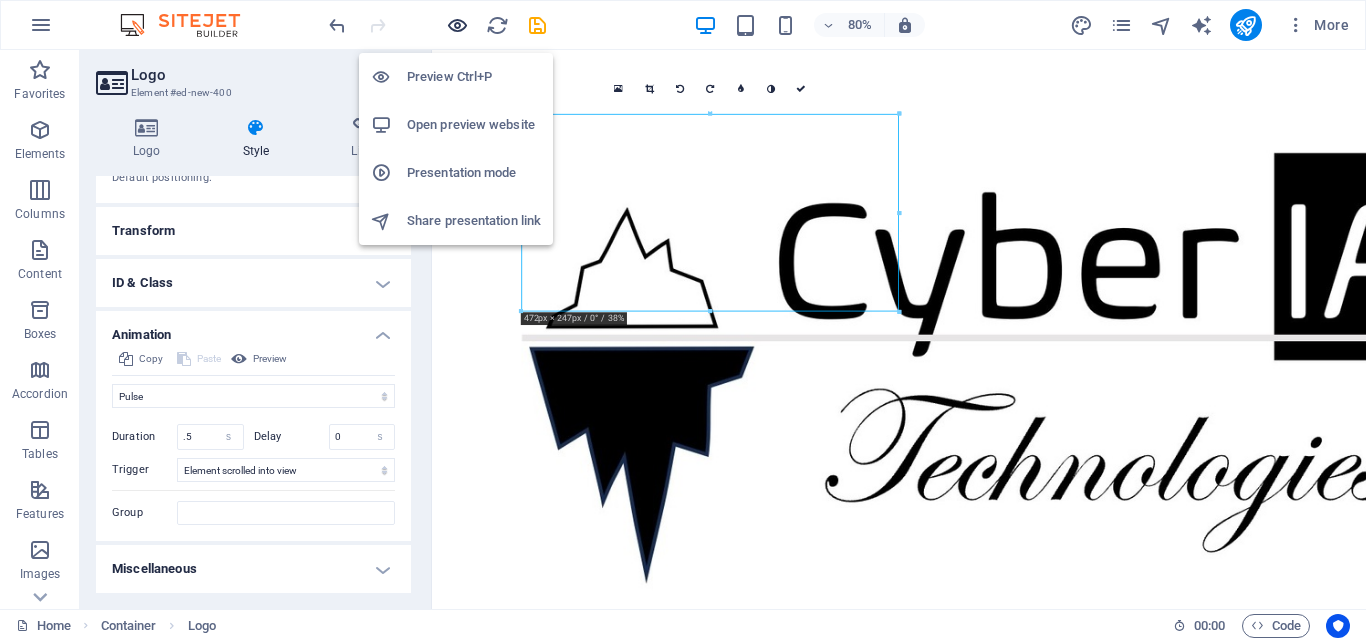 click at bounding box center (457, 25) 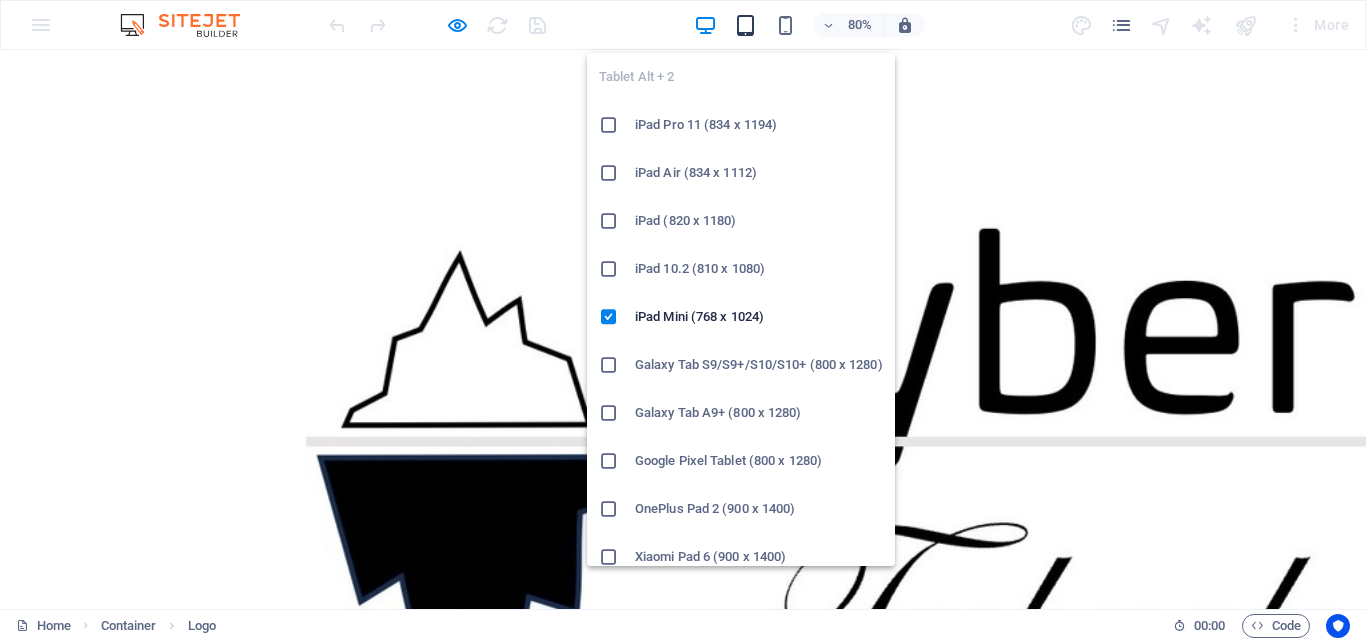 click at bounding box center (745, 25) 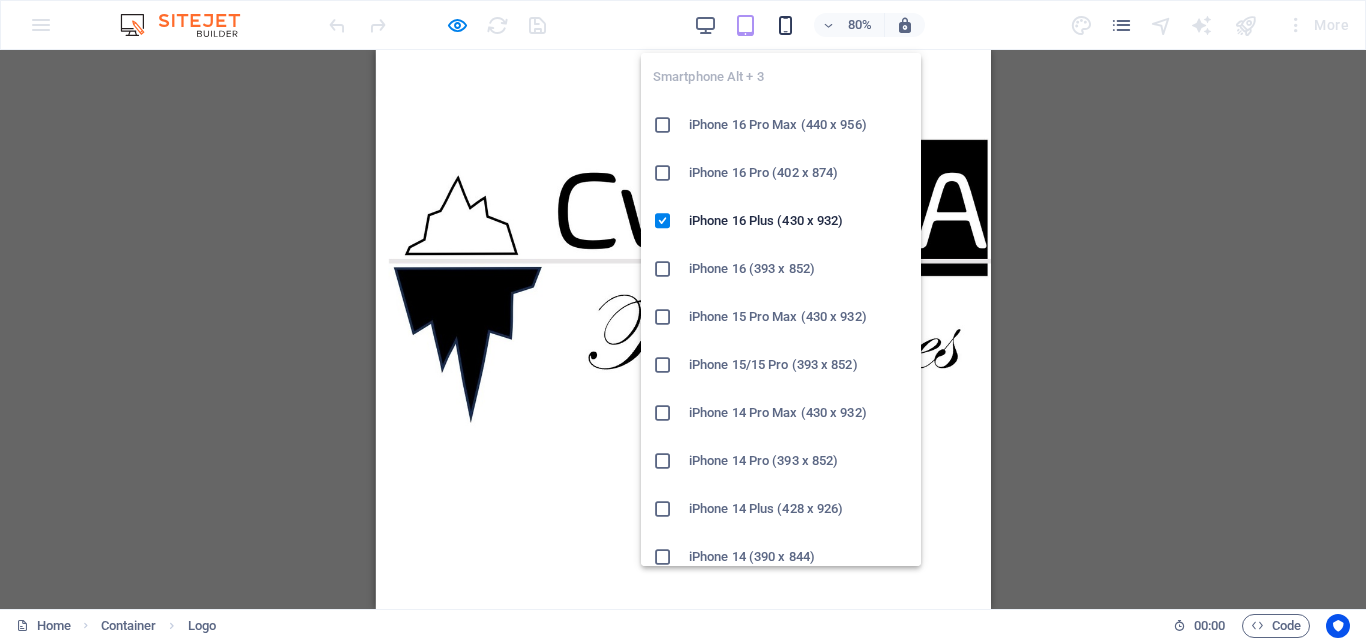 click at bounding box center [785, 25] 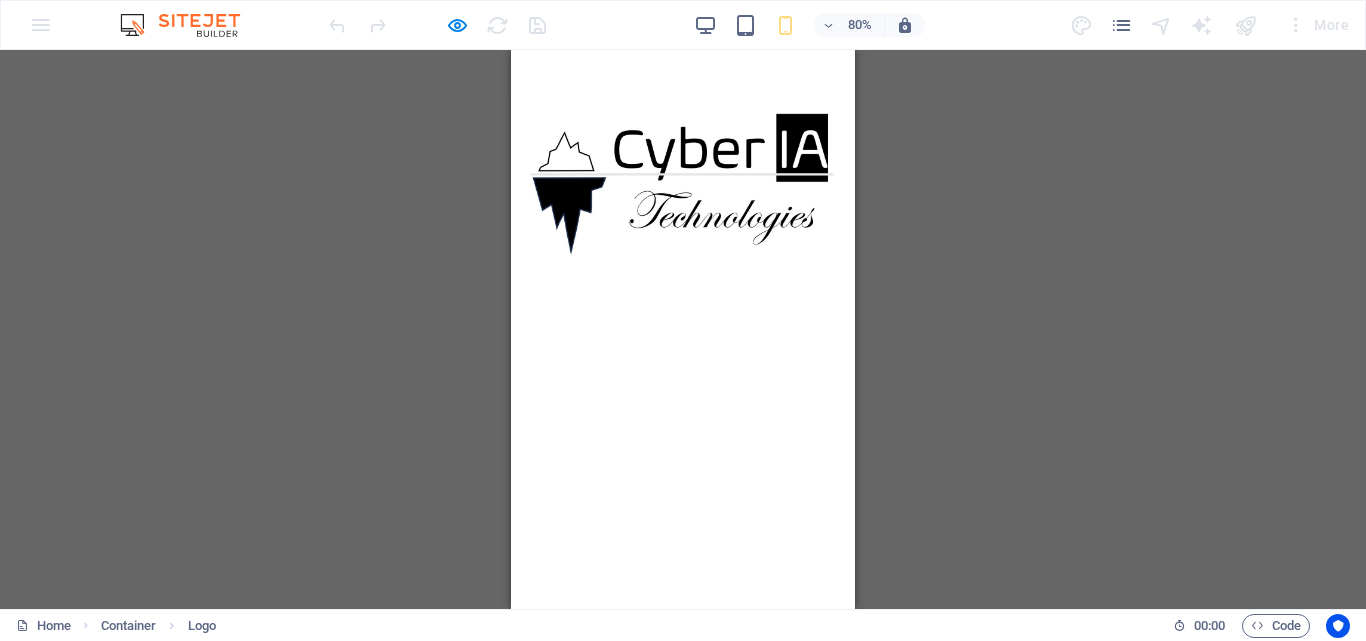 click on "Drag here to replace the existing content. Press “Ctrl” if you want to create a new element.
Placeholder   Image   Container   Container   Placeholder   Logo   Separator" at bounding box center (683, 329) 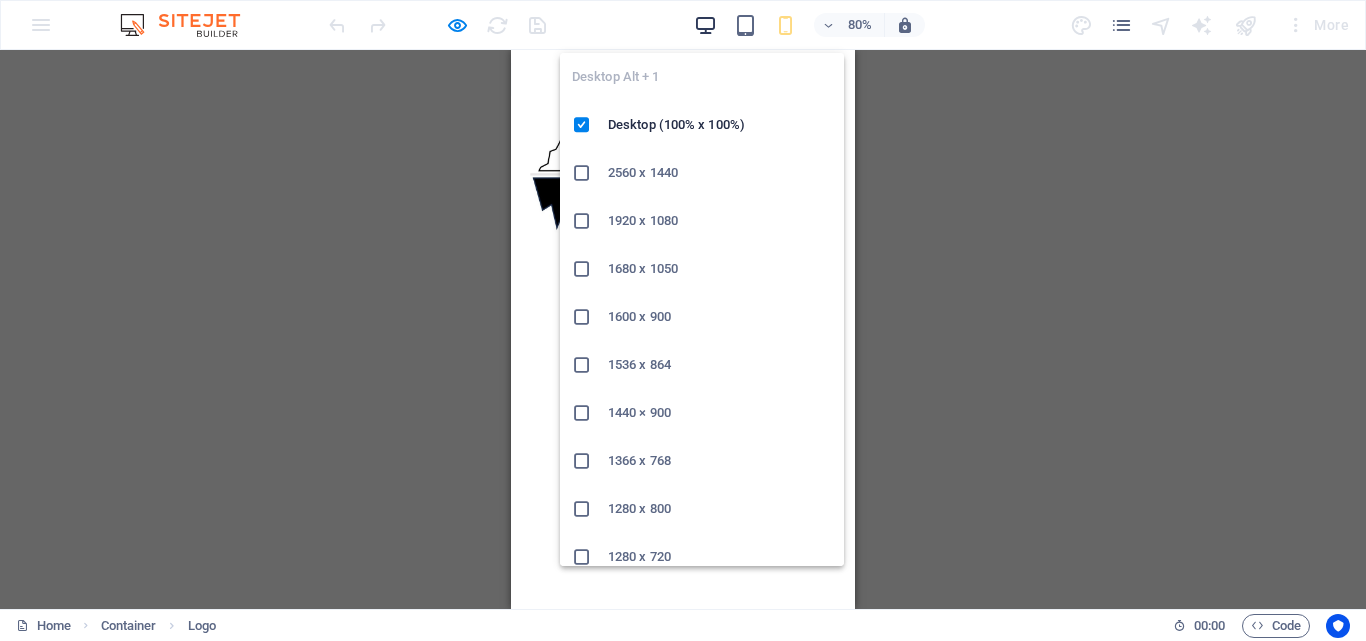 click at bounding box center [705, 25] 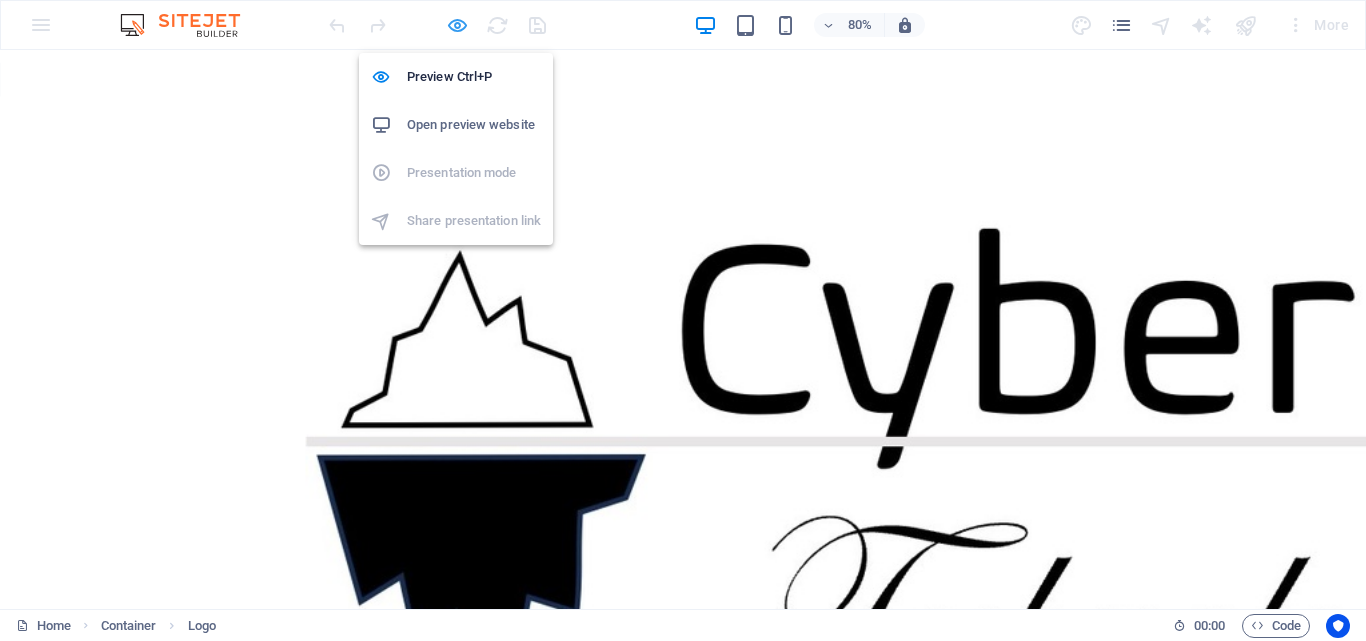 click at bounding box center [457, 25] 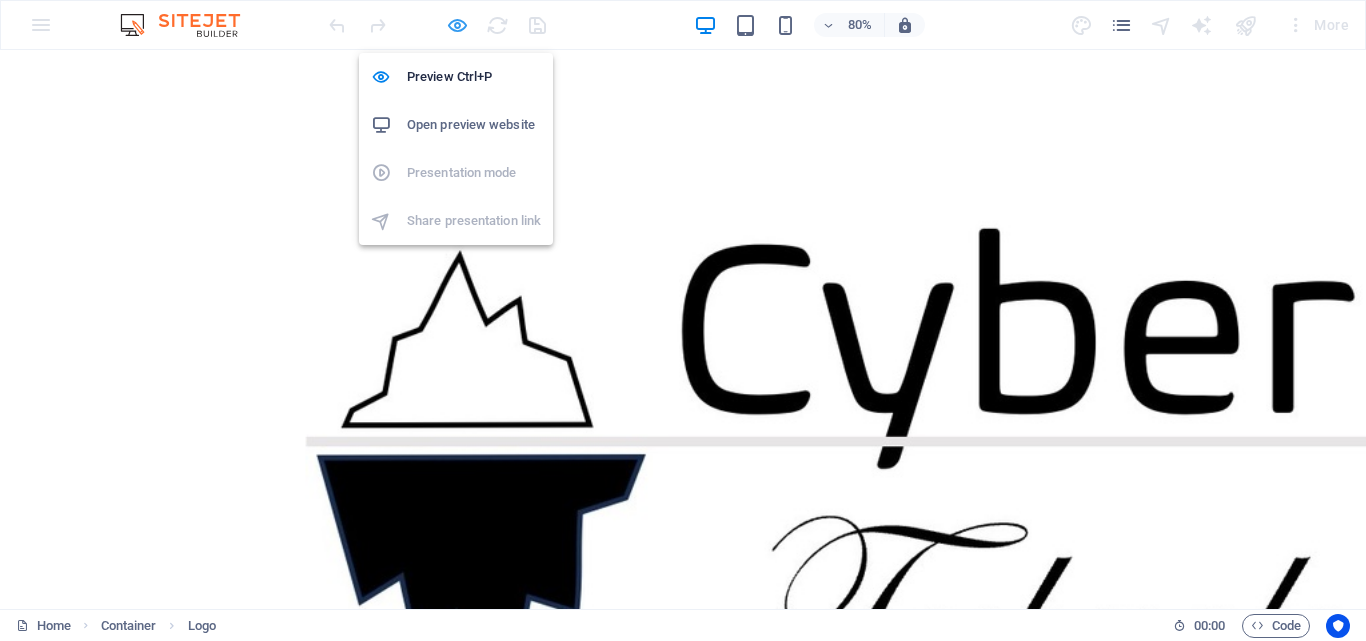 select on "%" 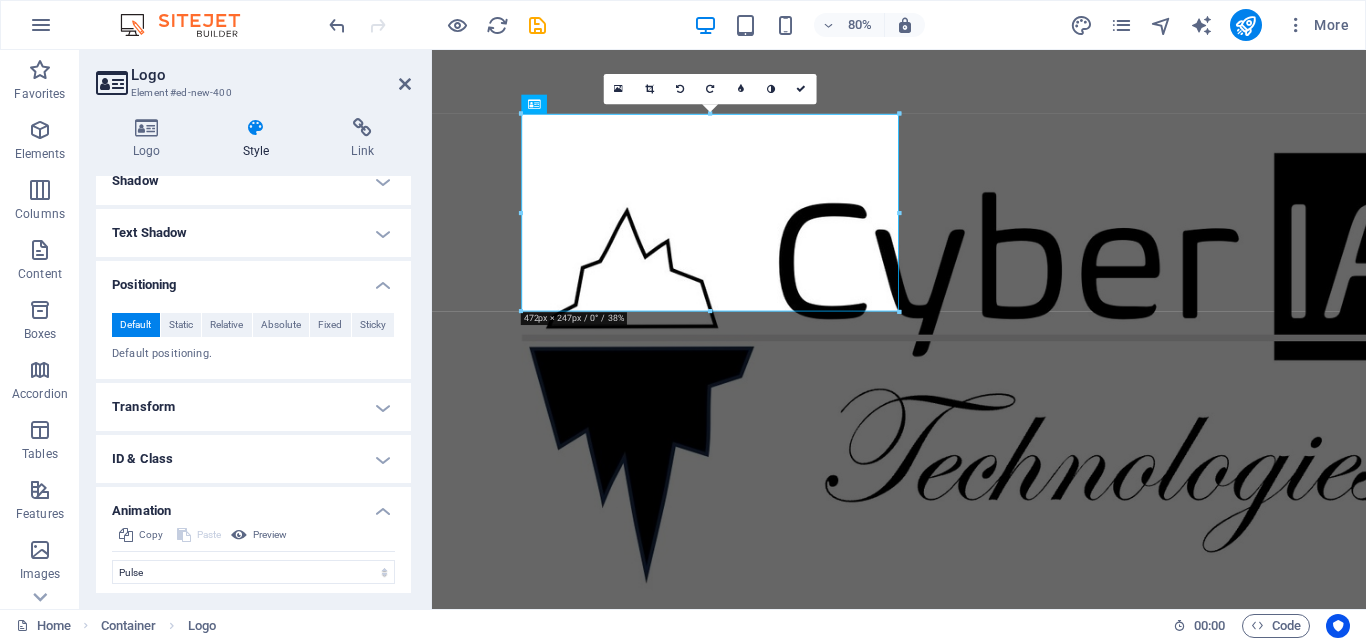 scroll, scrollTop: 506, scrollLeft: 0, axis: vertical 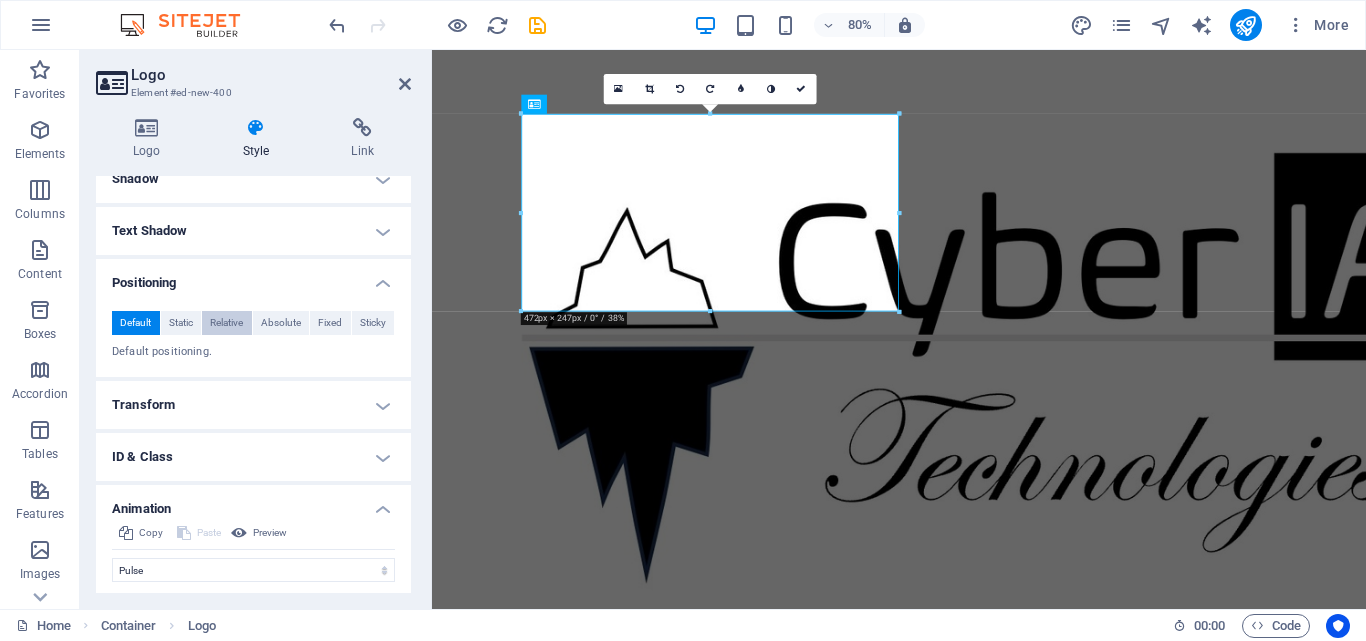click on "Relative" at bounding box center (226, 323) 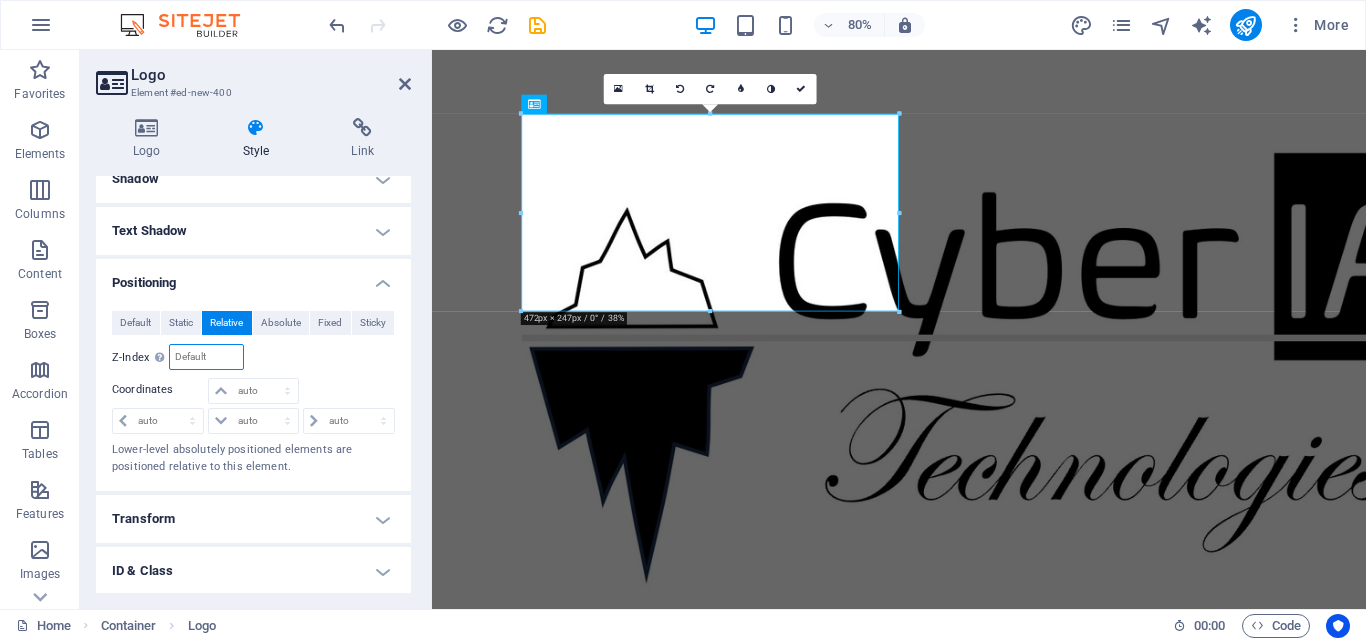 click at bounding box center (206, 357) 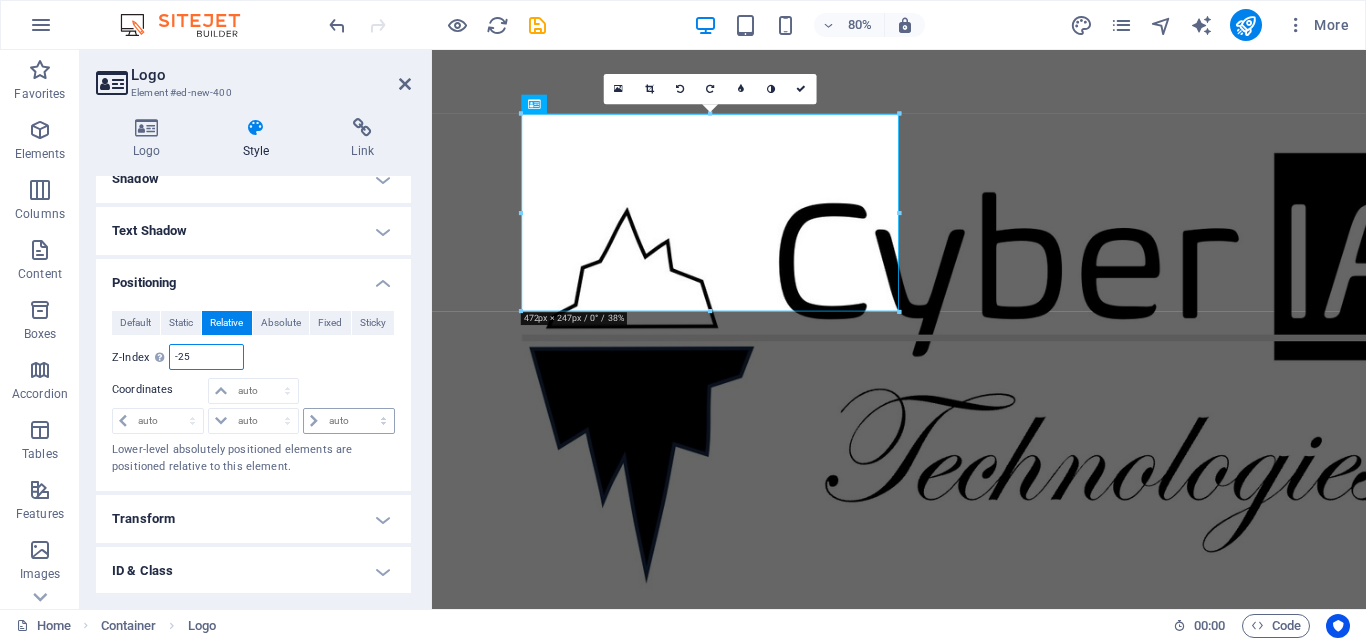 type on "-25" 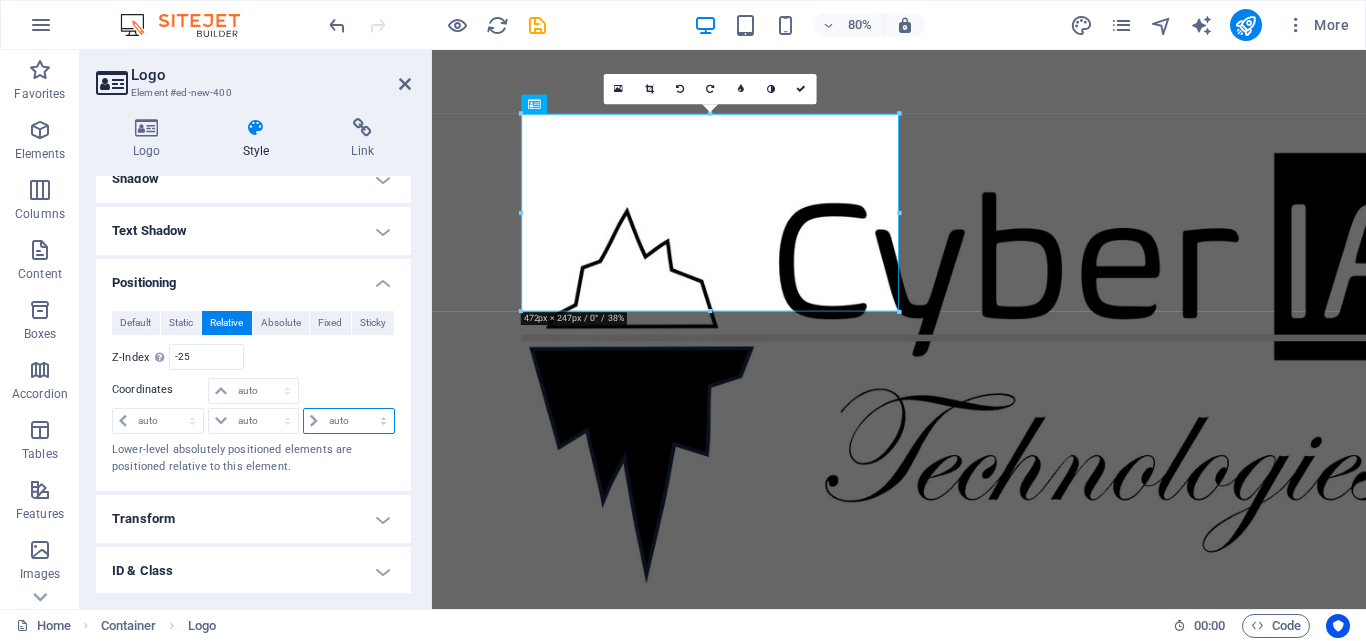 click on "auto px rem % em" at bounding box center [349, 421] 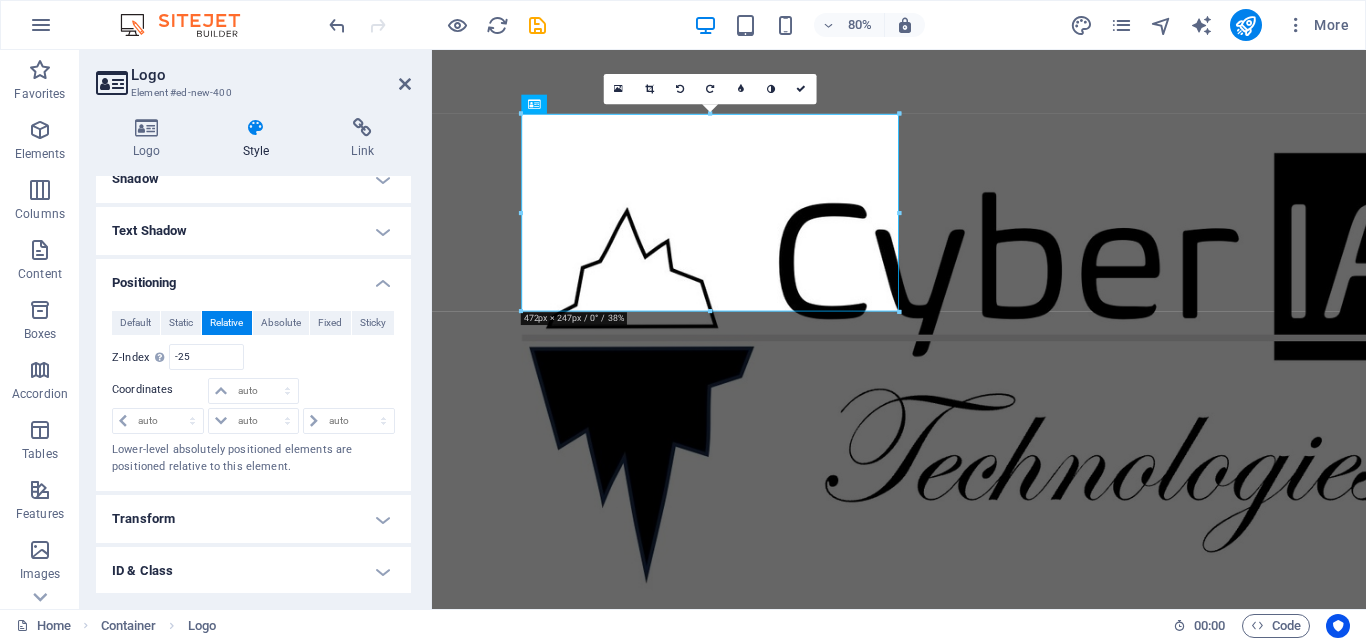 click on "Relative to #ed-new-[REDACTED]" at bounding box center [325, 357] 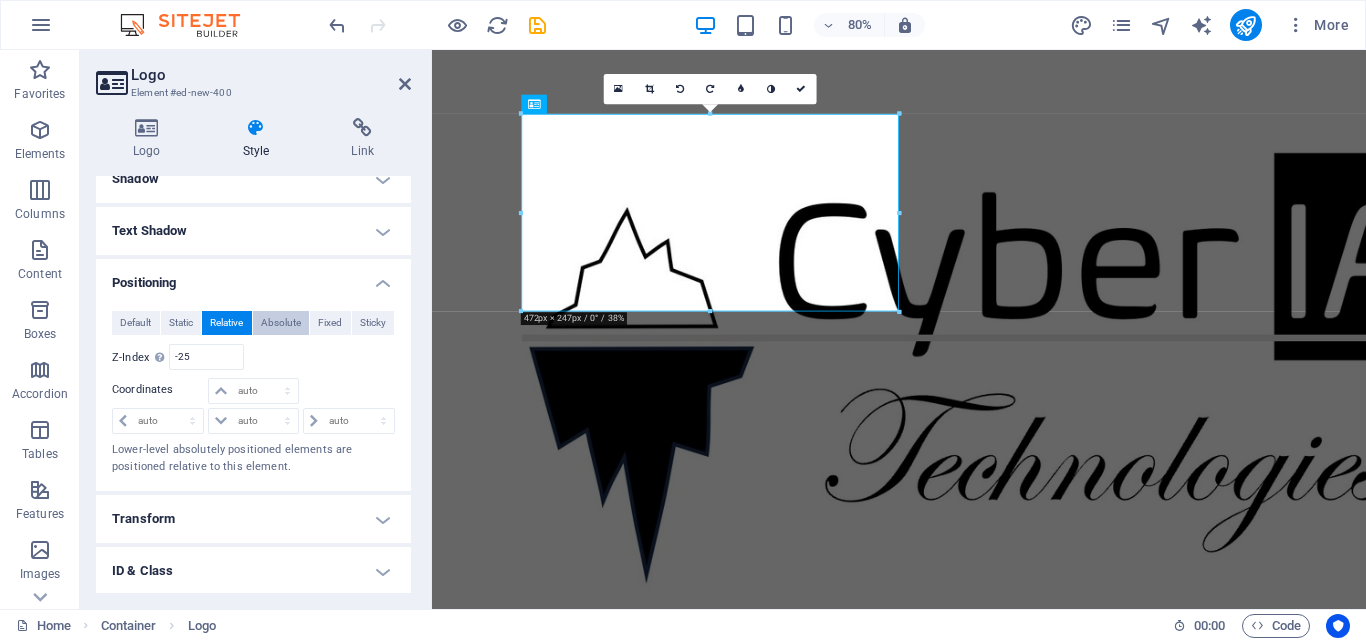 click on "Absolute" at bounding box center [281, 323] 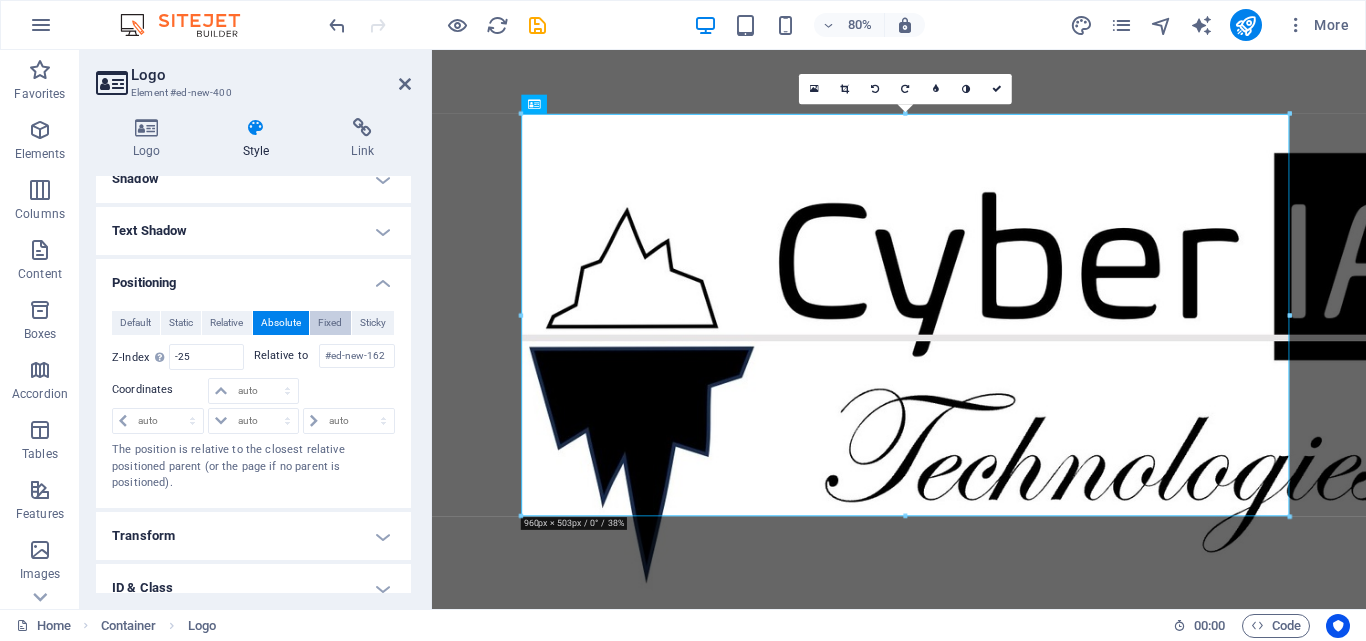 click on "Fixed" at bounding box center (330, 323) 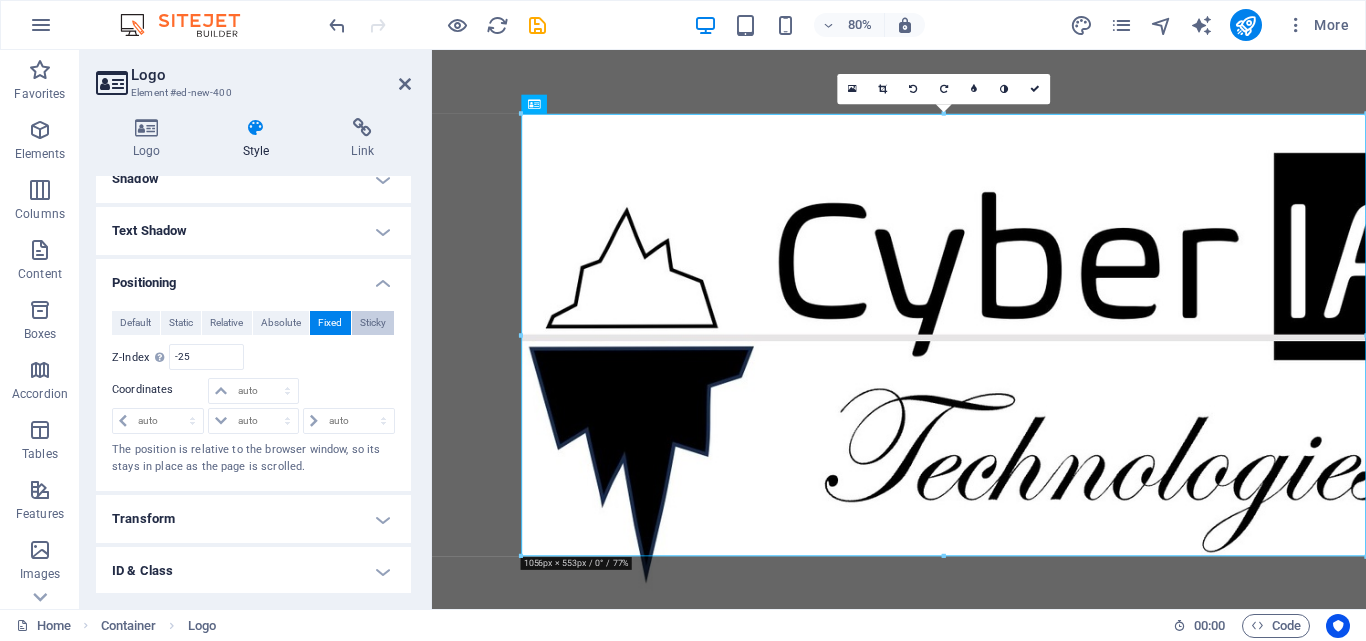 click on "Sticky" at bounding box center (373, 323) 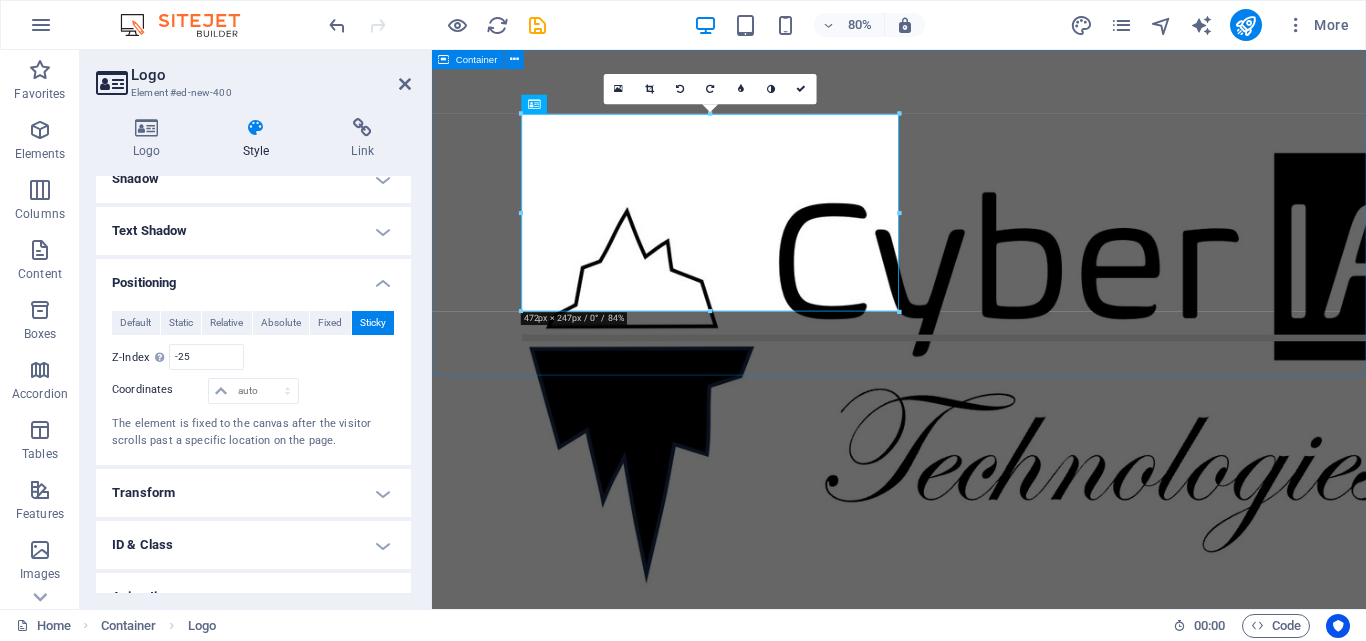 drag, startPoint x: 1331, startPoint y: 258, endPoint x: 1233, endPoint y: 227, distance: 102.78619 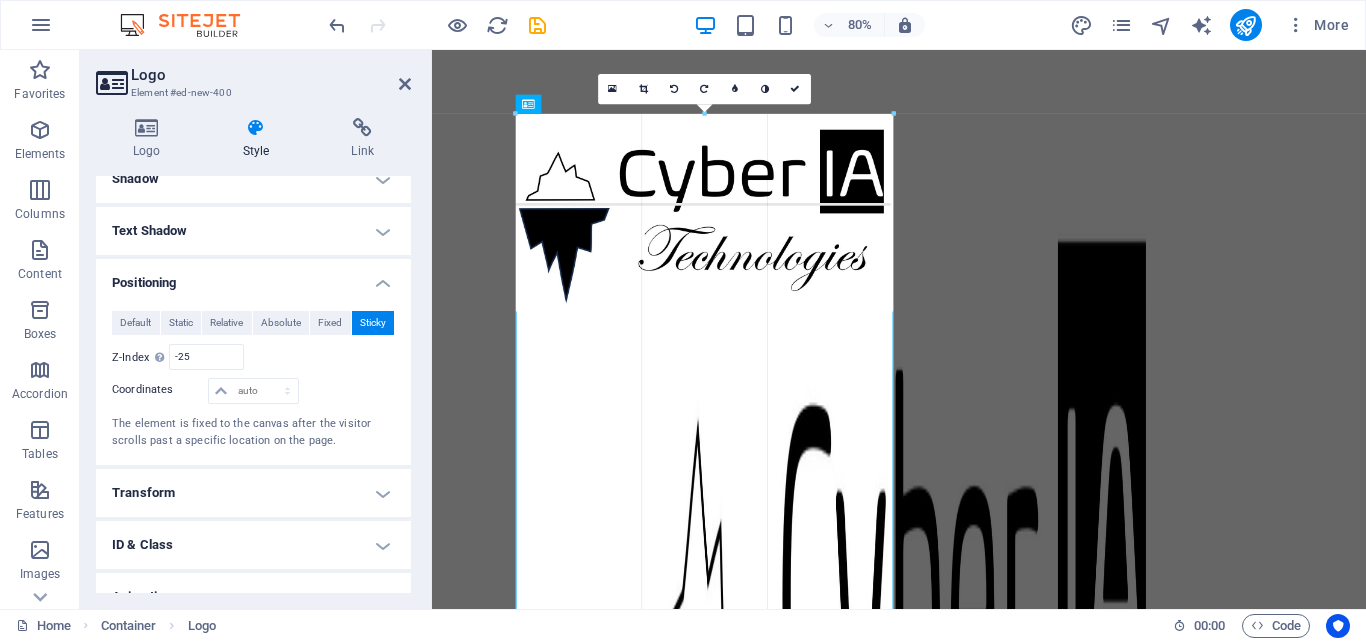 drag, startPoint x: 902, startPoint y: 209, endPoint x: 1077, endPoint y: 189, distance: 176.13914 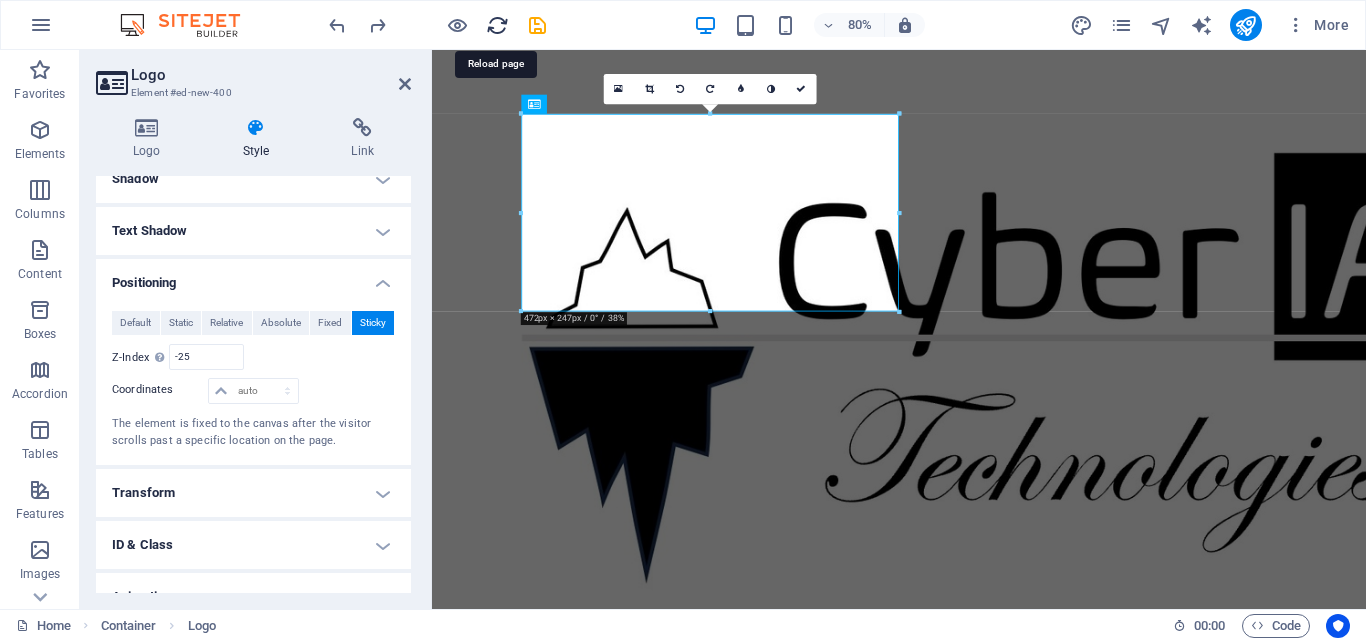 click at bounding box center [497, 25] 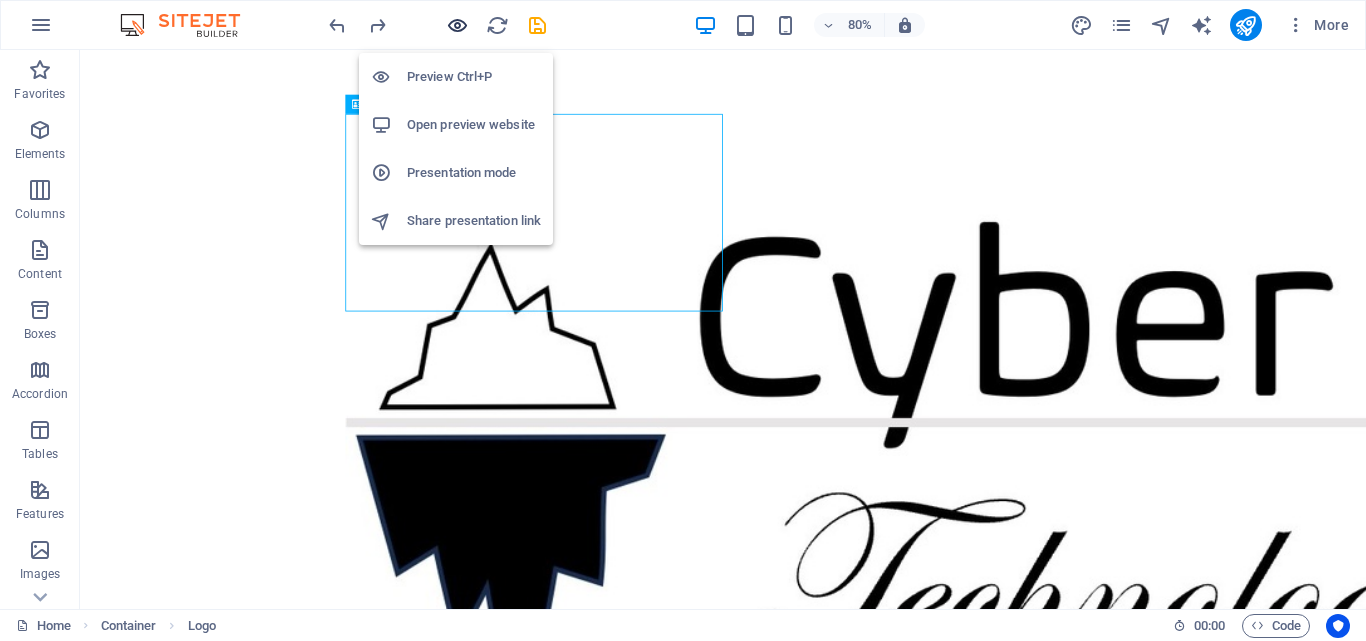 click at bounding box center (457, 25) 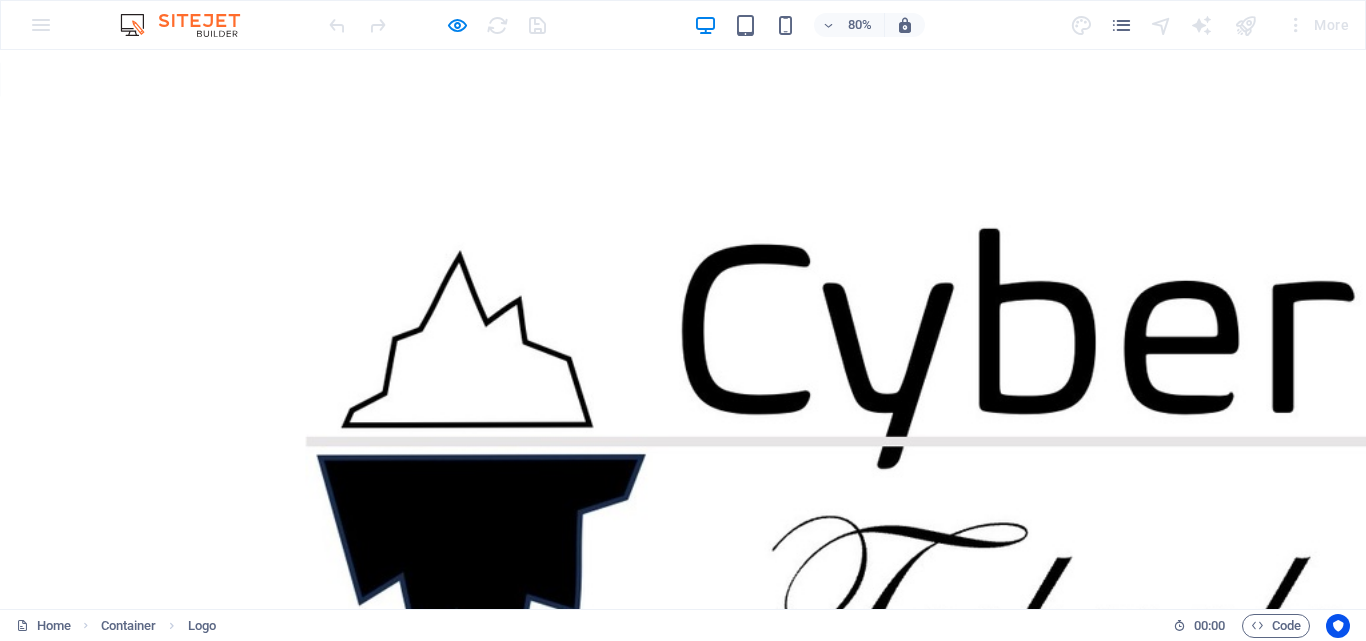 click on "Skip to main content" at bounding box center (854, 577) 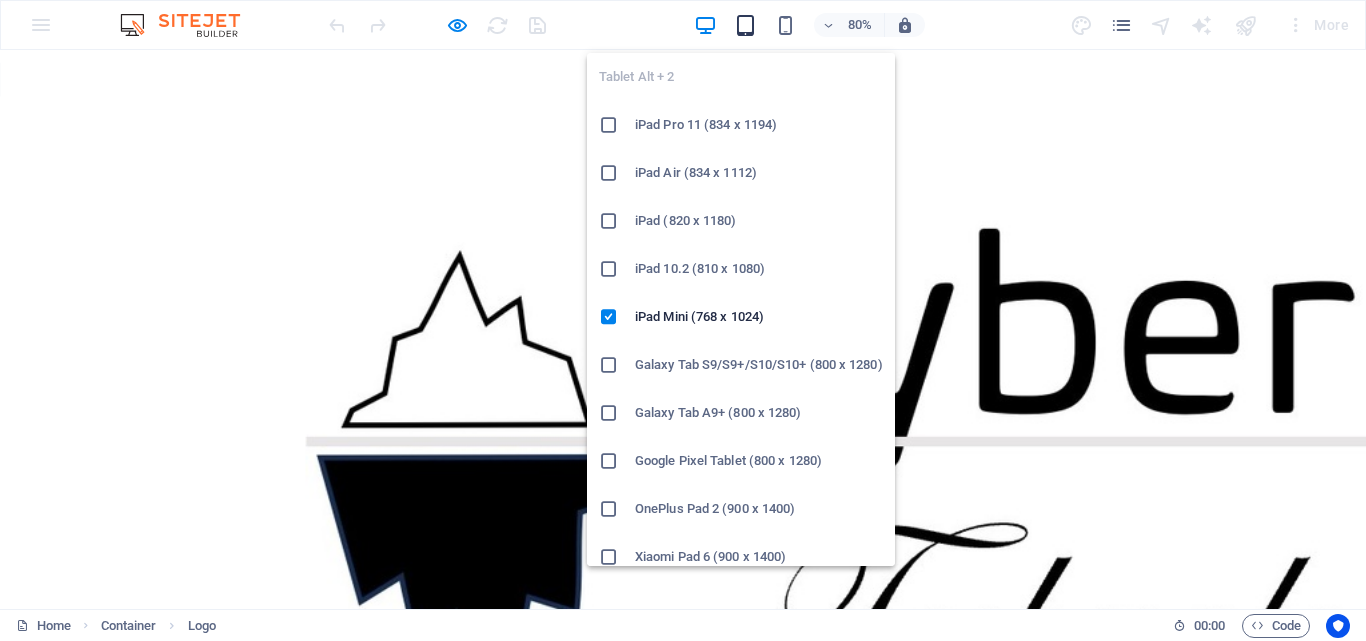 click at bounding box center [745, 25] 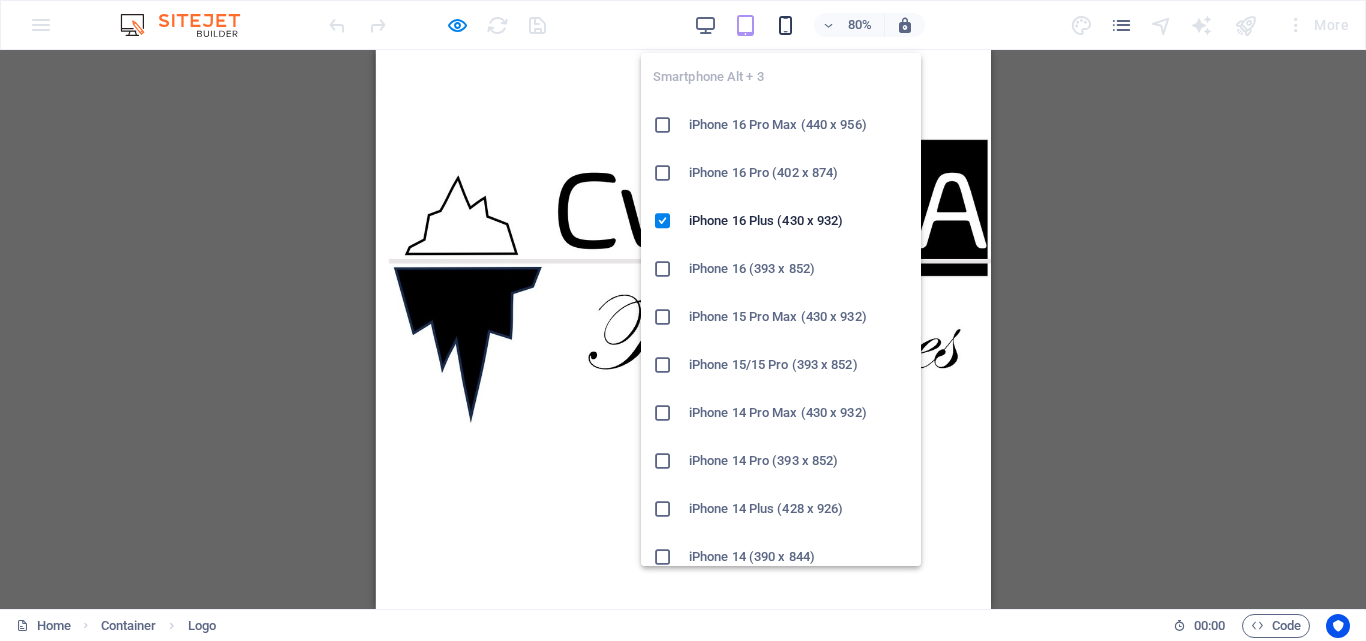 click at bounding box center [785, 25] 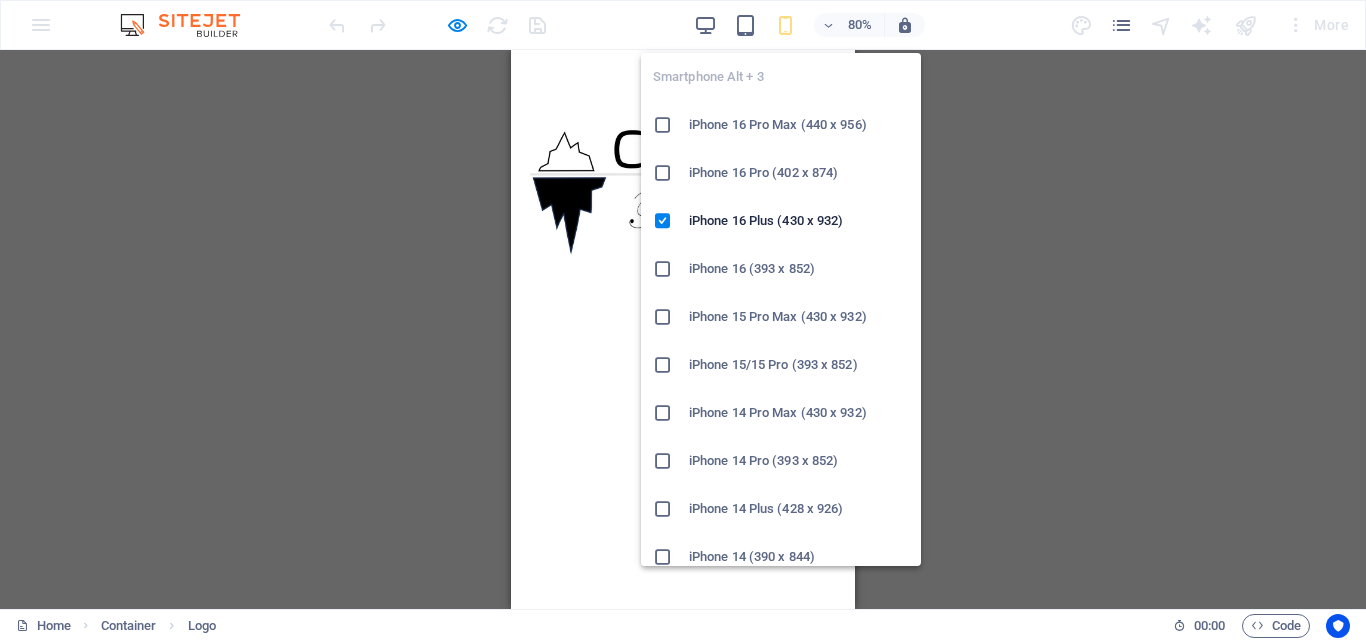 click at bounding box center [785, 25] 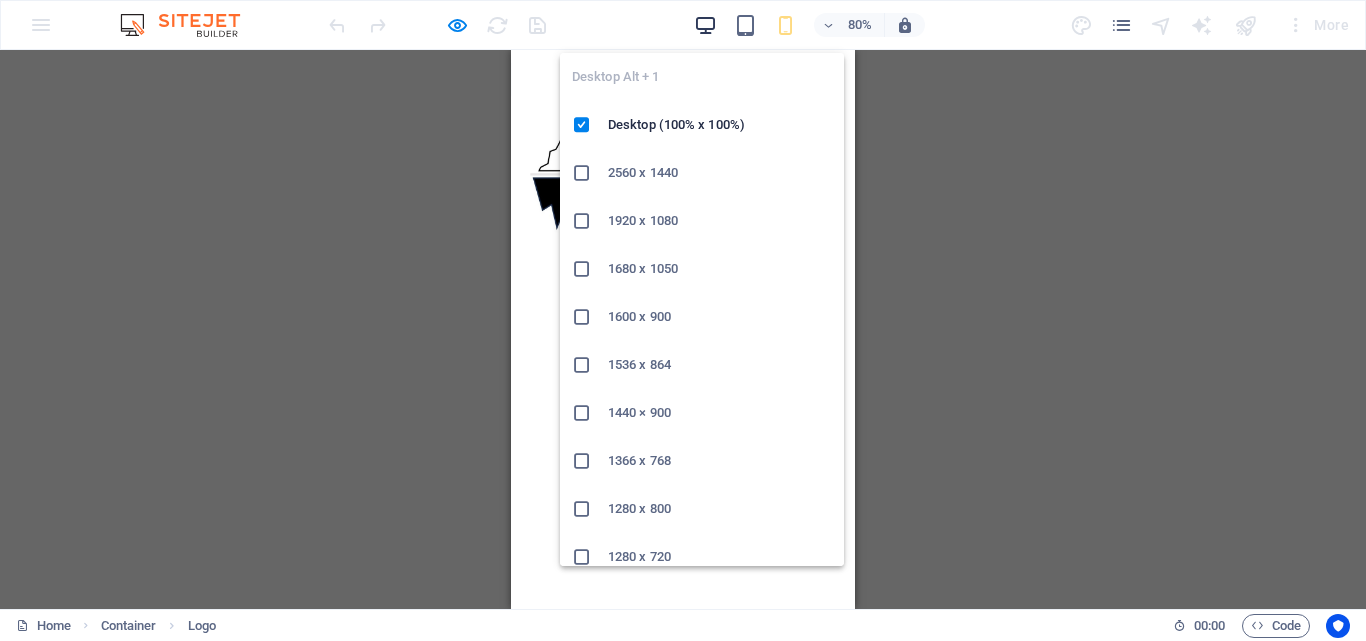 click at bounding box center [705, 25] 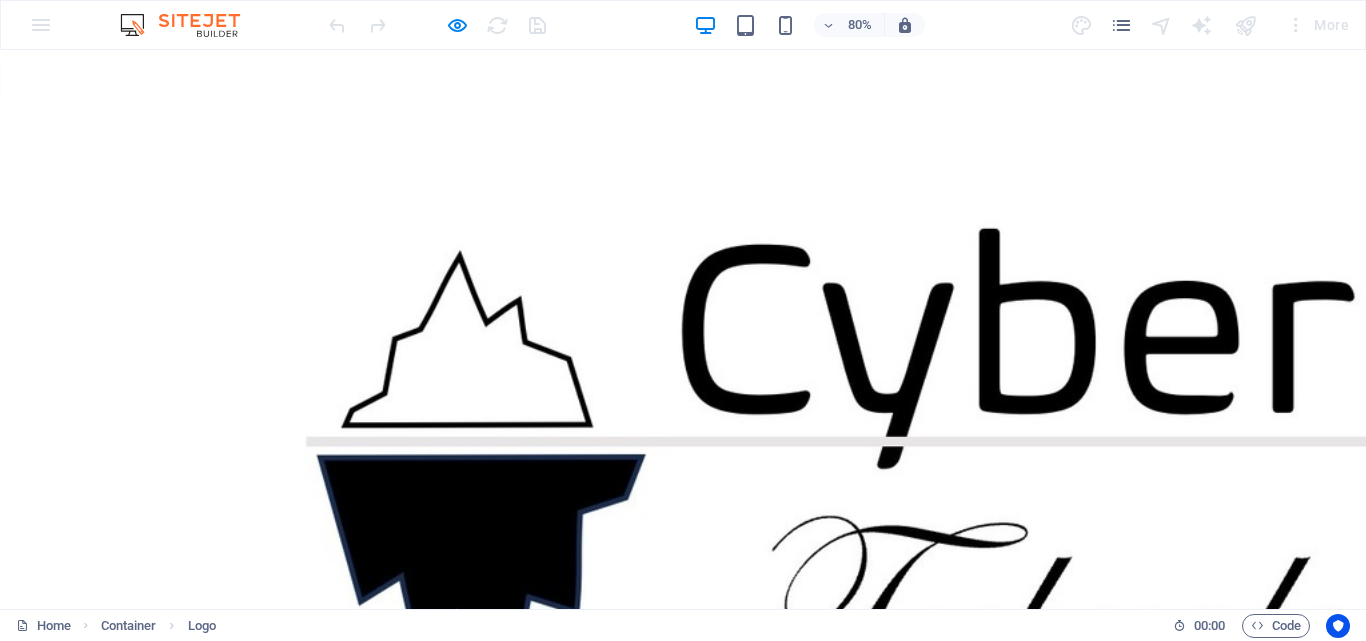 click at bounding box center [854, 577] 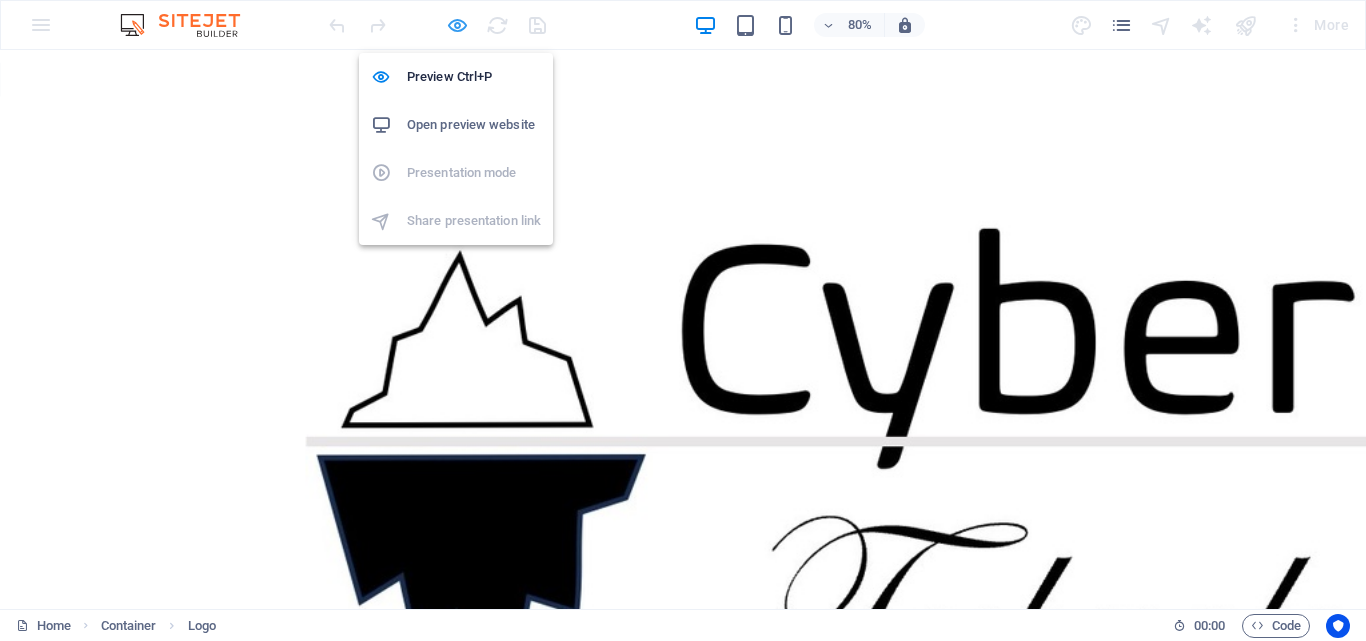 click at bounding box center [457, 25] 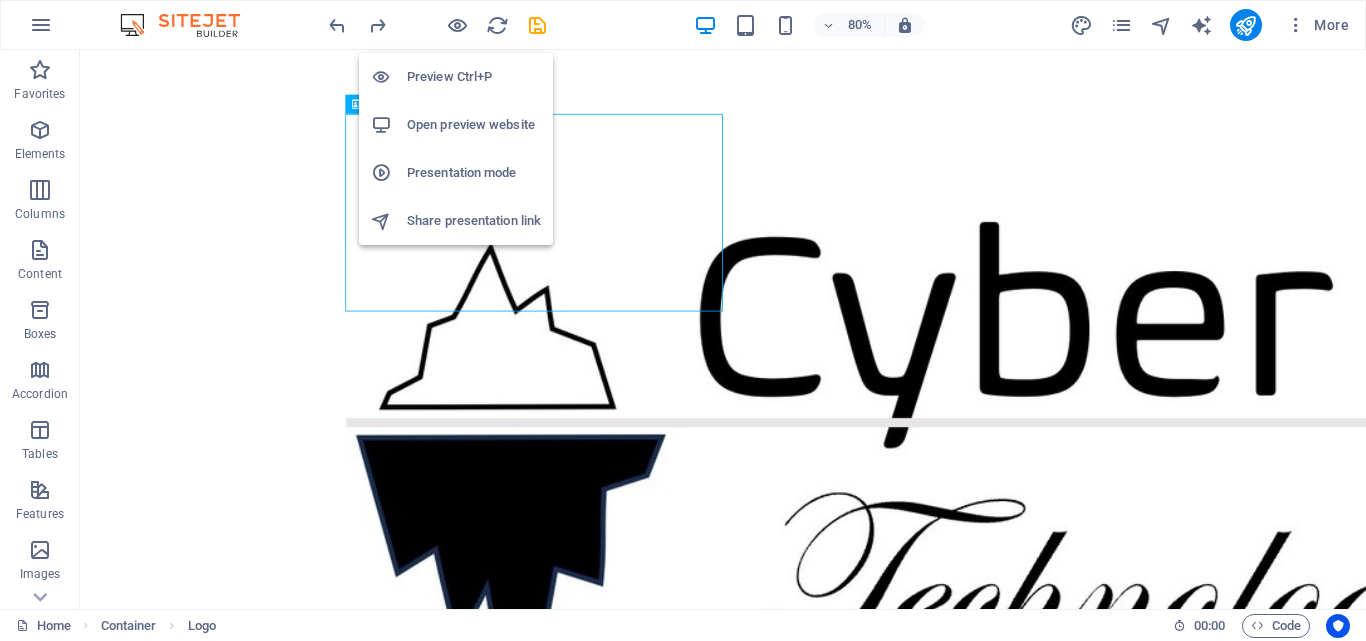 click on "Open preview website" at bounding box center (474, 125) 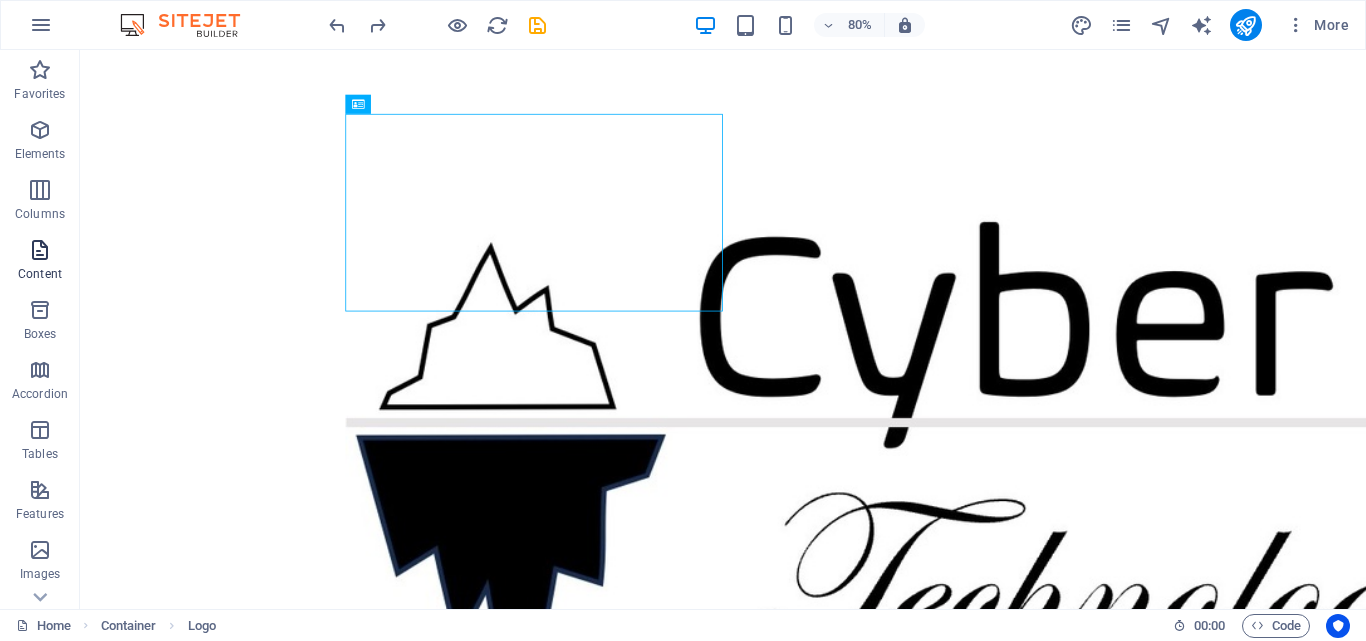 click at bounding box center [40, 250] 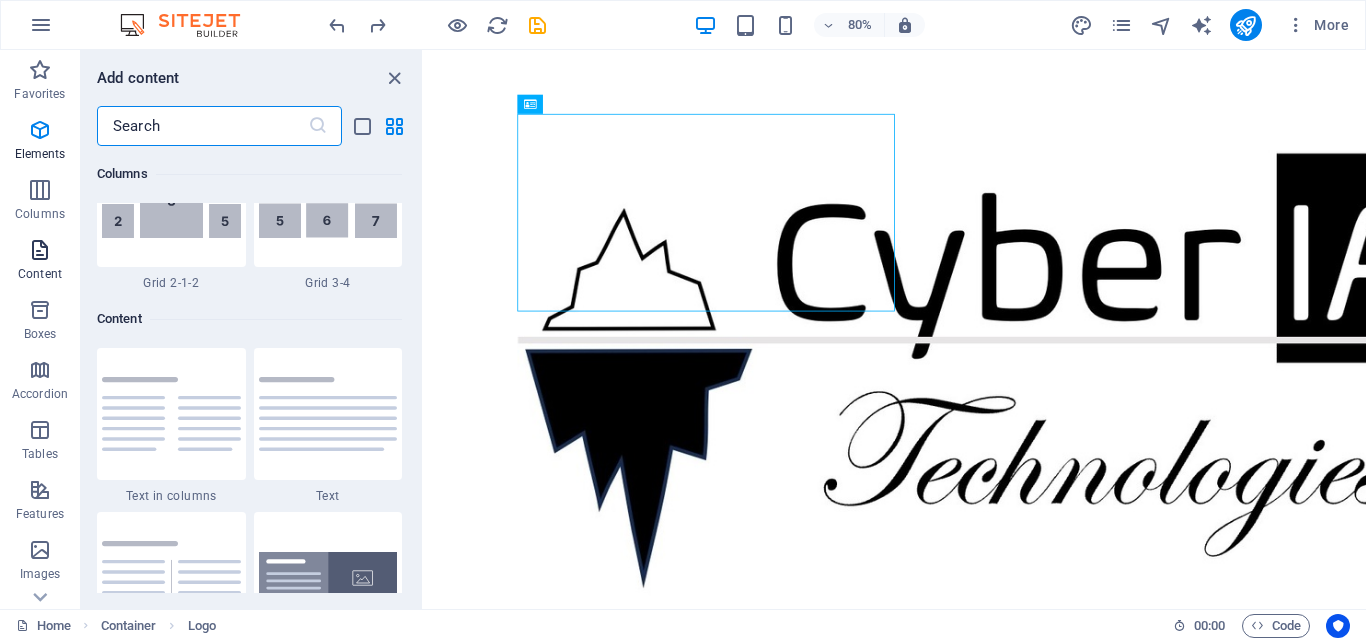 scroll, scrollTop: 3499, scrollLeft: 0, axis: vertical 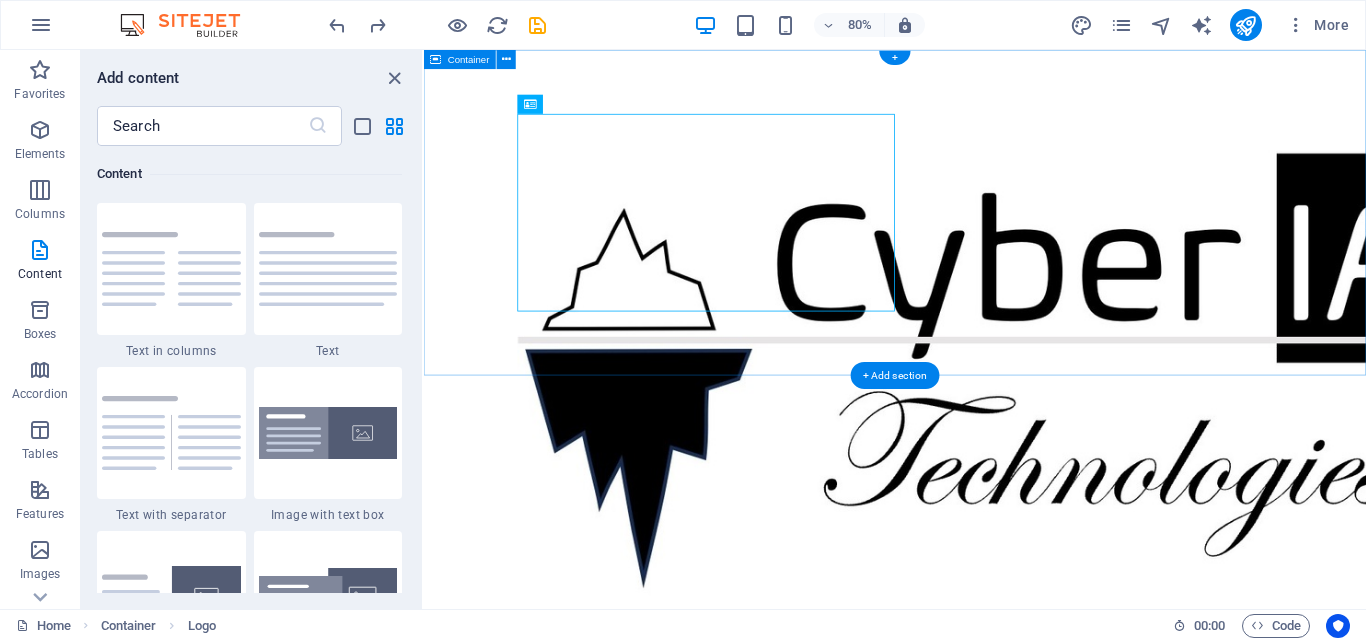 click at bounding box center (1013, 438) 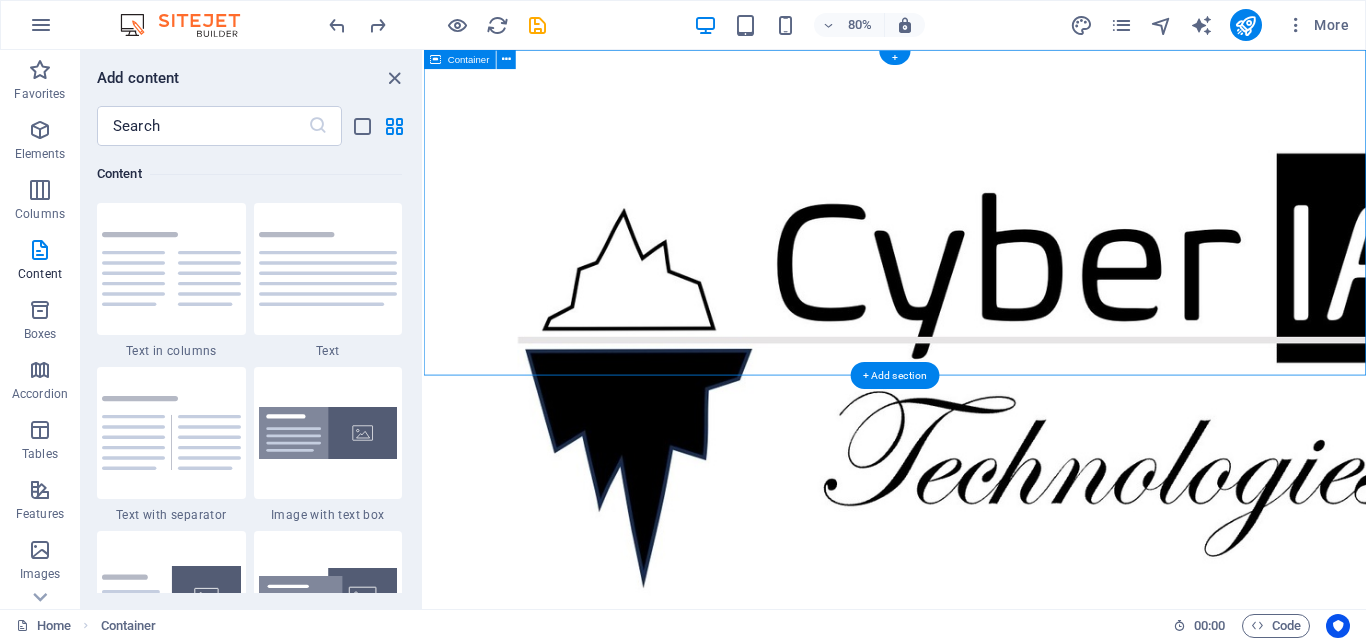 click at bounding box center [1013, 438] 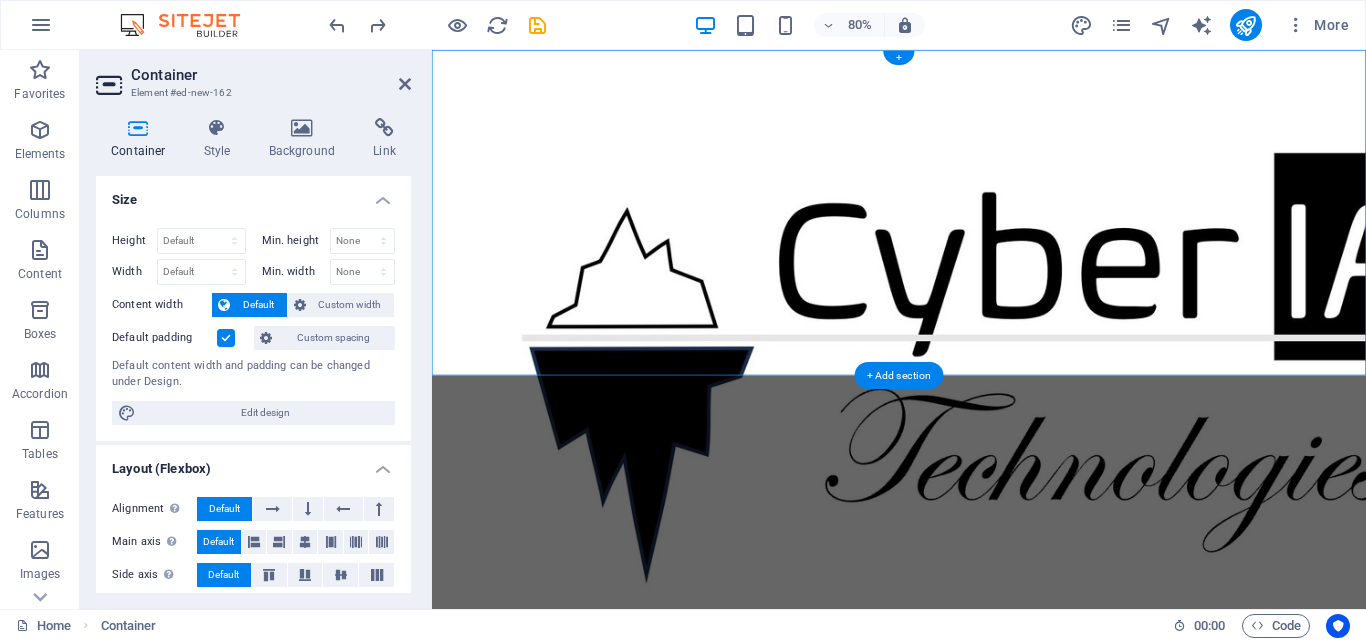 click at bounding box center [1016, 435] 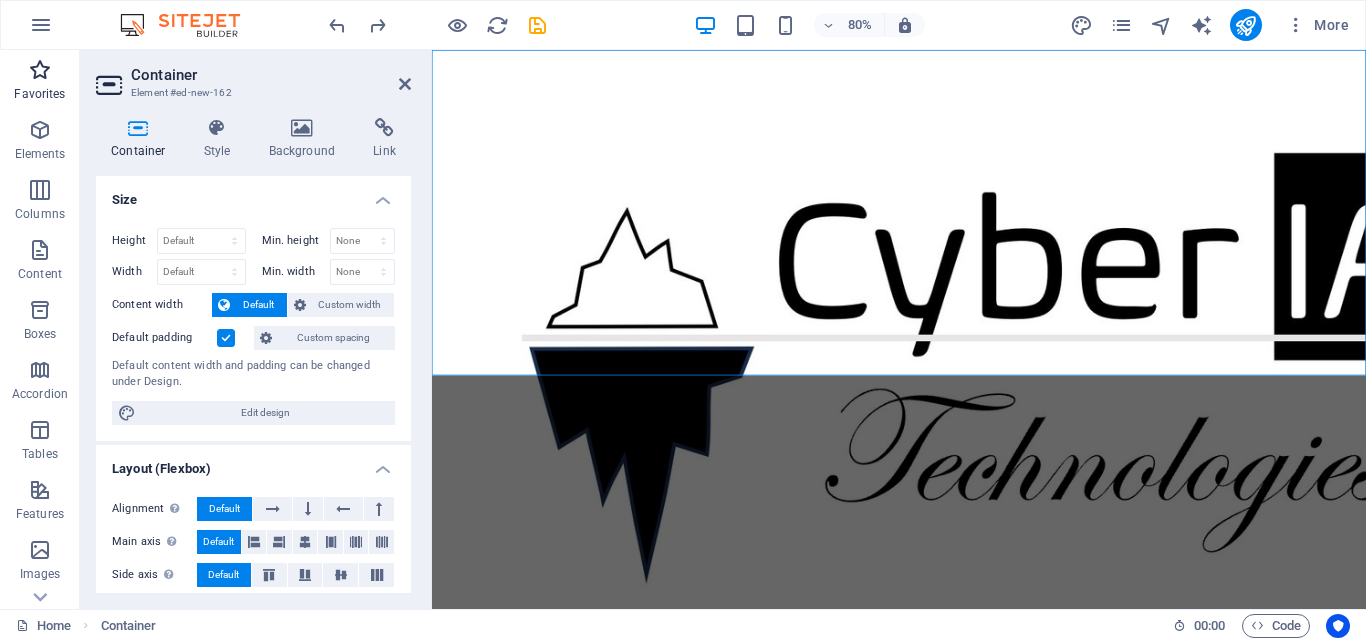 click at bounding box center (40, 70) 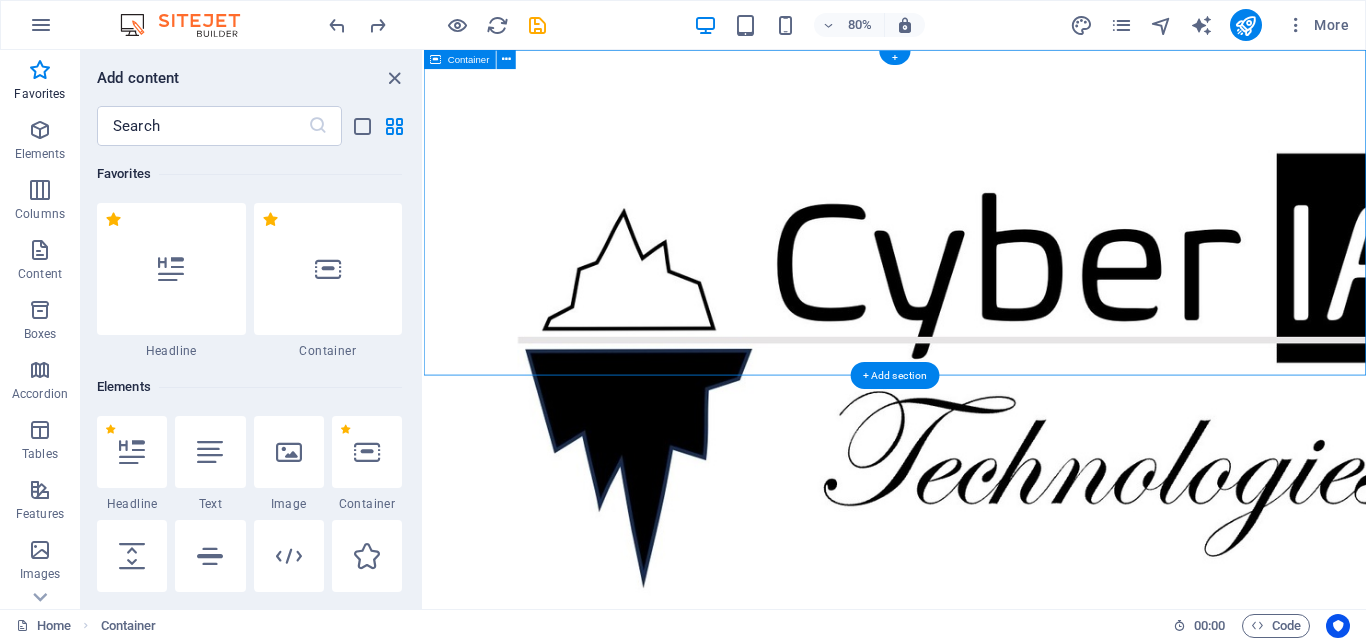 click at bounding box center [1013, 438] 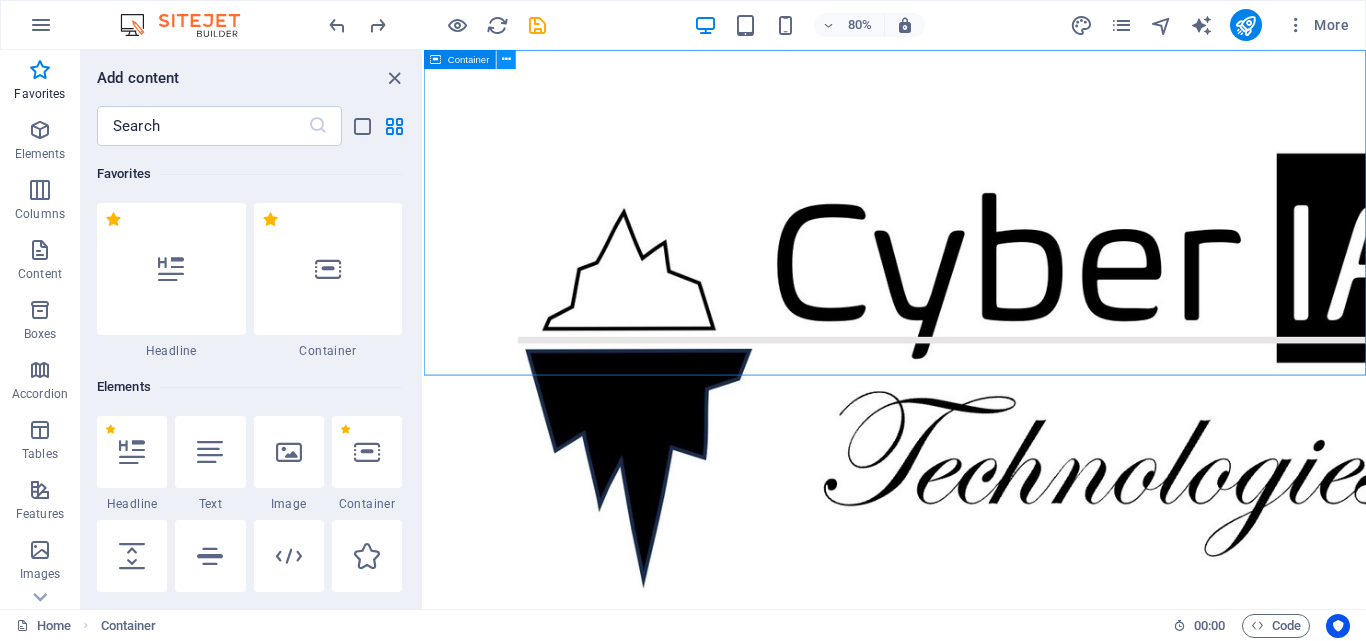 click at bounding box center (506, 59) 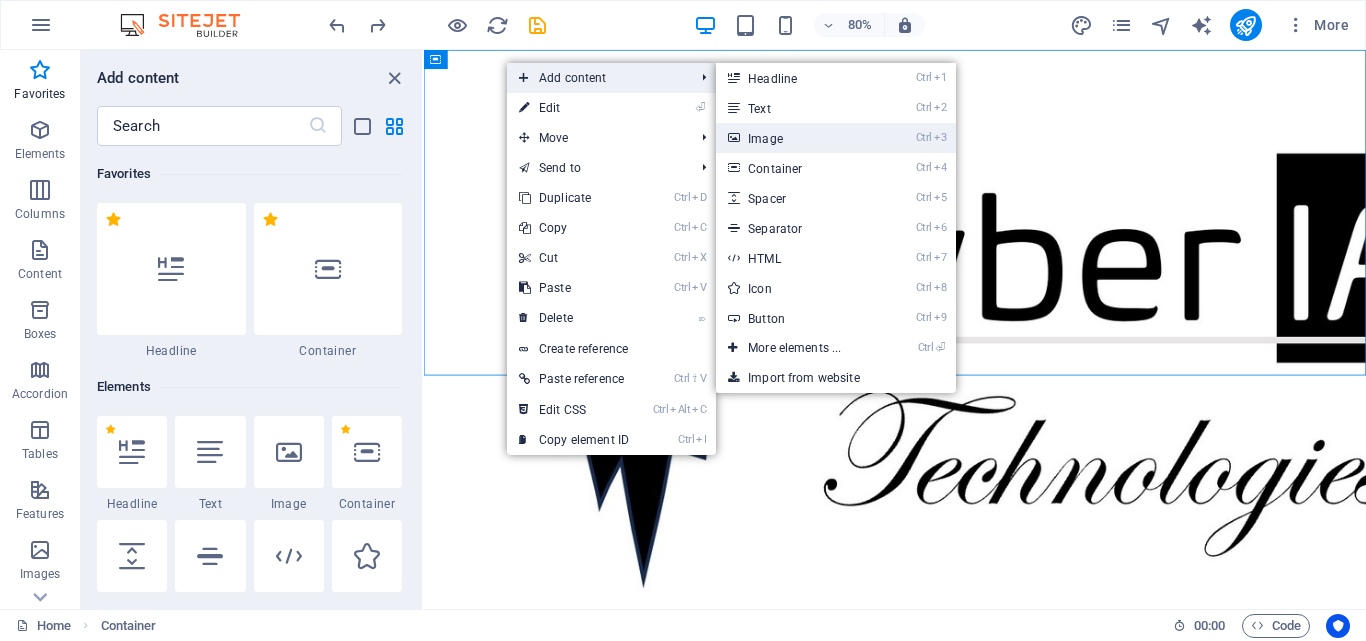 click on "Ctrl 3  Image" at bounding box center (798, 138) 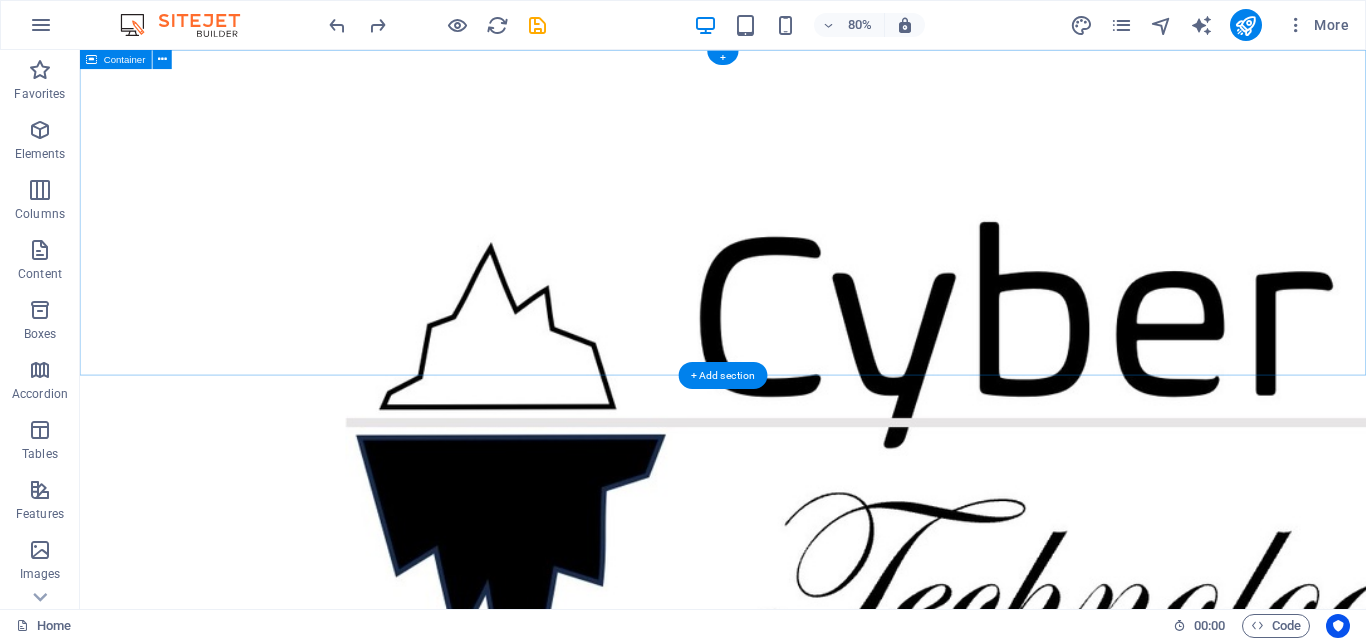 click at bounding box center [884, 551] 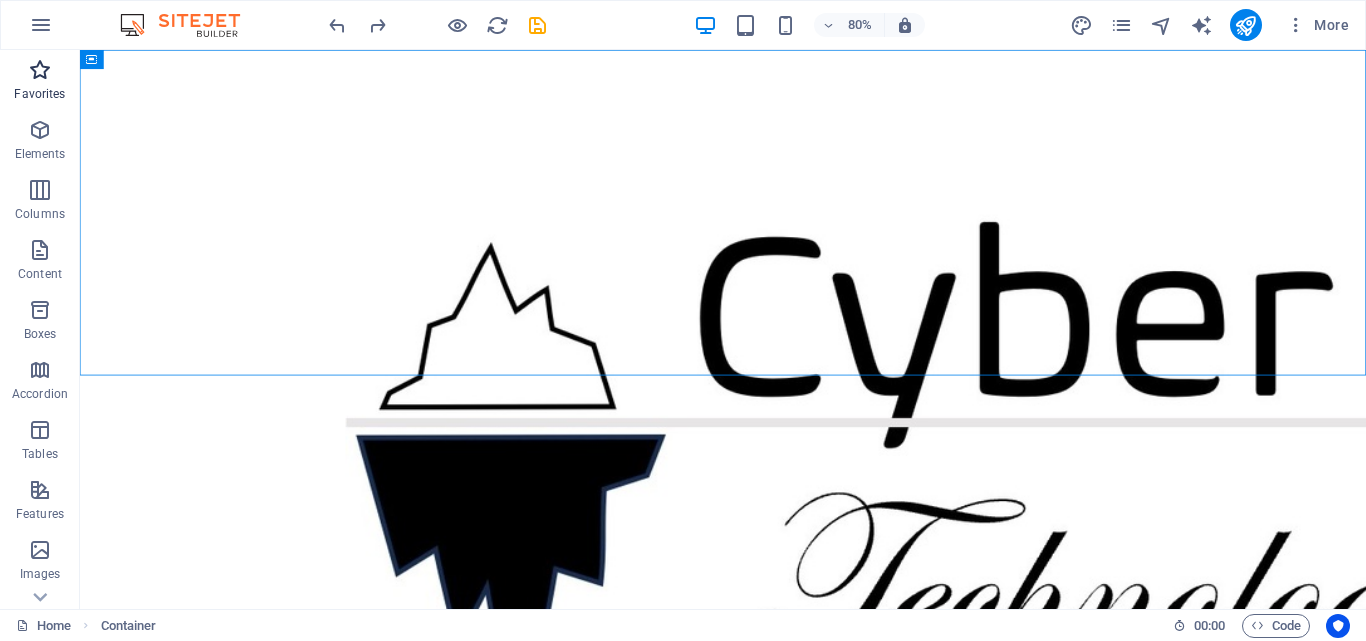 click at bounding box center [40, 70] 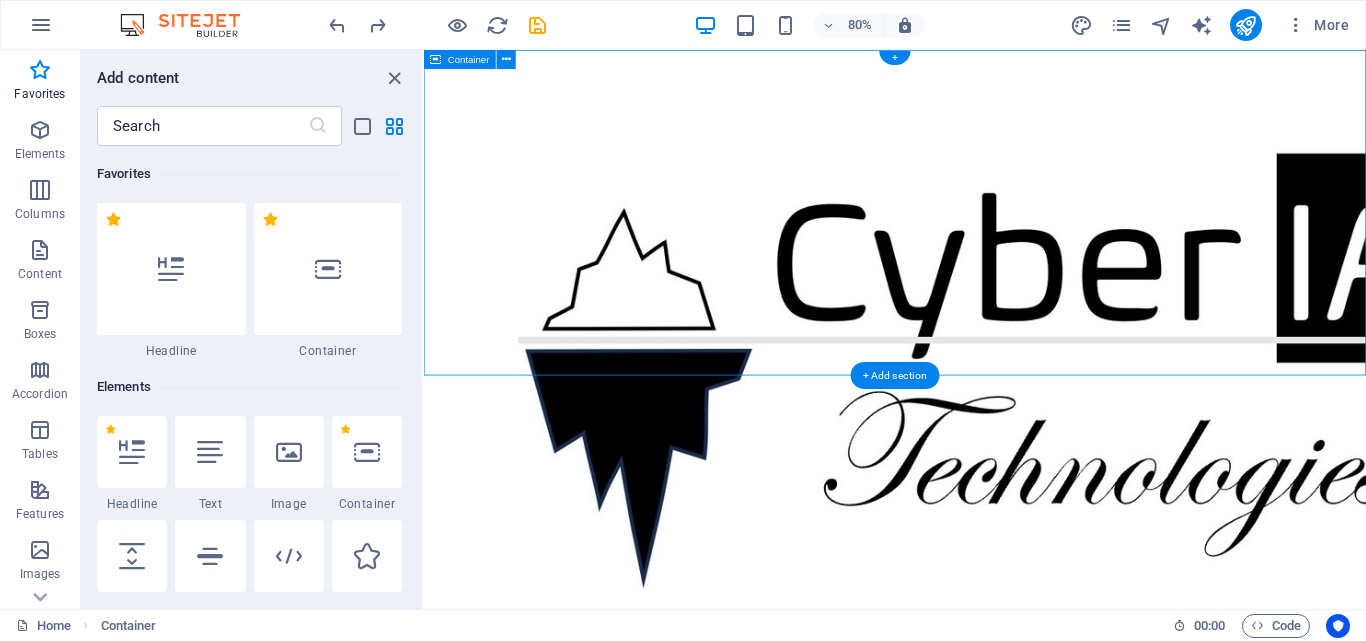click at bounding box center [1013, 438] 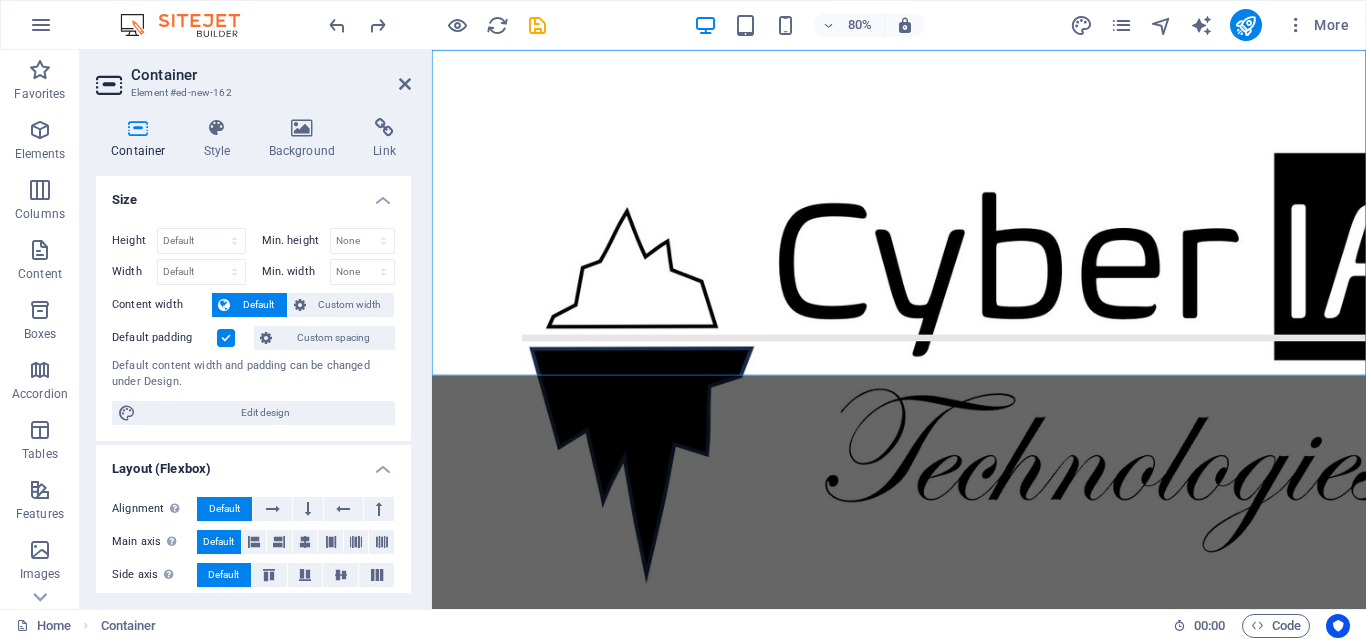 click at bounding box center (226, 338) 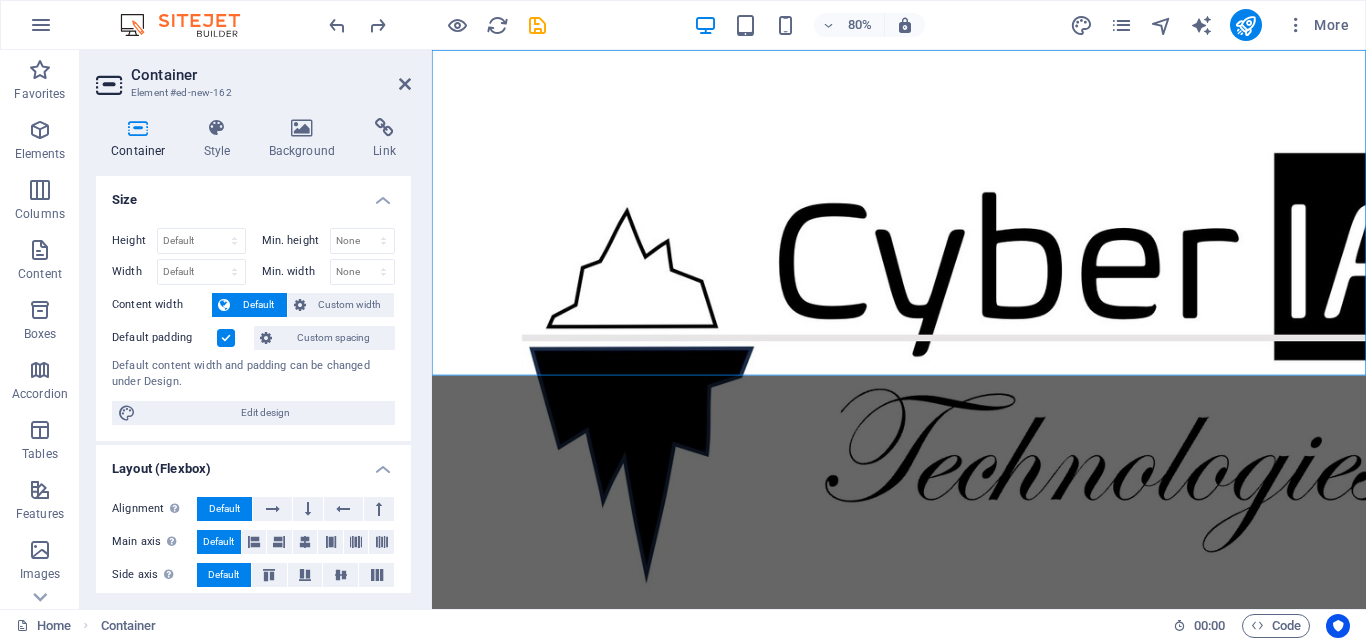click on "Default padding" at bounding box center (0, 0) 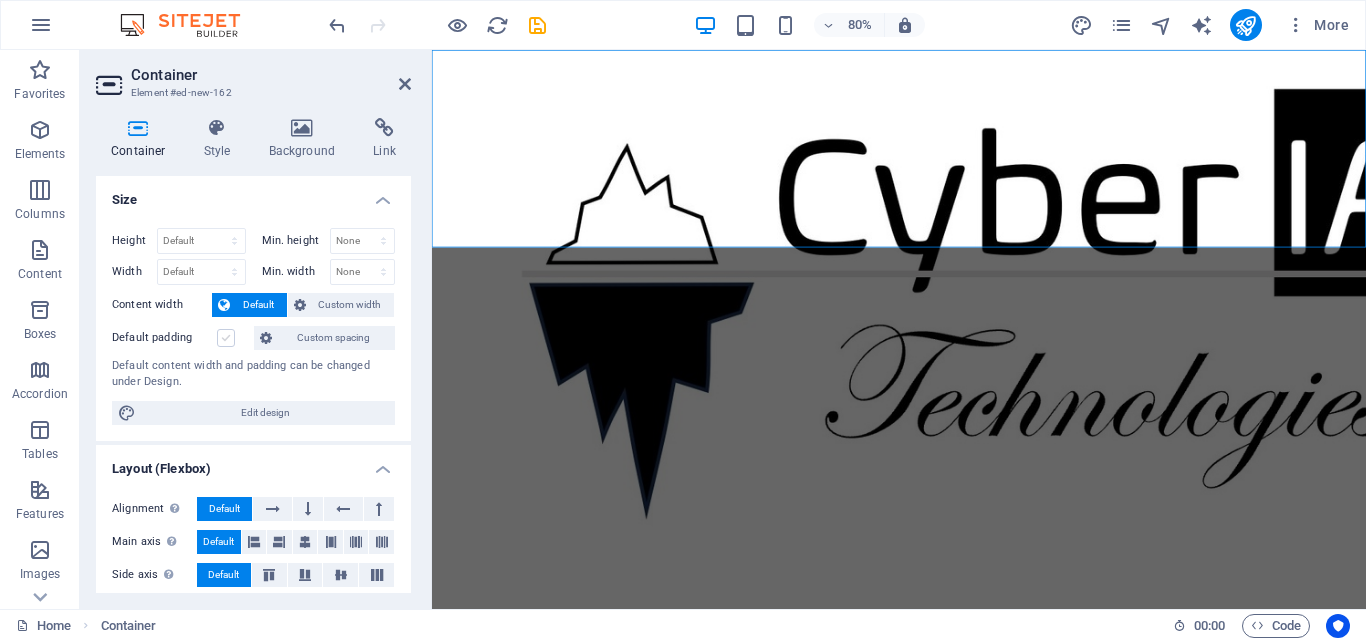 click at bounding box center [226, 338] 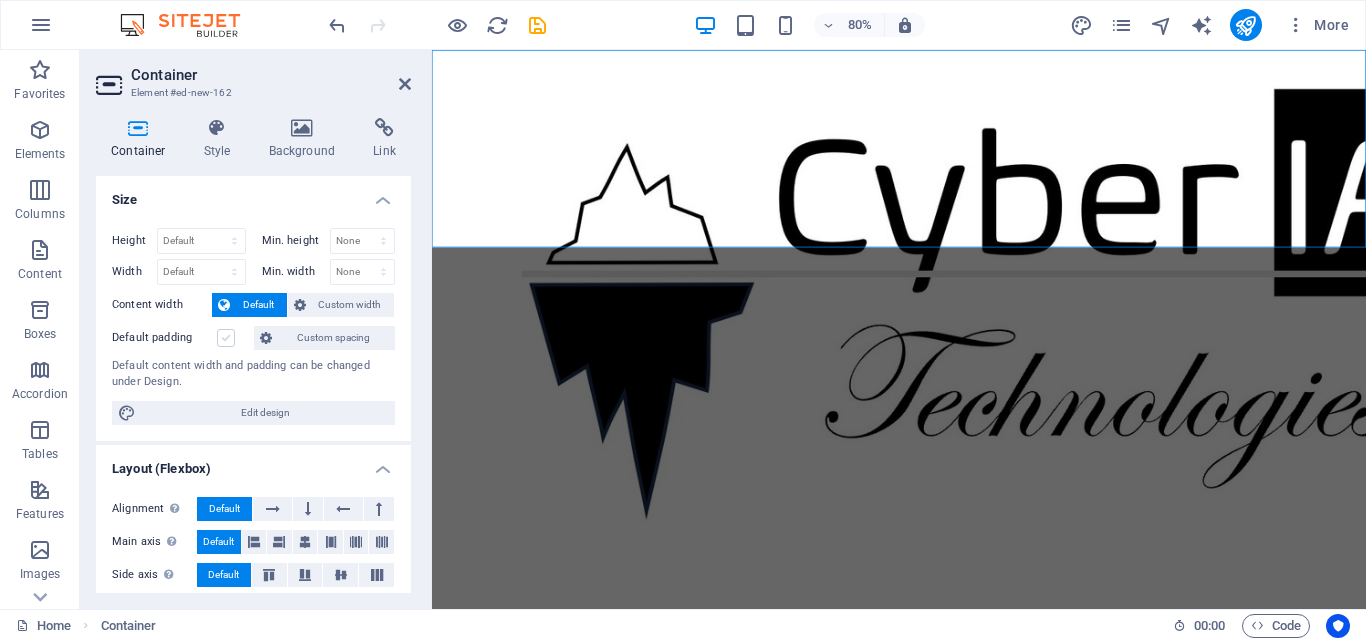 click on "Default padding" at bounding box center (0, 0) 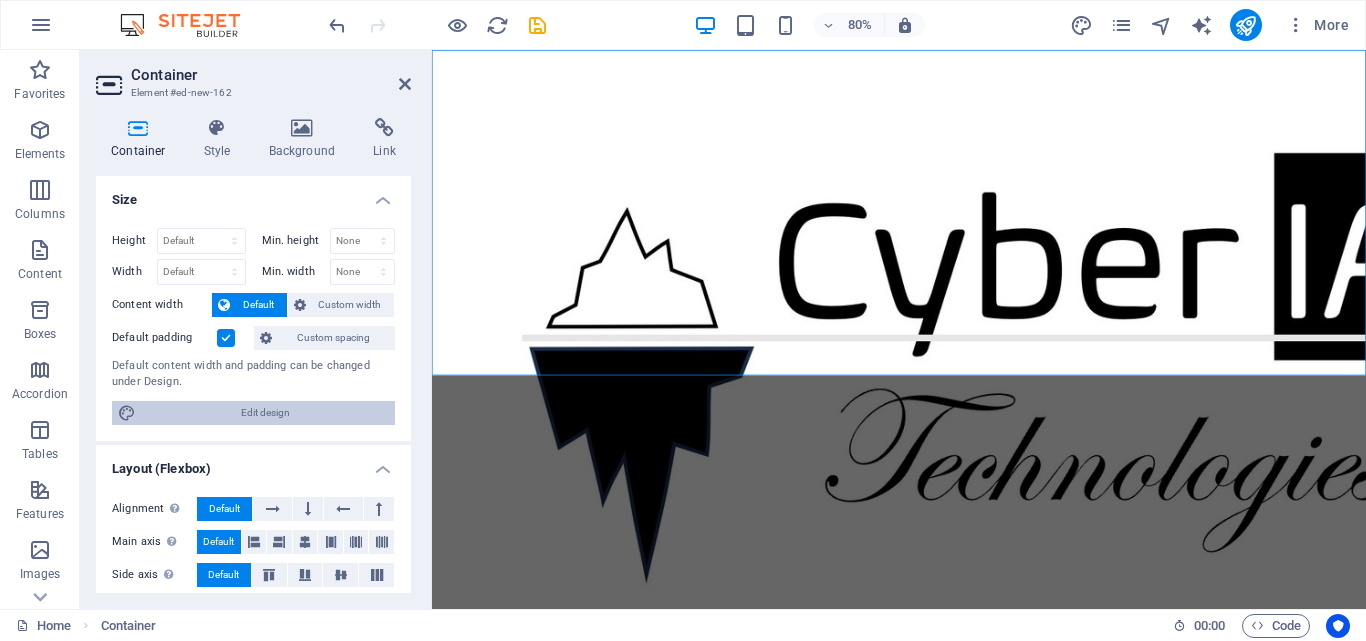 click on "Edit design" at bounding box center [265, 413] 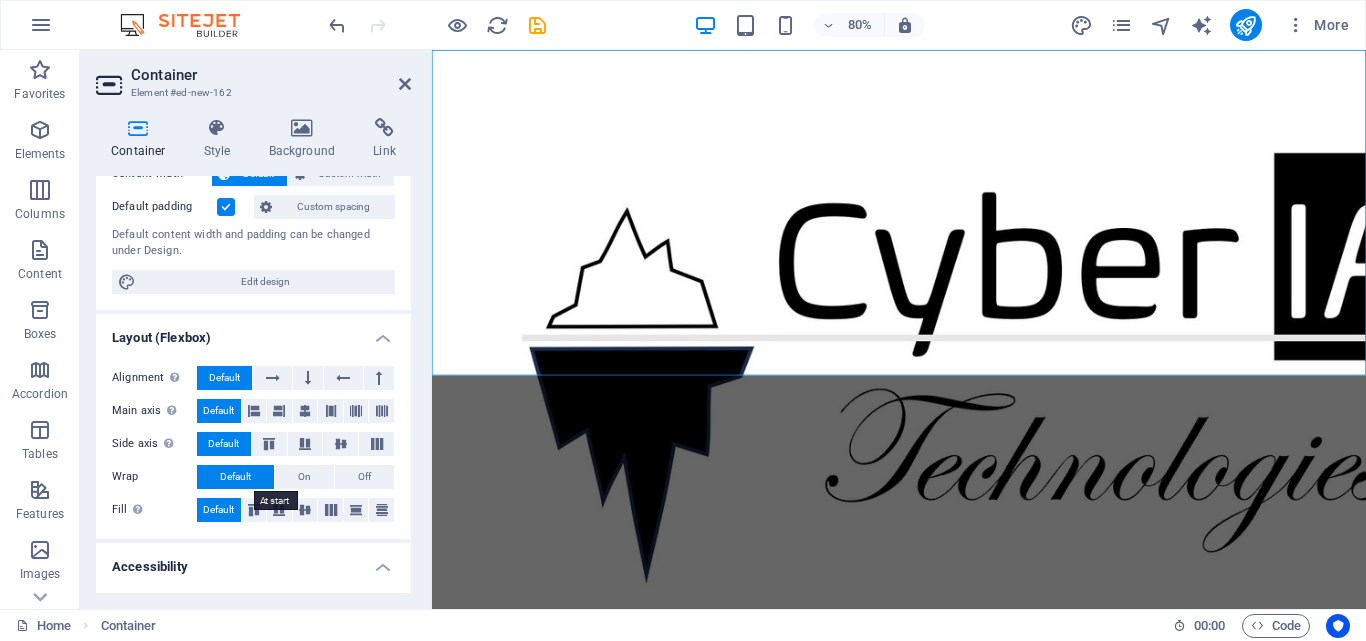 scroll, scrollTop: 132, scrollLeft: 0, axis: vertical 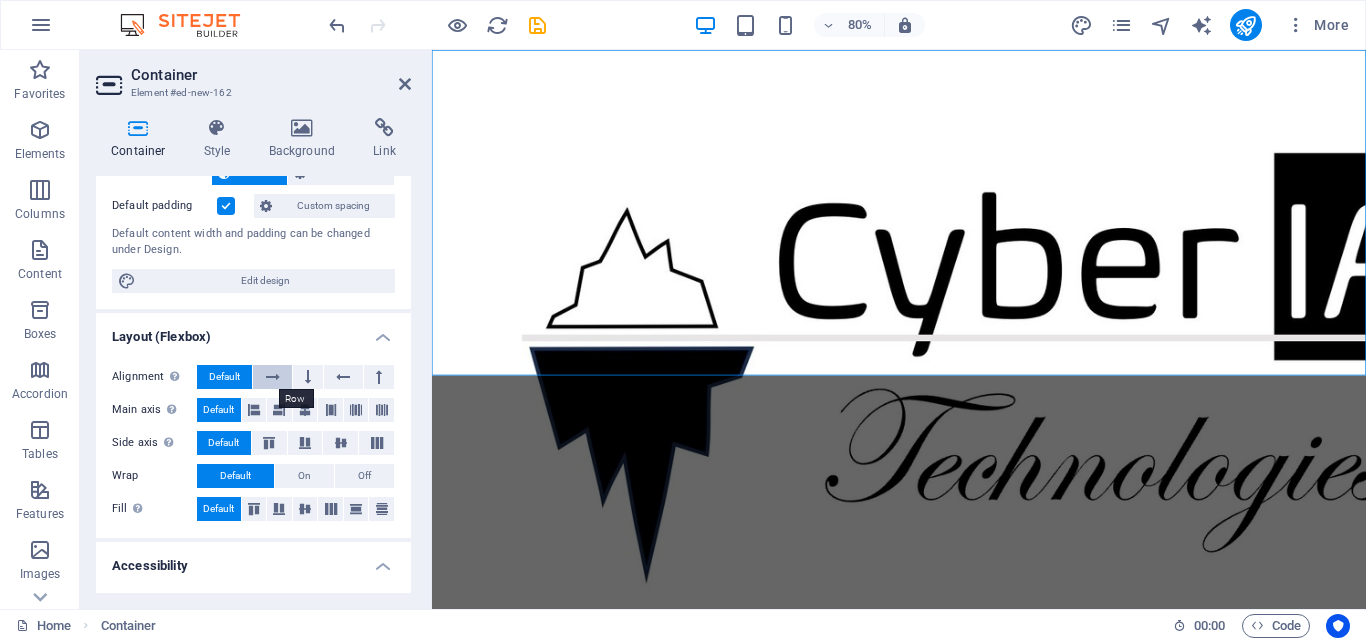 click at bounding box center [272, 377] 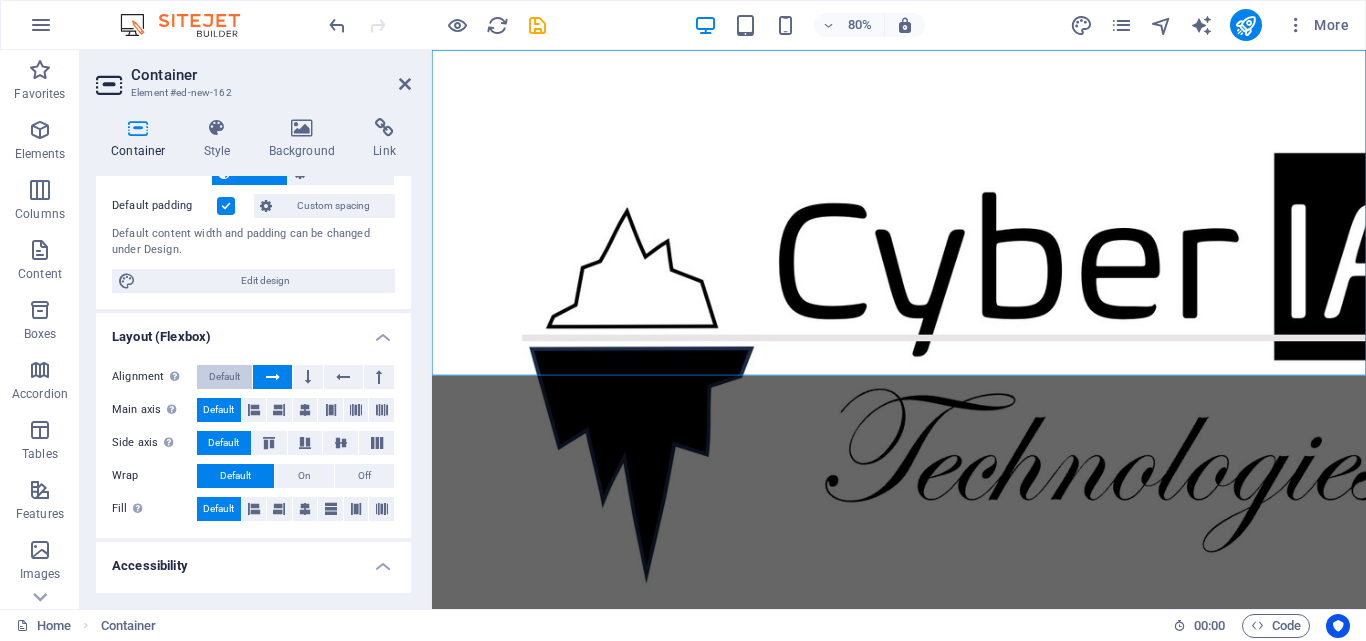click on "Default" at bounding box center [224, 377] 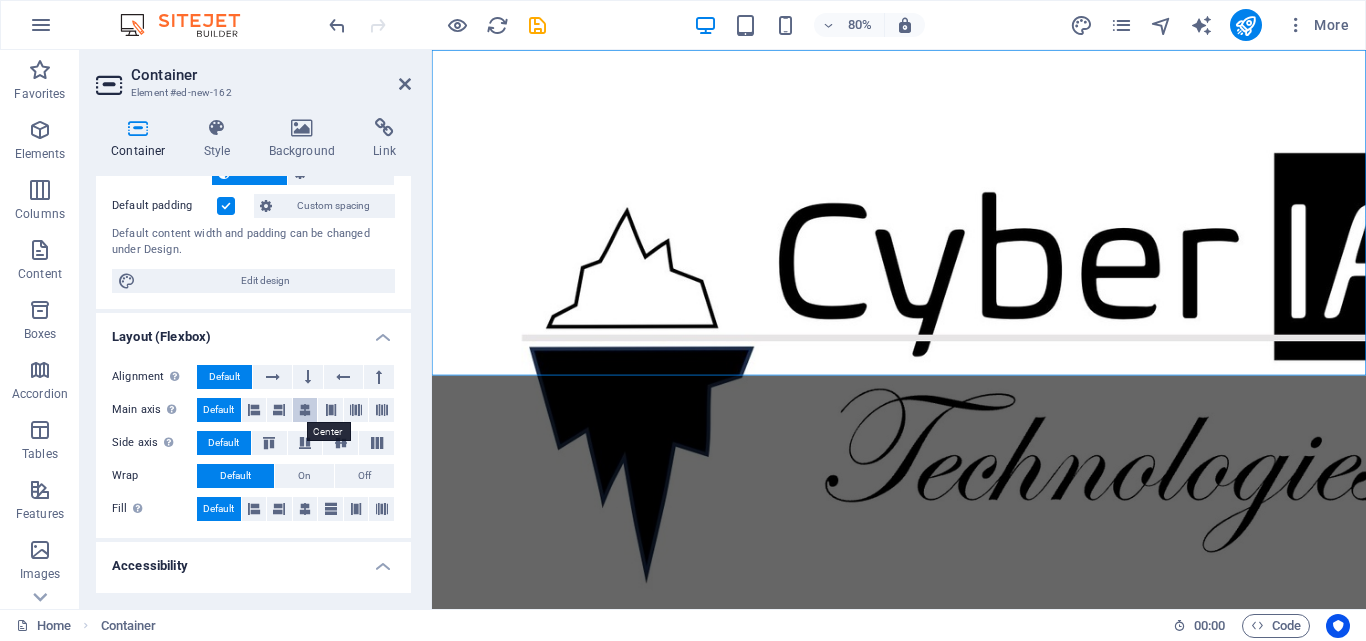 click at bounding box center [305, 410] 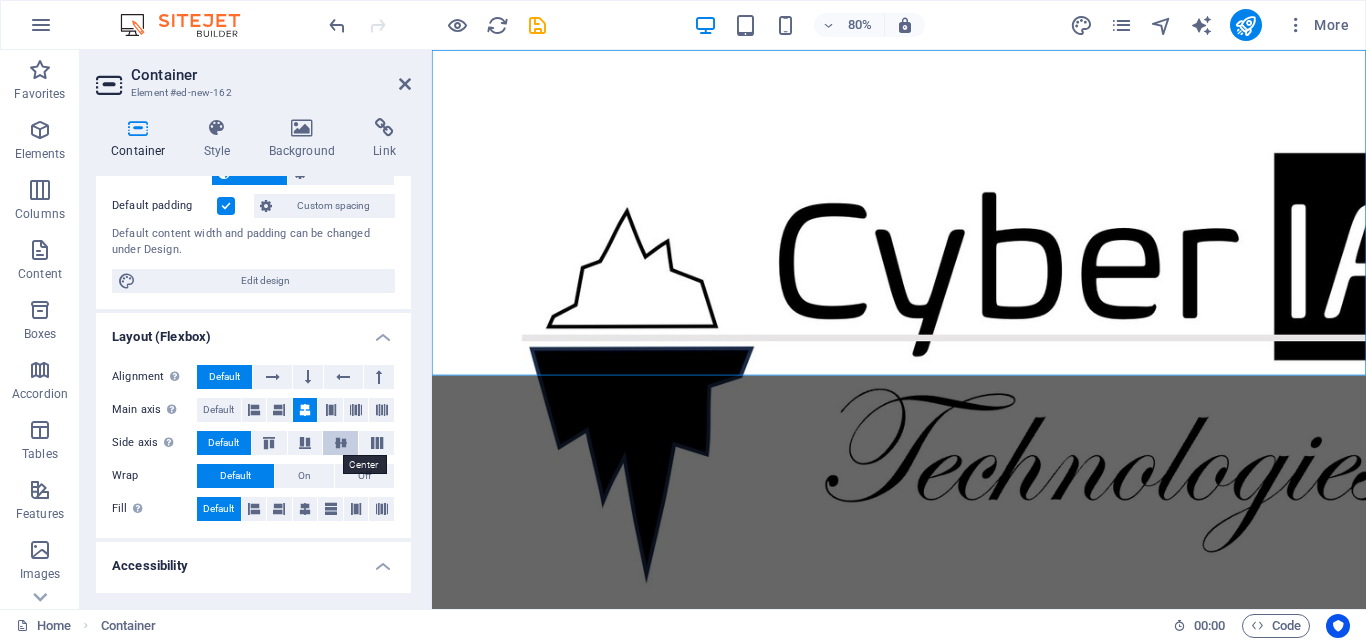 click at bounding box center (341, 443) 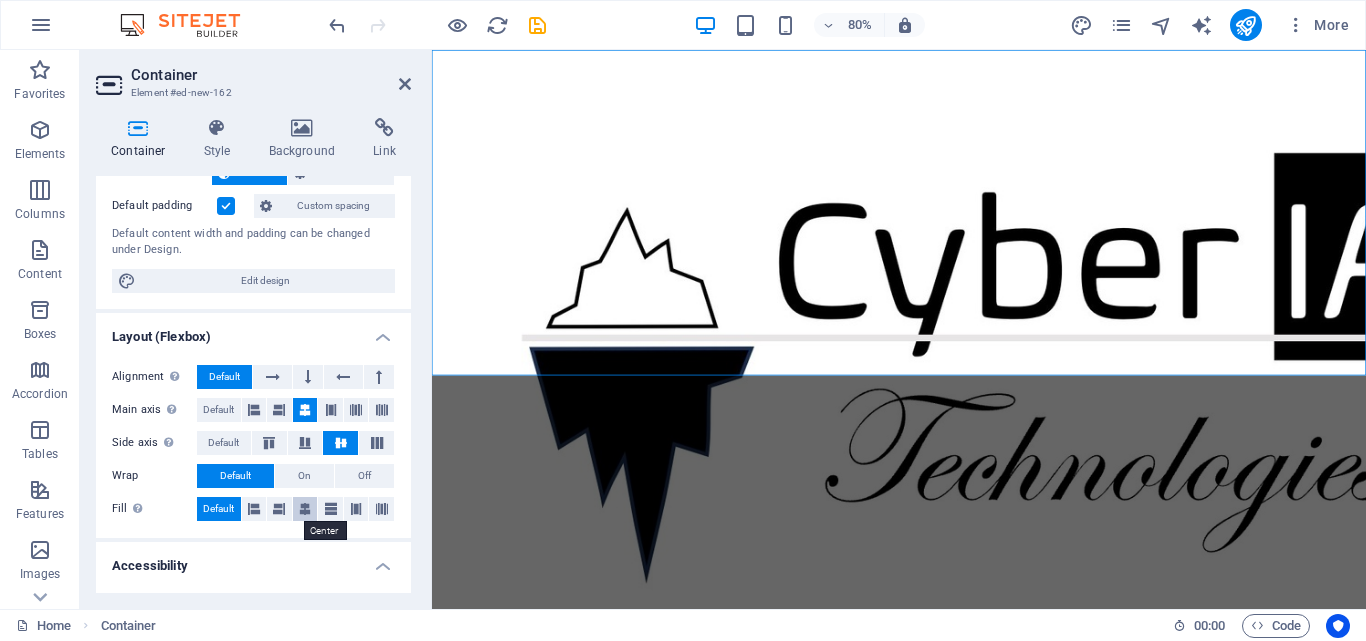 click at bounding box center (305, 509) 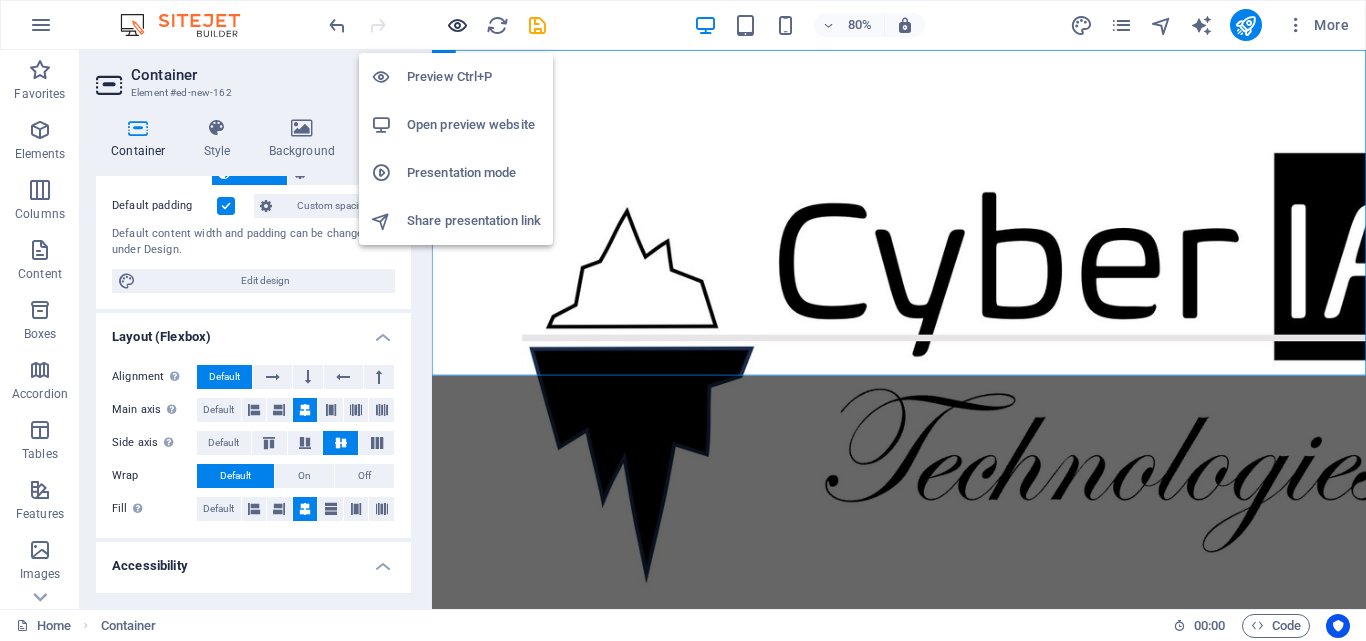 click at bounding box center (457, 25) 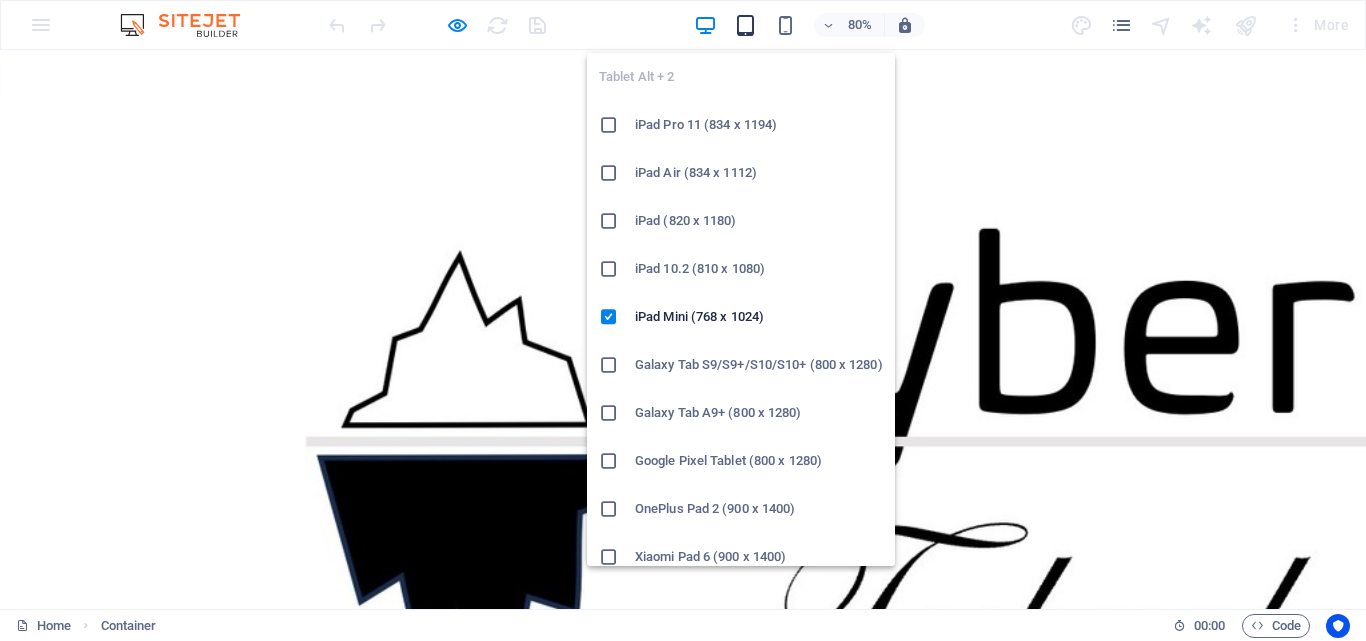 click at bounding box center (745, 25) 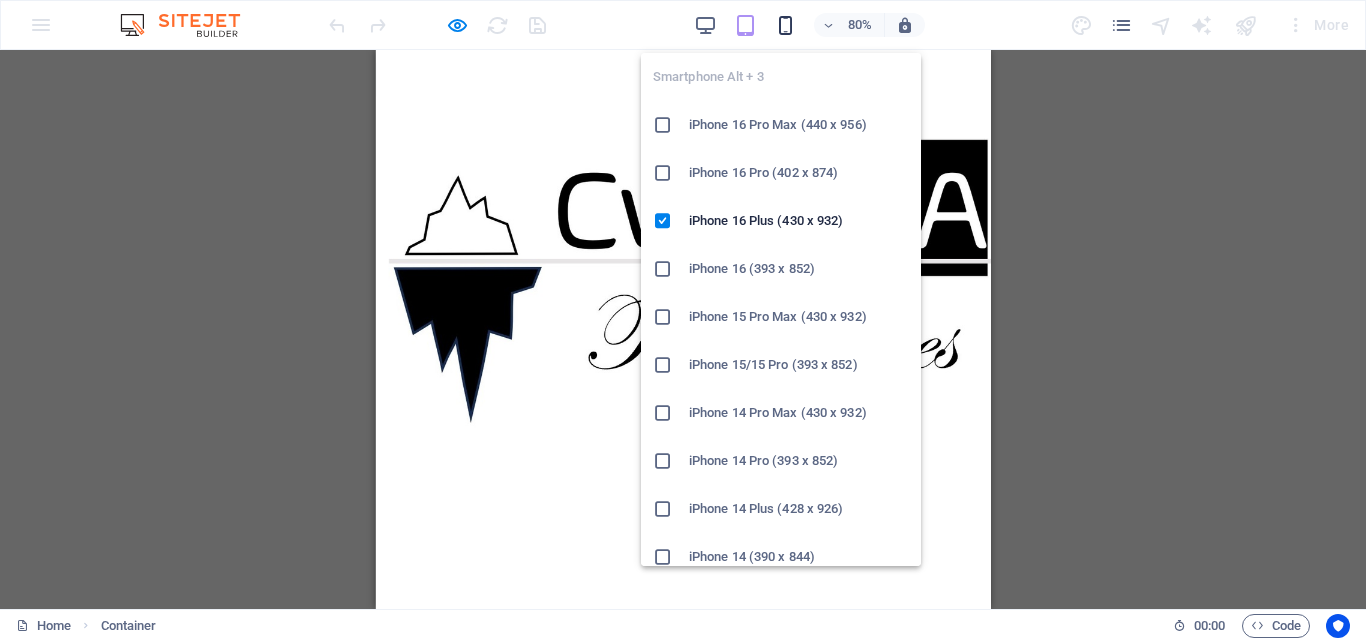 click at bounding box center [785, 25] 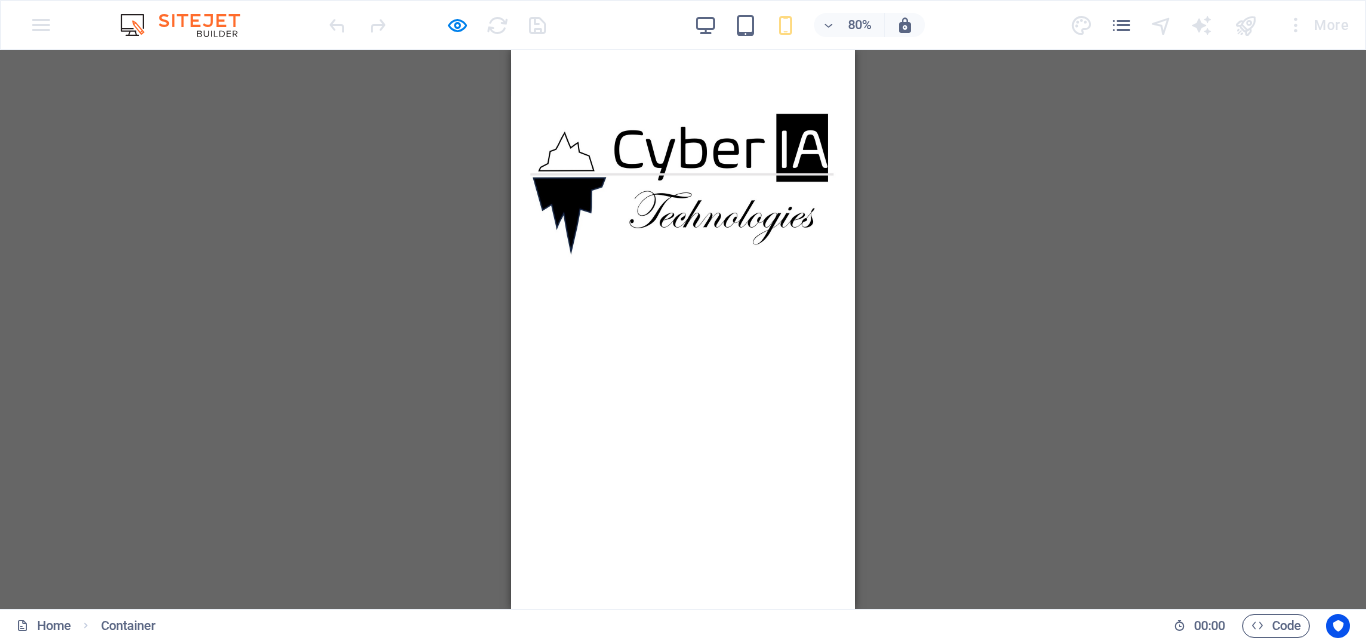 click on "Drag here to replace the existing content. Press “Ctrl” if you want to create a new element.
Placeholder   Image   Container   Container   Placeholder   Logo   Separator   Image" at bounding box center [683, 329] 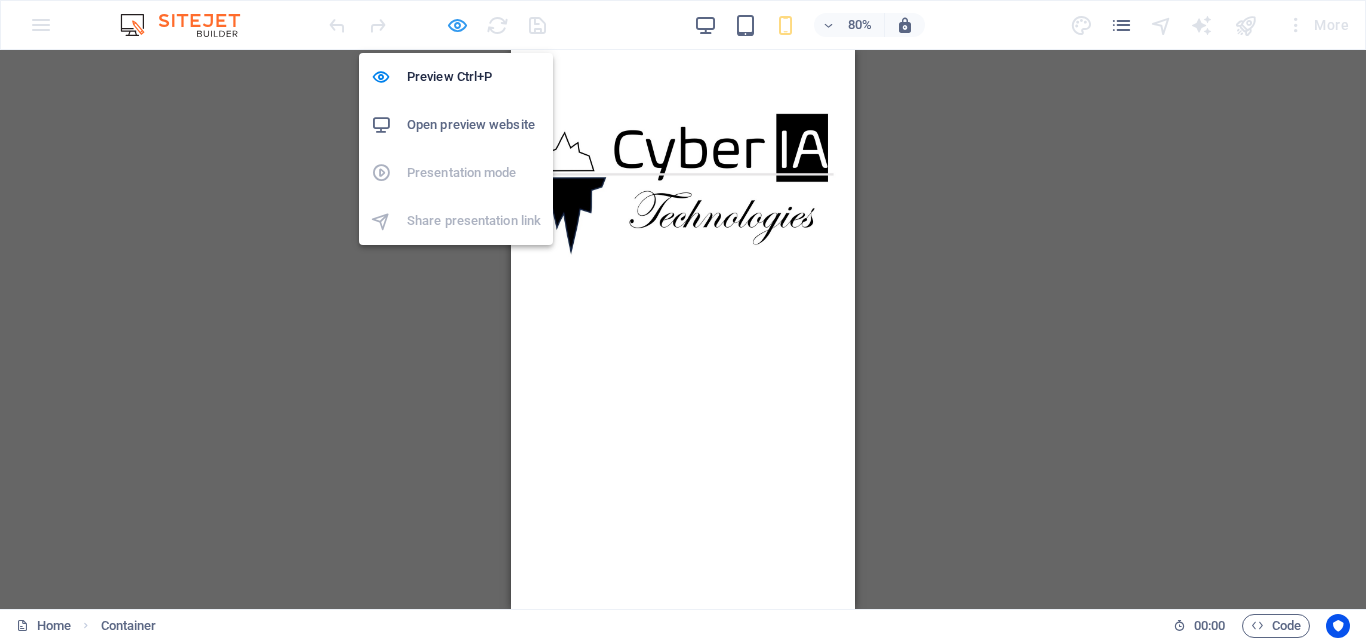 click at bounding box center [457, 25] 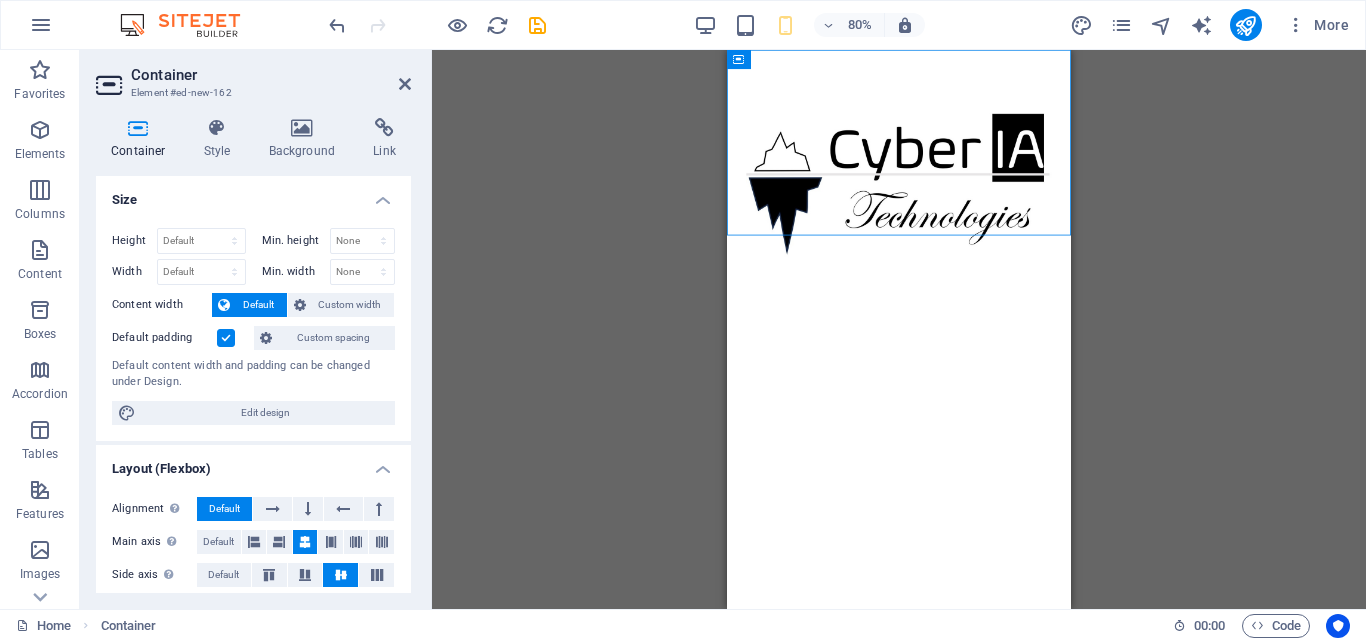 drag, startPoint x: 905, startPoint y: 276, endPoint x: 905, endPoint y: 355, distance: 79 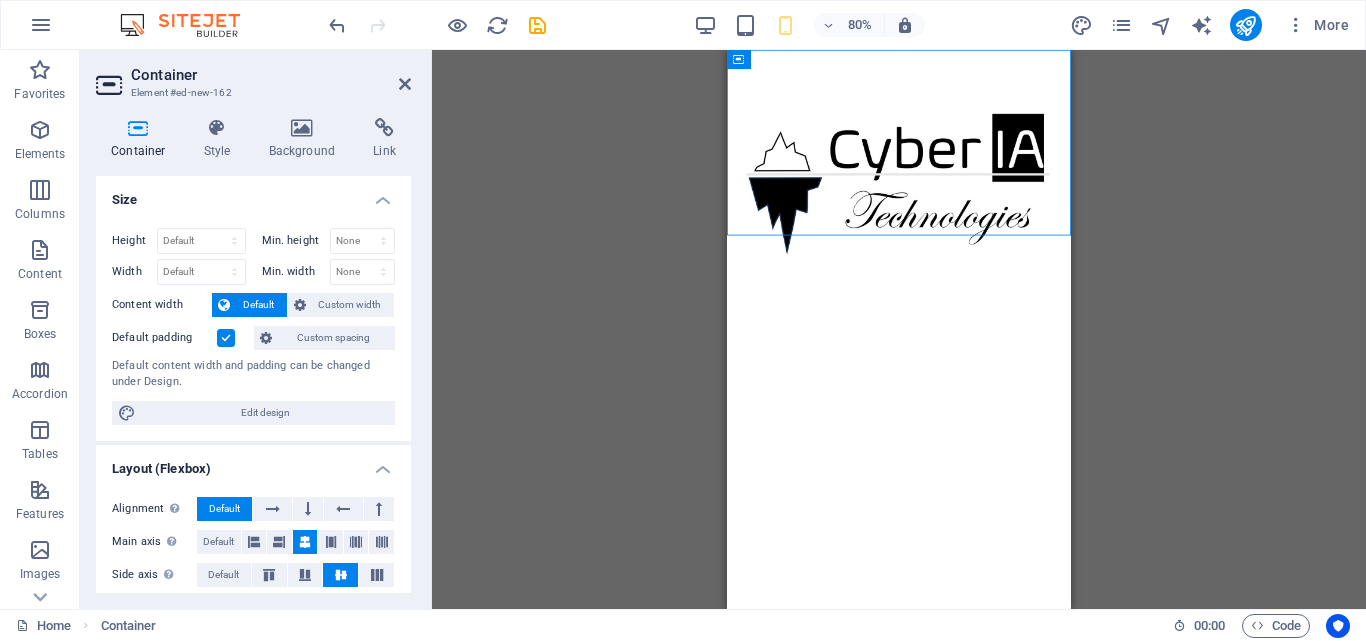 click on "Skip to main content" at bounding box center [942, 214] 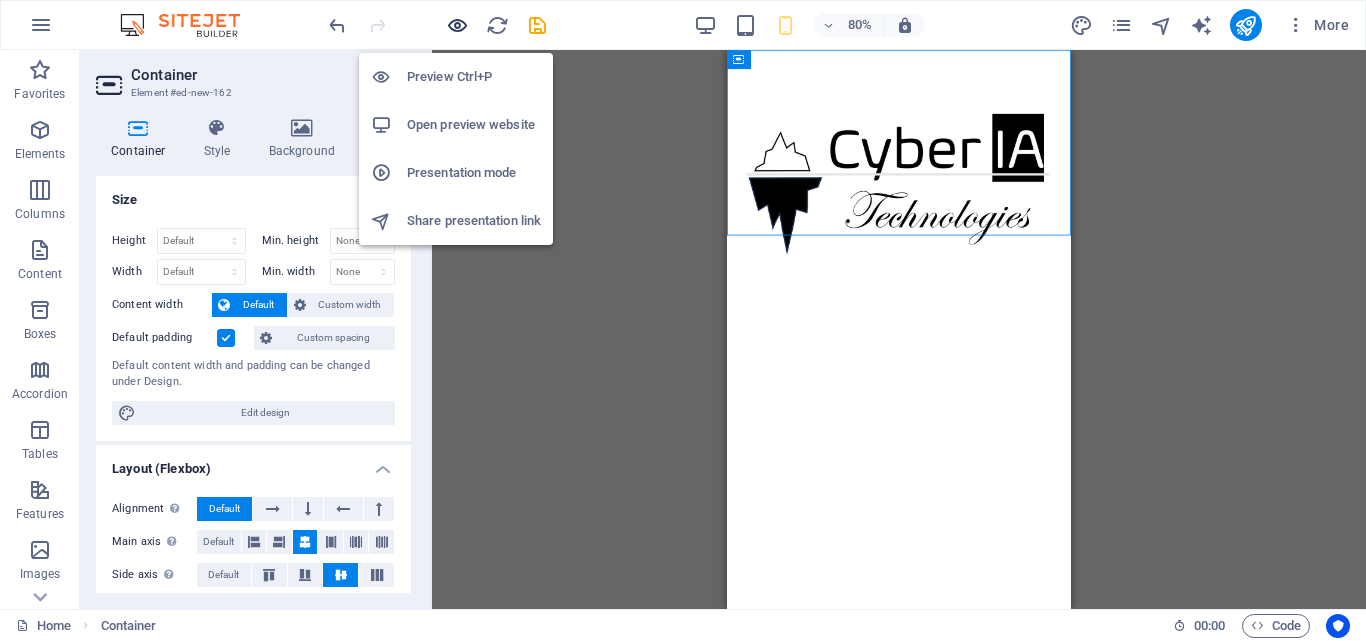 click at bounding box center (457, 25) 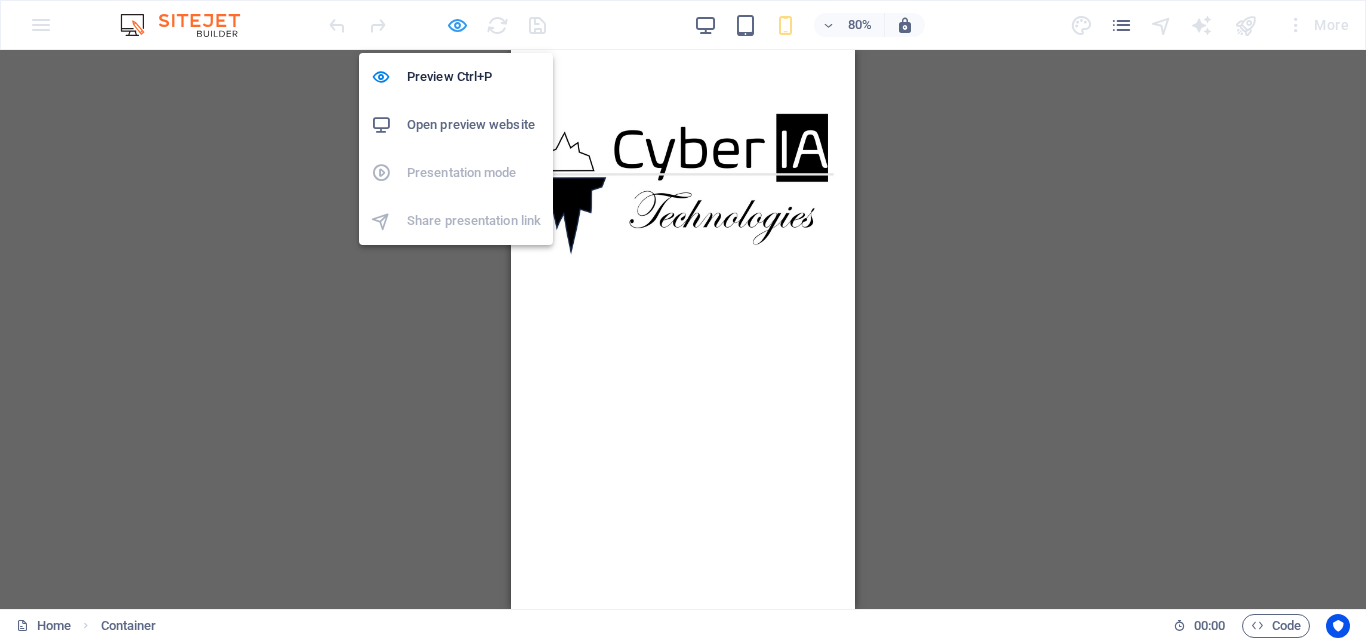 click at bounding box center (457, 25) 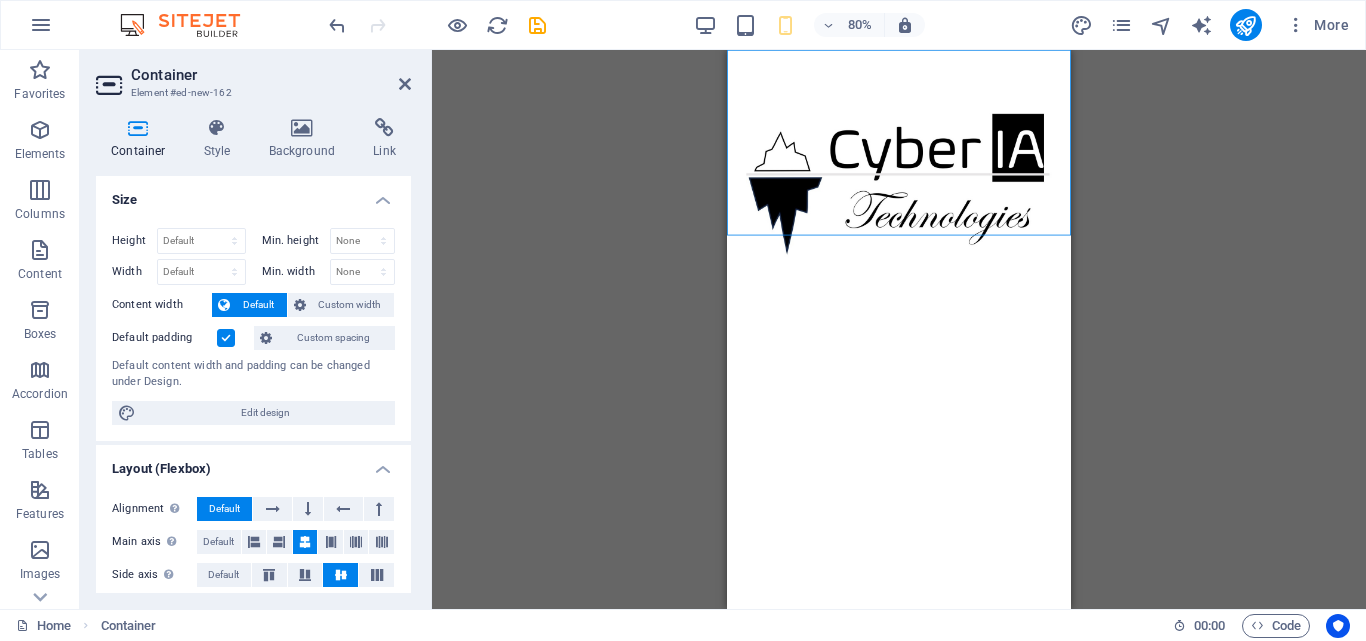 click on "Drag here to replace the existing content. Press “Ctrl” if you want to create a new element.
Placeholder   Image   Container   Container   Placeholder   Logo   Separator   Image" at bounding box center [899, 329] 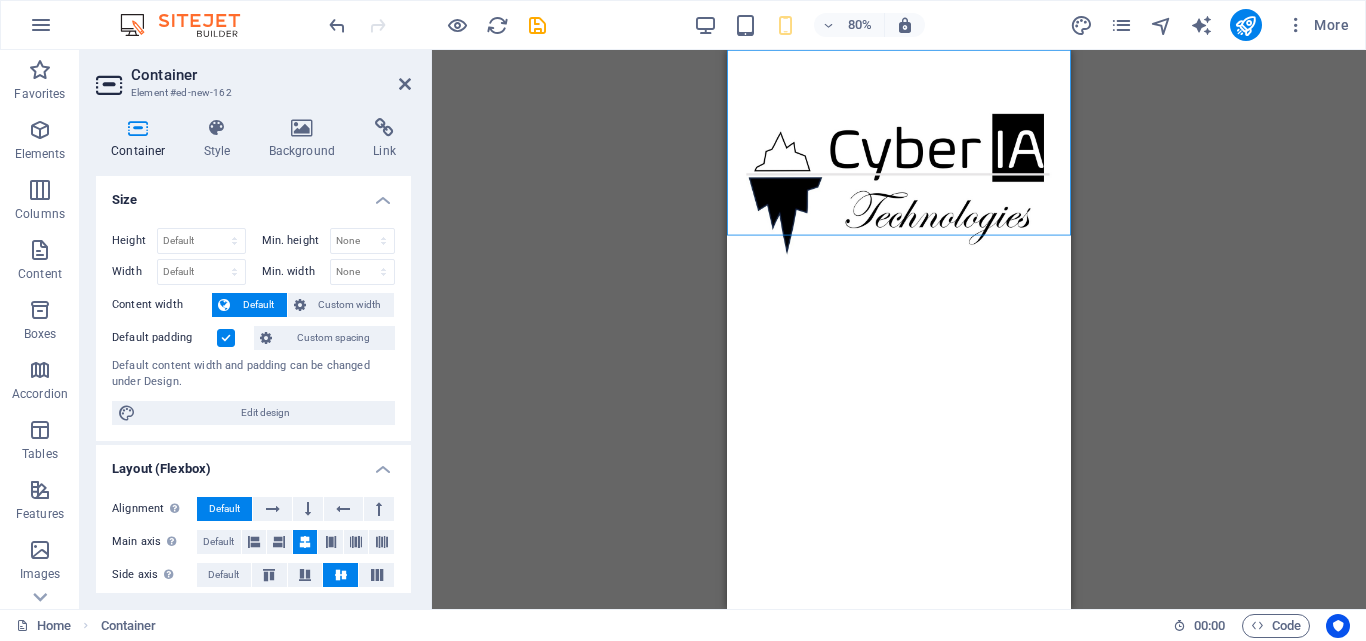 click on "Skip to main content" at bounding box center (942, 214) 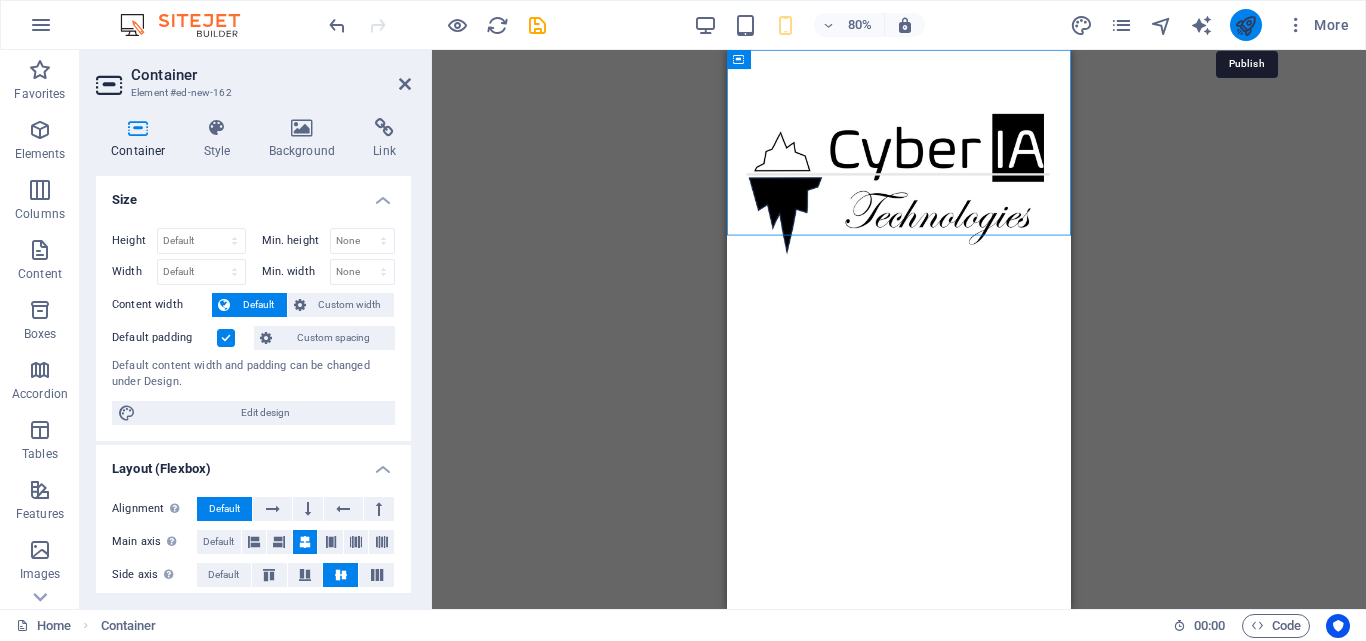 click at bounding box center [1245, 25] 